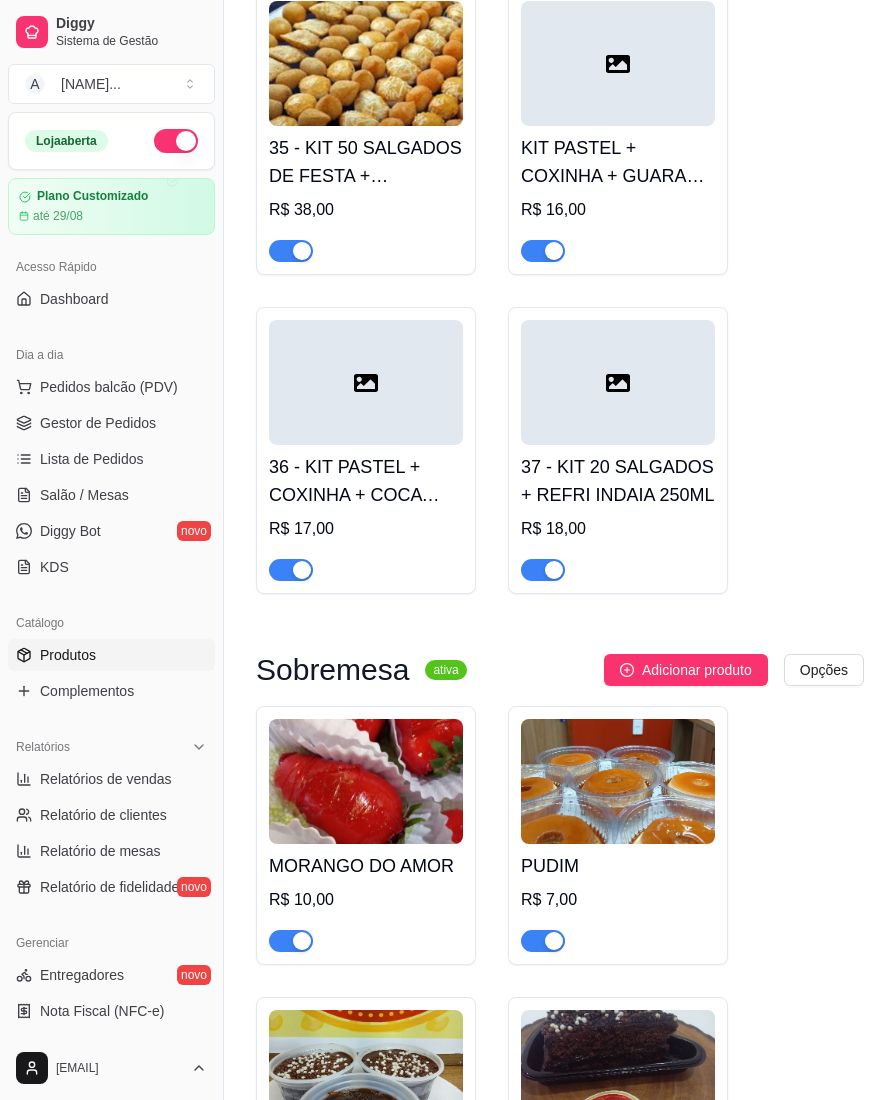 scroll, scrollTop: 11284, scrollLeft: 0, axis: vertical 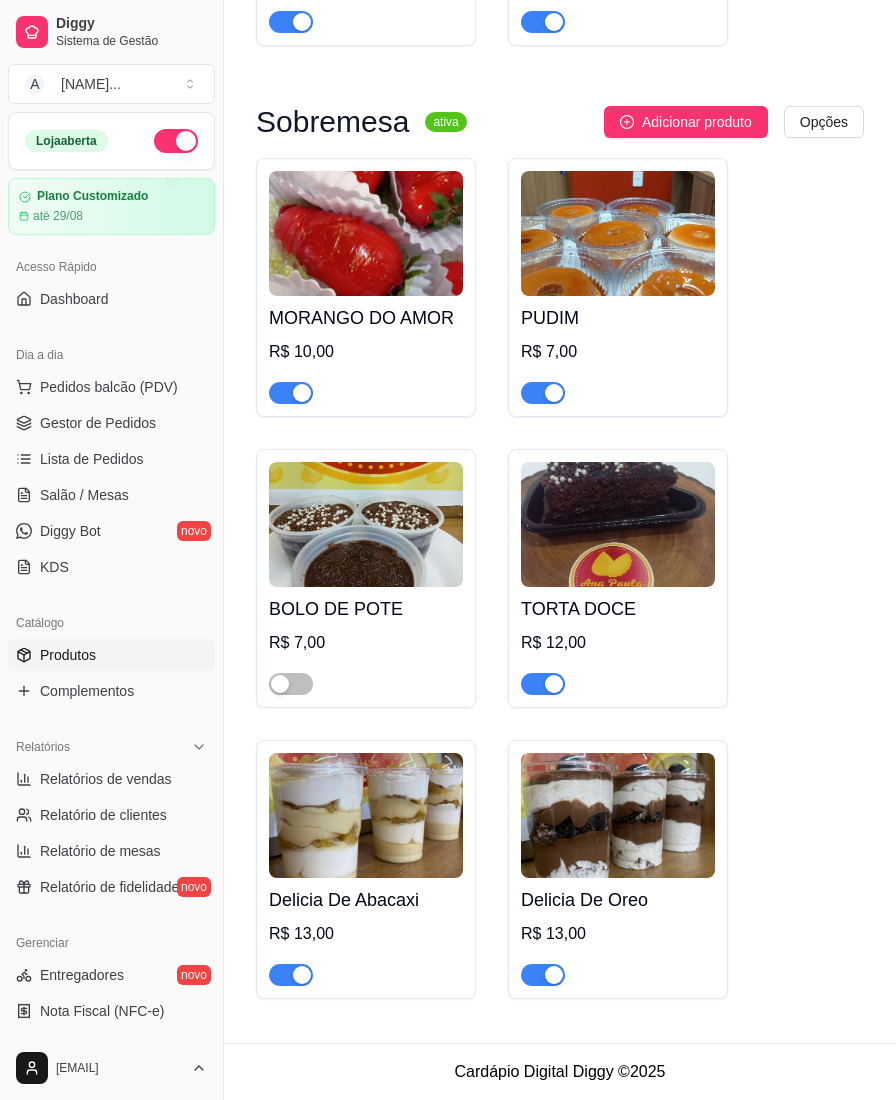 click at bounding box center [543, 975] 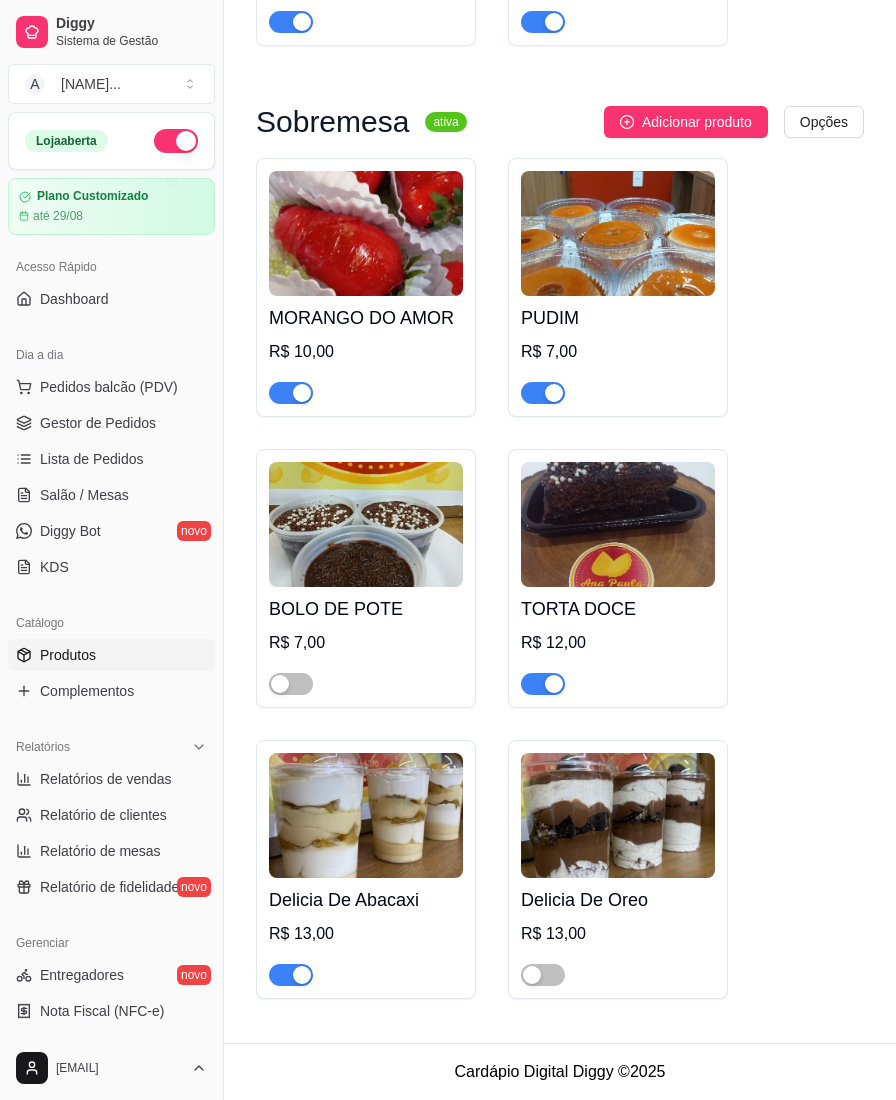 click at bounding box center (302, 975) 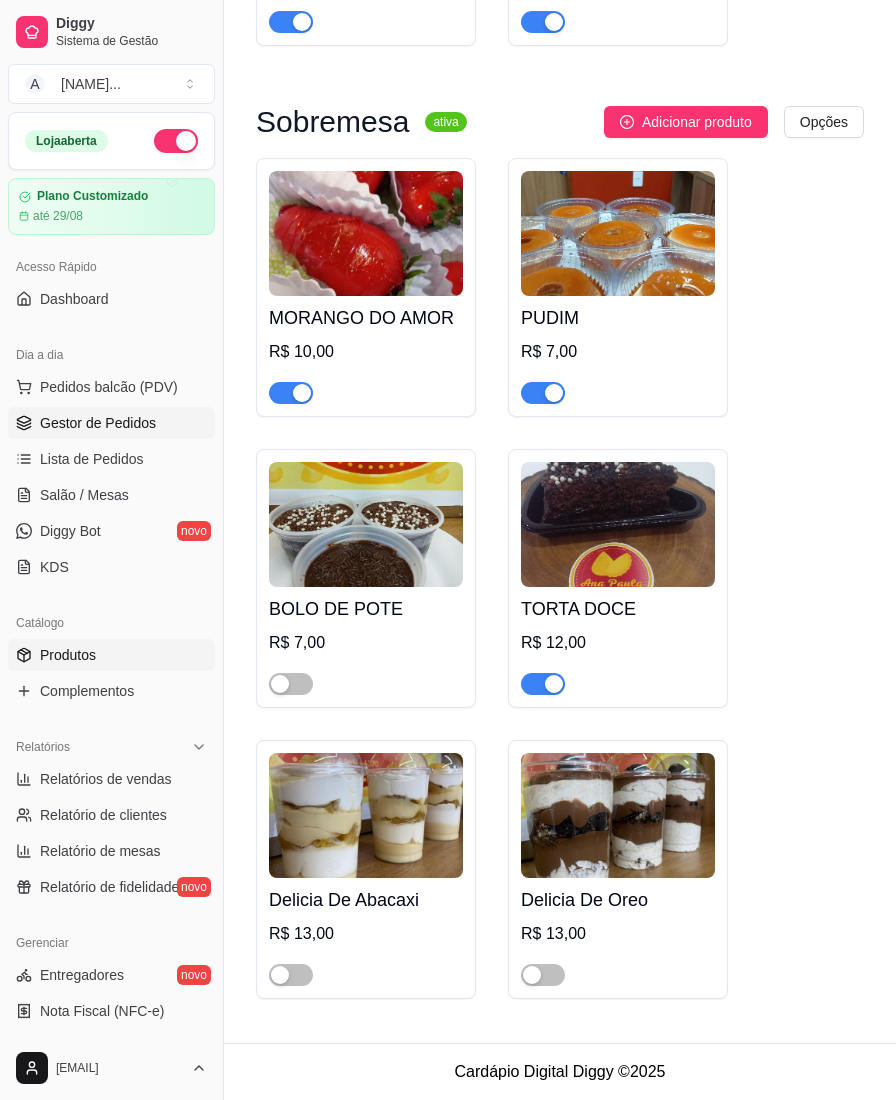 click on "Gestor de Pedidos" at bounding box center [98, 423] 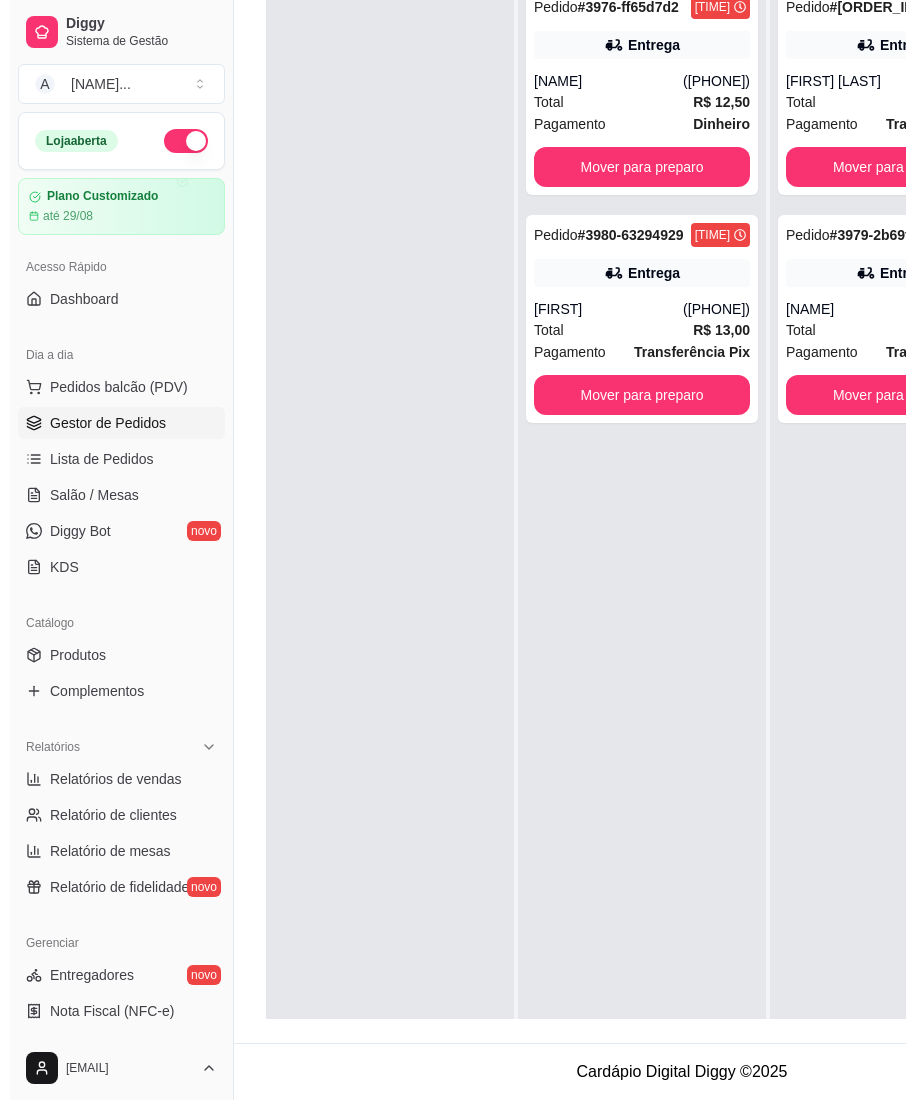 scroll, scrollTop: 0, scrollLeft: 0, axis: both 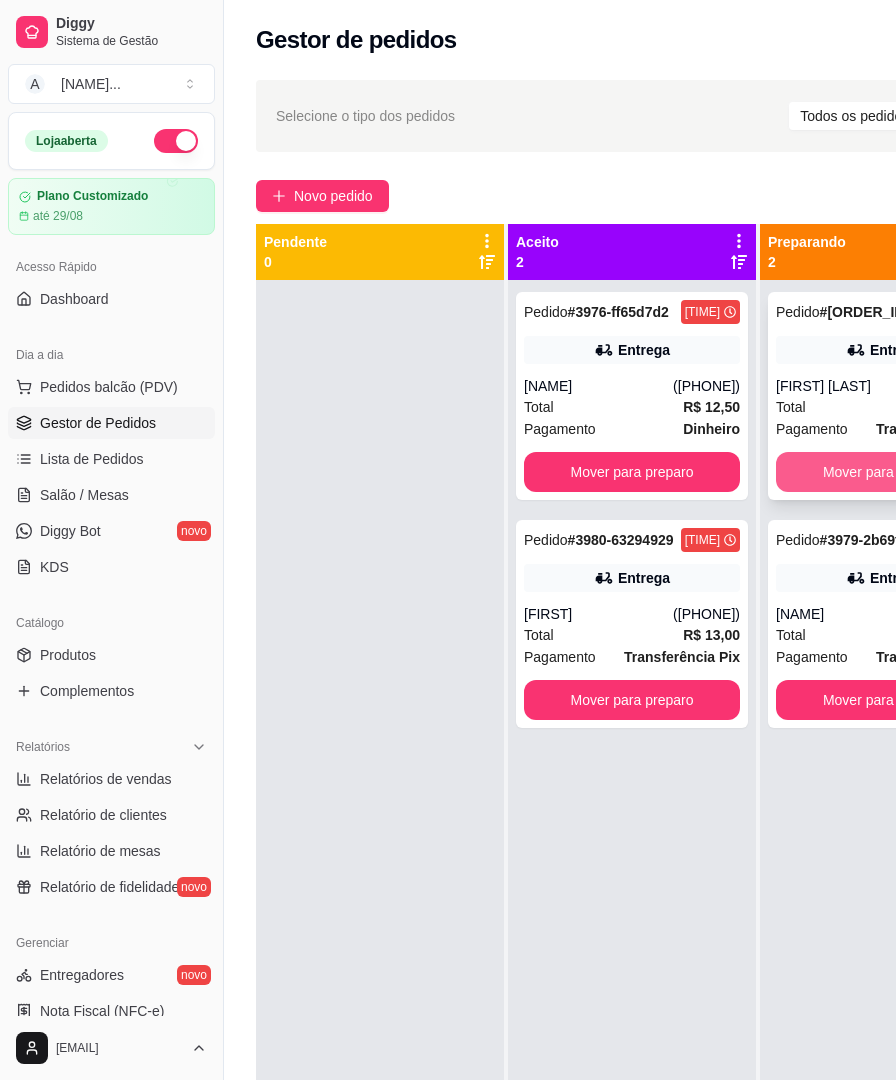 click on "Mover para entrega" at bounding box center (884, 472) 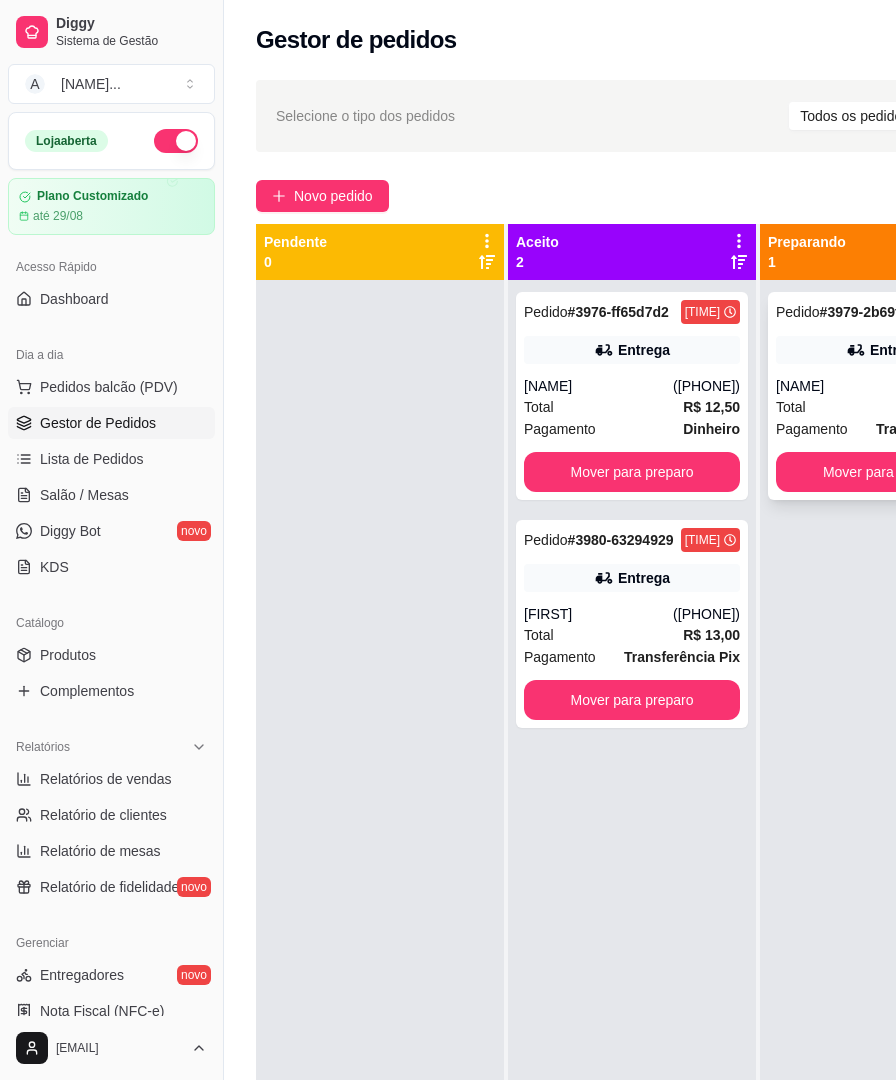 click on "Mover para entrega" at bounding box center (884, 472) 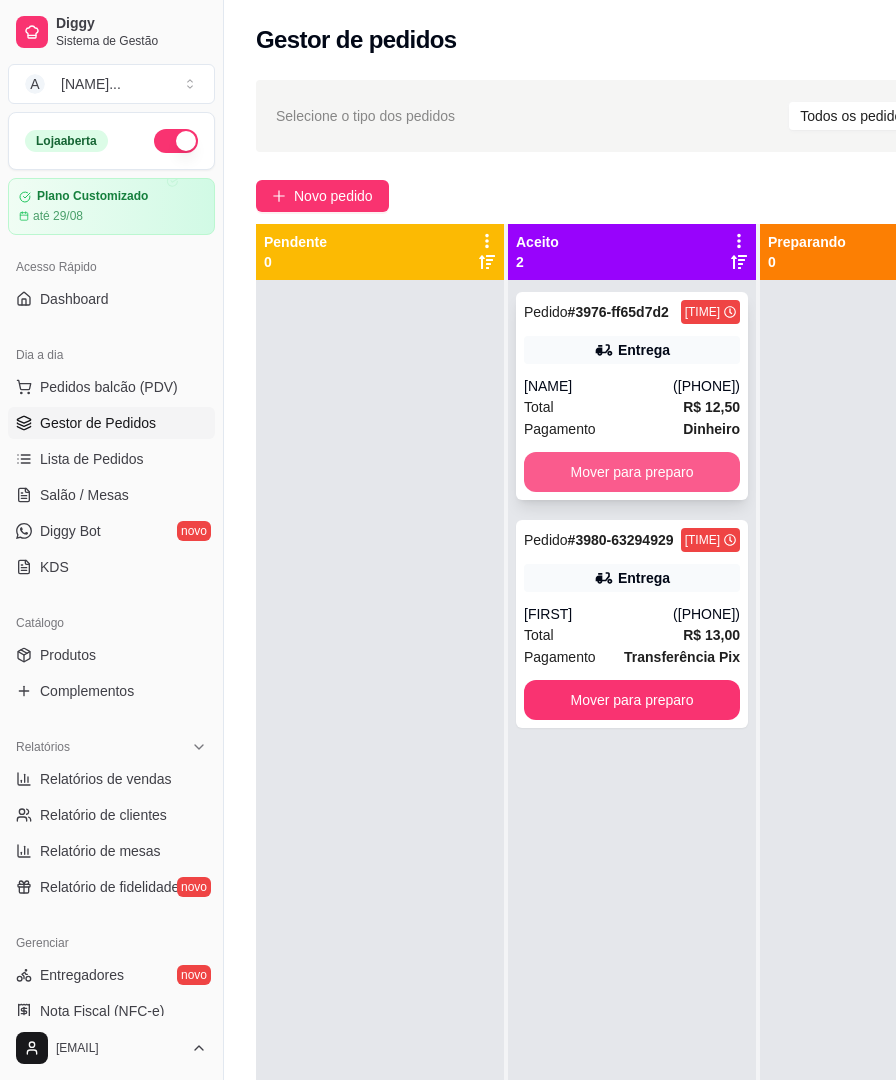 click on "Mover para preparo" at bounding box center (632, 472) 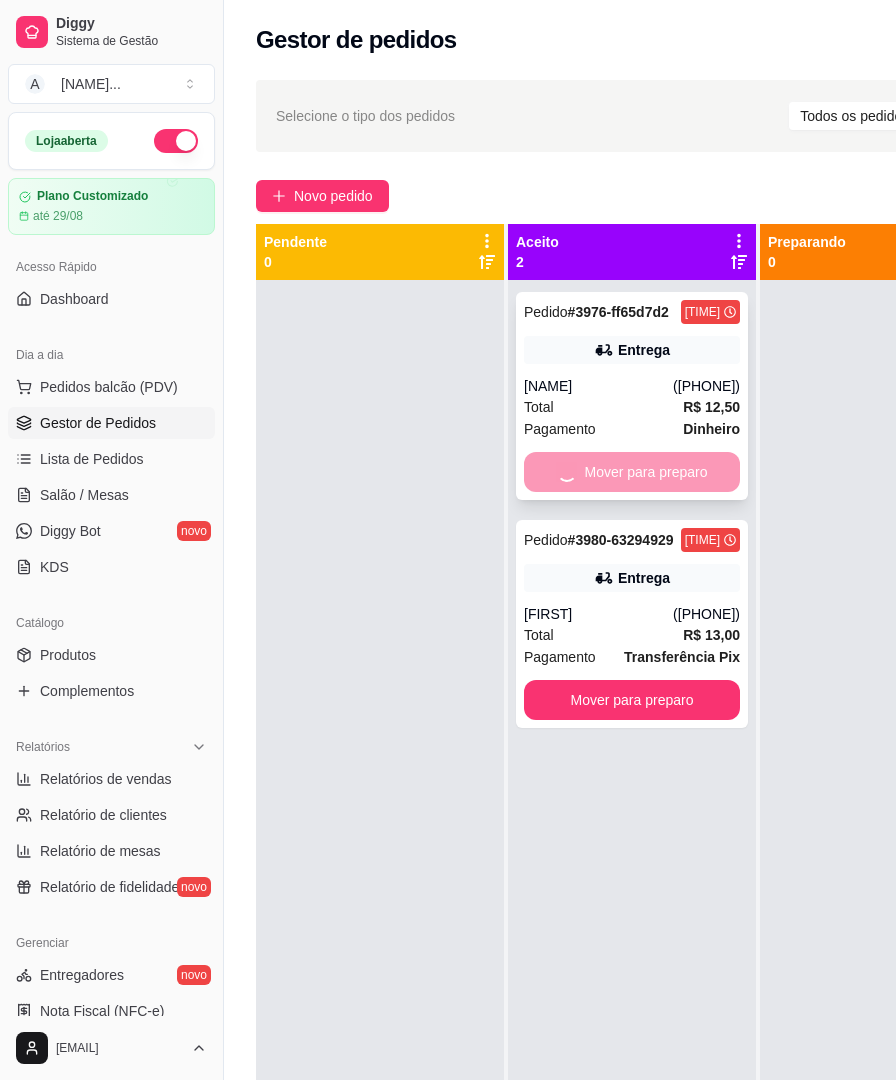 click on "Mover para preparo" at bounding box center (632, 700) 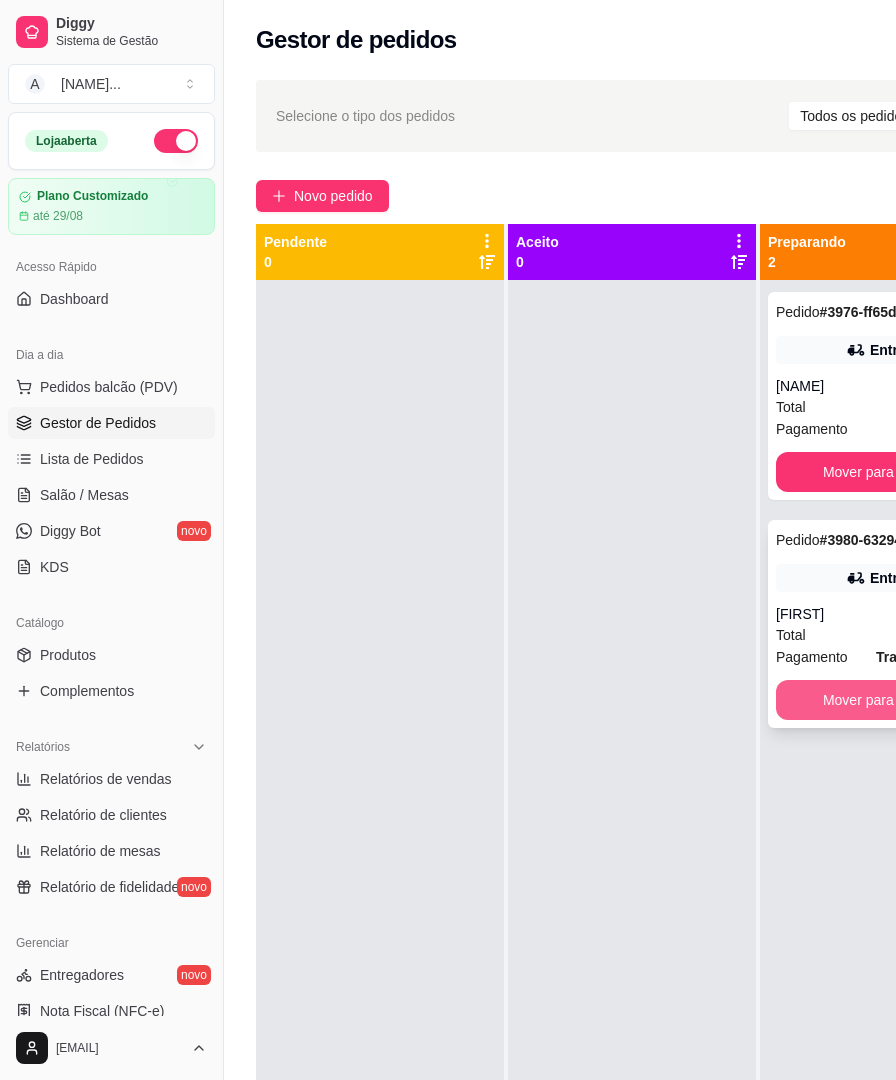 click on "Mover para entrega" at bounding box center [884, 700] 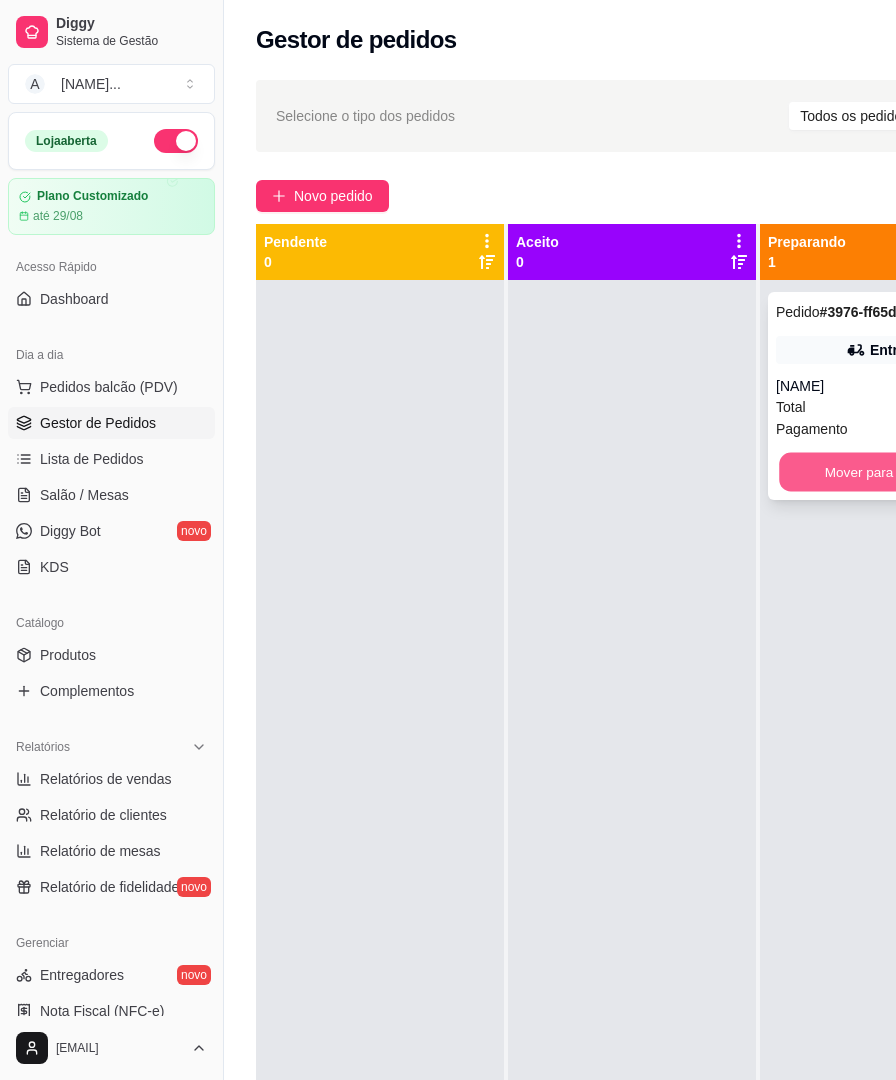 click on "Mover para entrega" at bounding box center [884, 472] 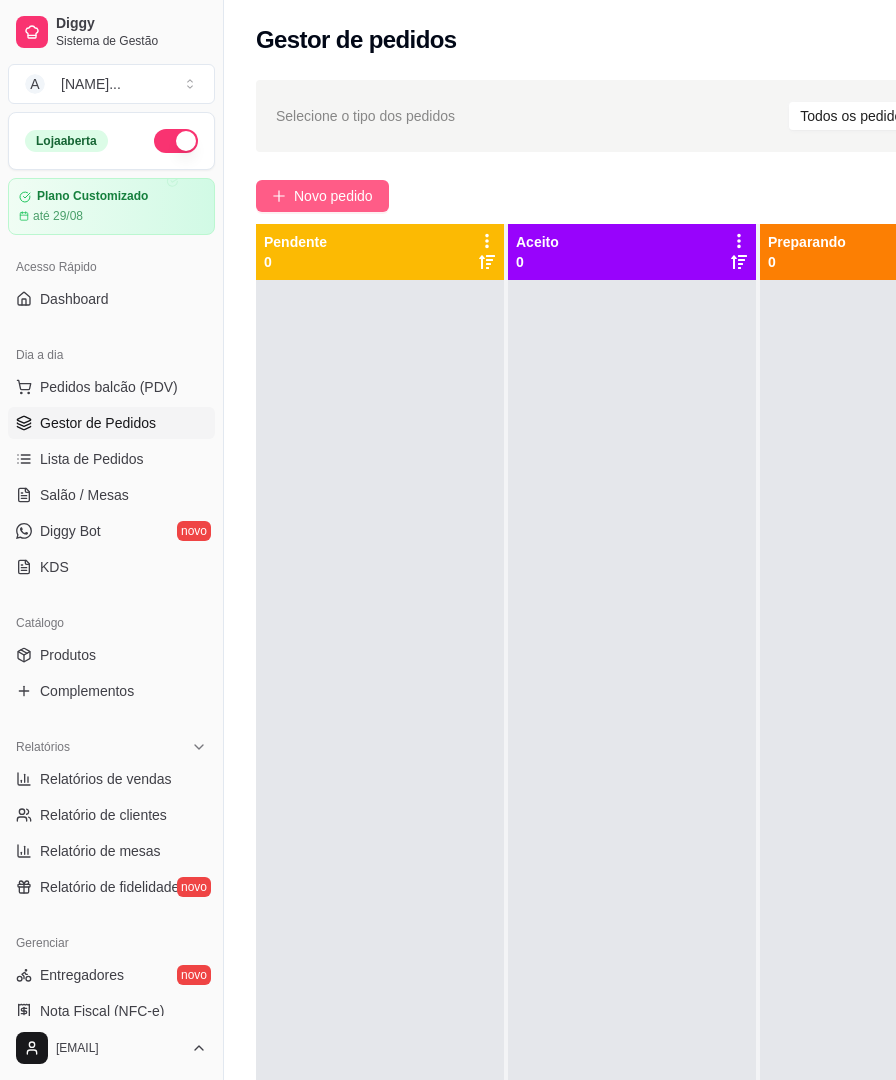 click on "Novo pedido" at bounding box center (333, 196) 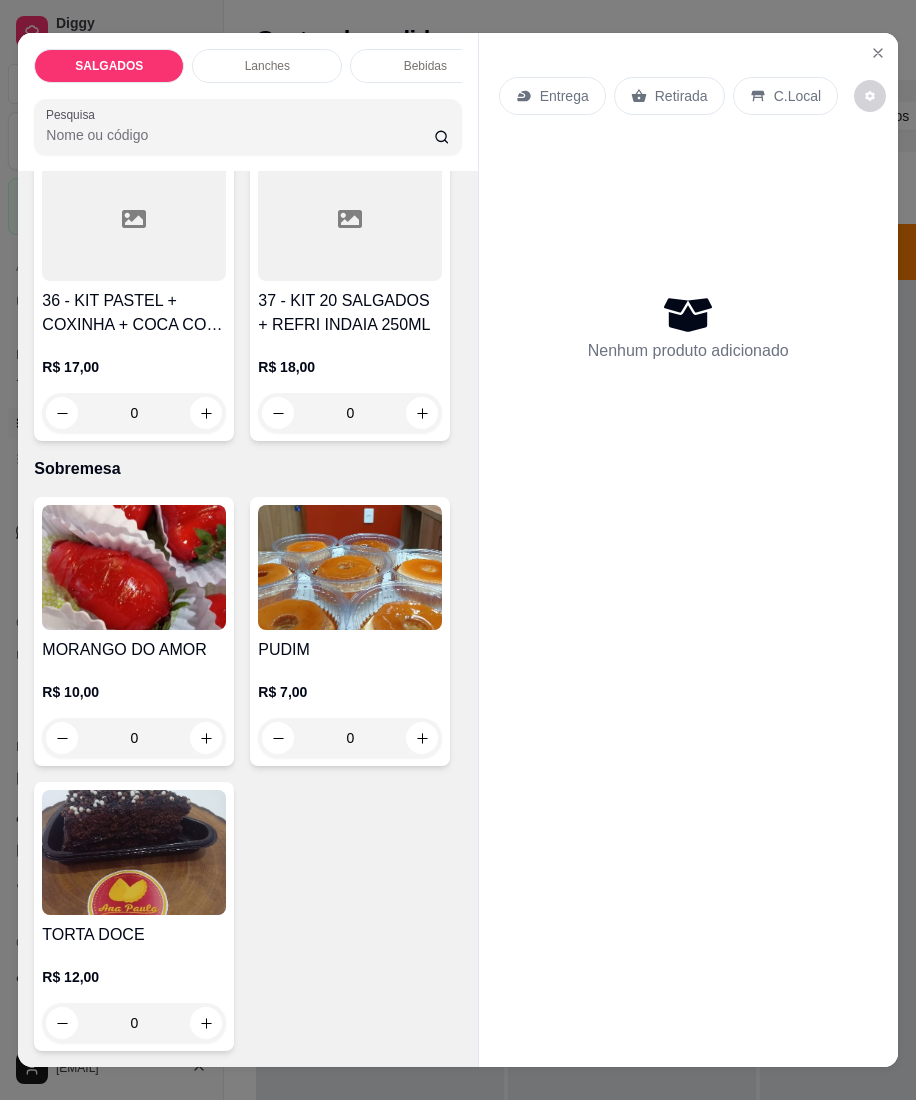 scroll, scrollTop: 19089, scrollLeft: 0, axis: vertical 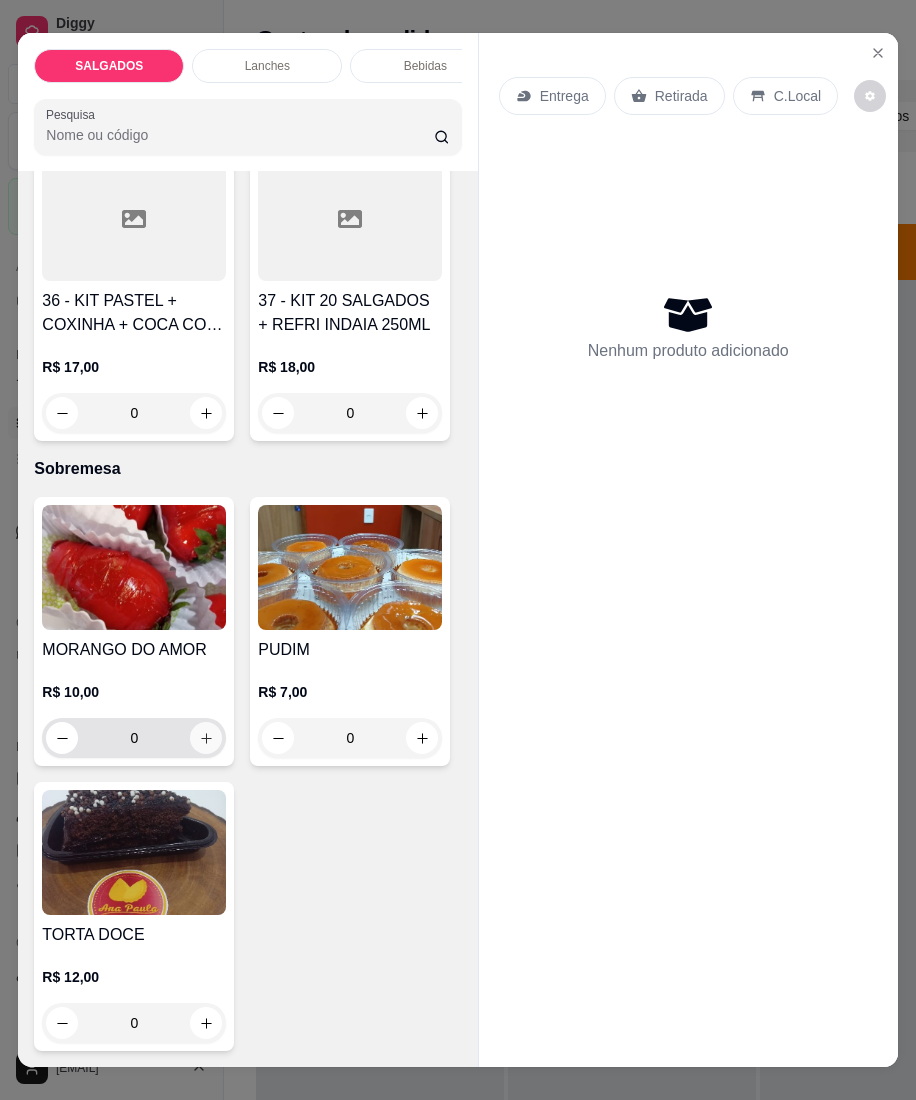 click 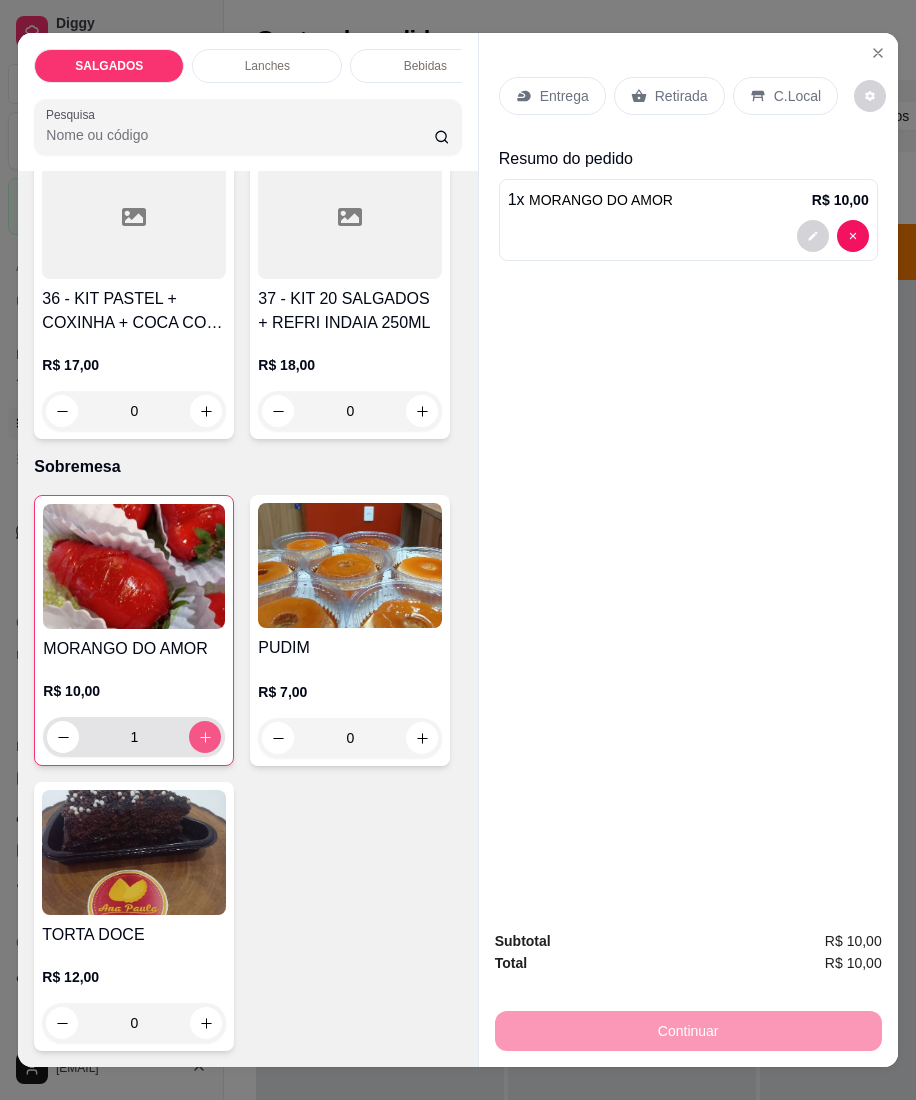 click at bounding box center (205, 737) 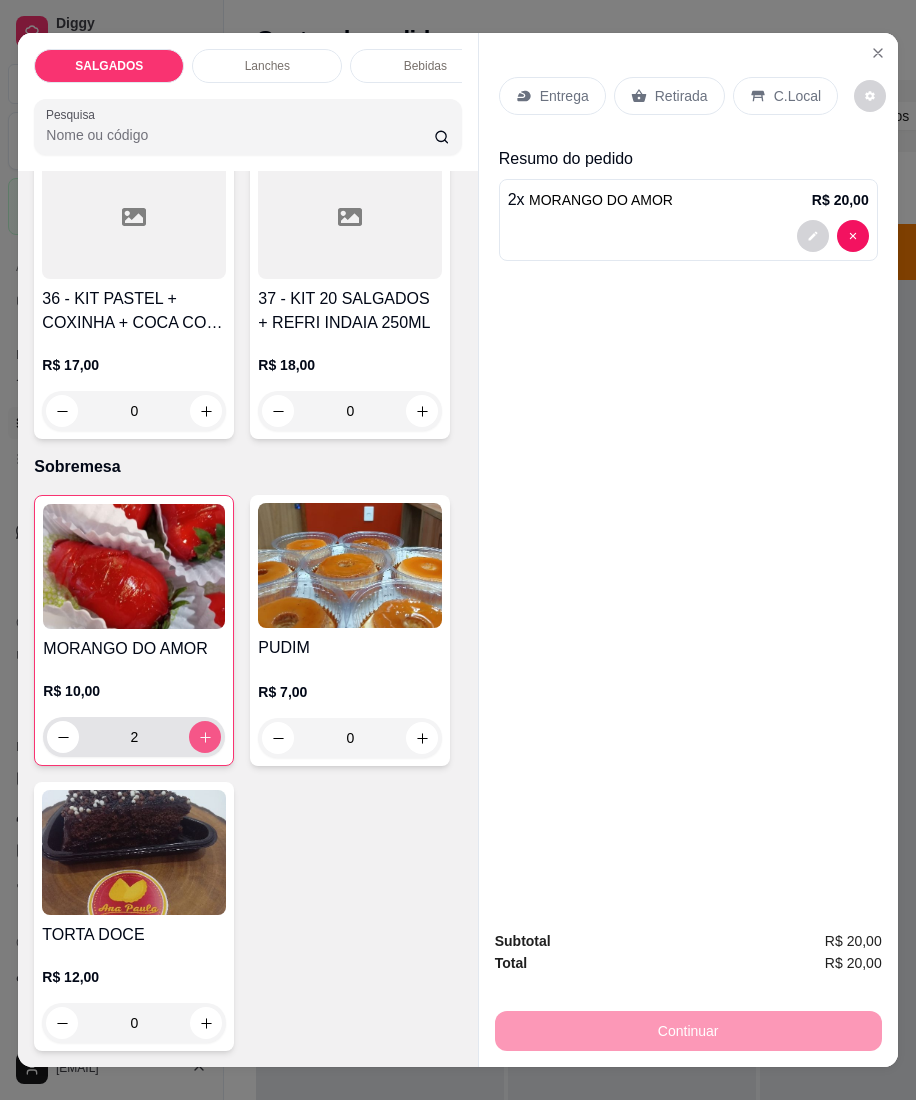click at bounding box center [205, 737] 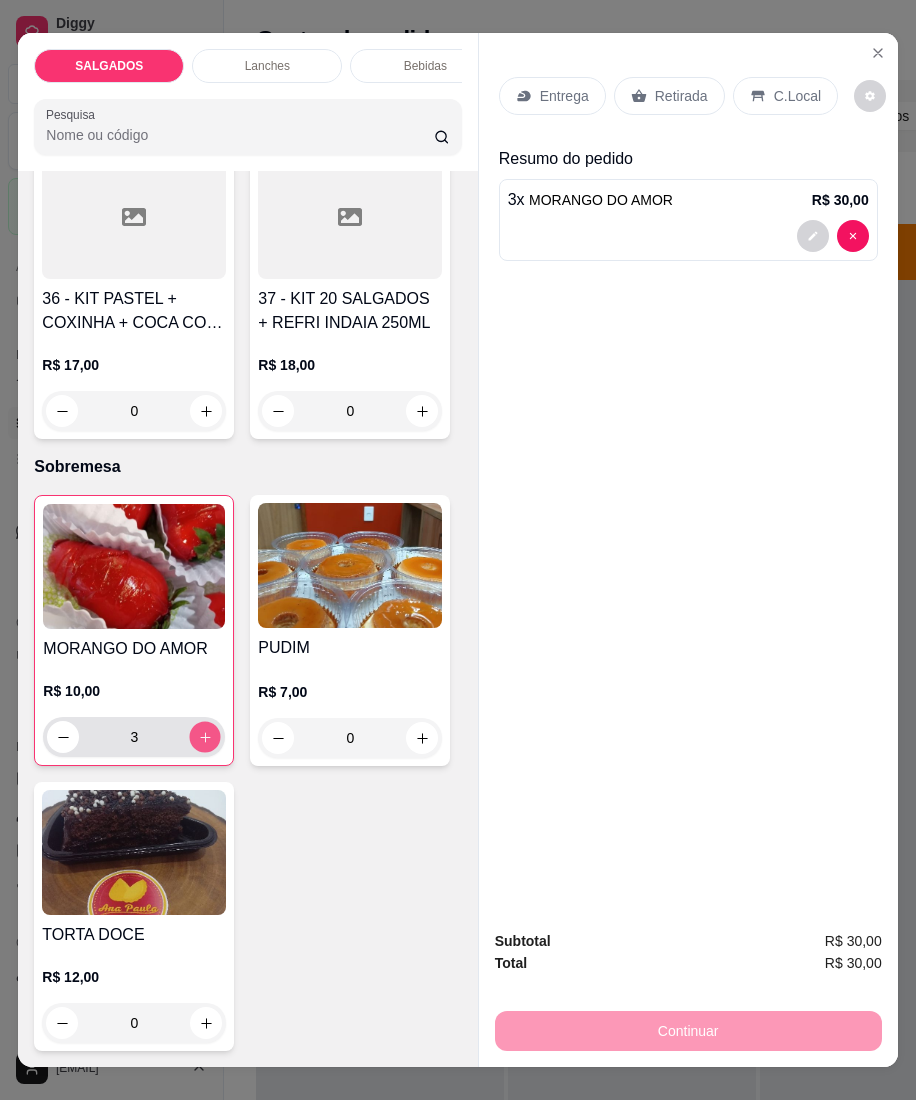 click at bounding box center (205, 736) 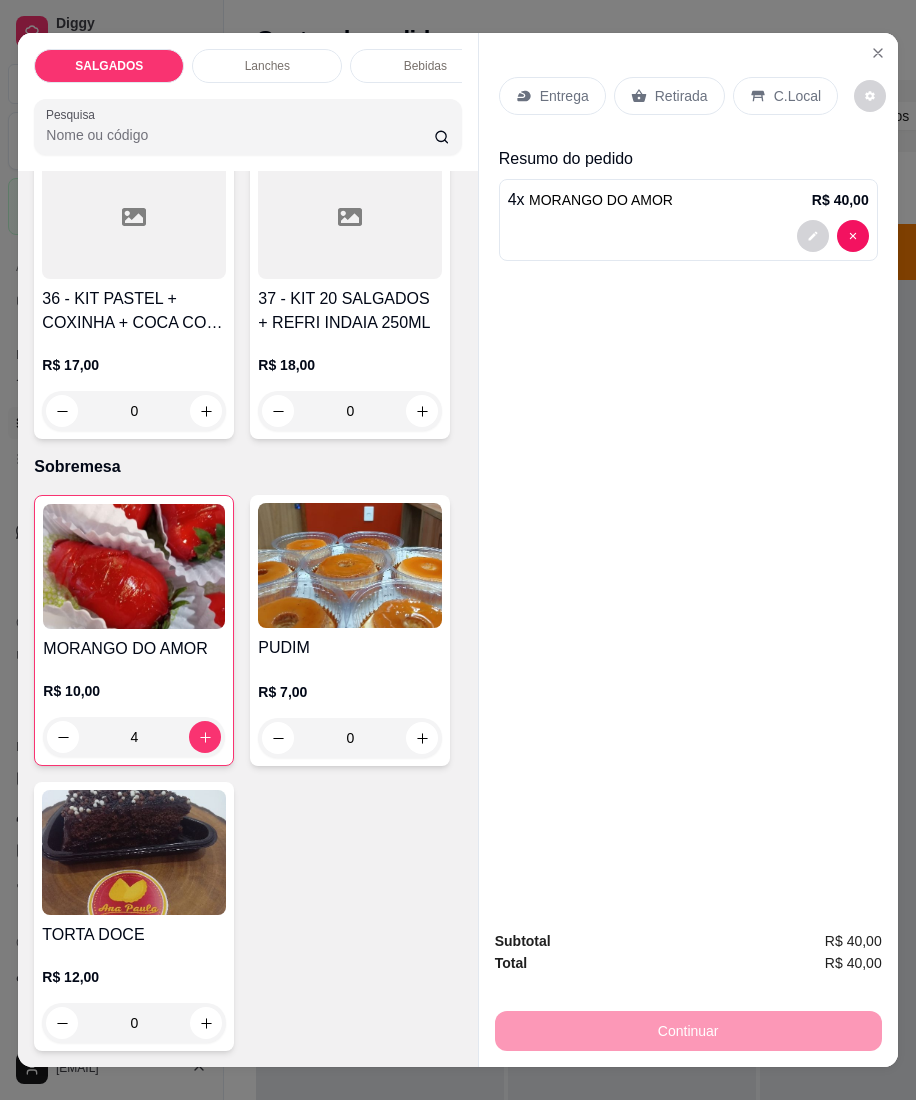 click on "Retirada" at bounding box center [681, 96] 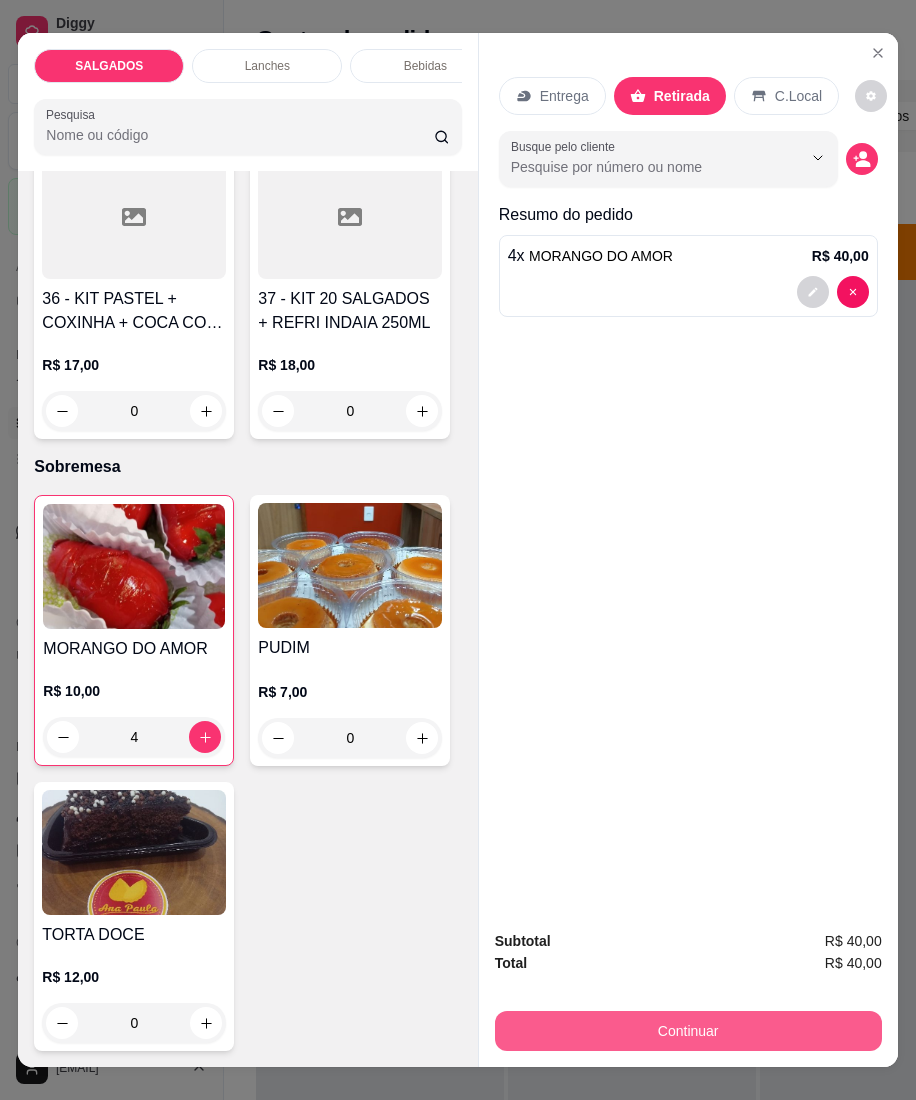 click on "Continuar" at bounding box center [688, 1031] 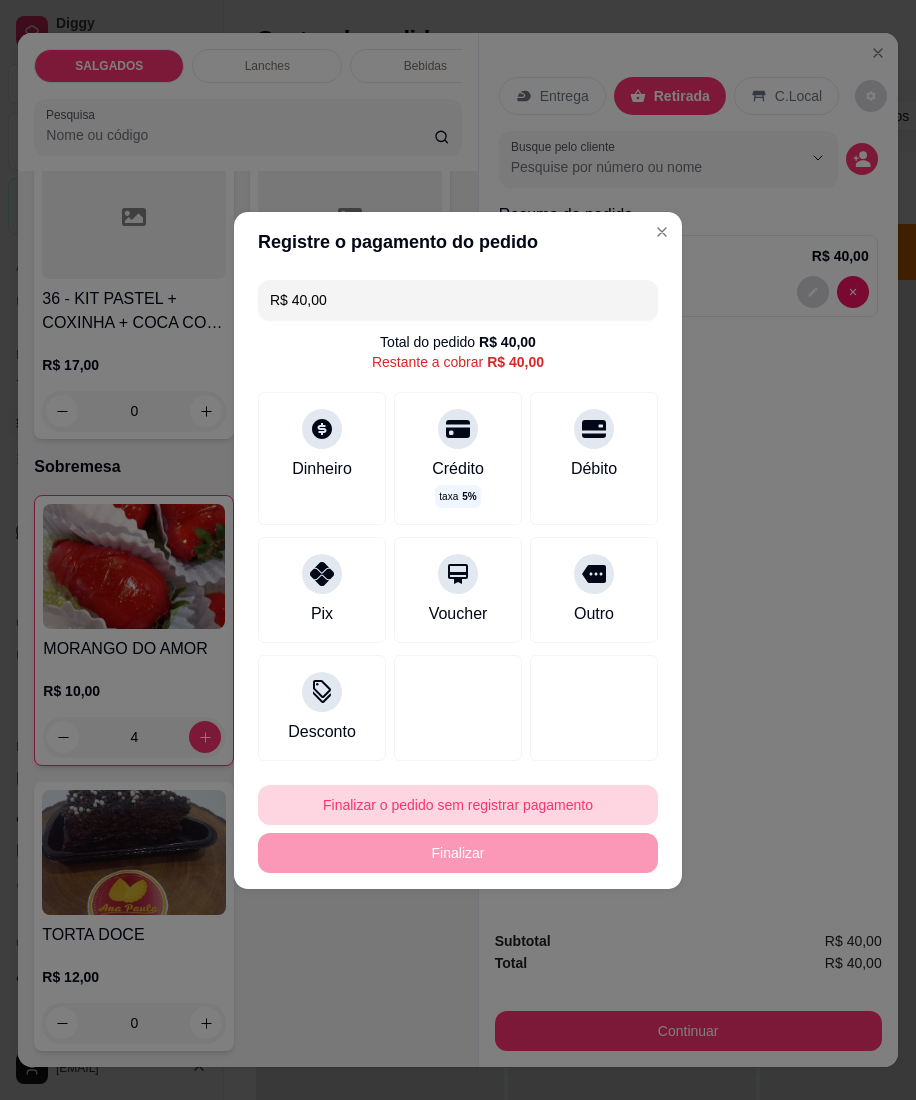 click on "Finalizar o pedido sem registrar pagamento" at bounding box center (458, 805) 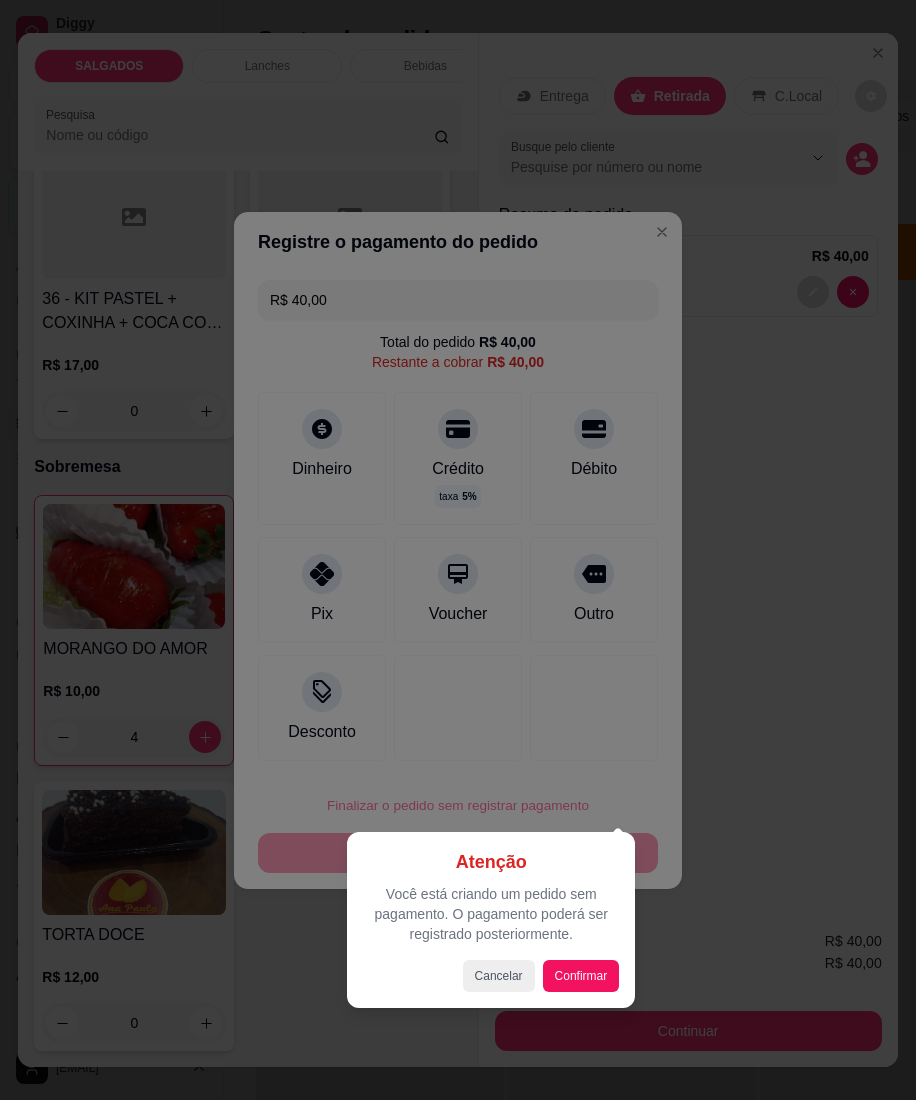click on "Atenção Você está criando um pedido sem pagamento. O pagamento poderá ser registrado posteriormente. Cancelar Confirmar" at bounding box center [491, 920] 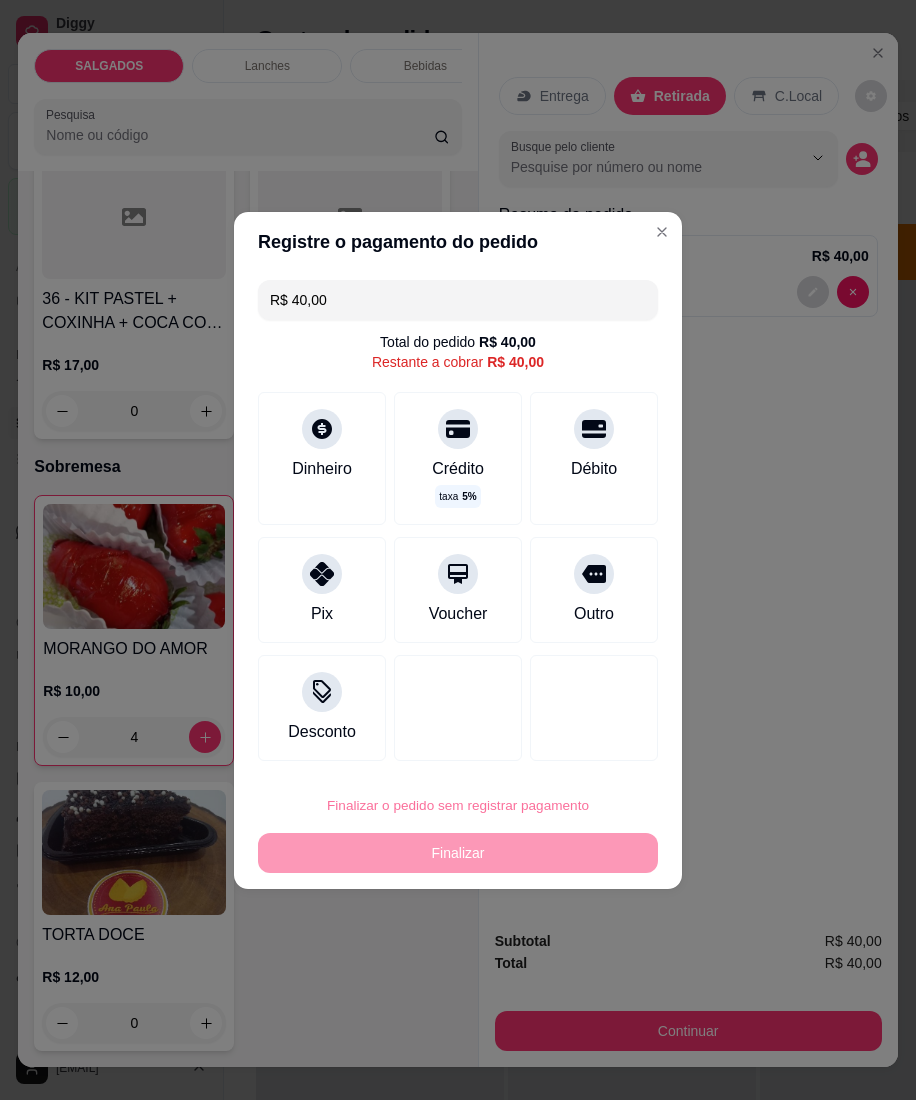 click on "Confirmar" at bounding box center [583, 970] 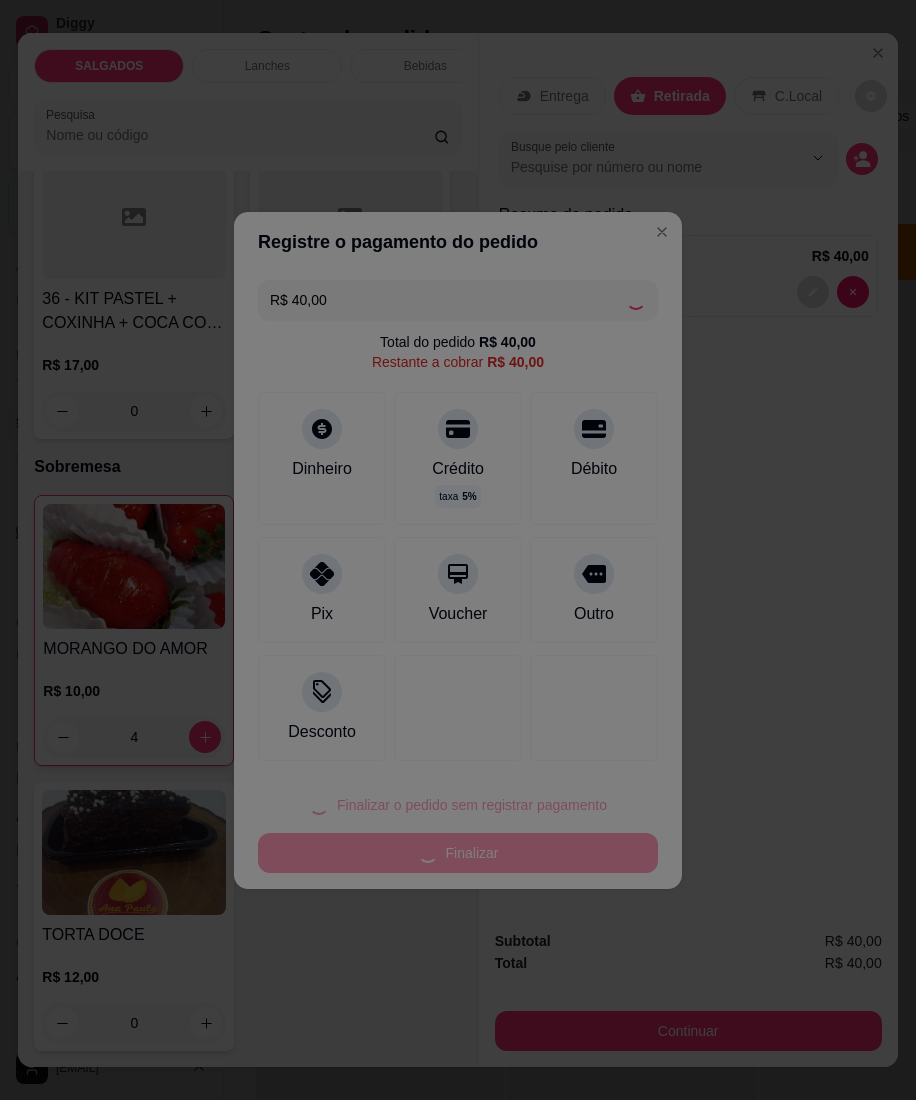 type on "0" 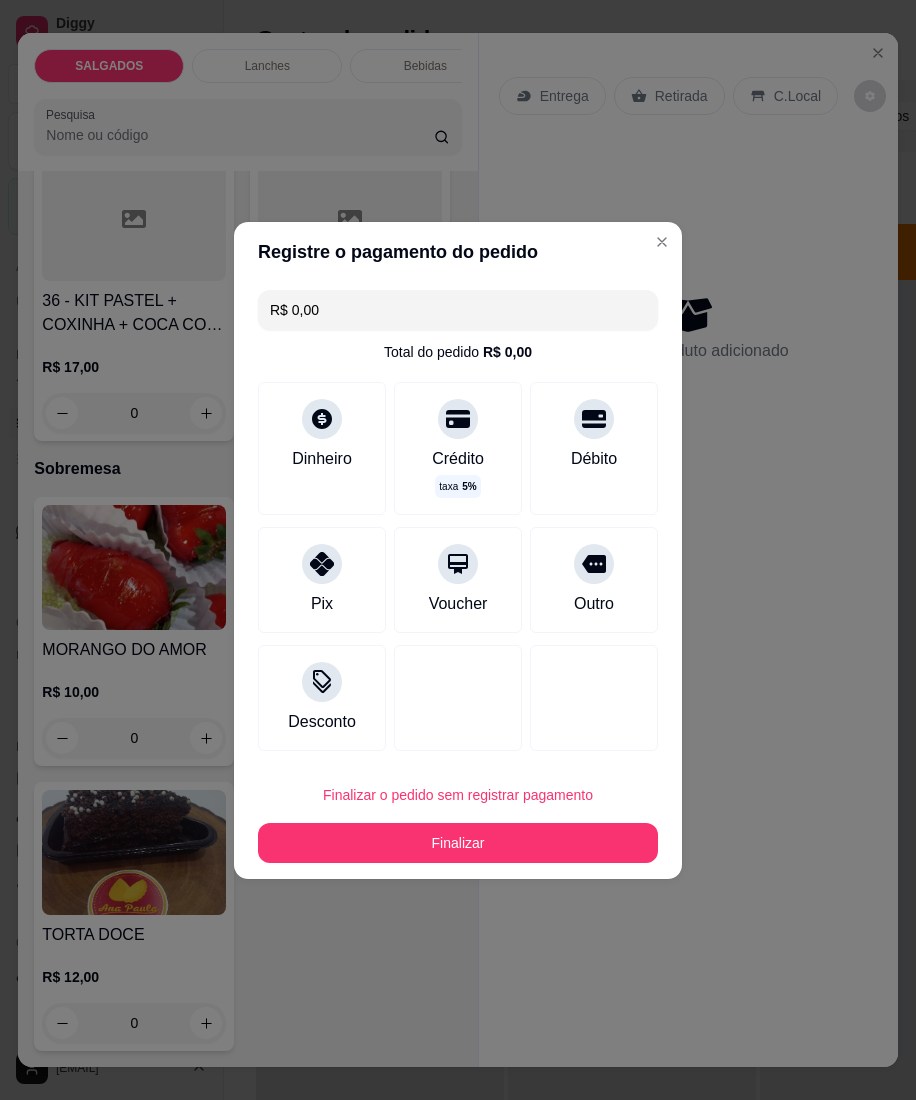 type on "R$ 0,00" 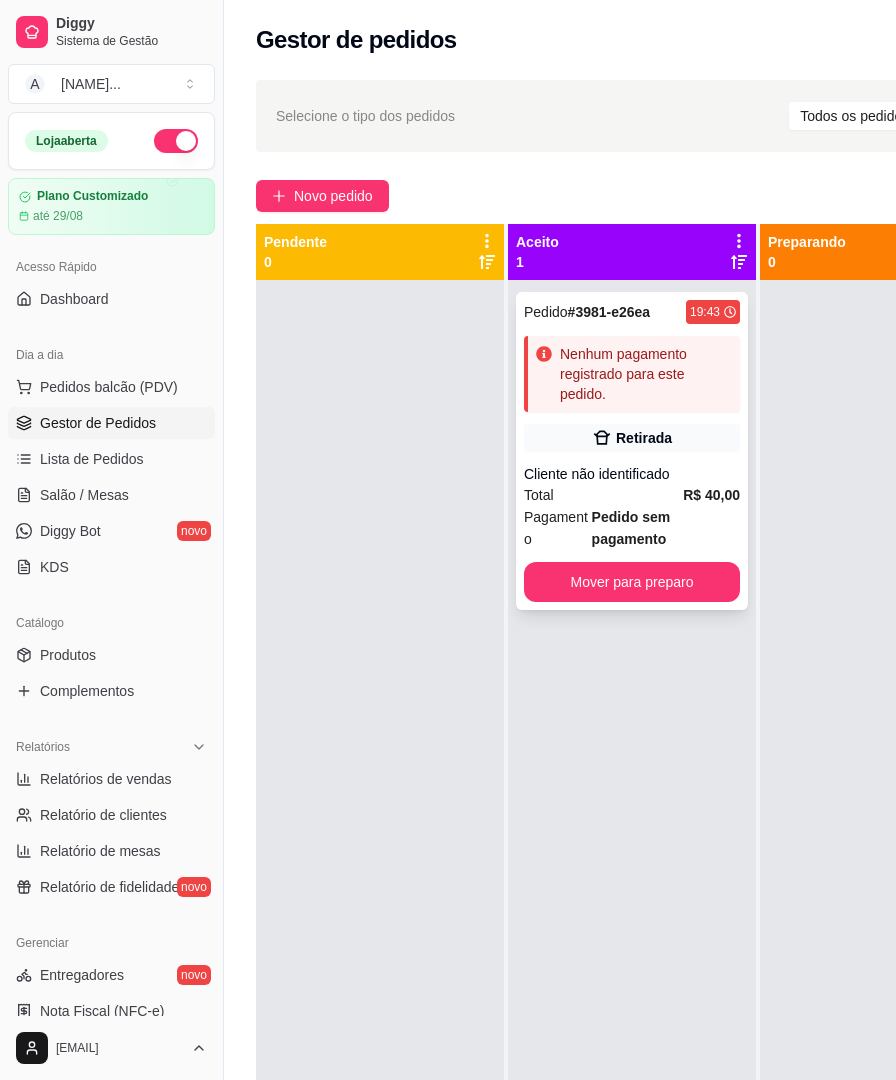 click on "Cliente não identificado" at bounding box center [632, 474] 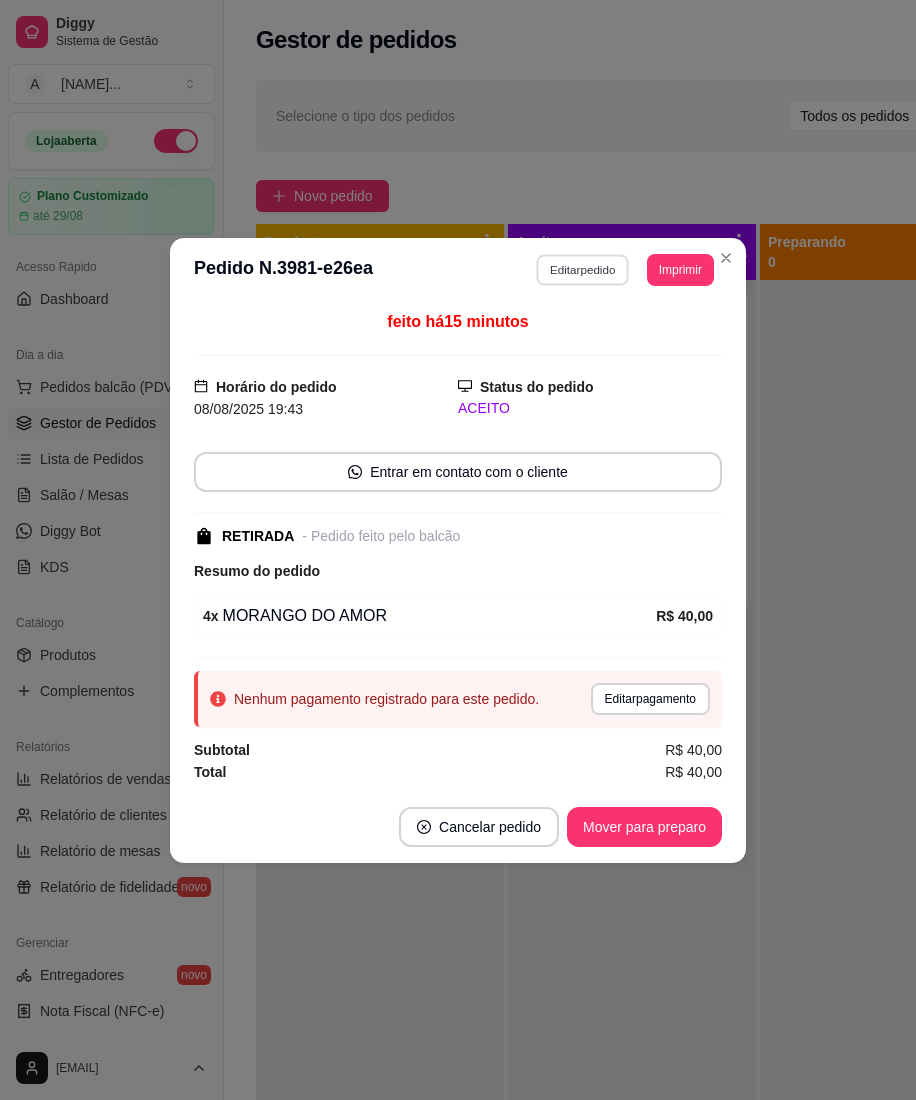 click on "Editar  pedido" at bounding box center [583, 269] 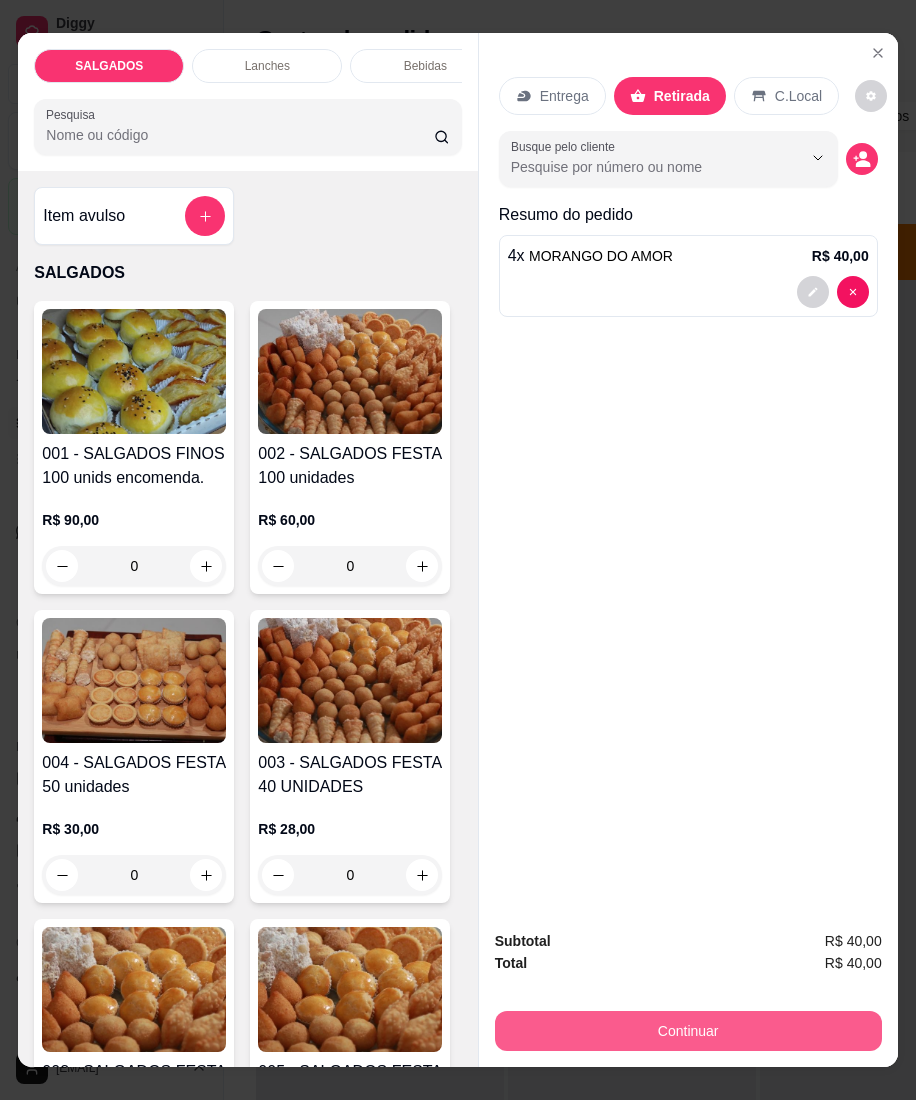 click on "Continuar" at bounding box center [688, 1031] 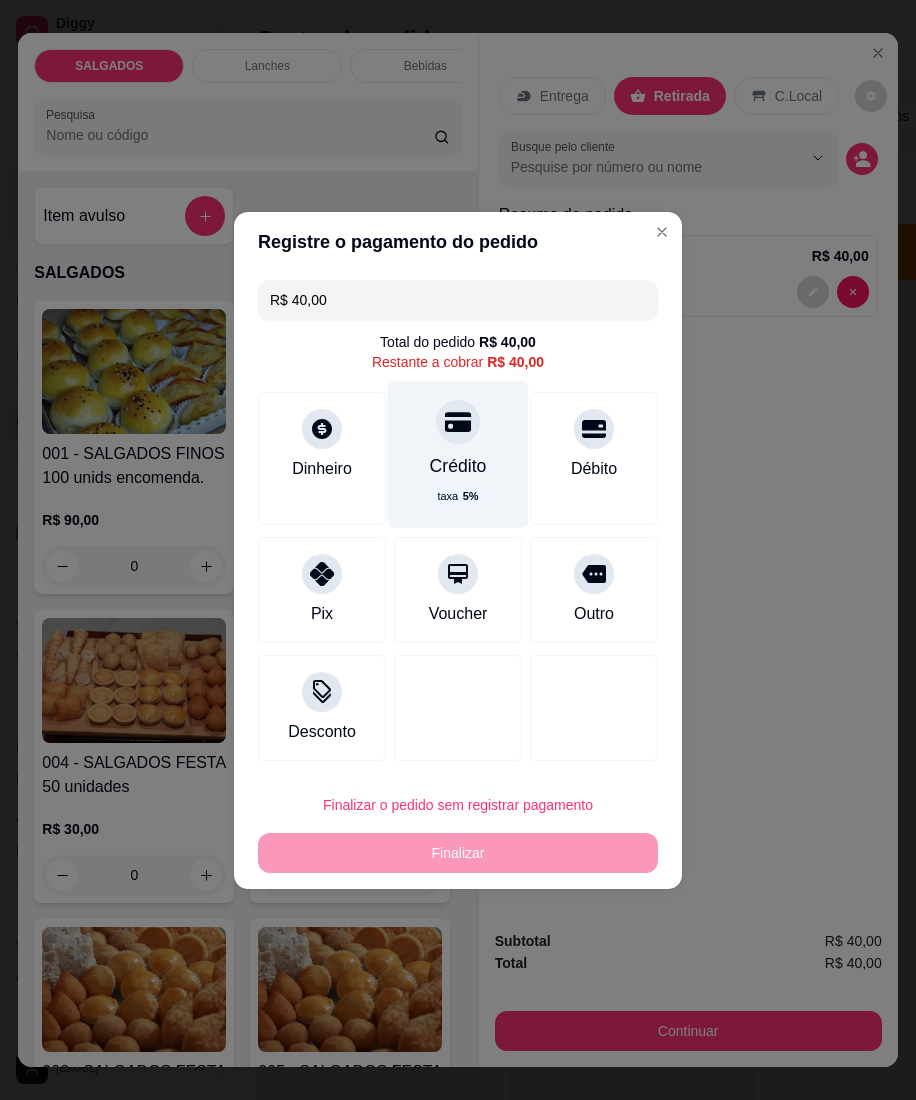 click on "Crédito taxa   5 %" at bounding box center (458, 454) 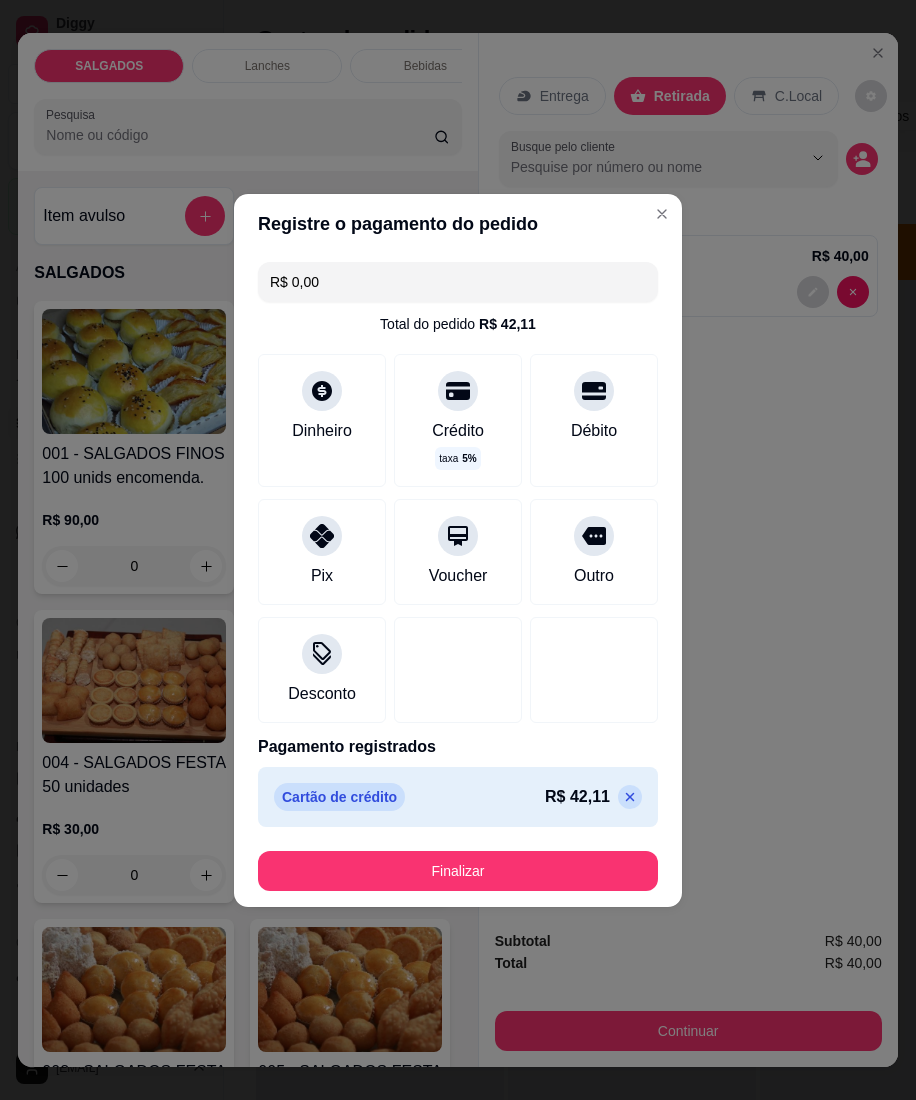 click on "Finalizar" at bounding box center [458, 871] 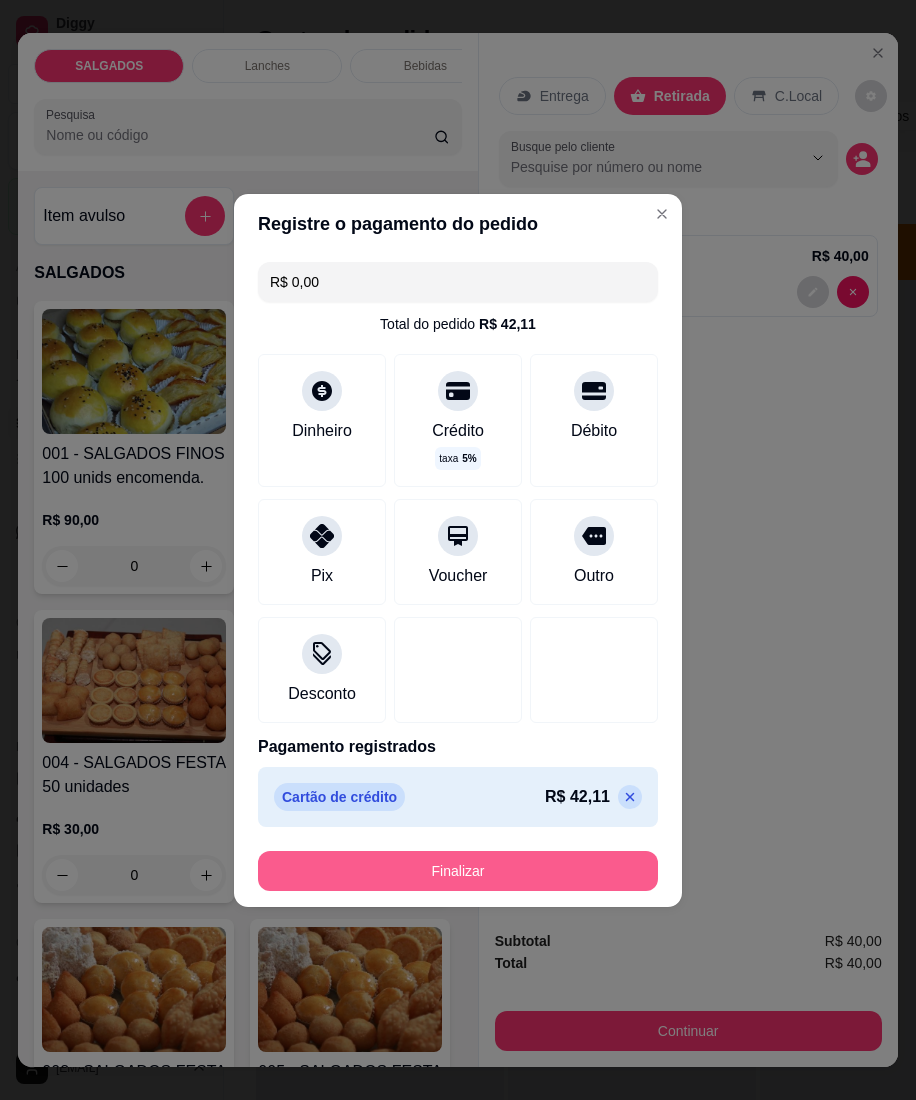 click on "Finalizar" at bounding box center (458, 871) 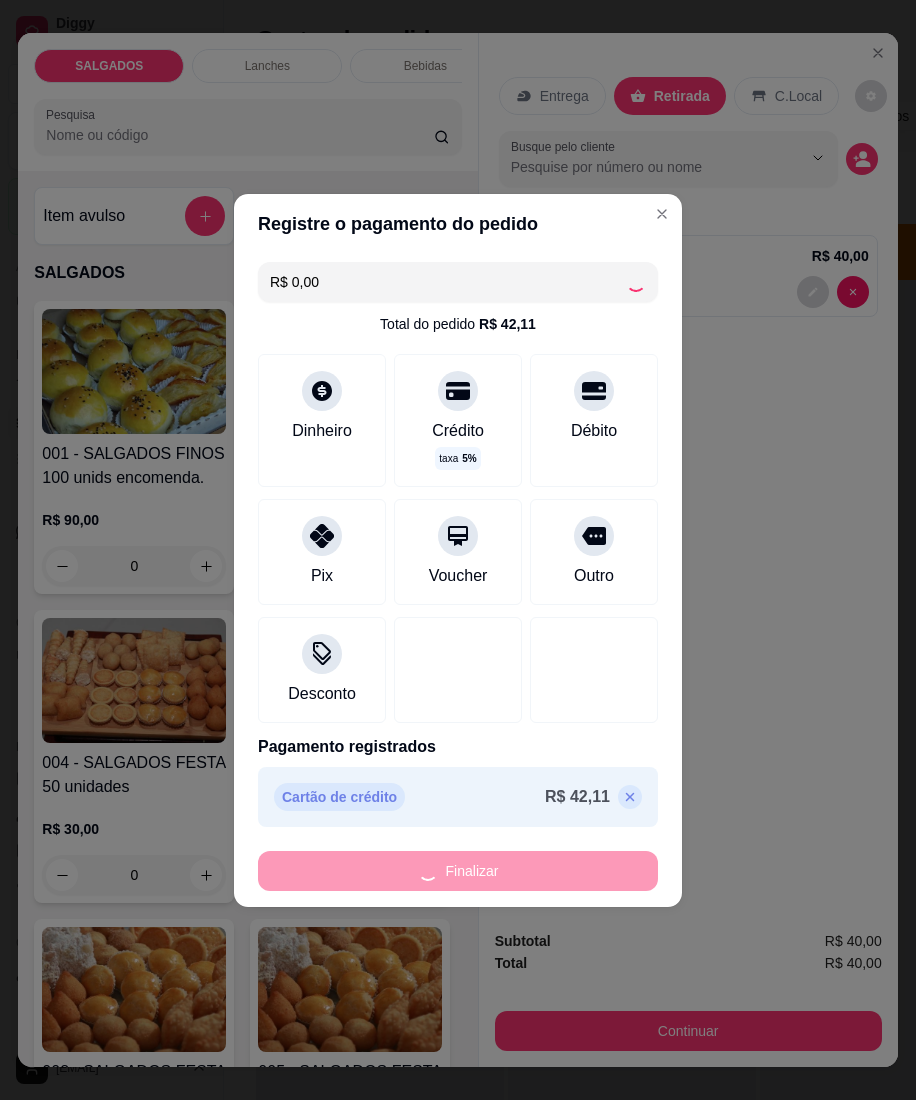 type on "0" 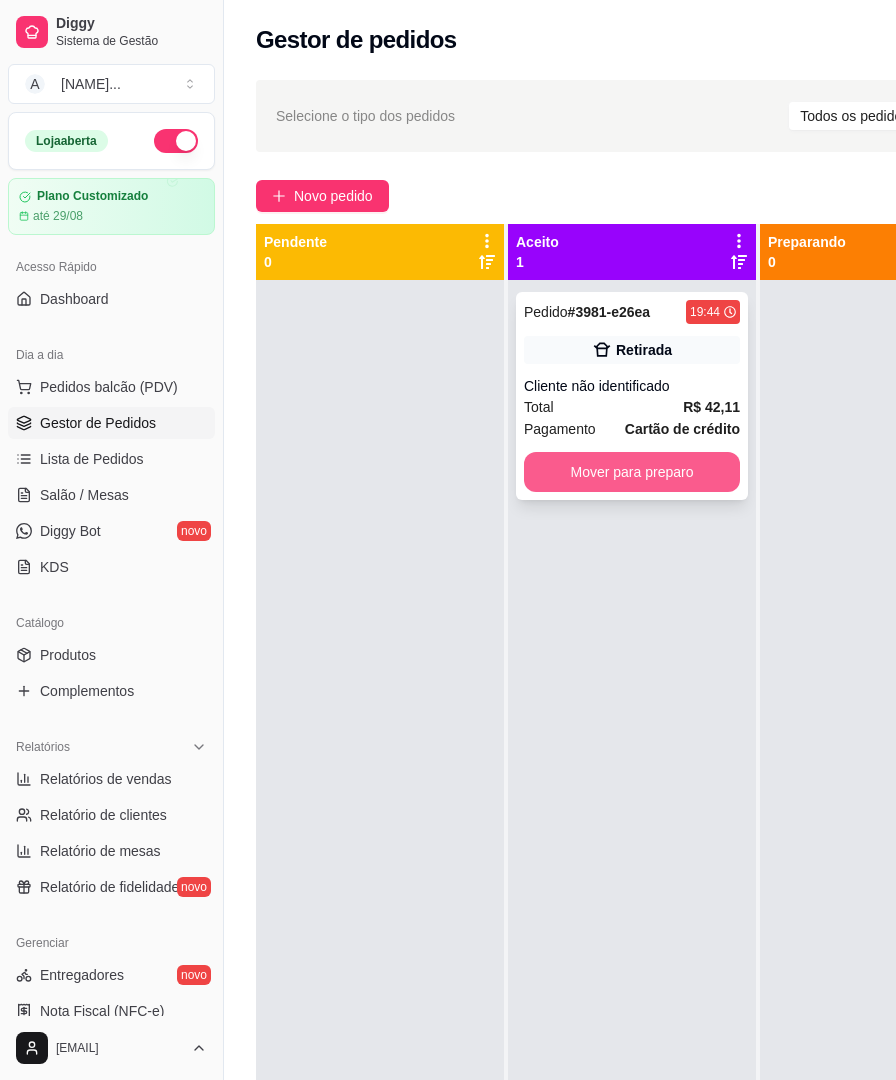 click on "Mover para preparo" at bounding box center (632, 472) 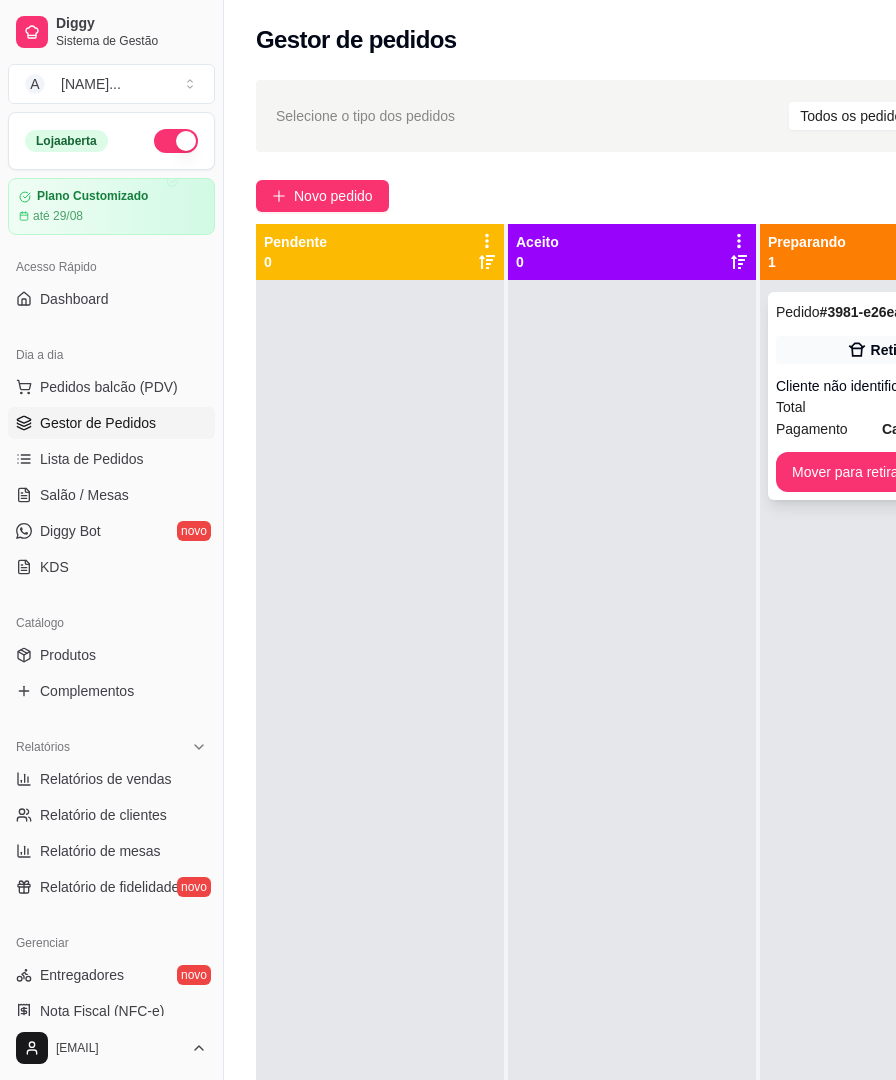 click on "Pedido  # [ID] [TIME] Retirada Cliente não identificado Total R$ 42,11 Pagamento Cartão de crédito Mover para retirada disponível" at bounding box center (886, 396) 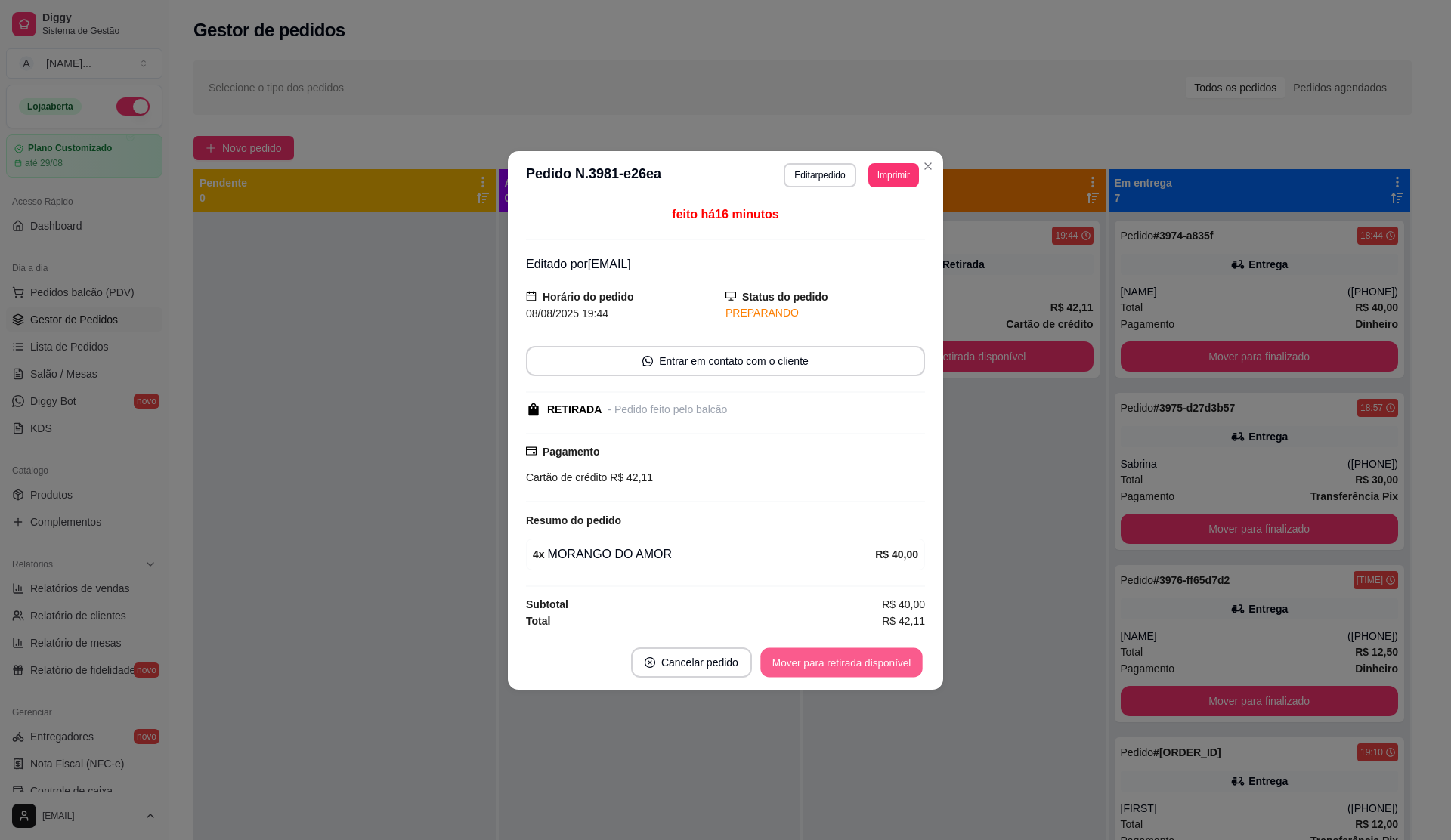 click on "Mover para retirada disponível" at bounding box center [841, 662] 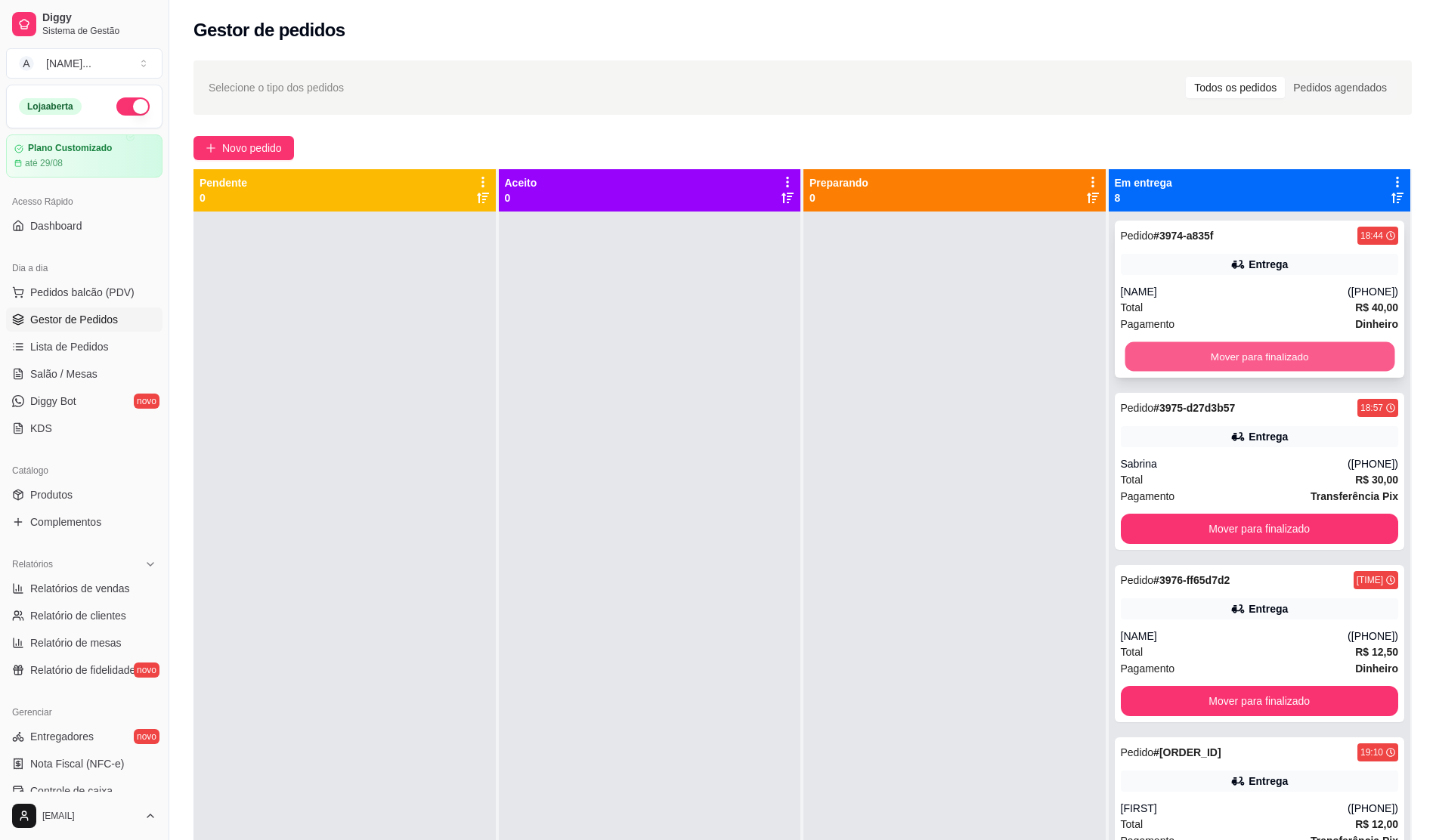 click on "Mover para finalizado" at bounding box center [1259, 357] 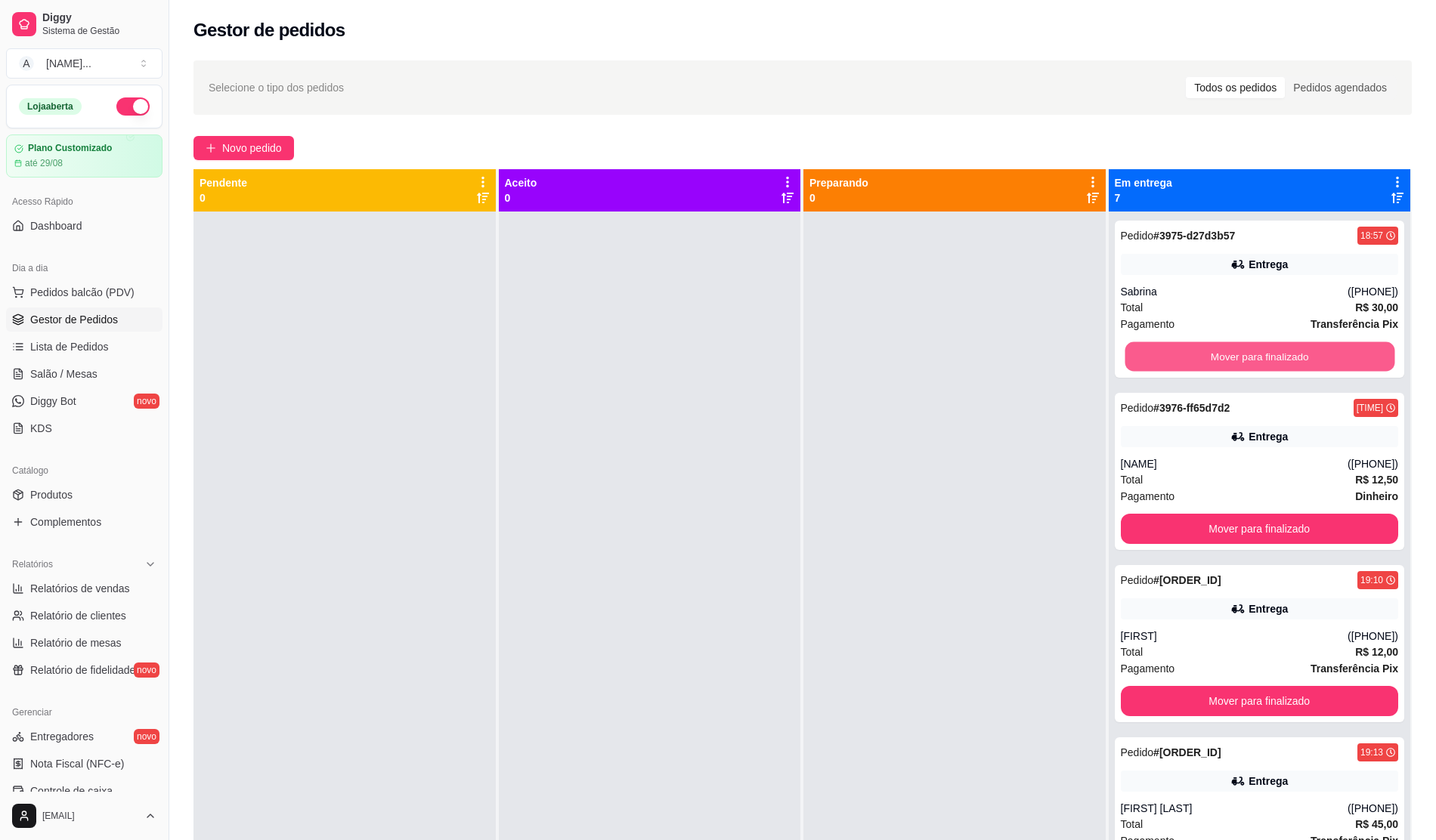 click on "Mover para finalizado" at bounding box center (1259, 357) 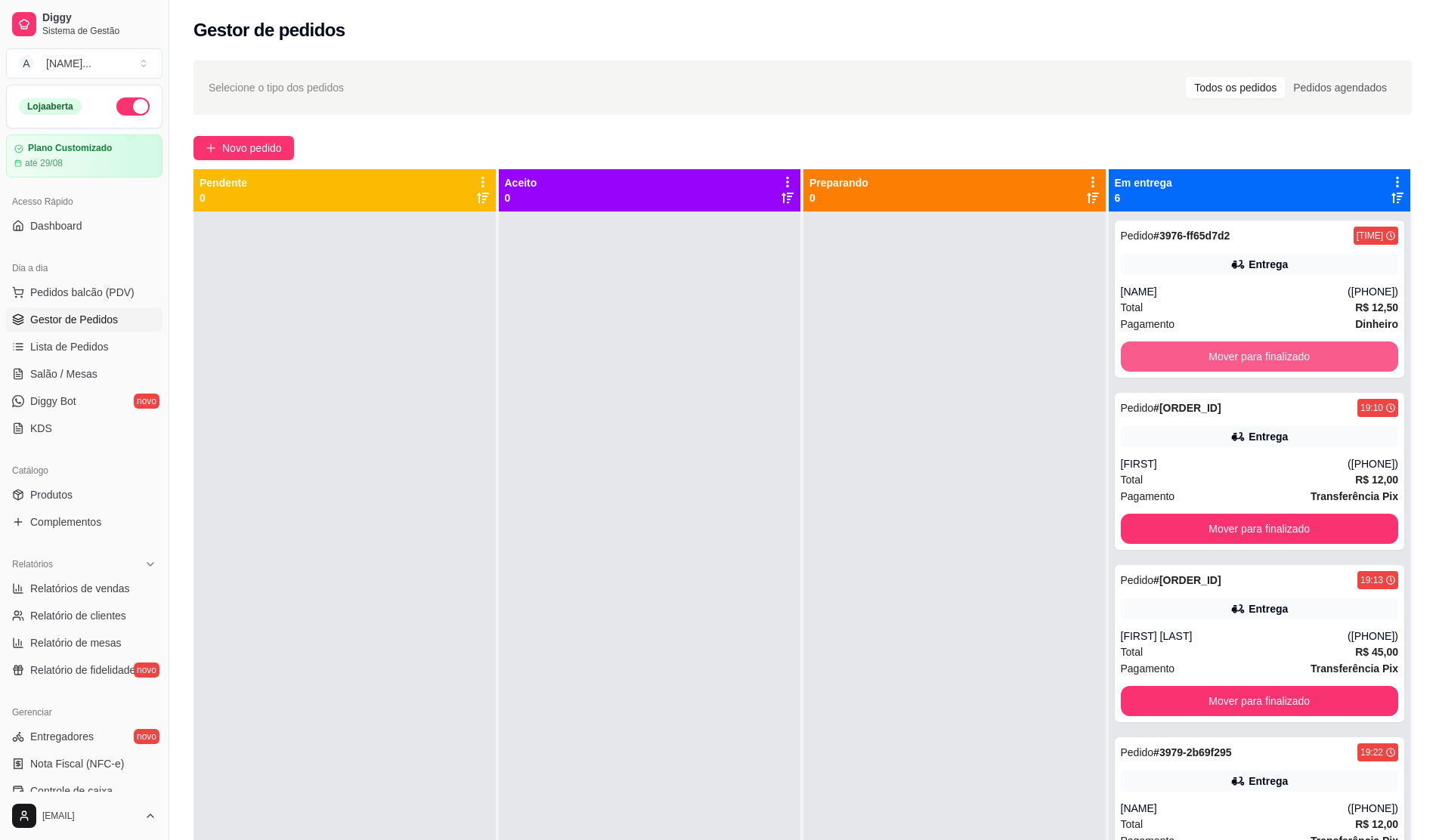 click on "Mover para finalizado" at bounding box center (1260, 357) 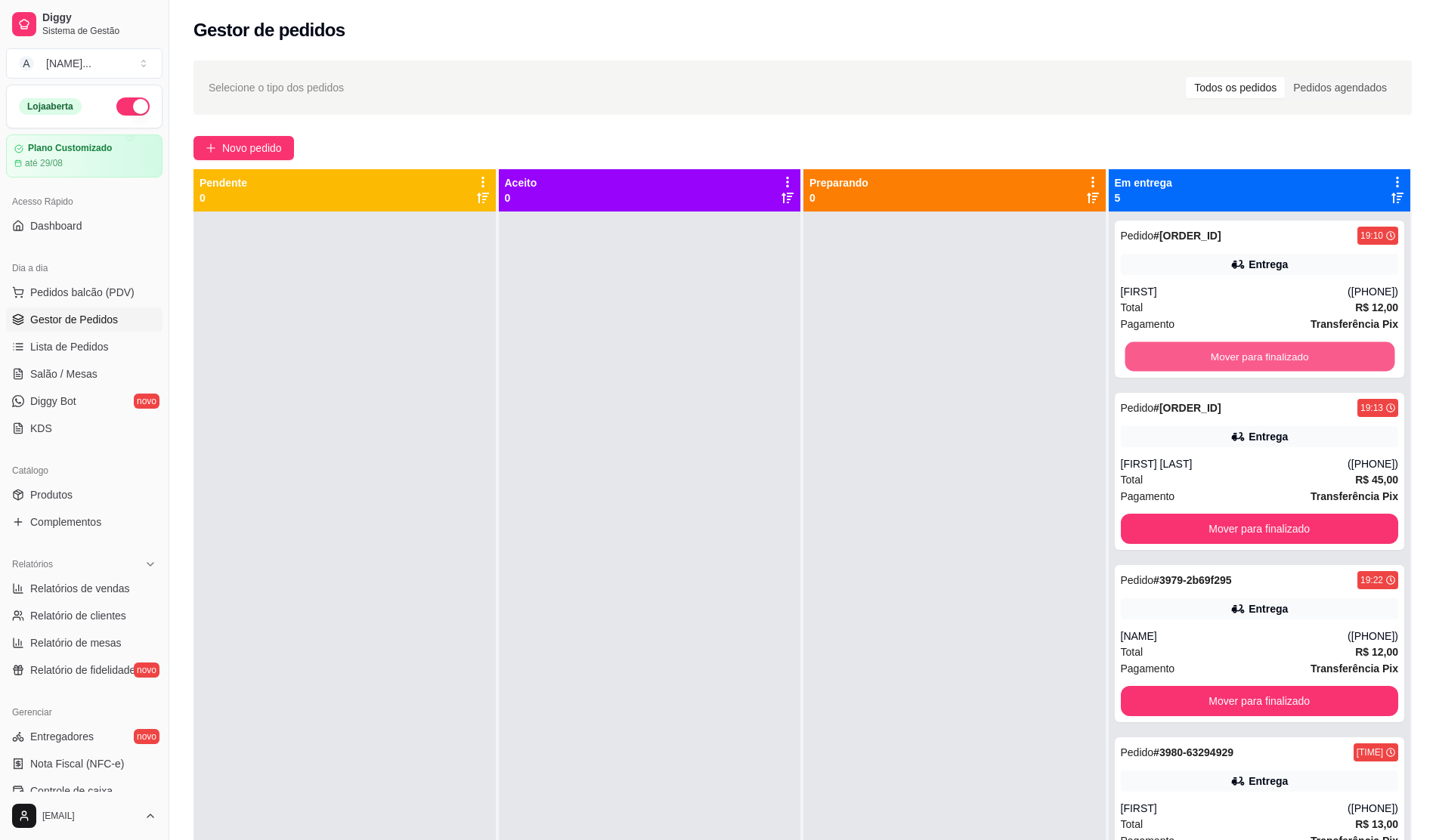 click on "Mover para finalizado" at bounding box center (1259, 357) 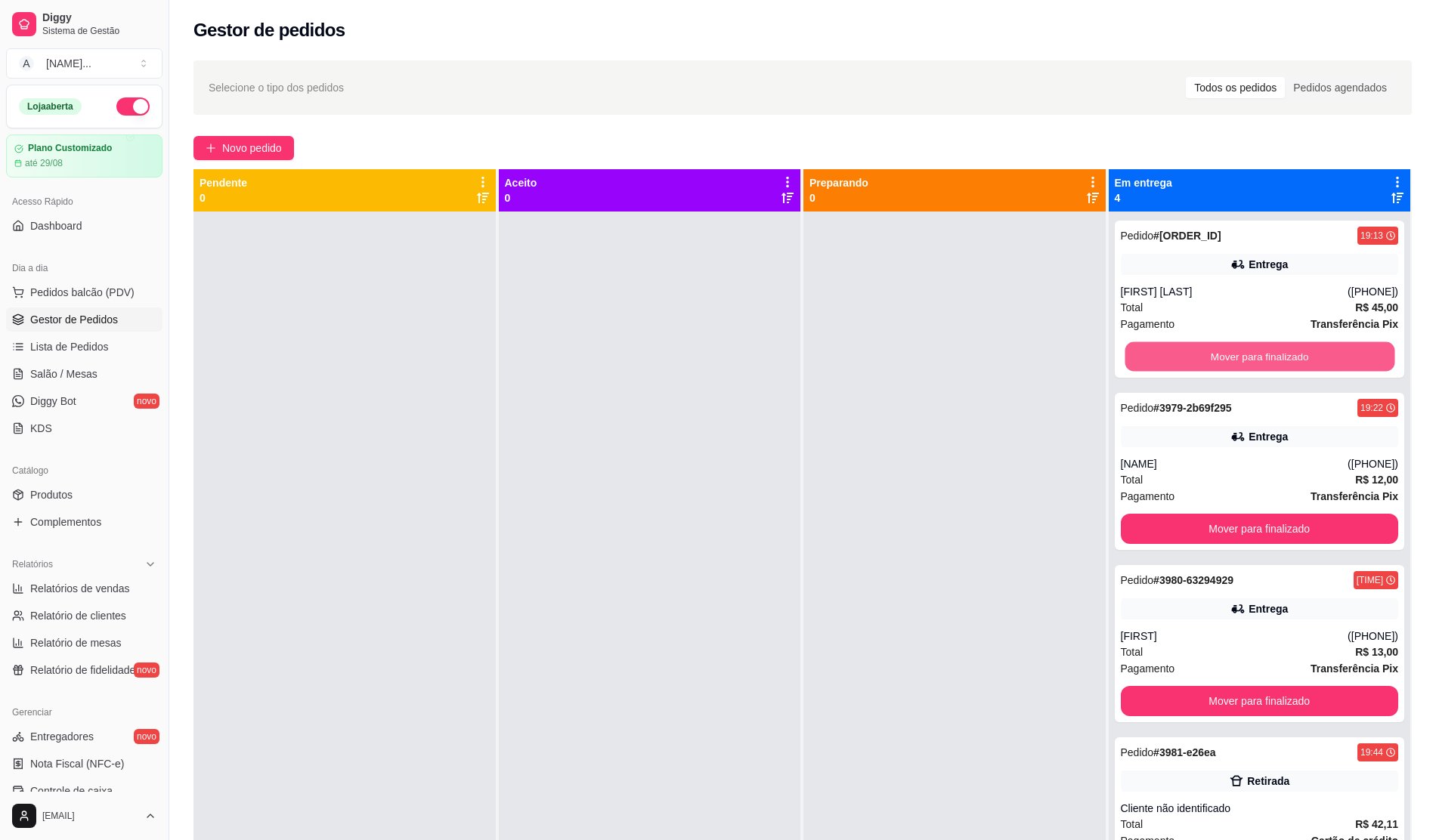 click on "Mover para finalizado" at bounding box center [1259, 357] 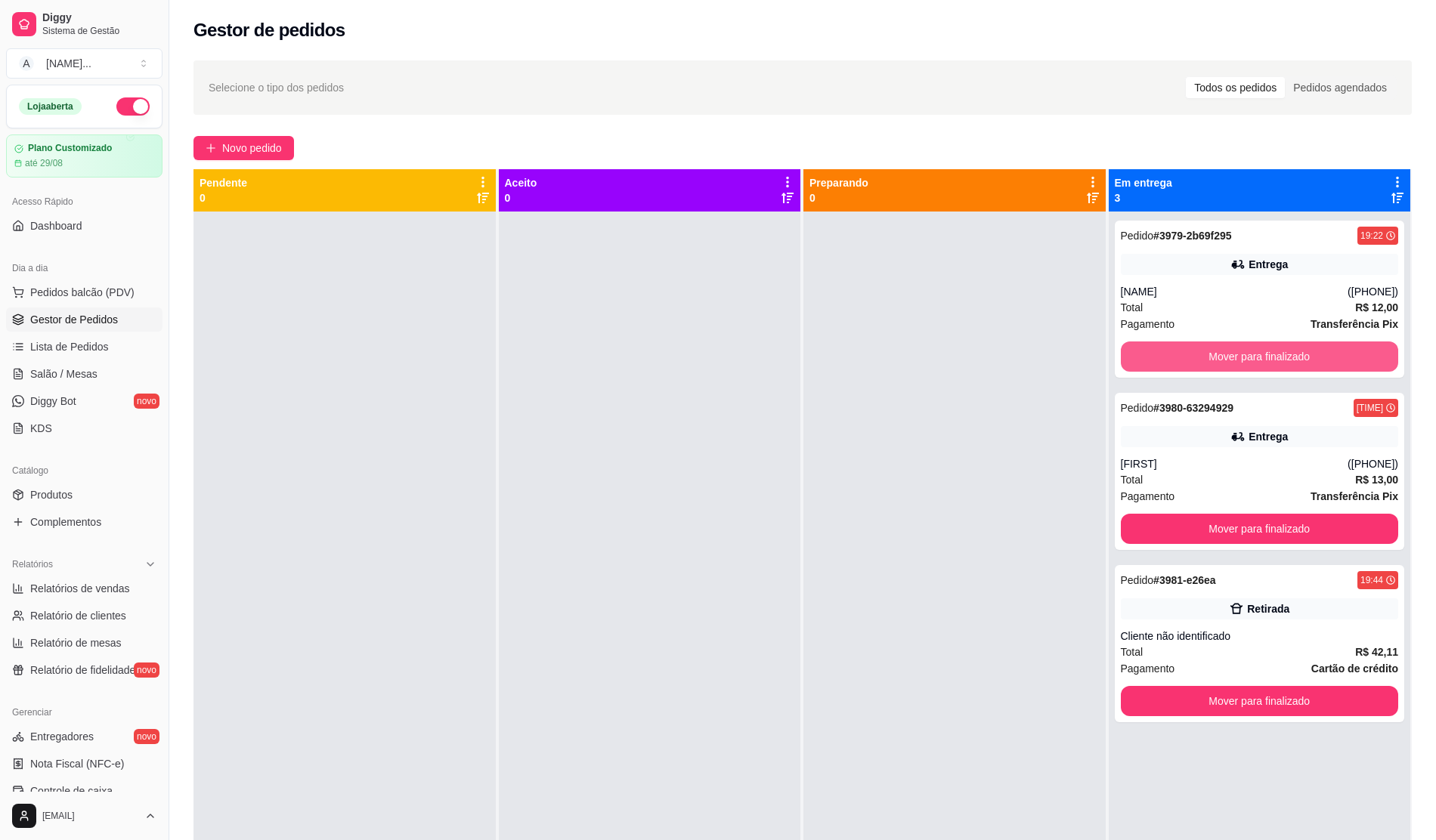 click on "Mover para finalizado" at bounding box center (1260, 357) 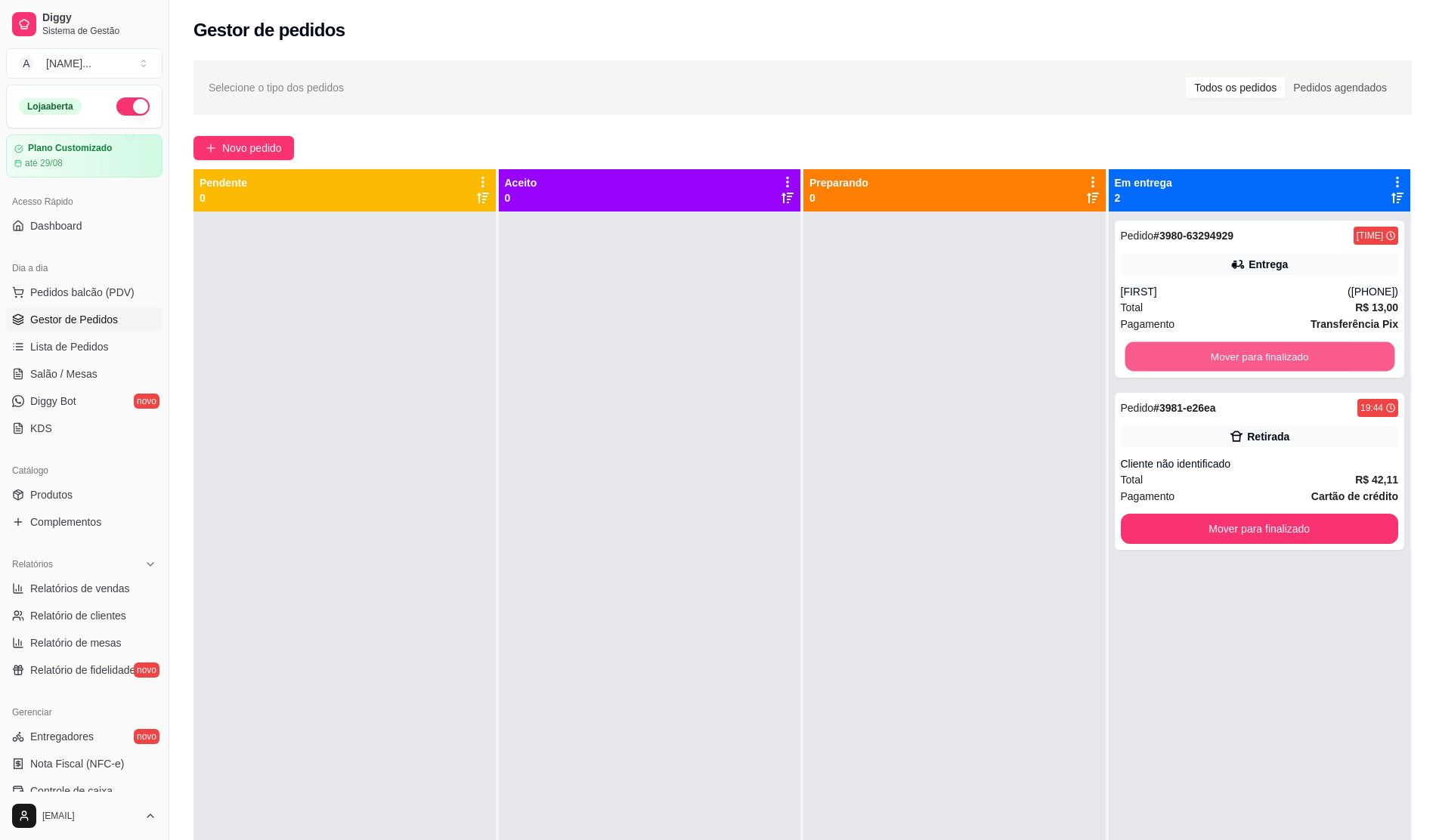 click on "Mover para finalizado" at bounding box center [1259, 357] 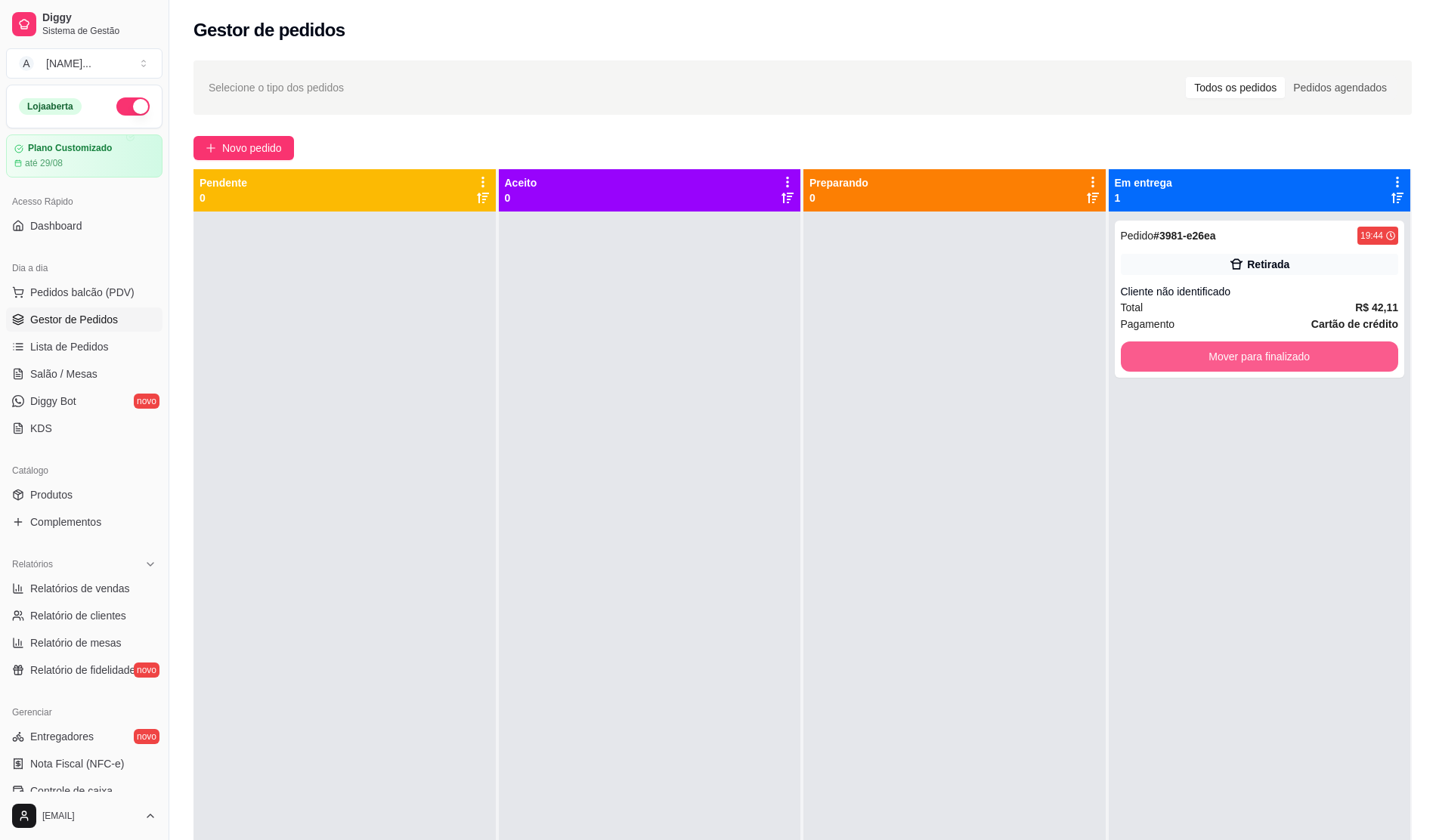 click on "Mover para finalizado" at bounding box center [1260, 357] 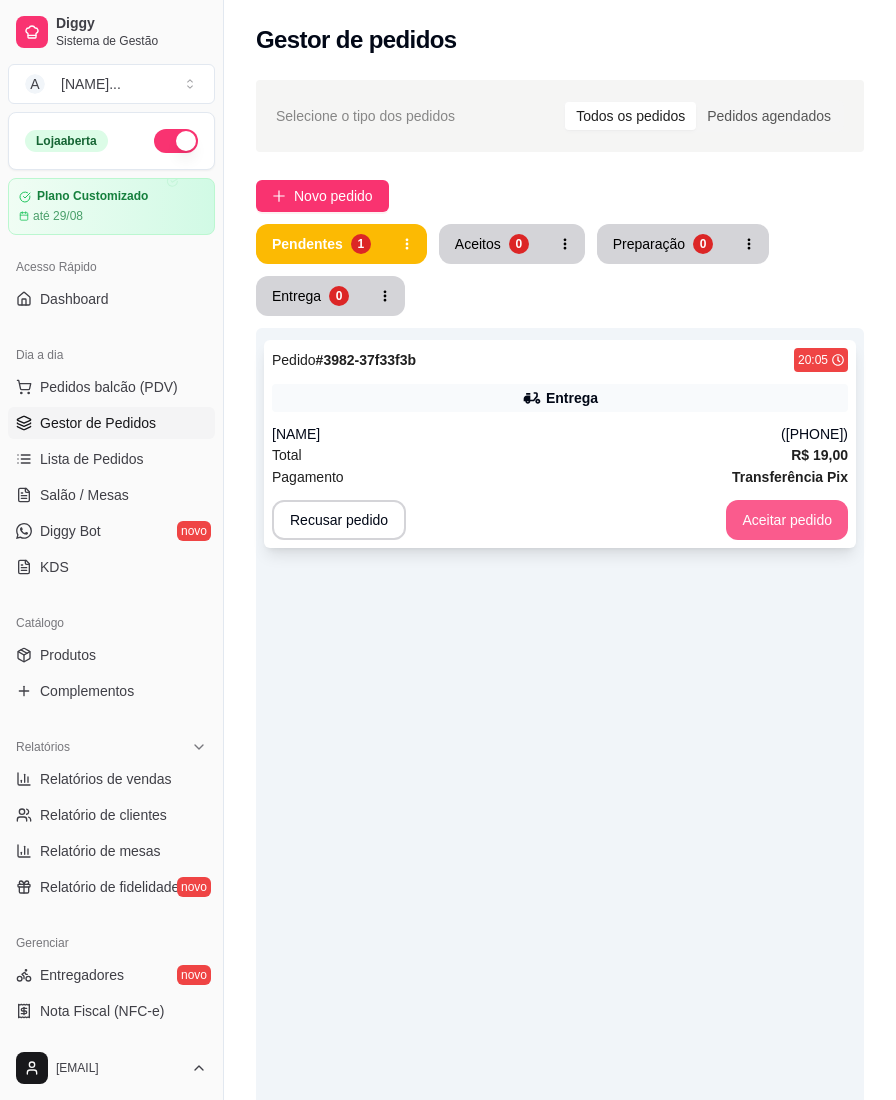 click on "Aceitar pedido" at bounding box center [787, 520] 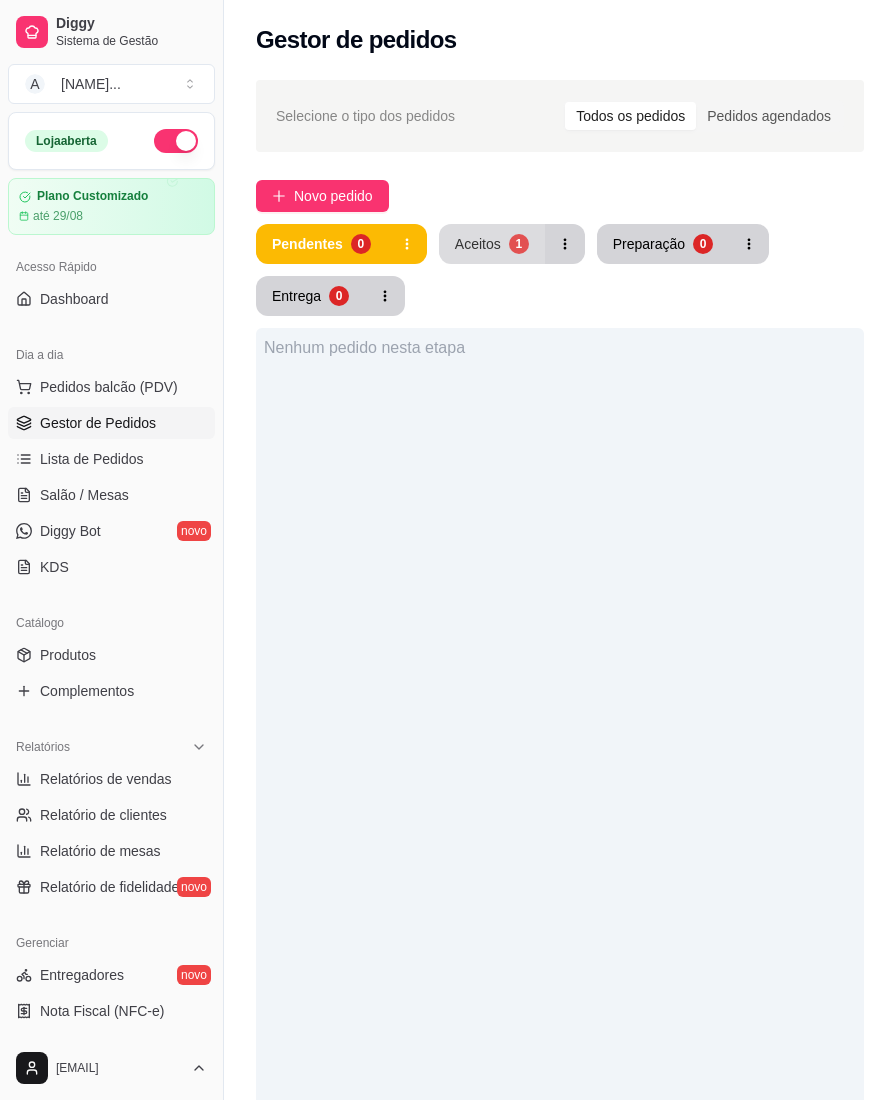click on "Aceitos 1" at bounding box center (492, 244) 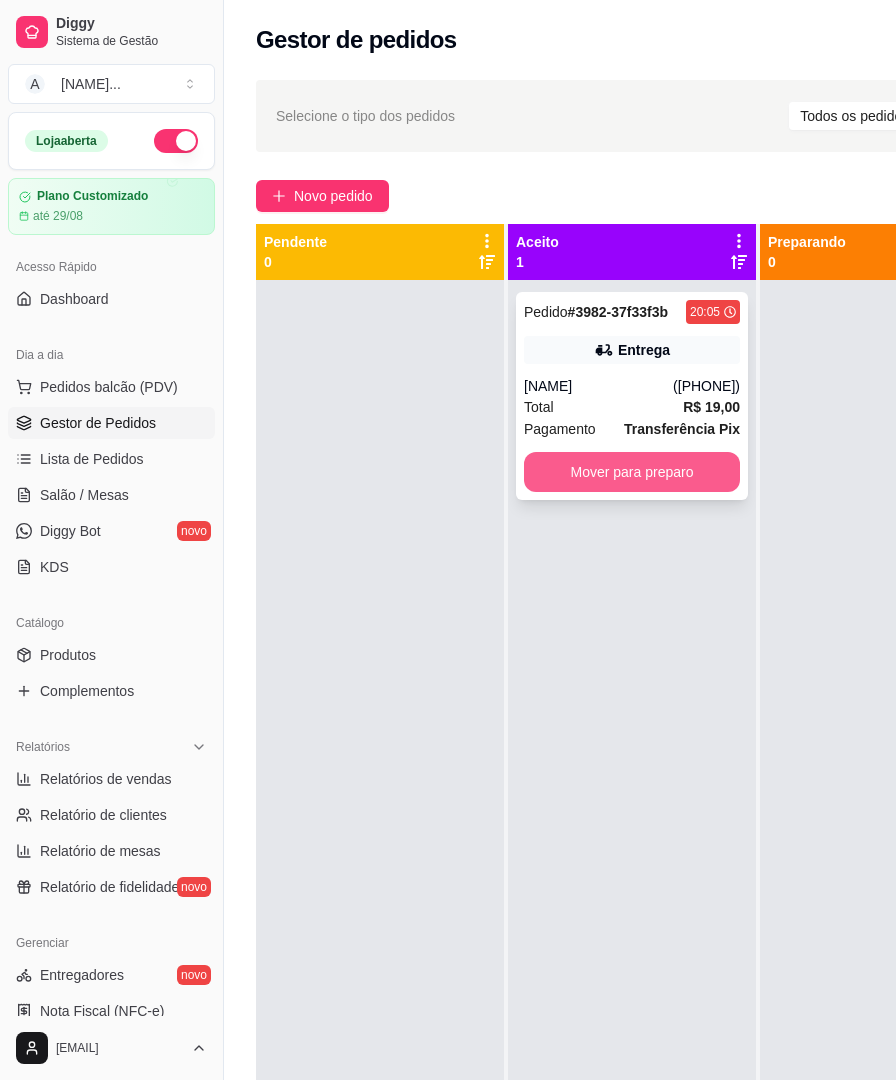 click on "Mover para preparo" at bounding box center (632, 472) 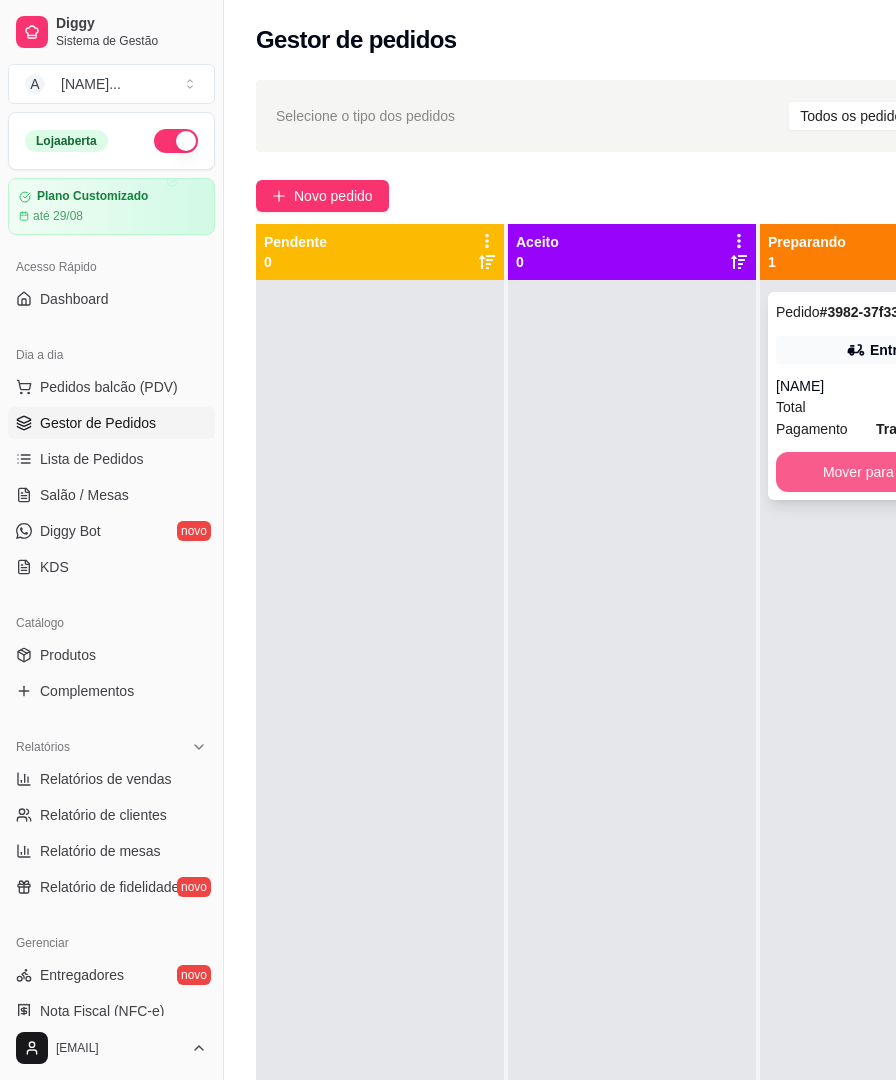 click on "Mover para entrega" at bounding box center (884, 472) 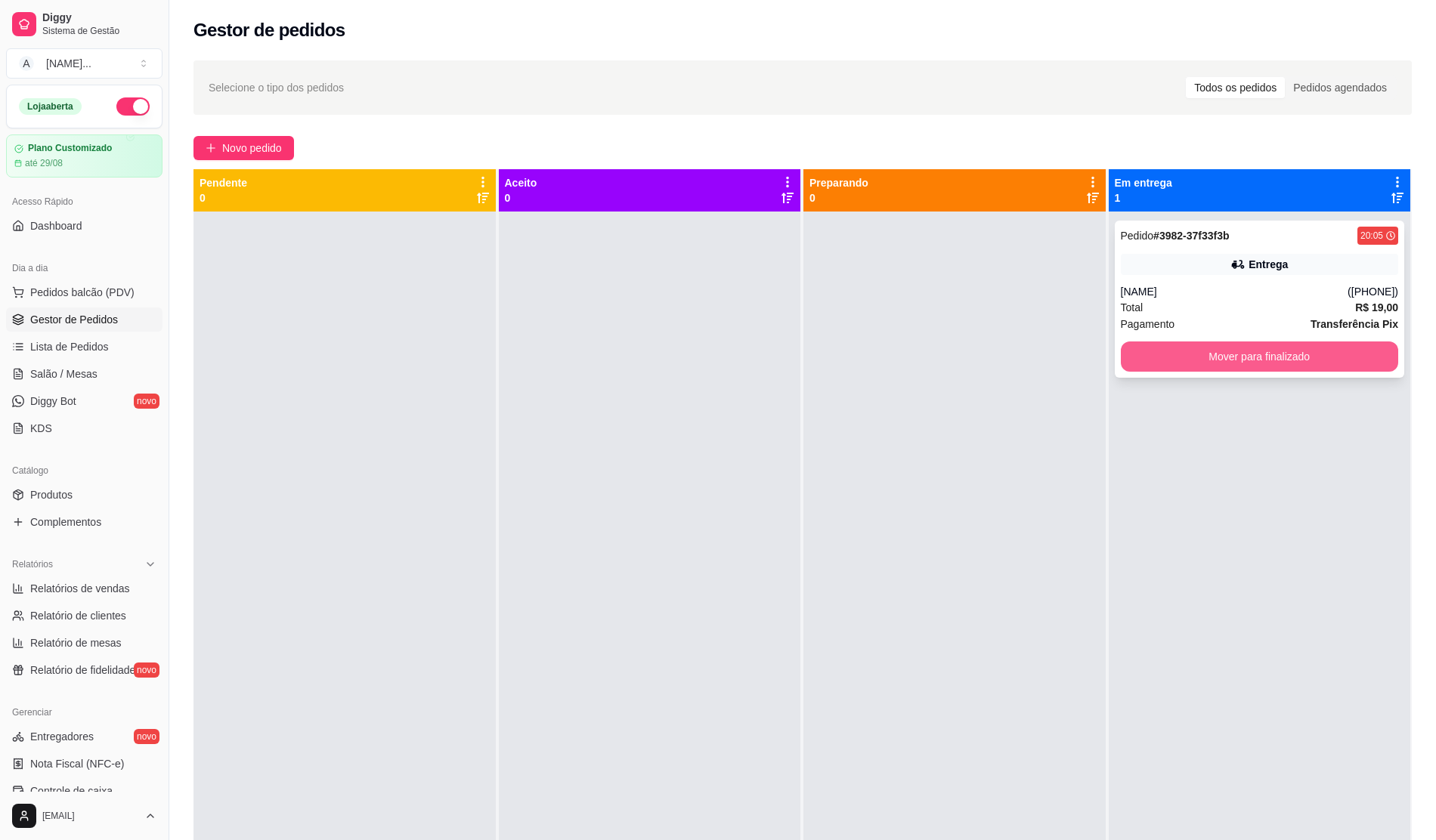 click on "Mover para finalizado" at bounding box center (1260, 357) 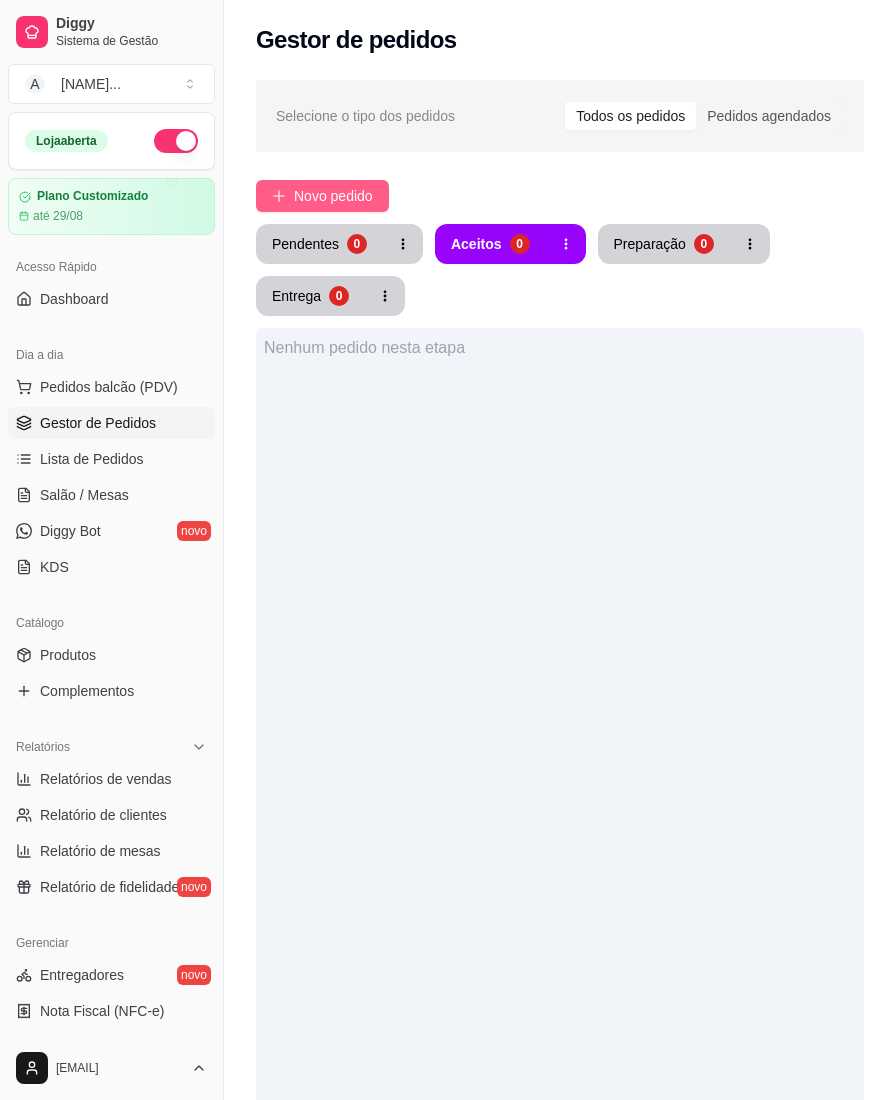 click on "Novo pedido" at bounding box center (322, 196) 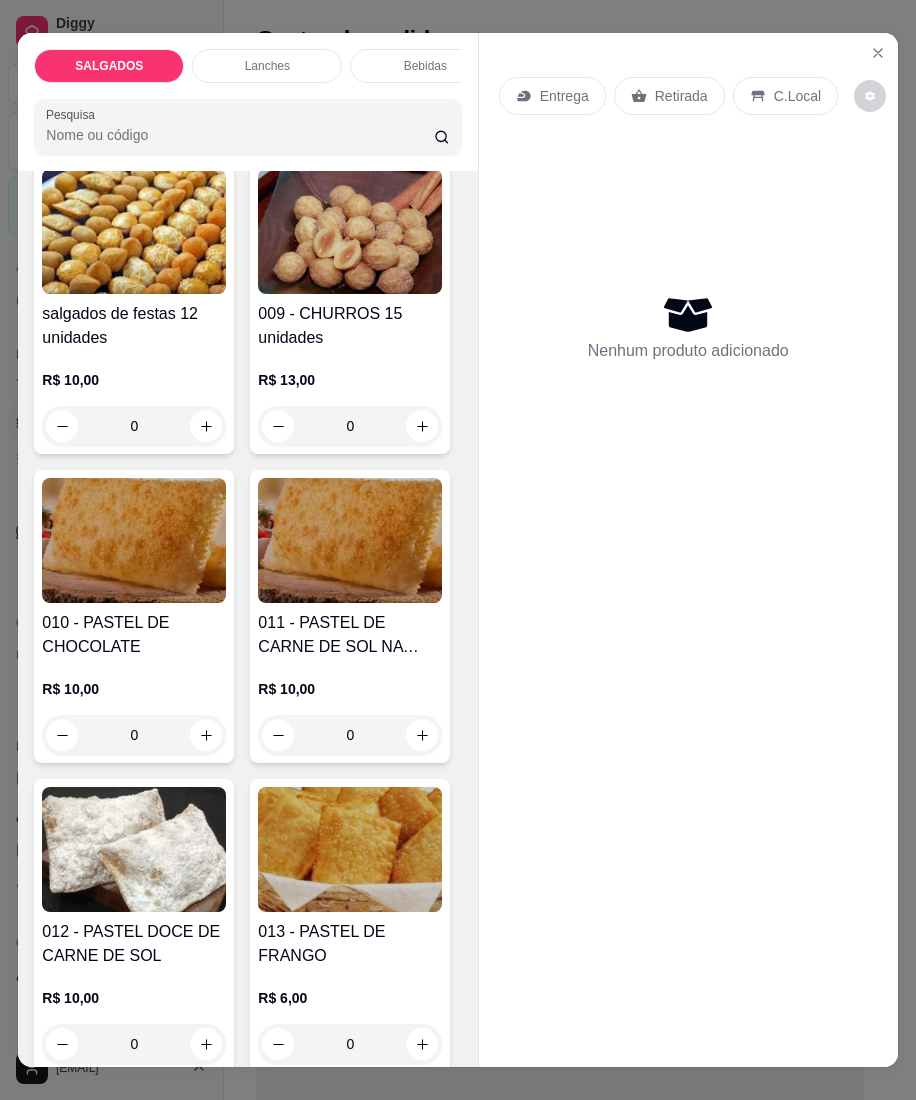 scroll, scrollTop: 1333, scrollLeft: 0, axis: vertical 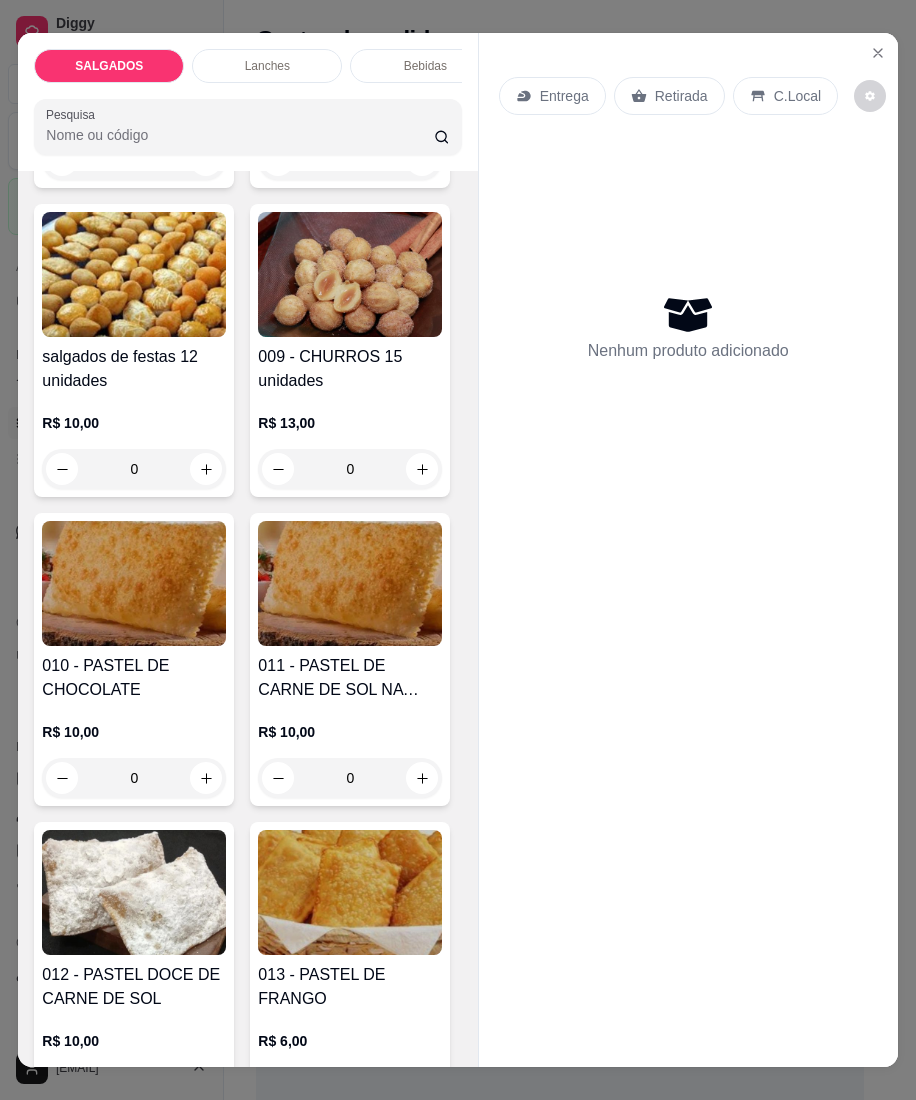 click on "0" at bounding box center [350, -149] 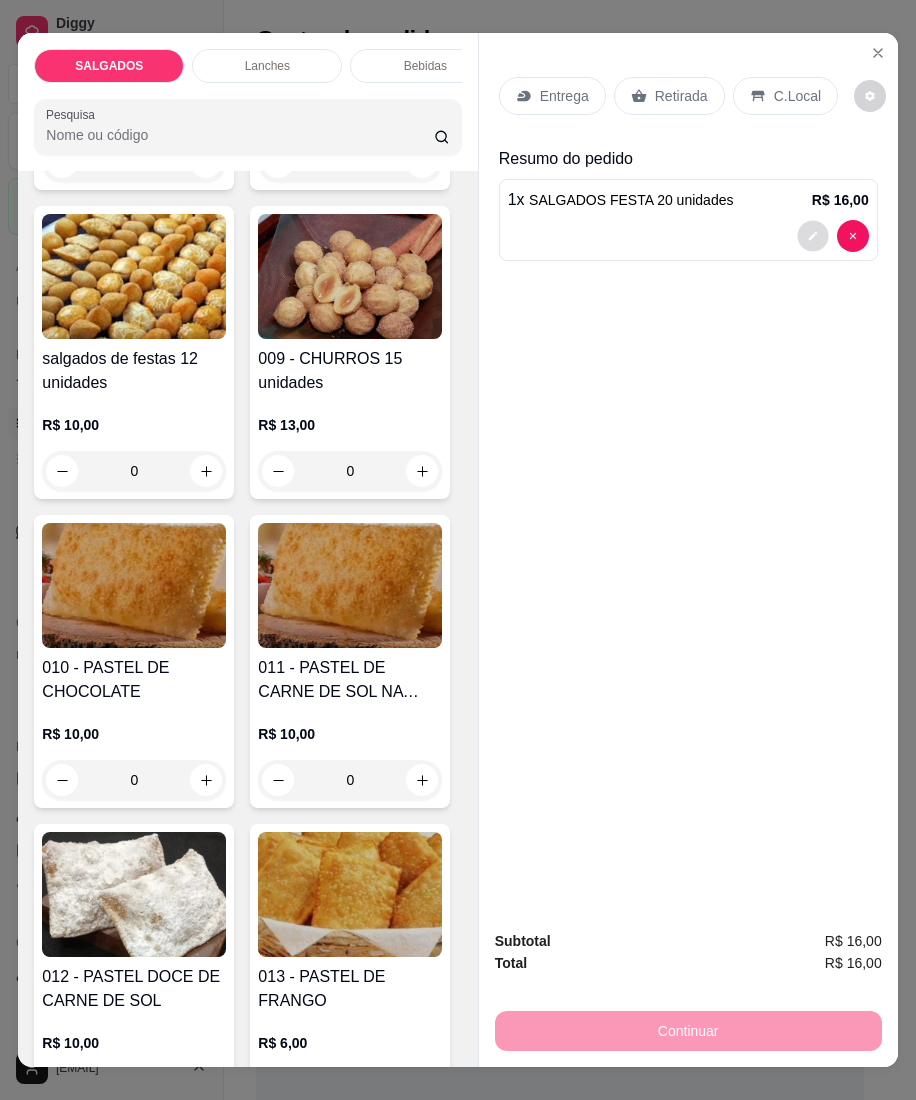 click at bounding box center [812, 235] 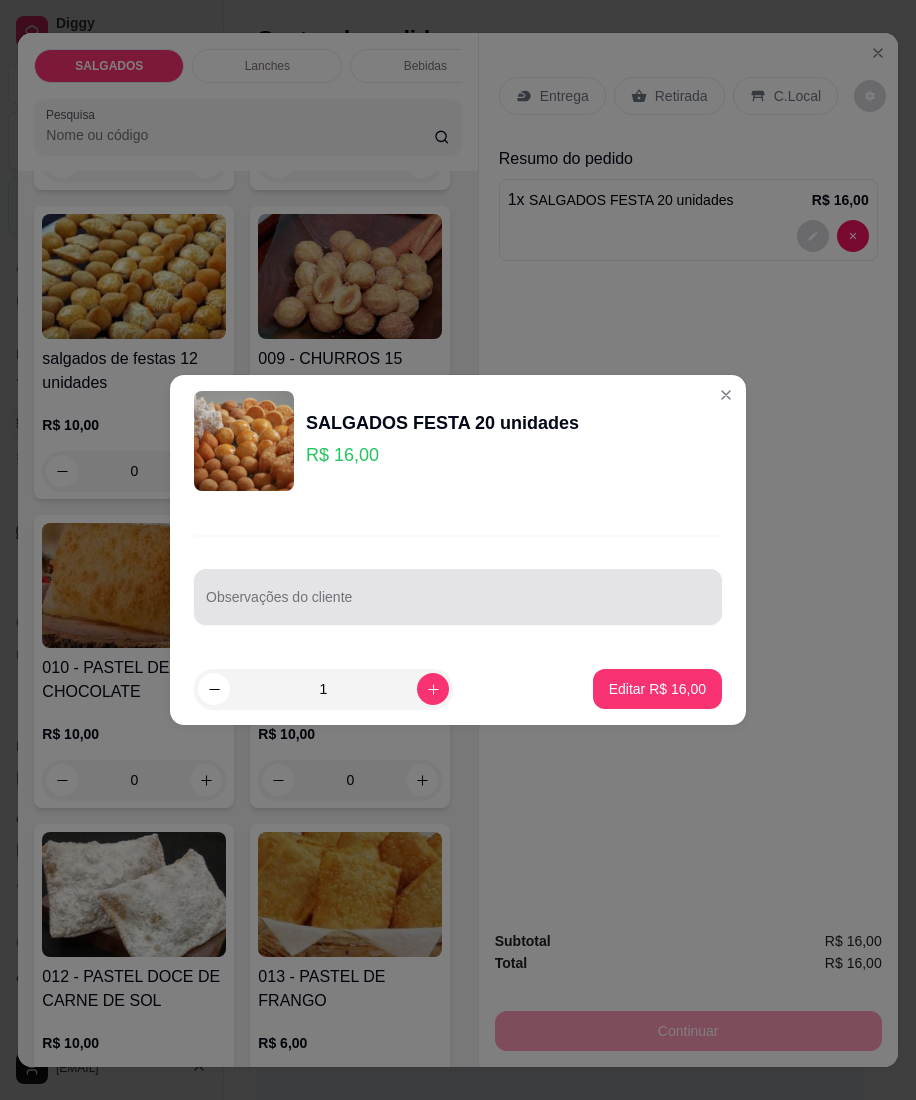 click on "Observações do cliente" at bounding box center [458, 597] 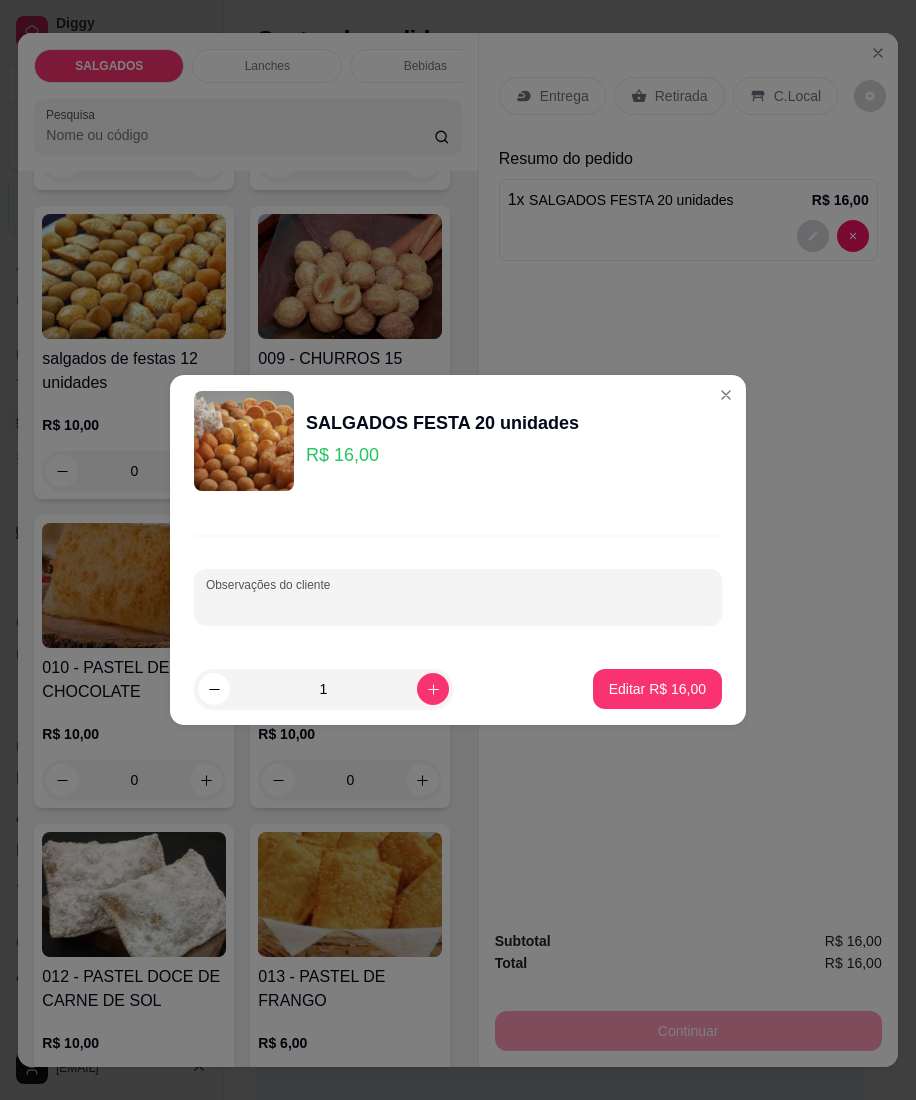 paste on "5 pasteis  5 coxinhas  5 empadas 5 enroladinhos" 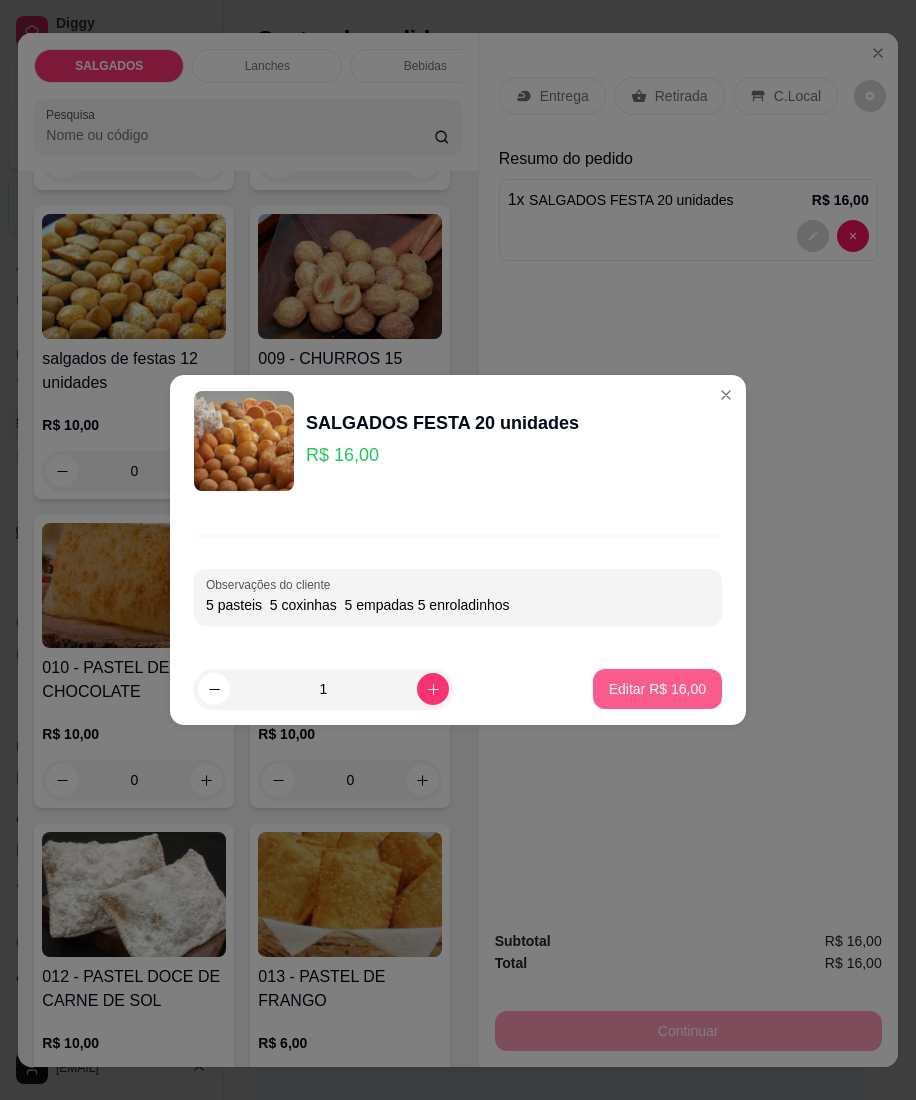 type on "5 pasteis  5 coxinhas  5 empadas 5 enroladinhos" 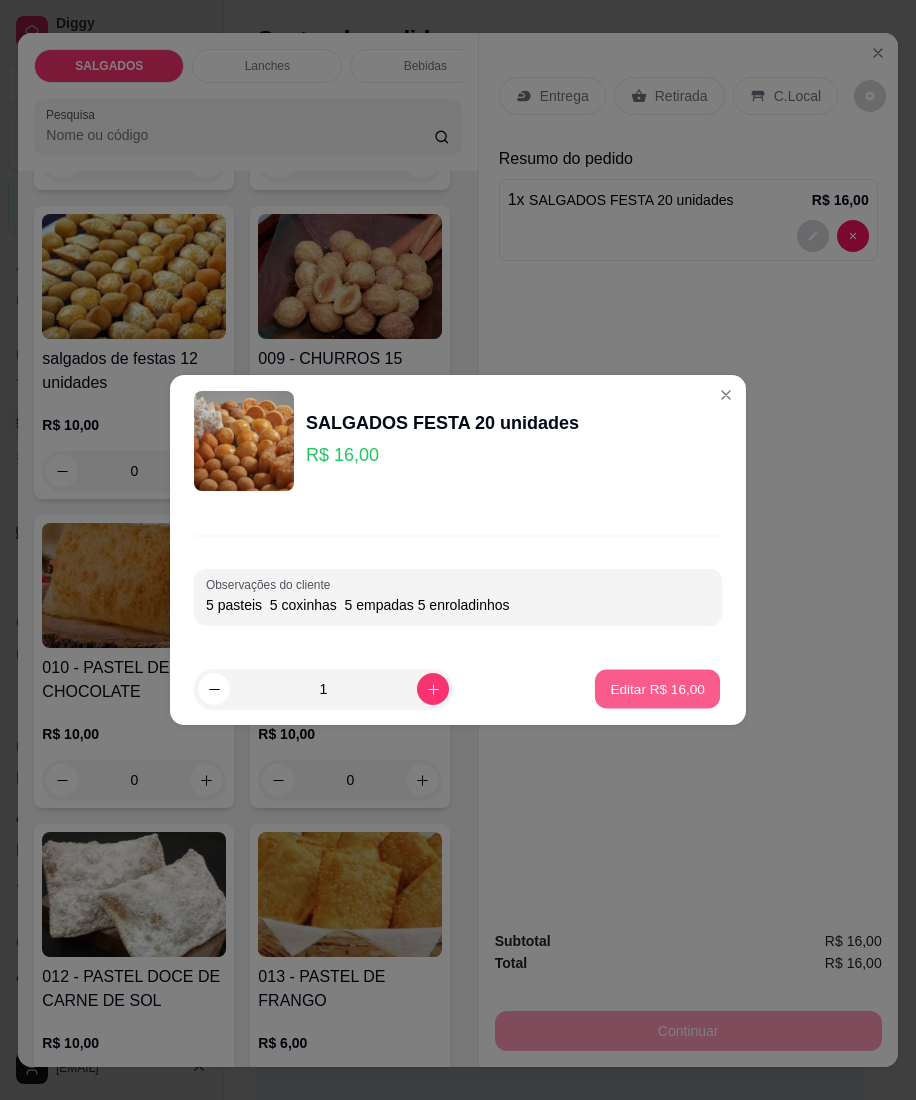 click on "Editar   R$ 16,00" at bounding box center [657, 689] 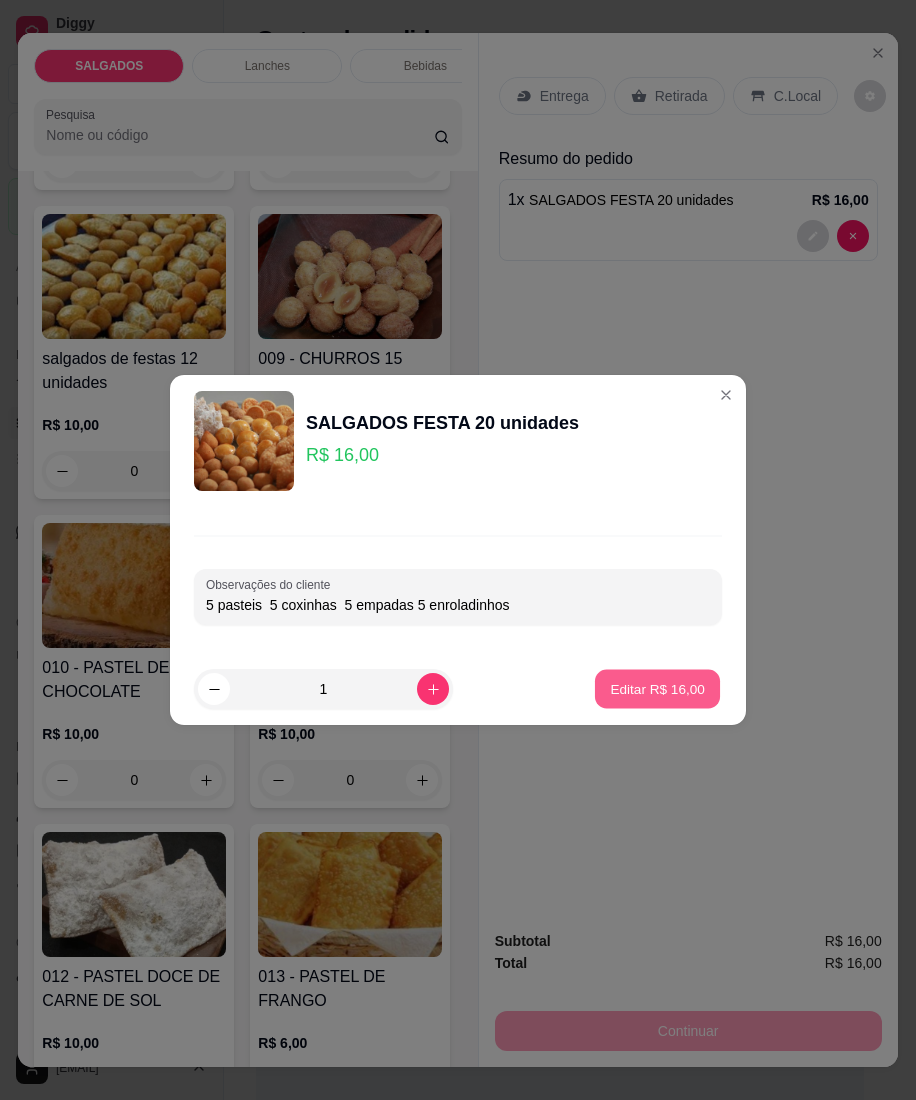 type on "0" 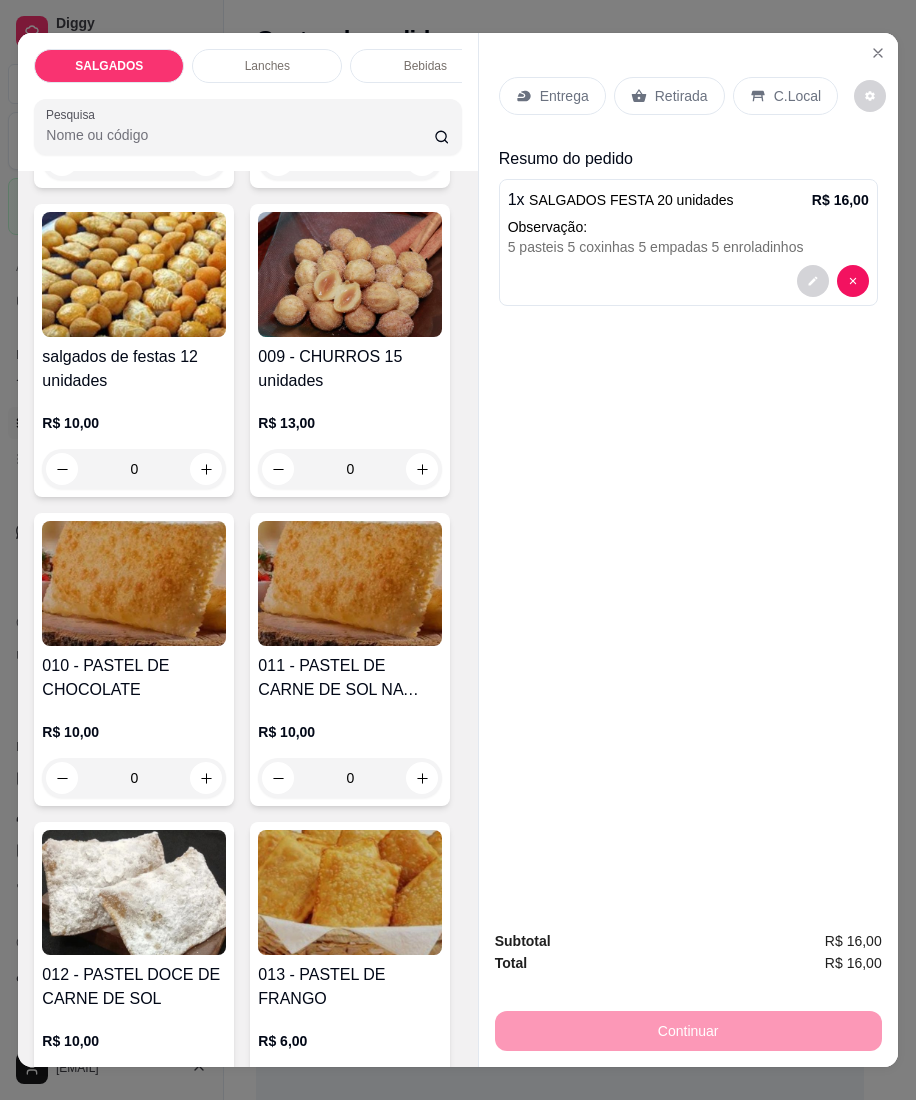 click on "Entrega" at bounding box center (552, 96) 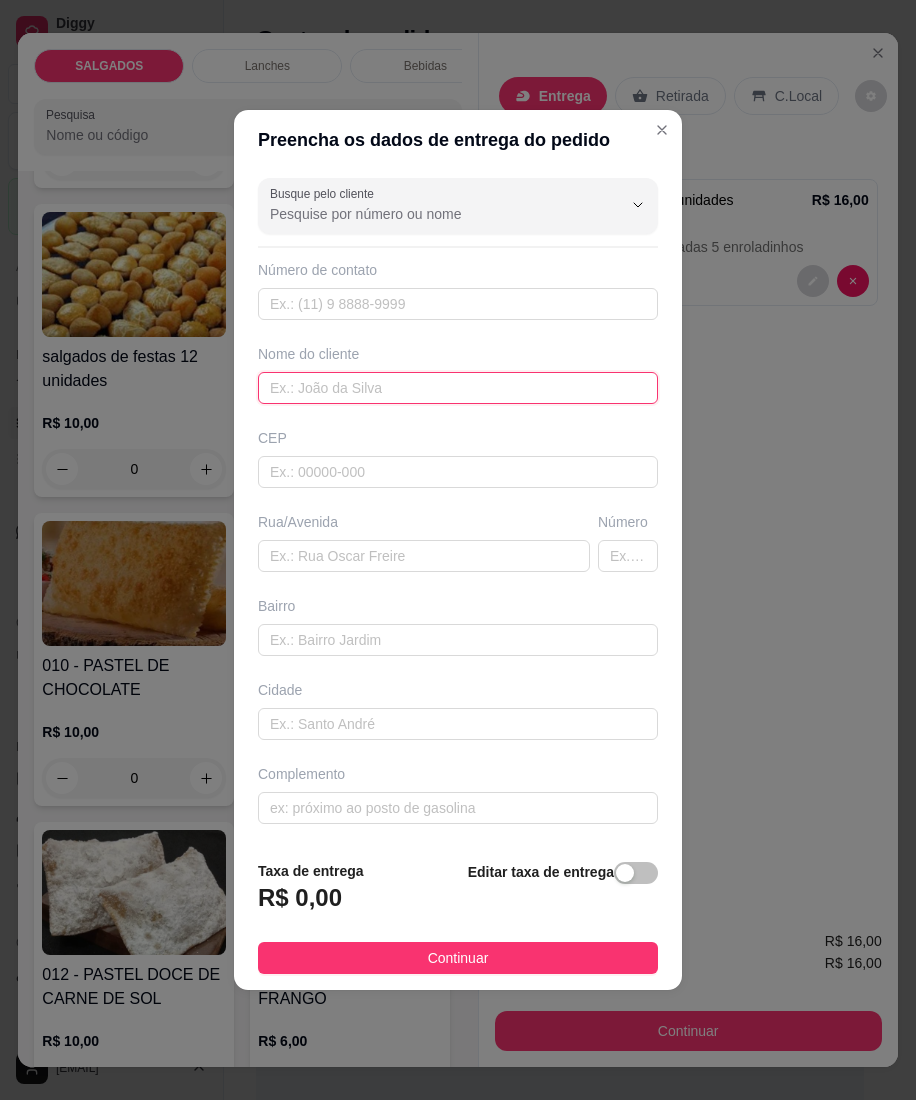 click at bounding box center (458, 388) 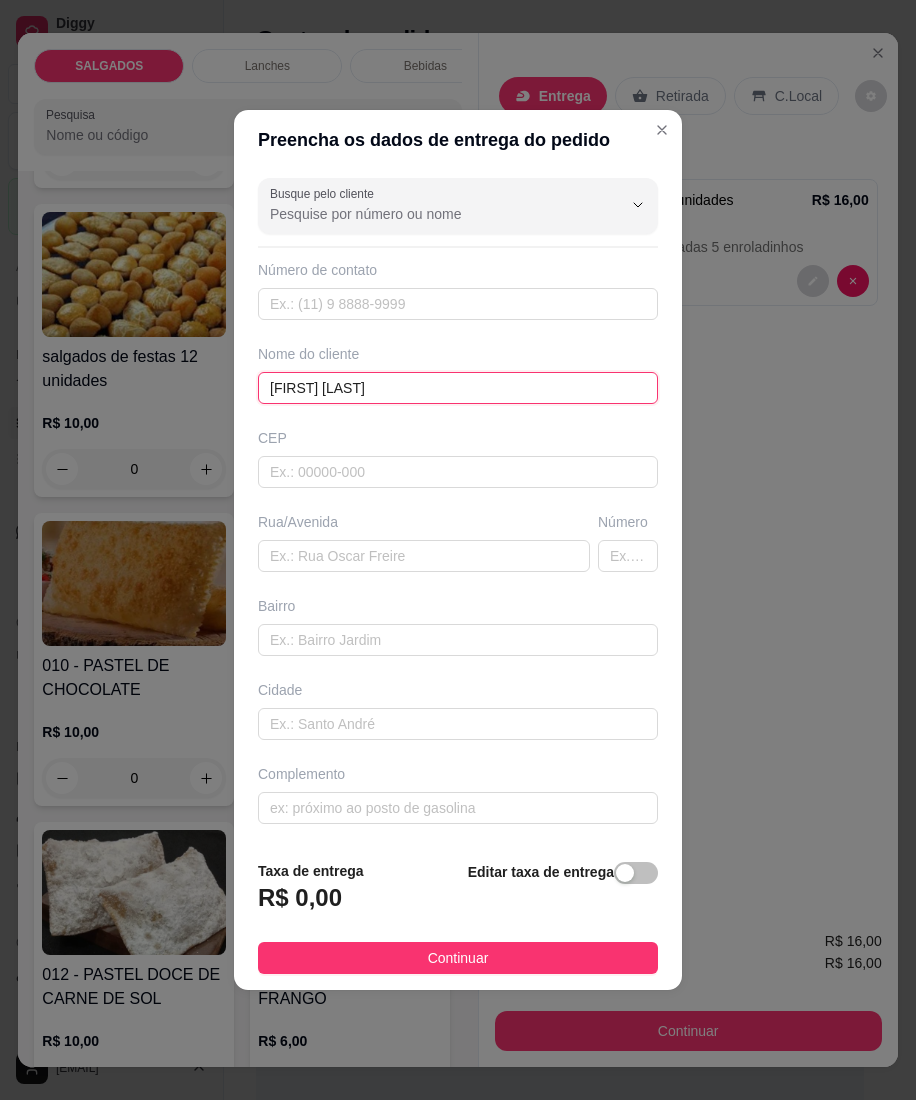 type on "[FIRST] [LAST]" 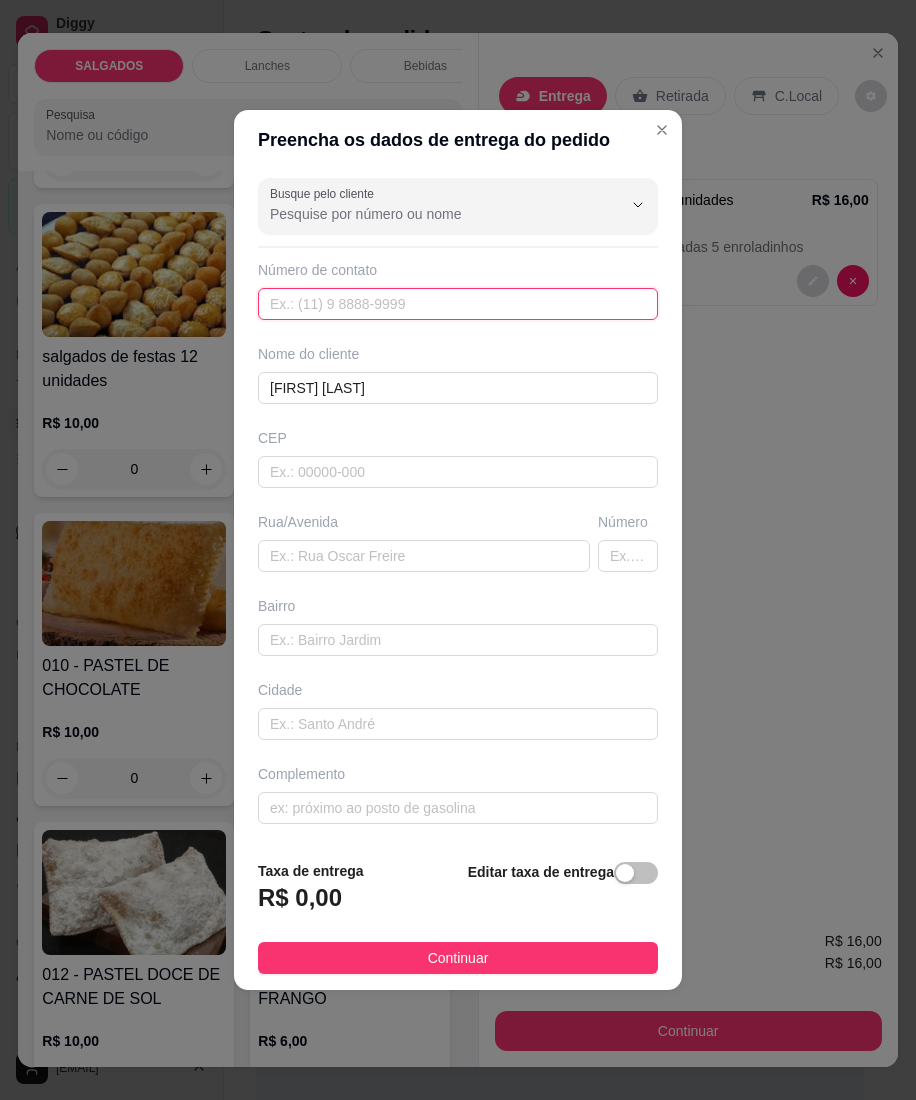 click at bounding box center [458, 304] 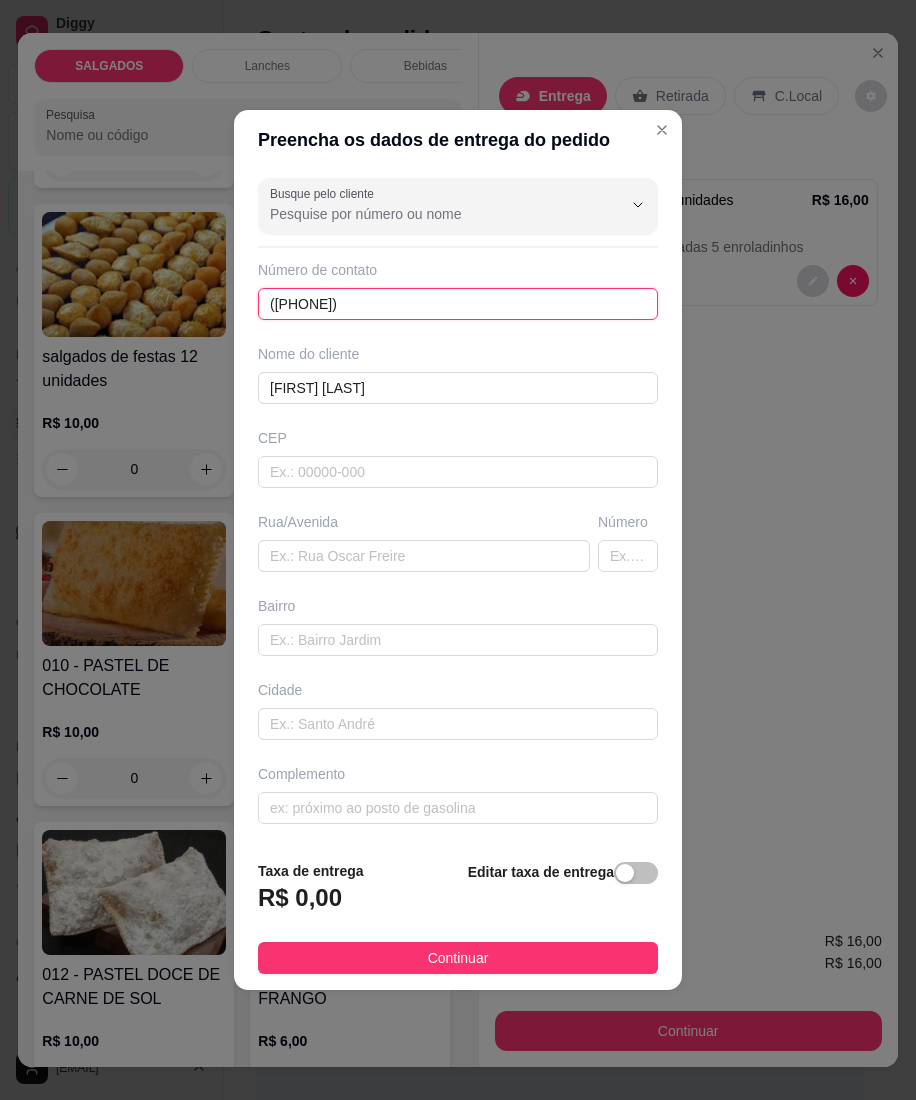 type on "([PHONE])" 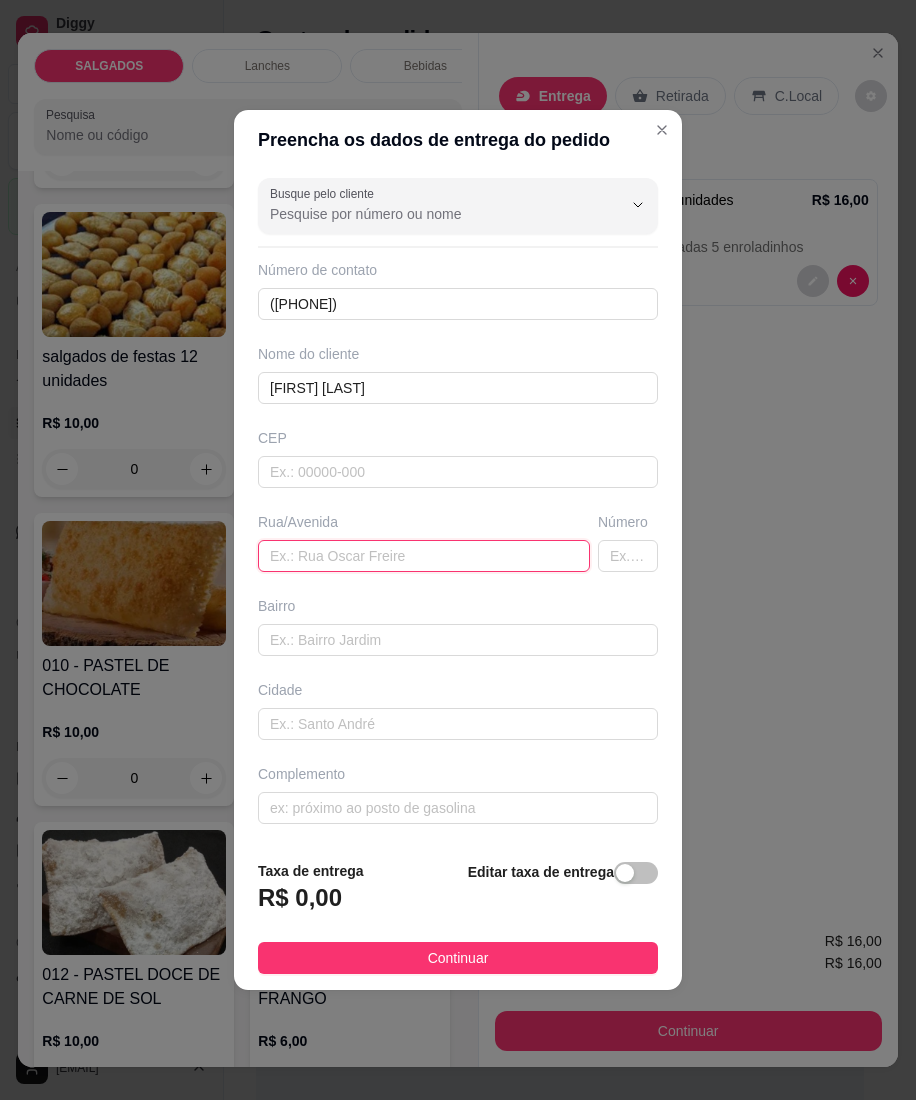 click at bounding box center [424, 556] 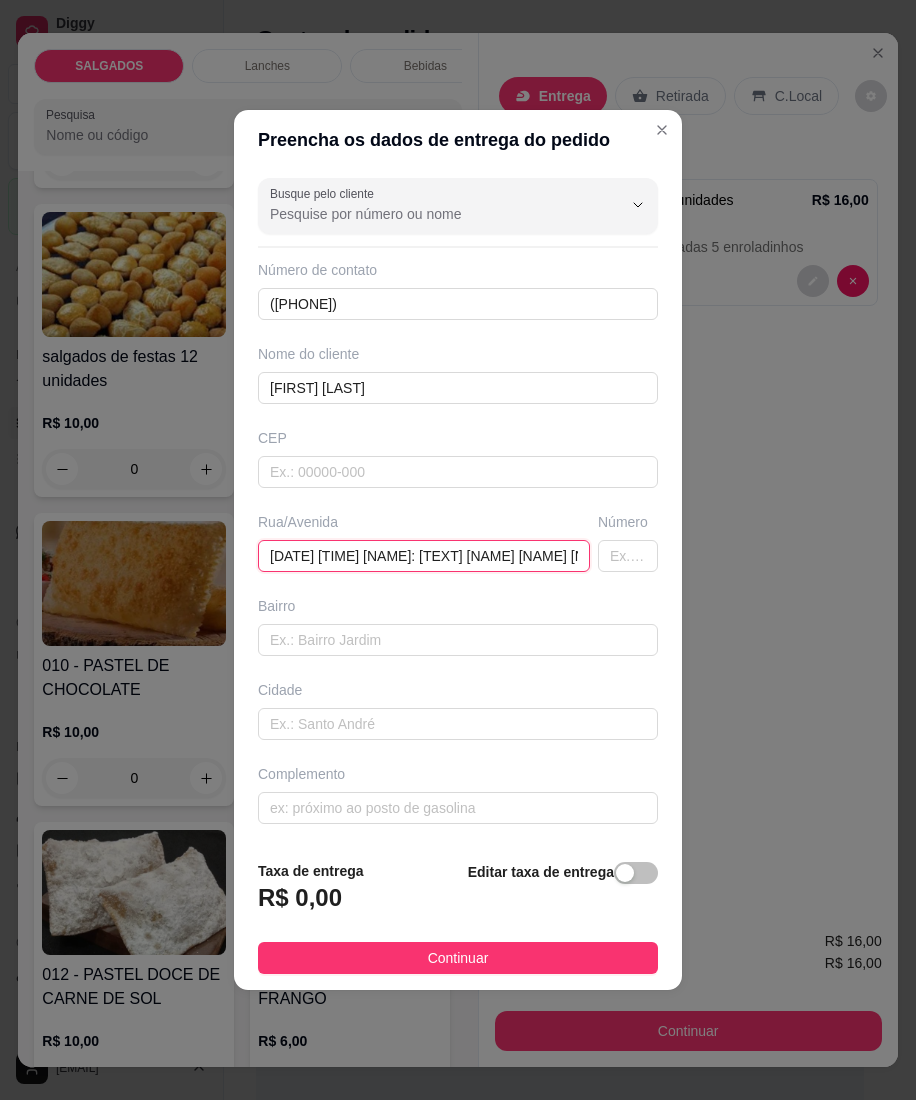 scroll, scrollTop: 0, scrollLeft: 569, axis: horizontal 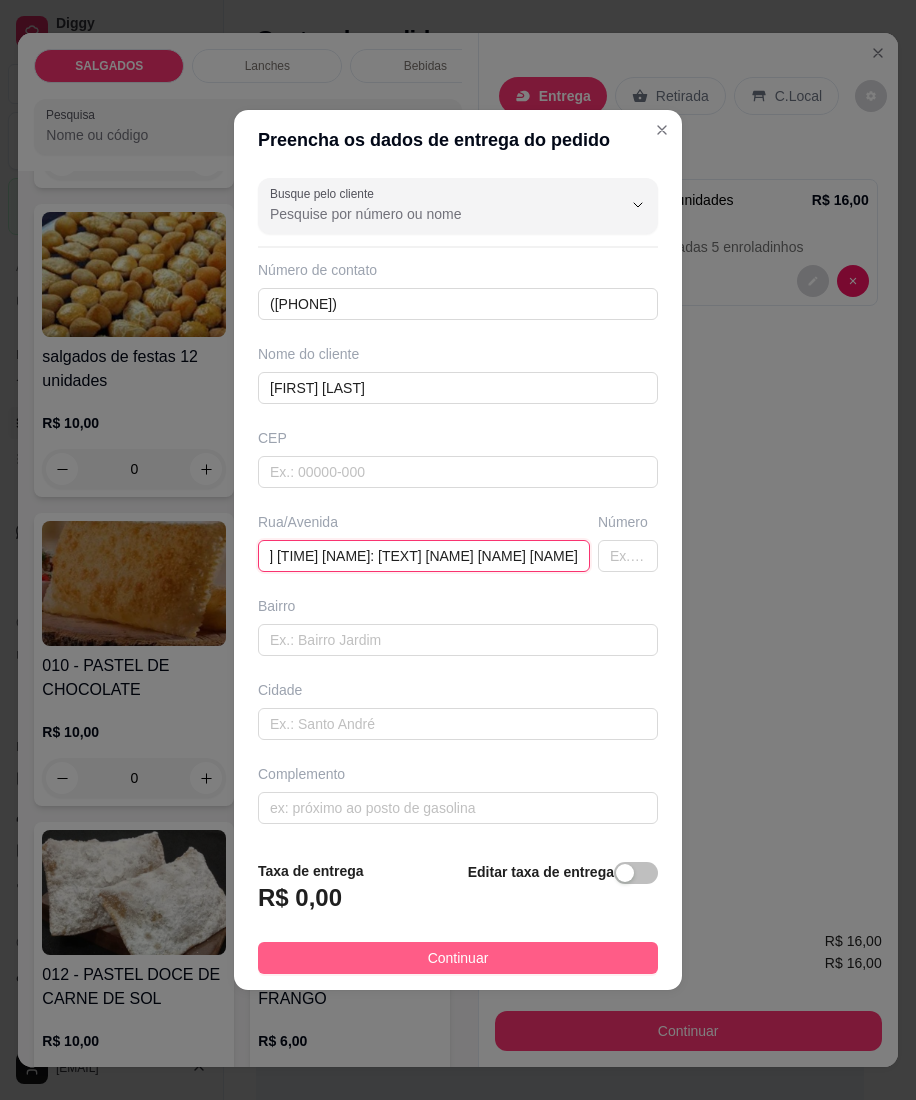 type on "[DATE] [TIME] [NAME]: [TEXT] [NAME] [NAME] [NAME]" 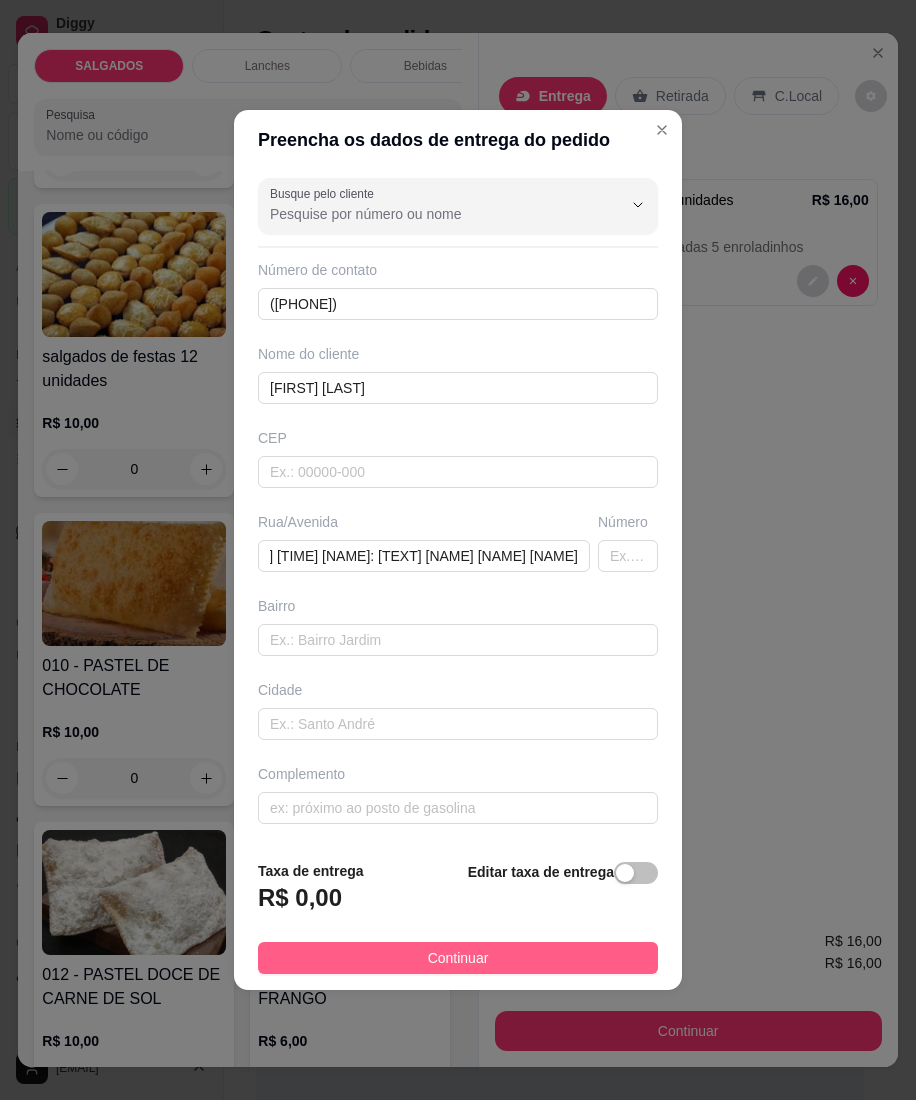 click on "Continuar" at bounding box center [458, 958] 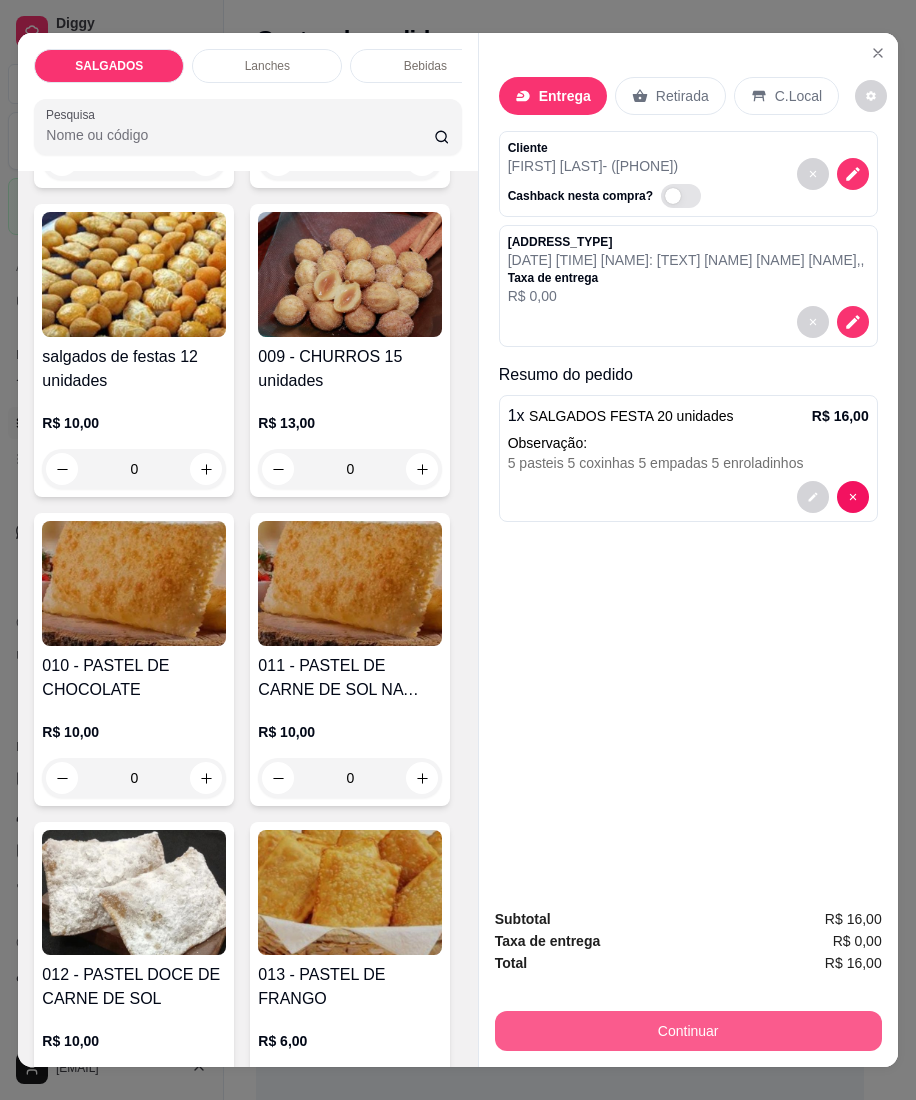 click on "Continuar" at bounding box center [688, 1031] 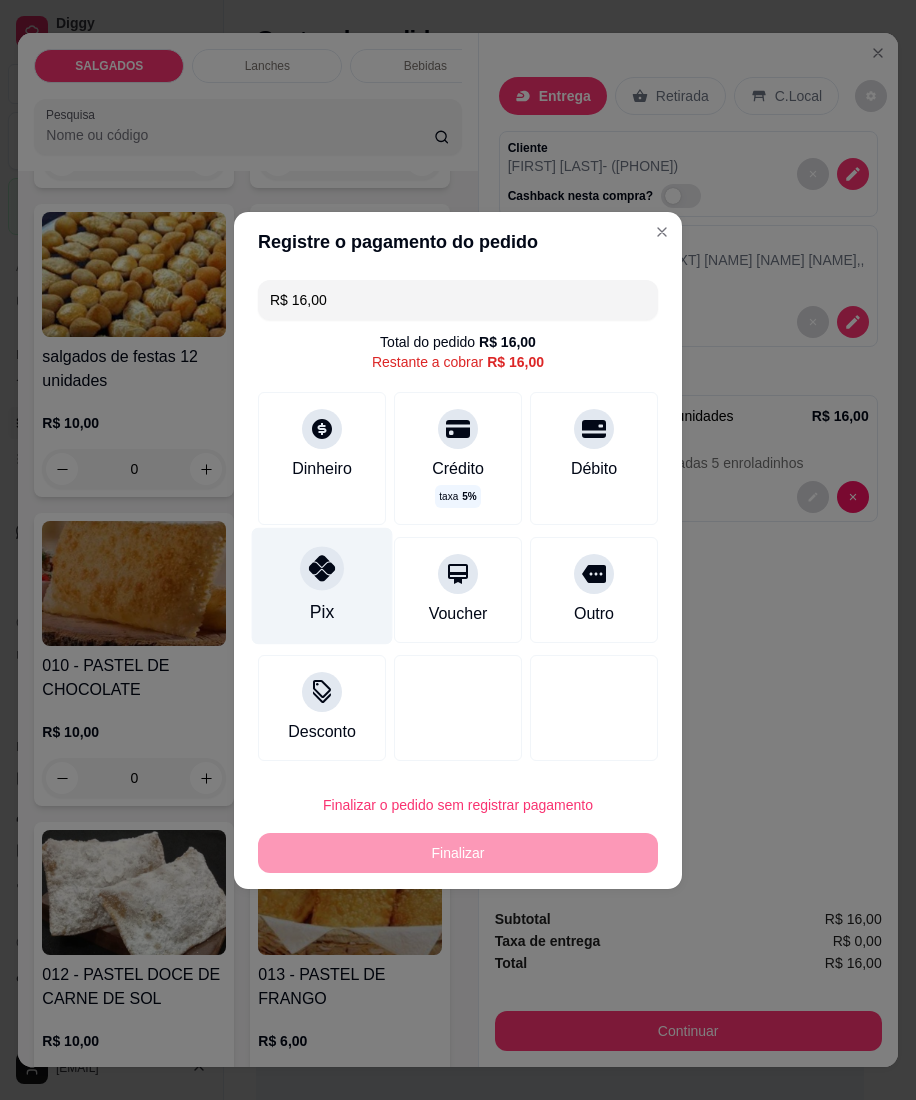 click on "Pix" at bounding box center [322, 585] 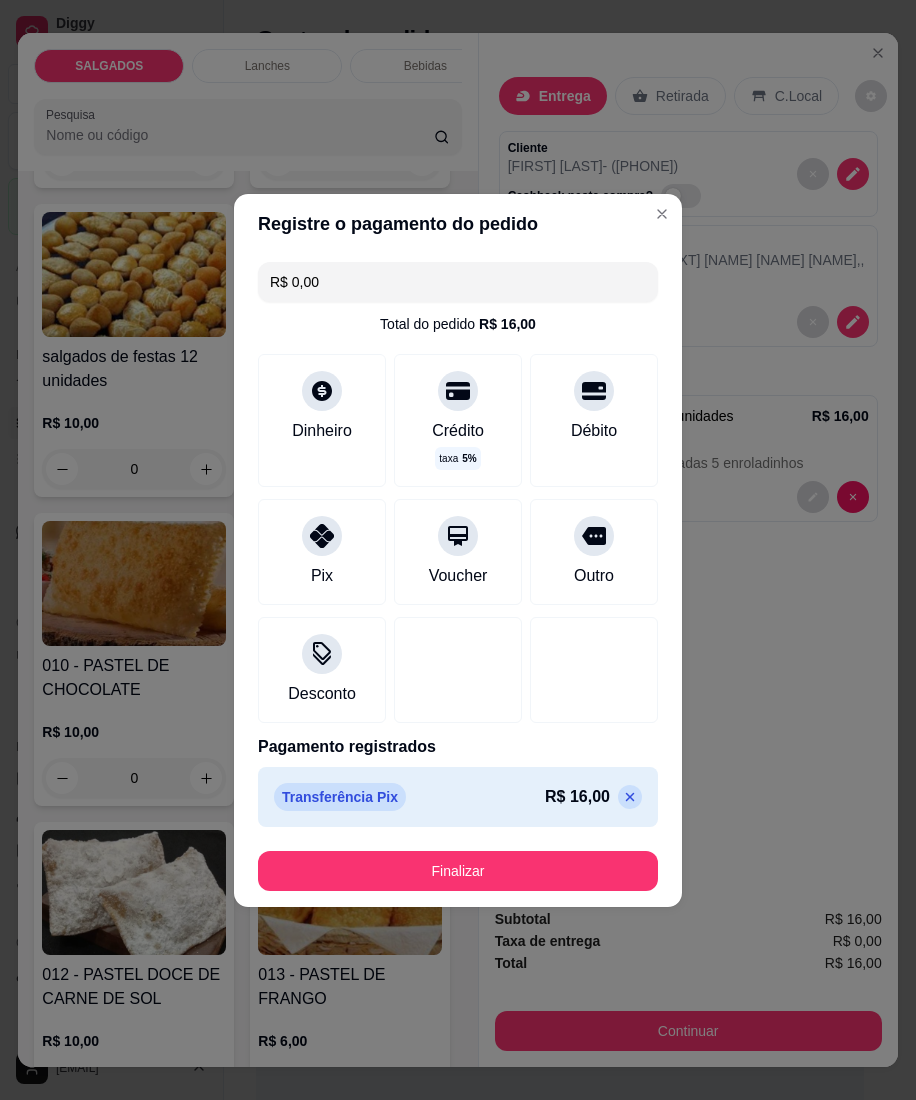 click on "Finalizar" at bounding box center [458, 871] 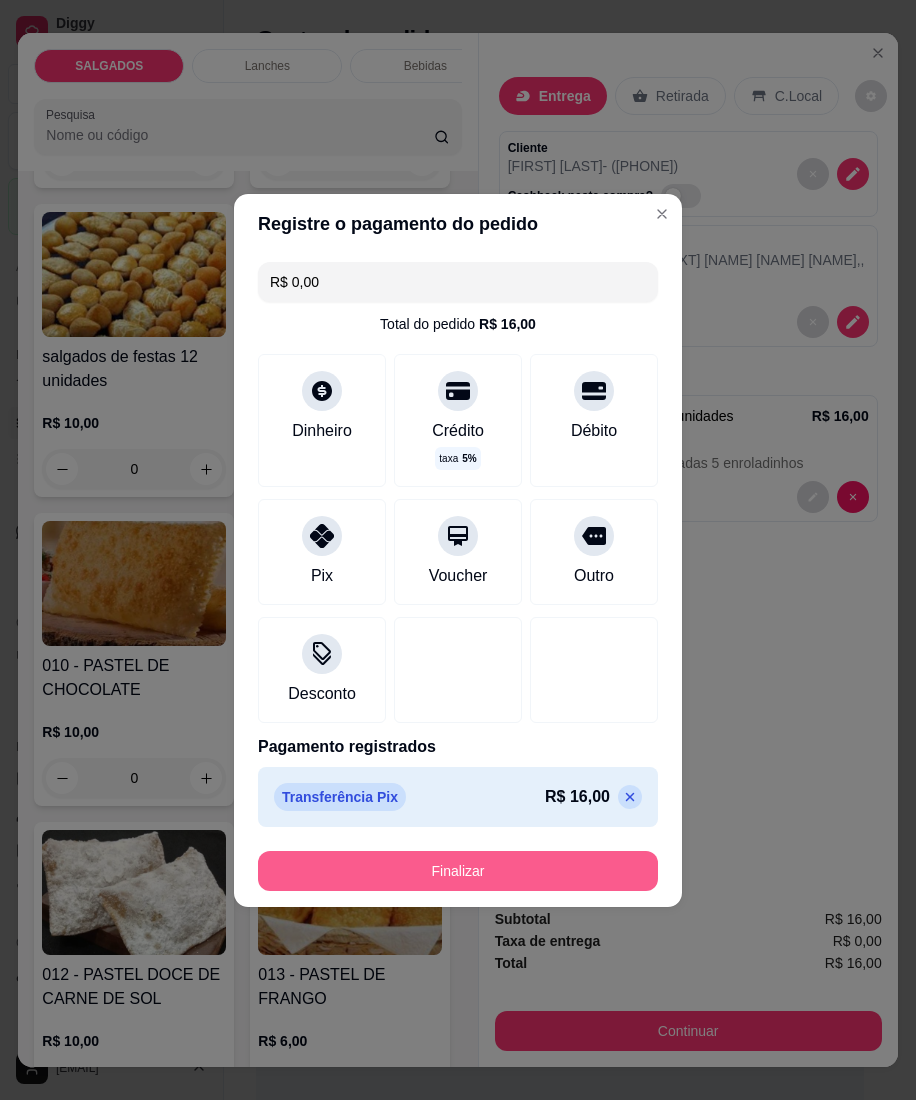 click on "Finalizar" at bounding box center (458, 871) 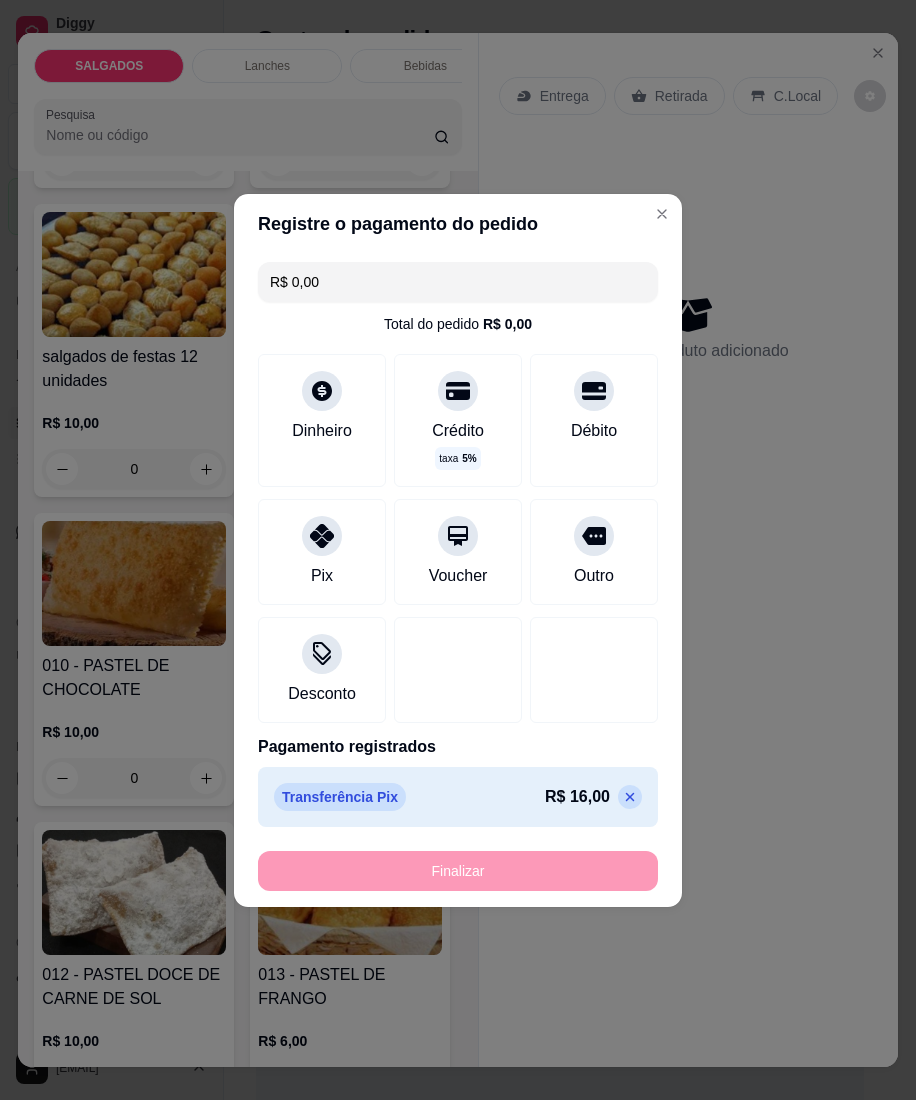 type on "-R$ 16,00" 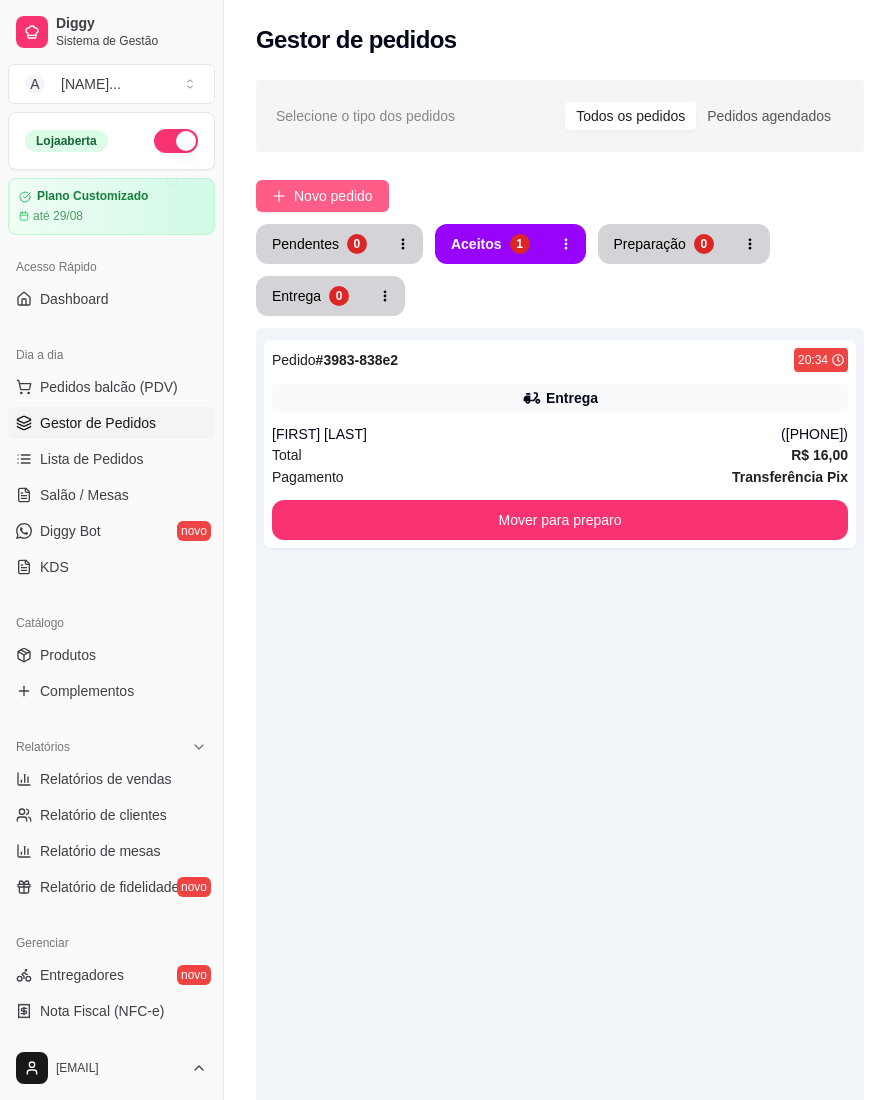 click on "Novo pedido" at bounding box center (333, 196) 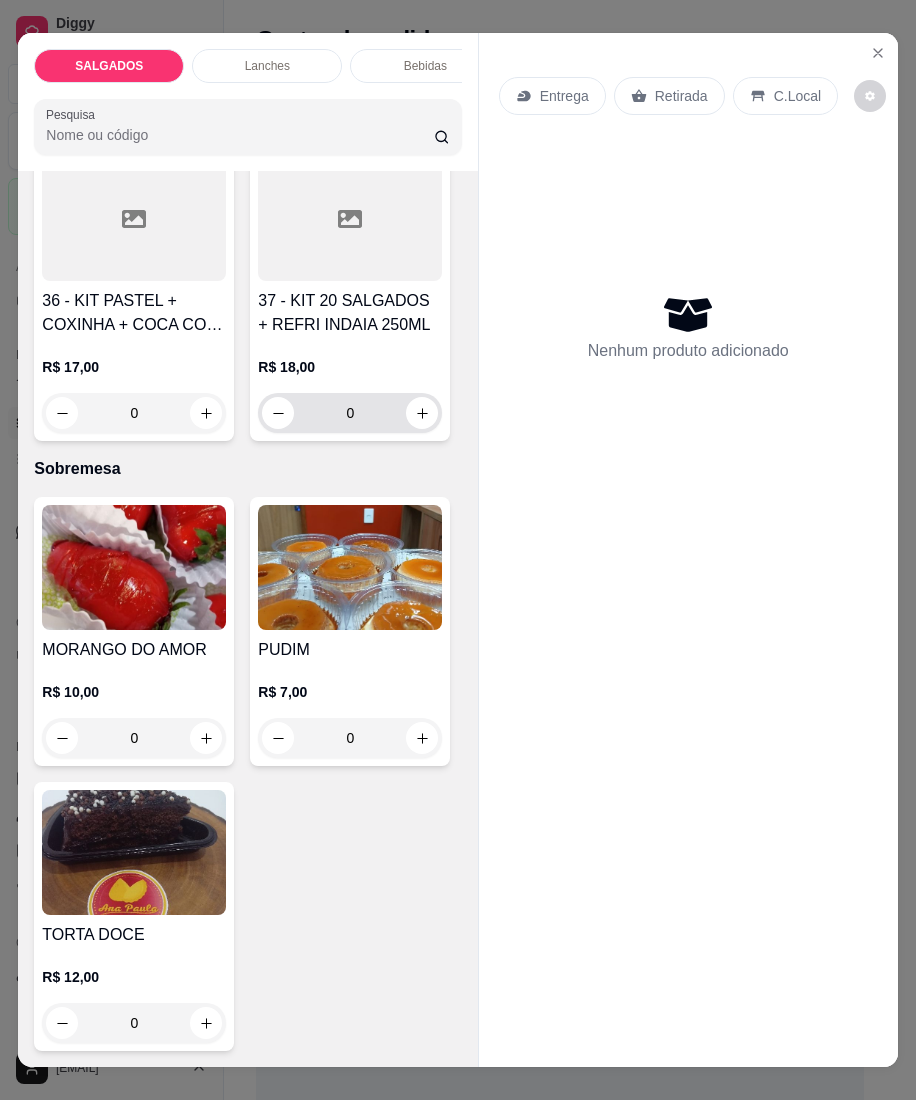 scroll, scrollTop: 19089, scrollLeft: 0, axis: vertical 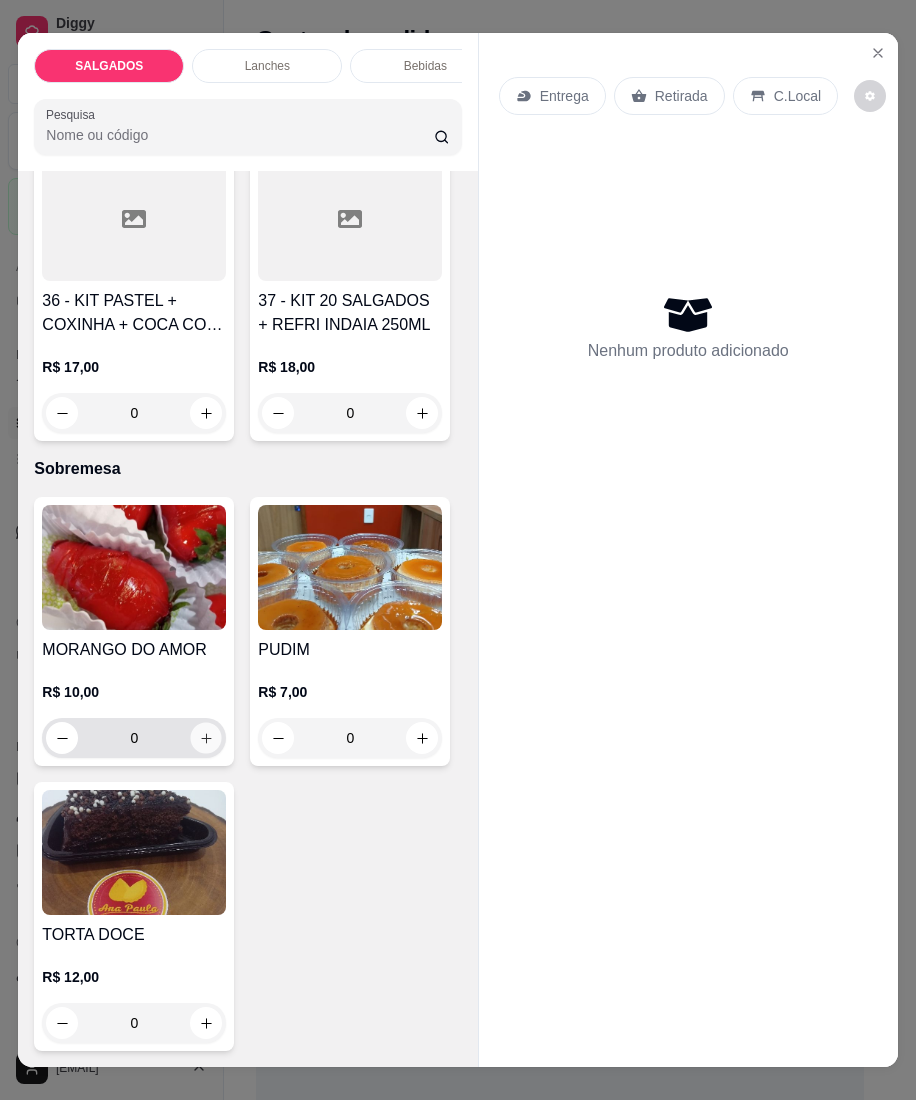 click at bounding box center [206, 737] 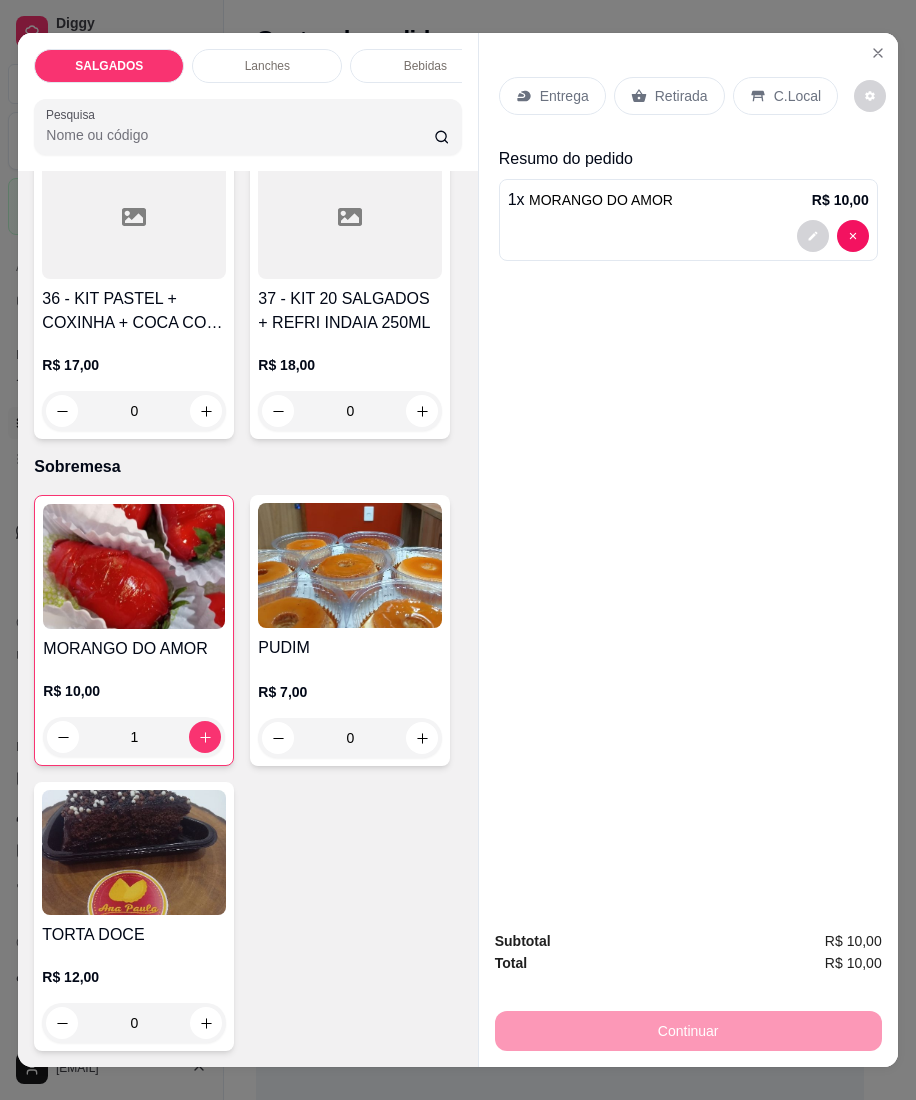 click on "Entrega" at bounding box center (564, 96) 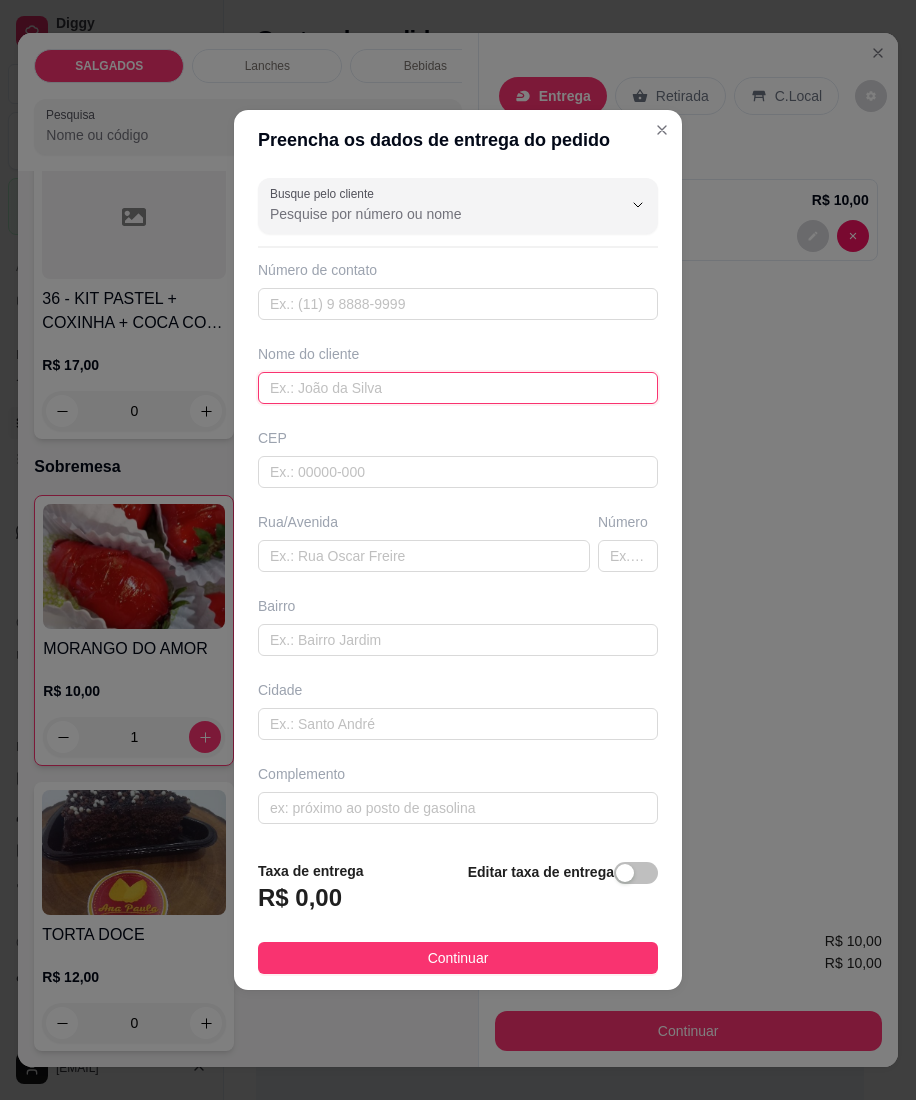 click at bounding box center [458, 388] 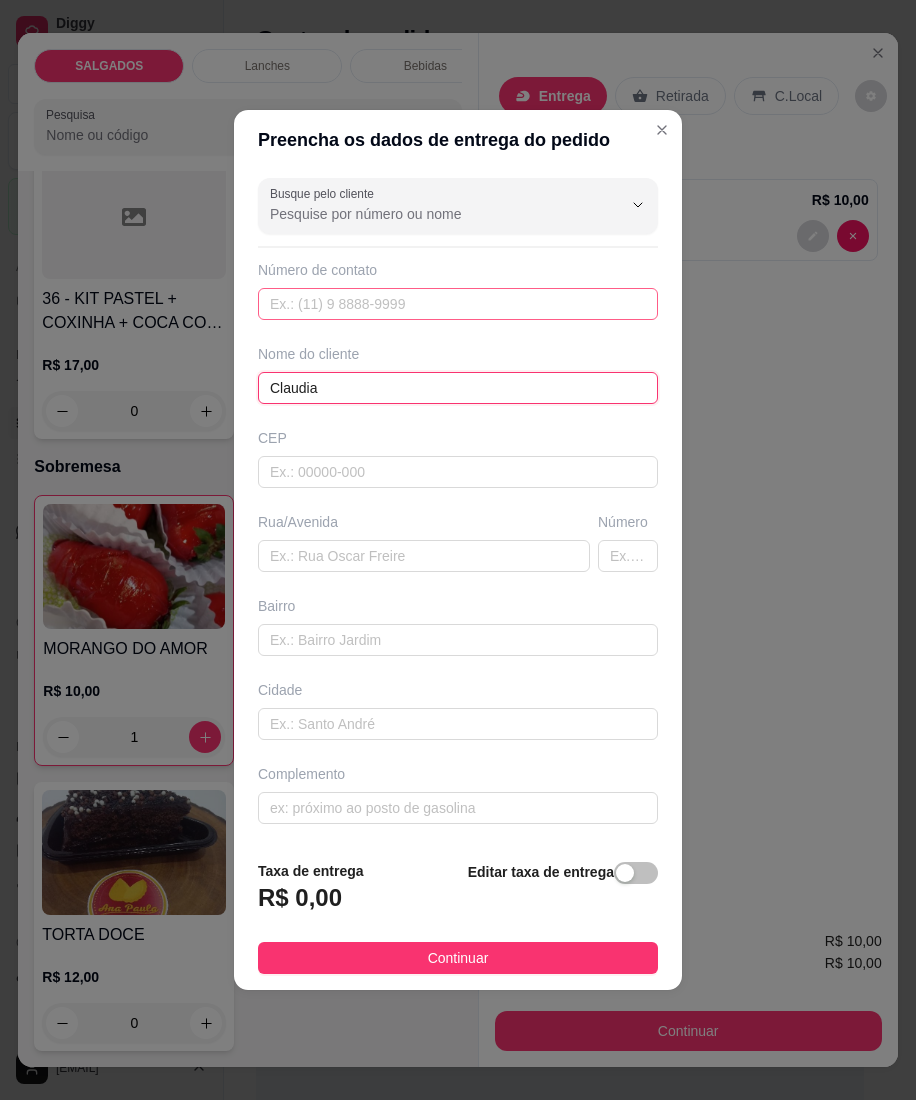 type on "Claudia" 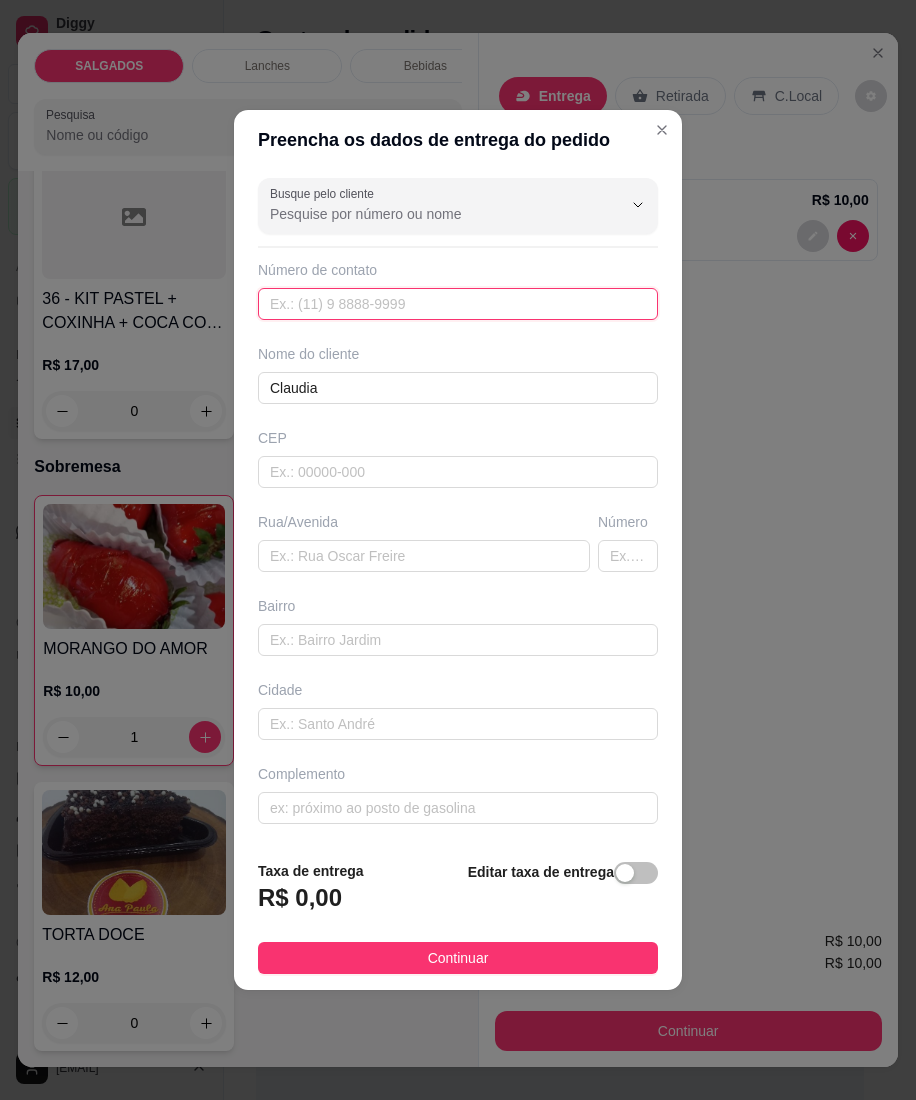 click at bounding box center (458, 304) 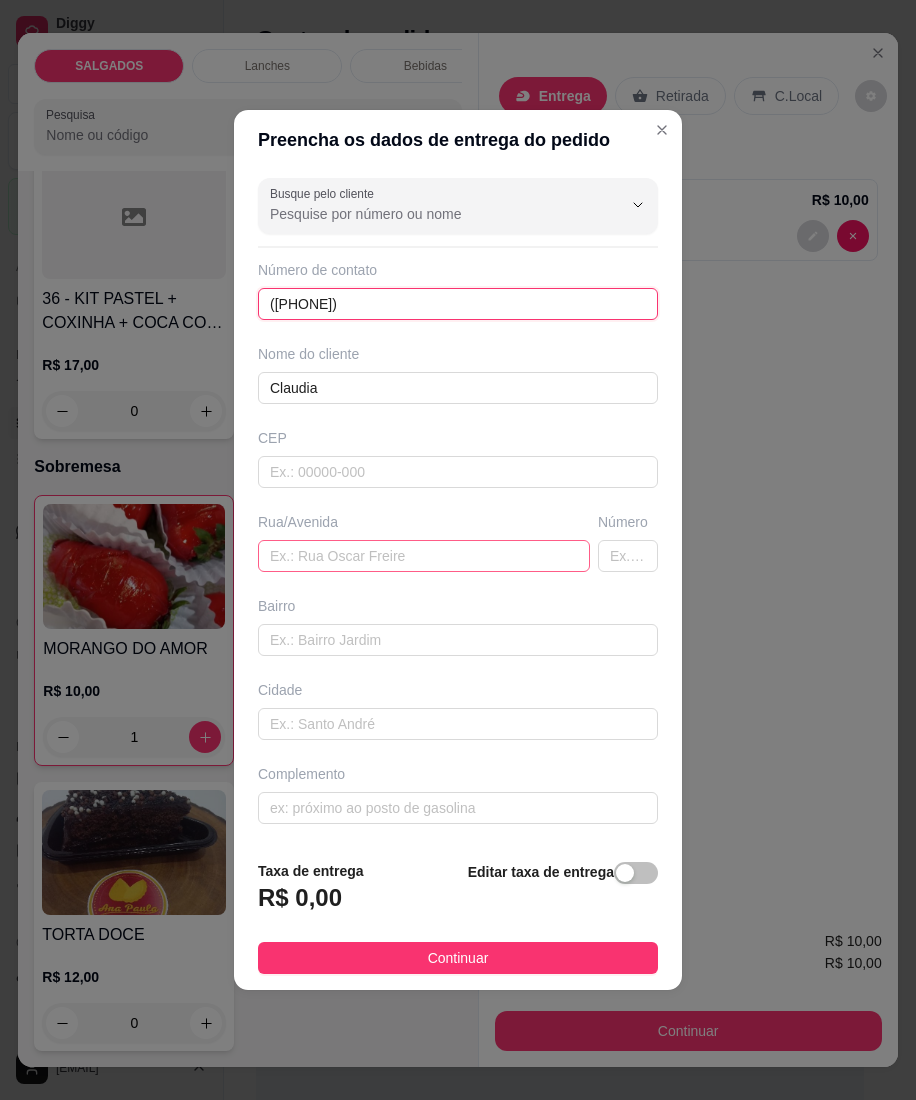 type on "([PHONE])" 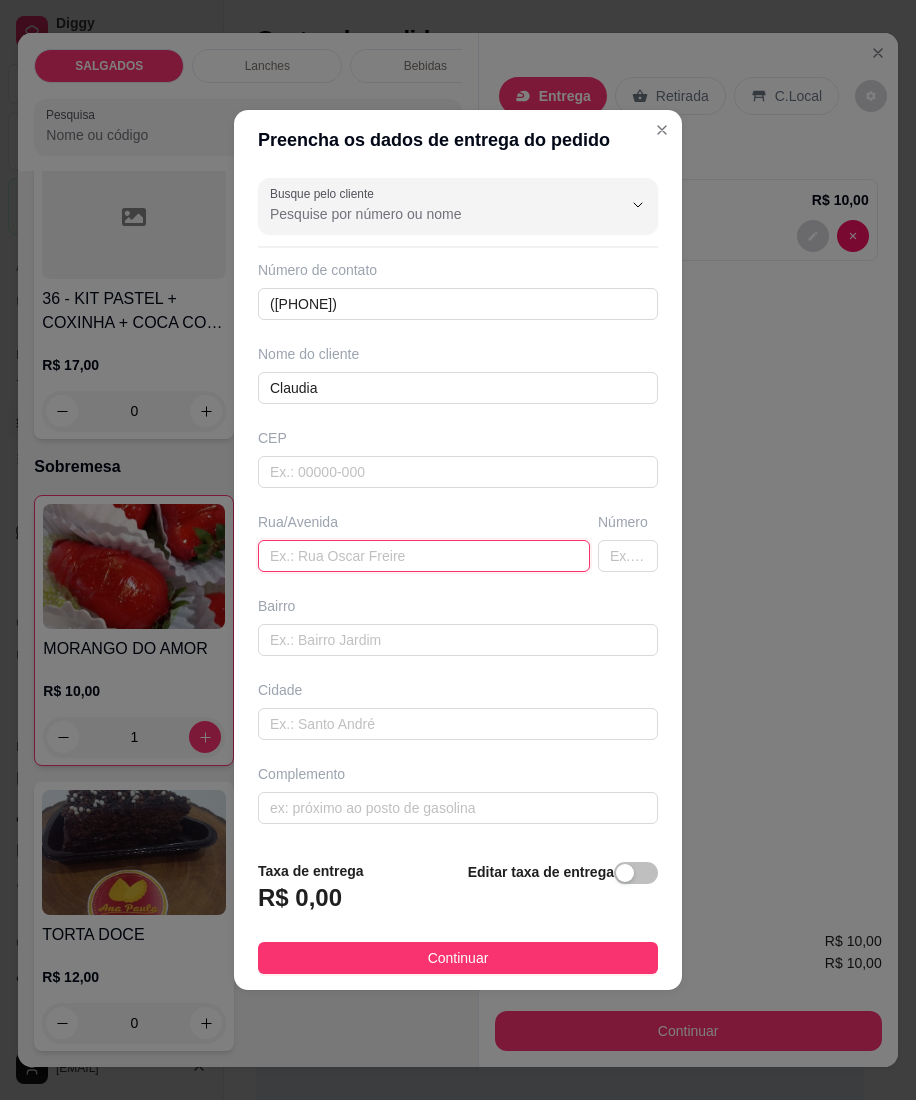click at bounding box center (424, 556) 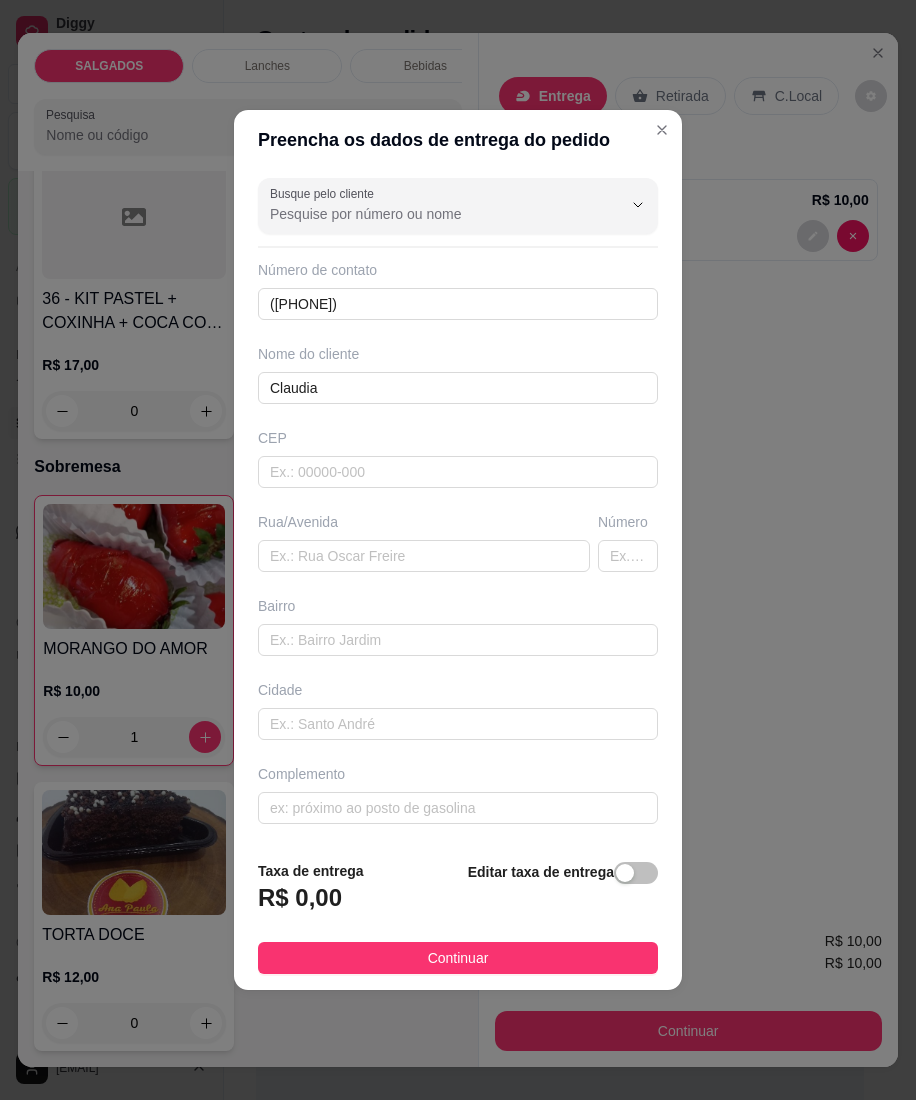 click on "Busque pelo cliente Número de contato ([PHONE]) Nome do cliente [NAME] CEP Rua/Avenida Número Bairro Cidade Complemento" at bounding box center [458, 507] 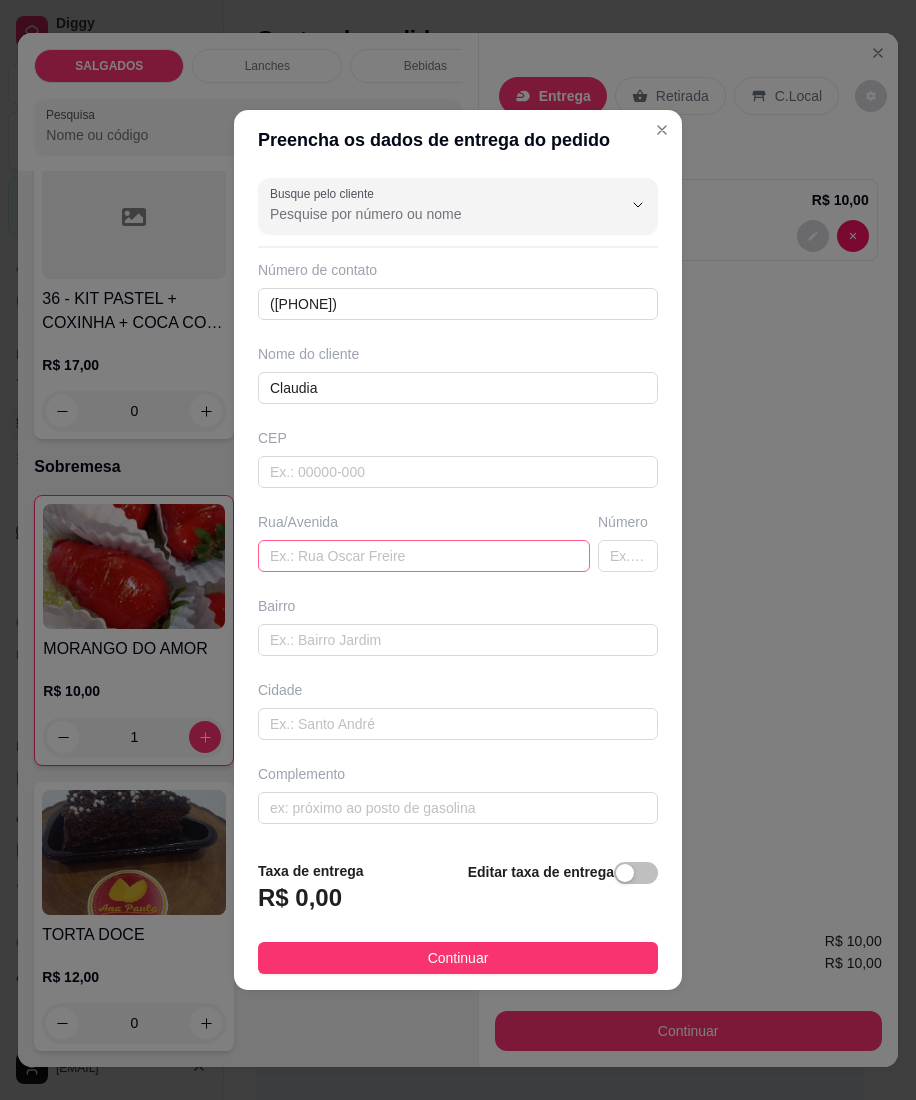 click at bounding box center (424, 556) 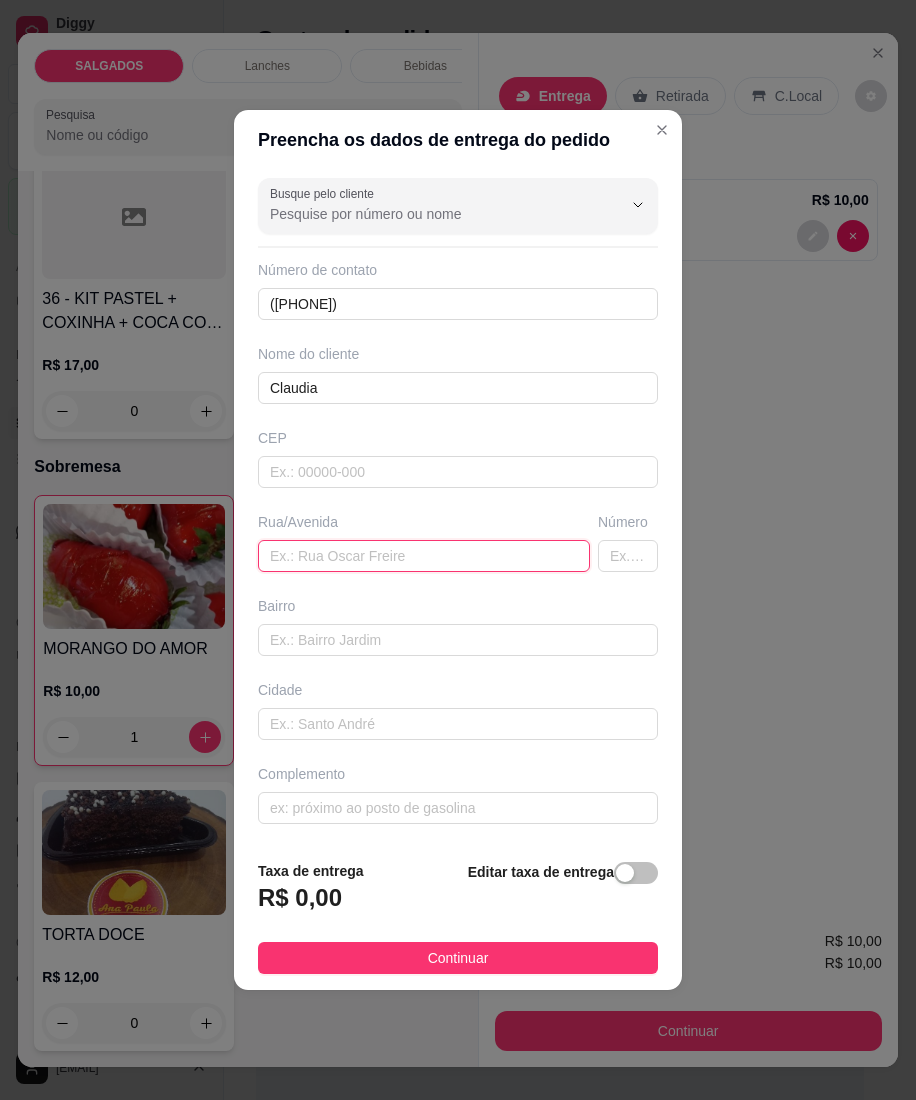 paste on "[LAST_NAME] [LAST_NAME] ( [NICKNAME] ), [NUMBER]  - [DESCRIPTION]" 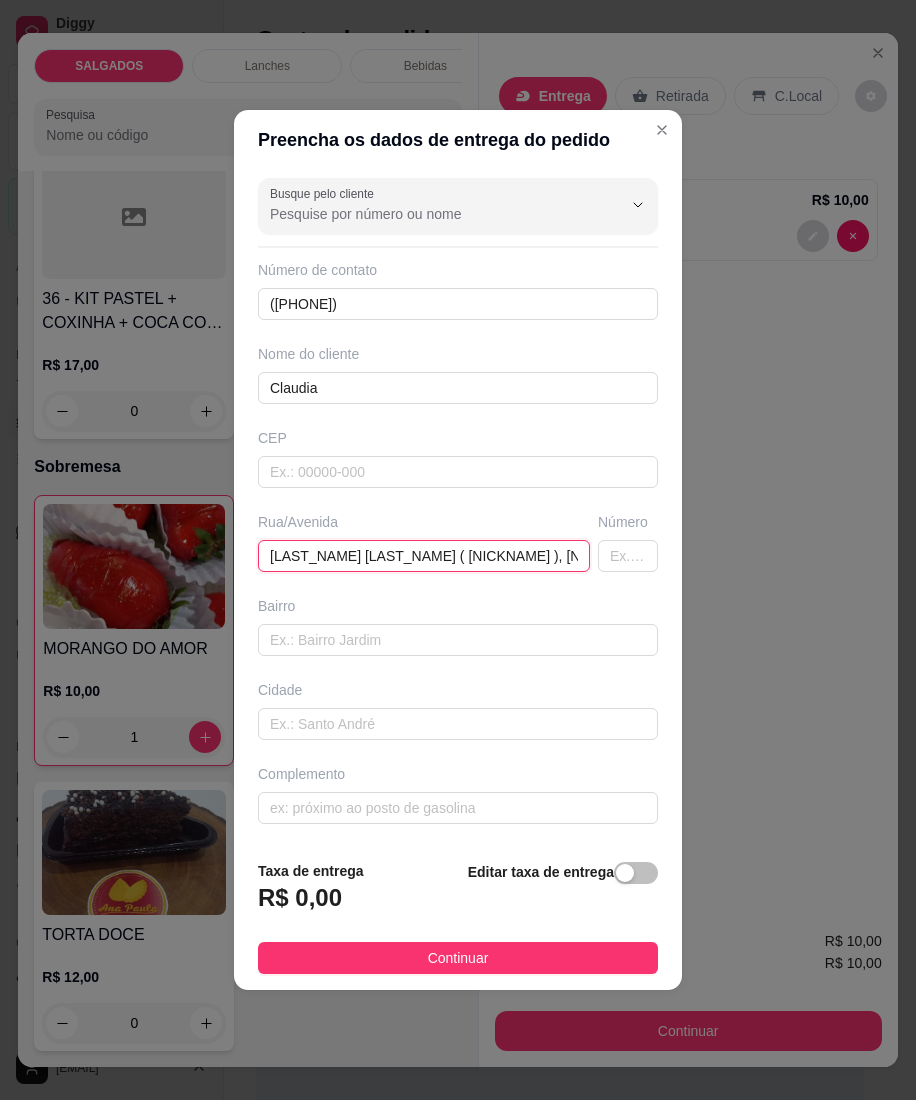 scroll, scrollTop: 0, scrollLeft: 489, axis: horizontal 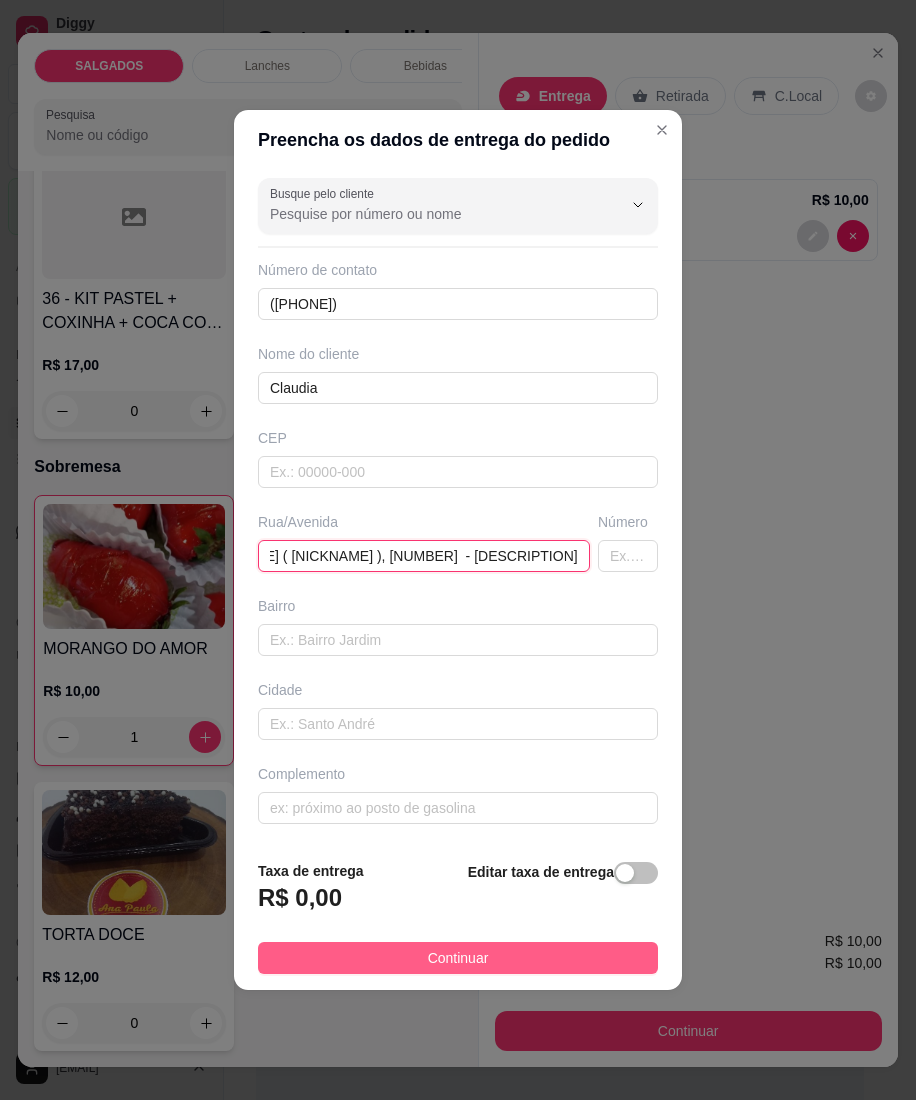 type on "[LAST_NAME] [LAST_NAME] ( [NICKNAME] ), [NUMBER]  - [DESCRIPTION]" 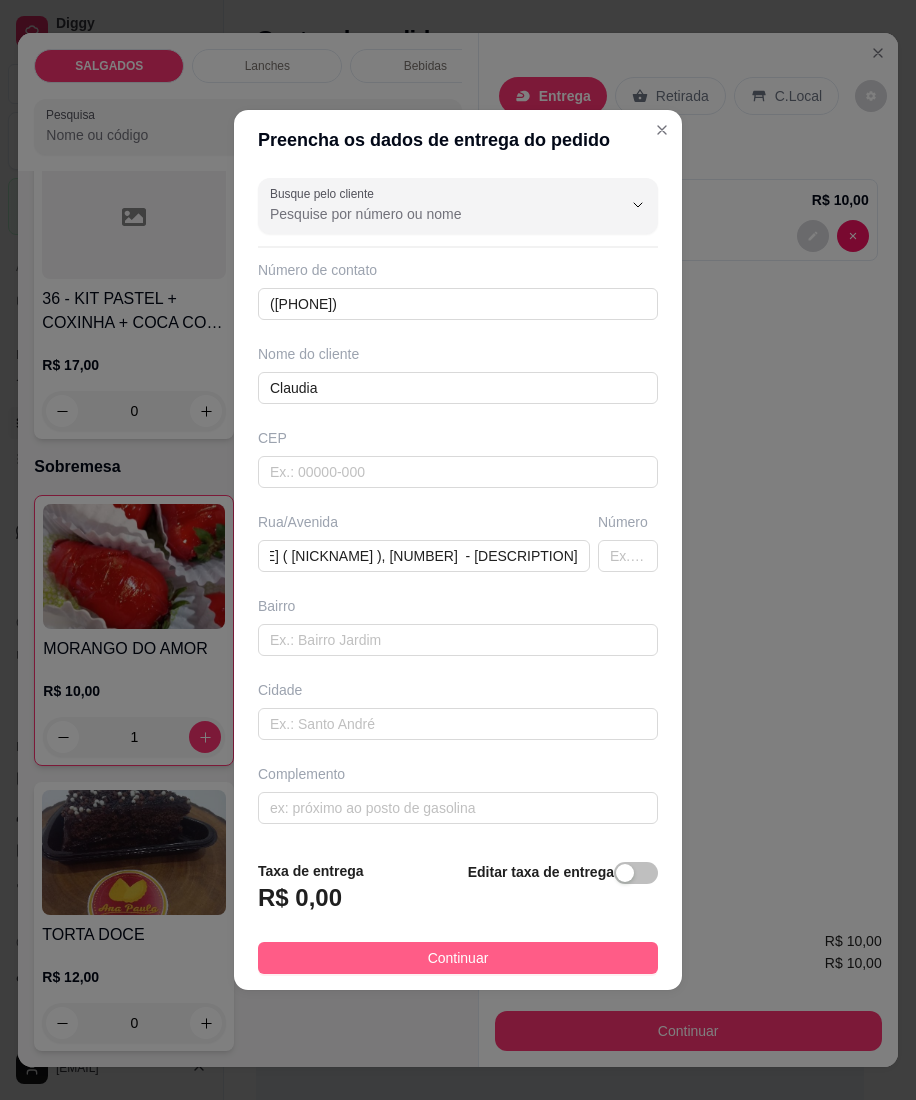 scroll, scrollTop: 0, scrollLeft: 0, axis: both 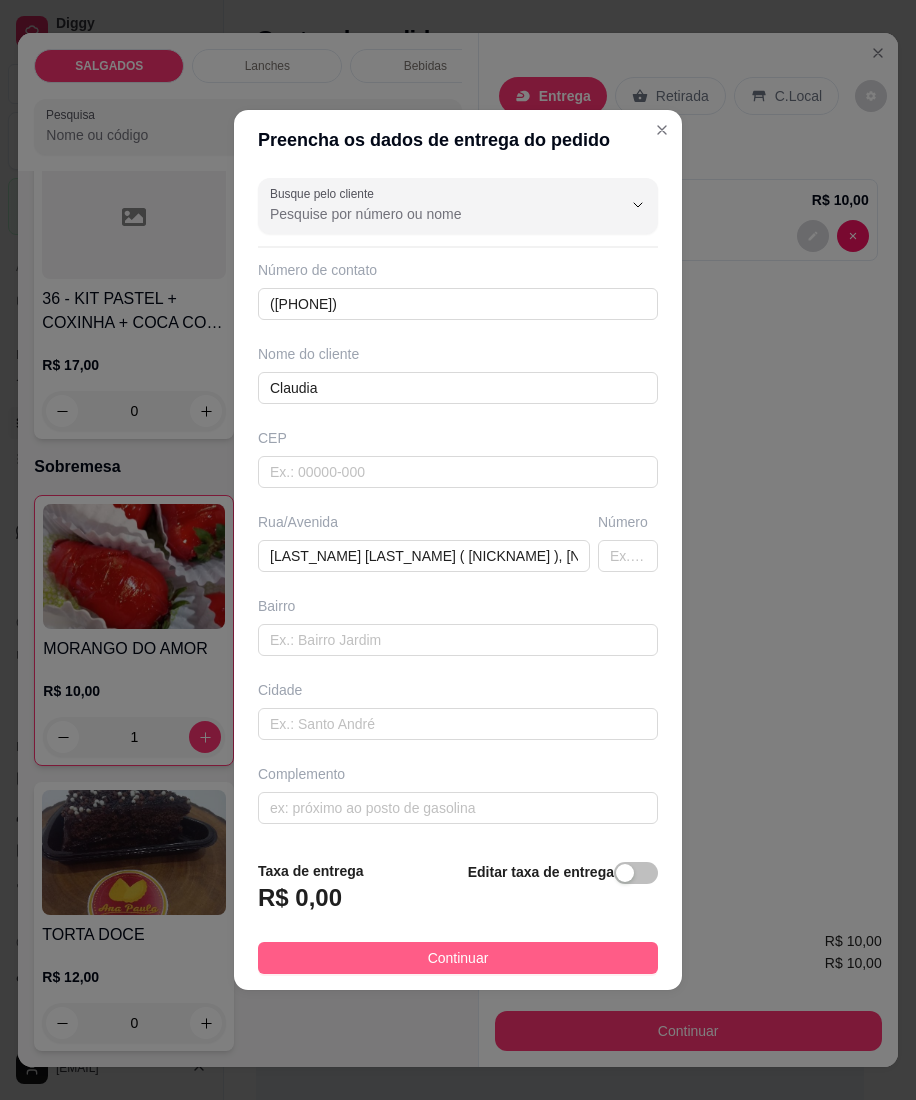 click on "Continuar" at bounding box center [458, 958] 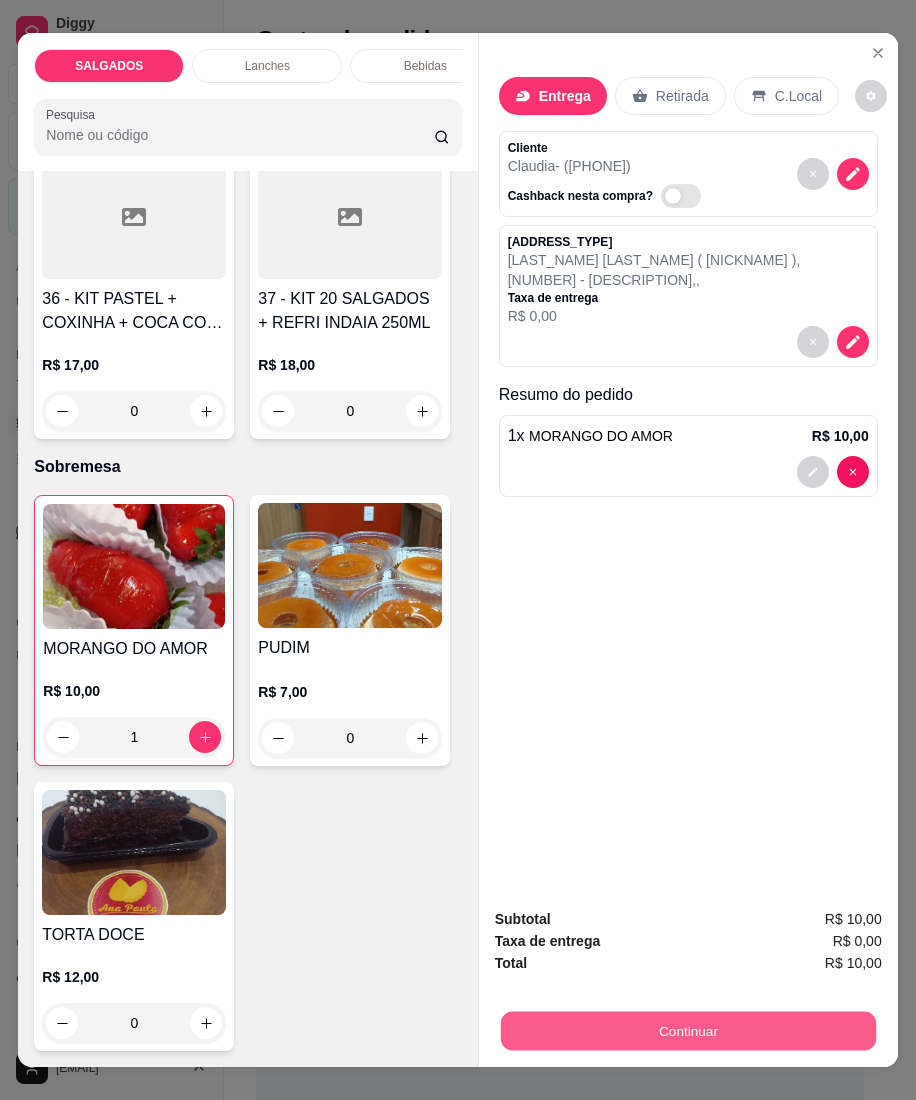 click on "Continuar" at bounding box center [687, 1031] 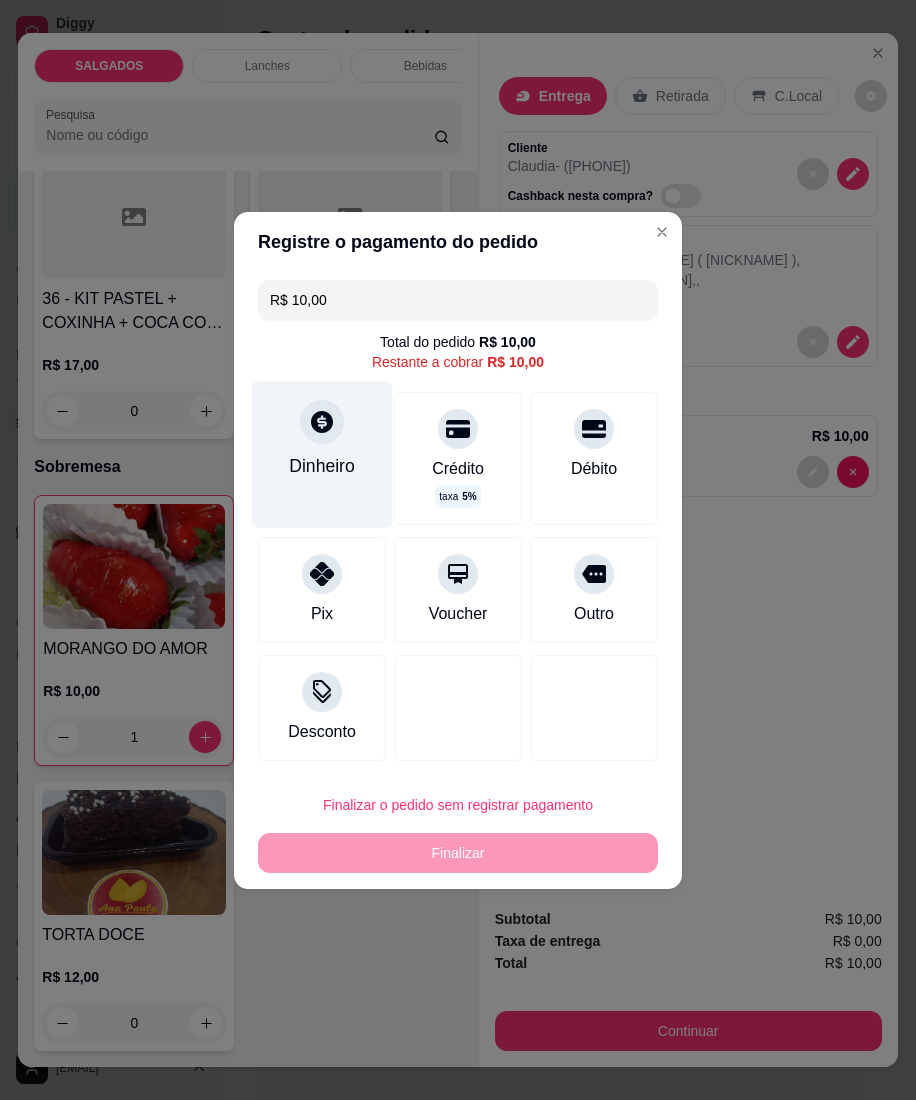 click on "Dinheiro" at bounding box center (322, 454) 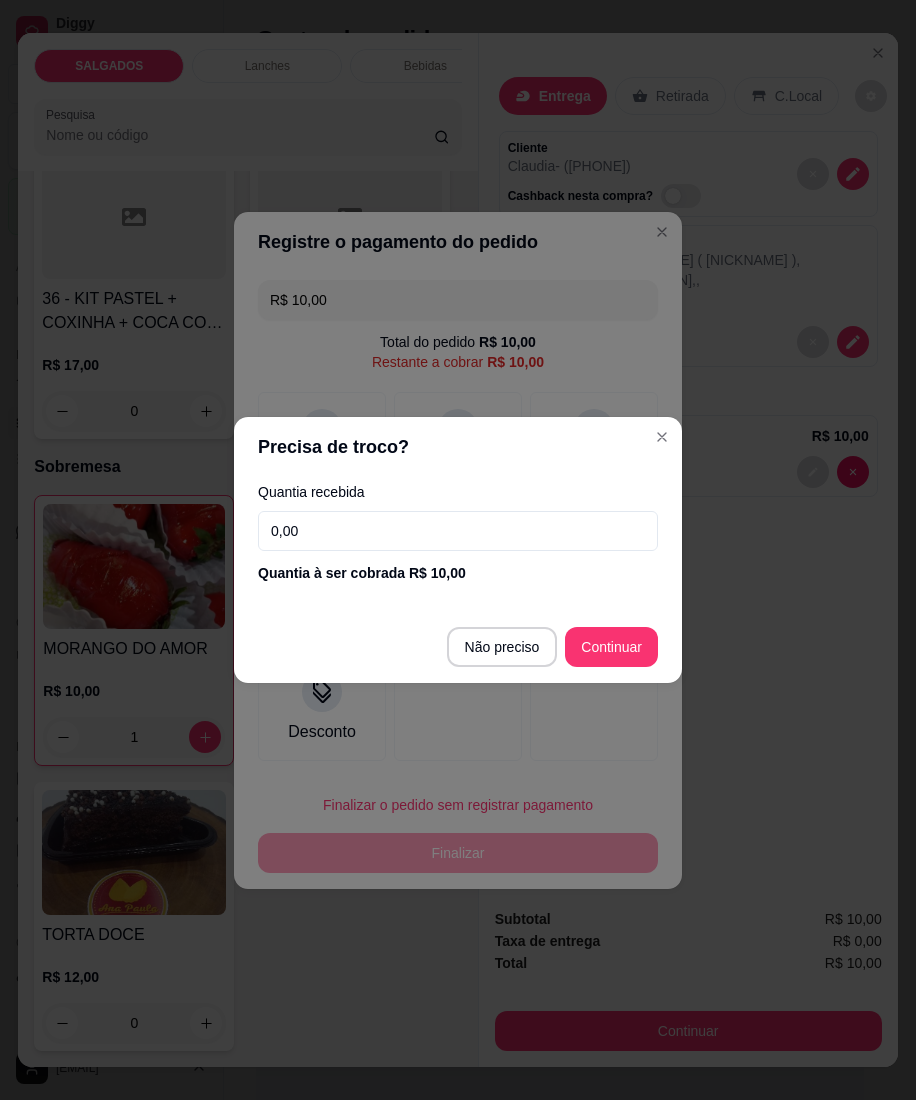 click on "0,00" at bounding box center [458, 531] 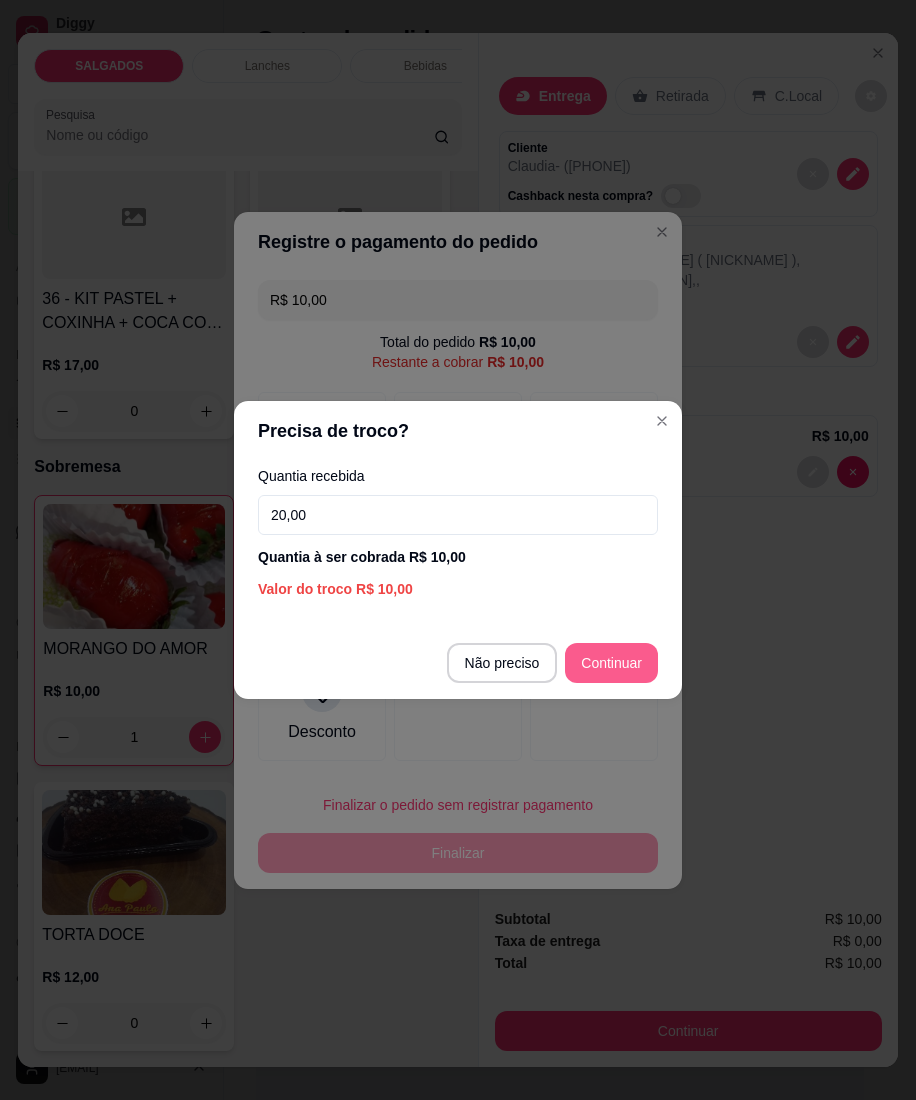 type on "20,00" 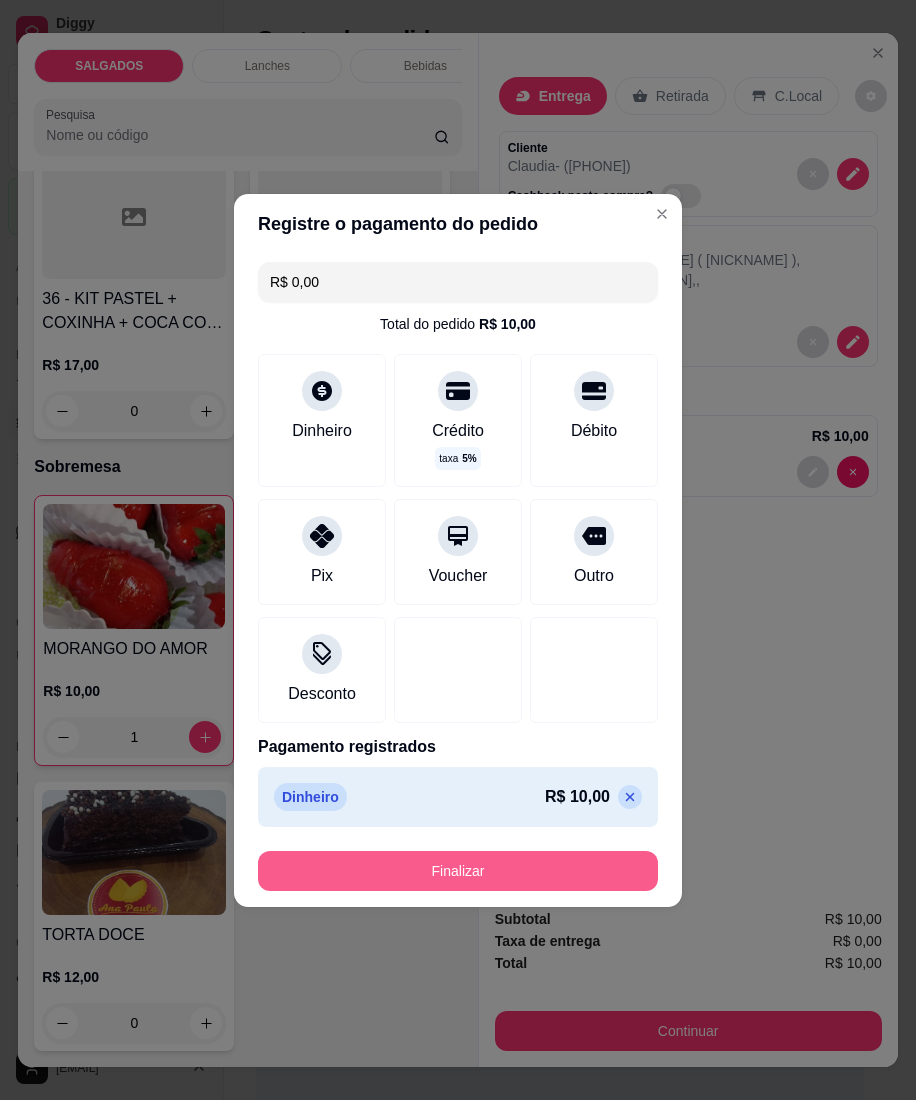 click on "Finalizar" at bounding box center [458, 871] 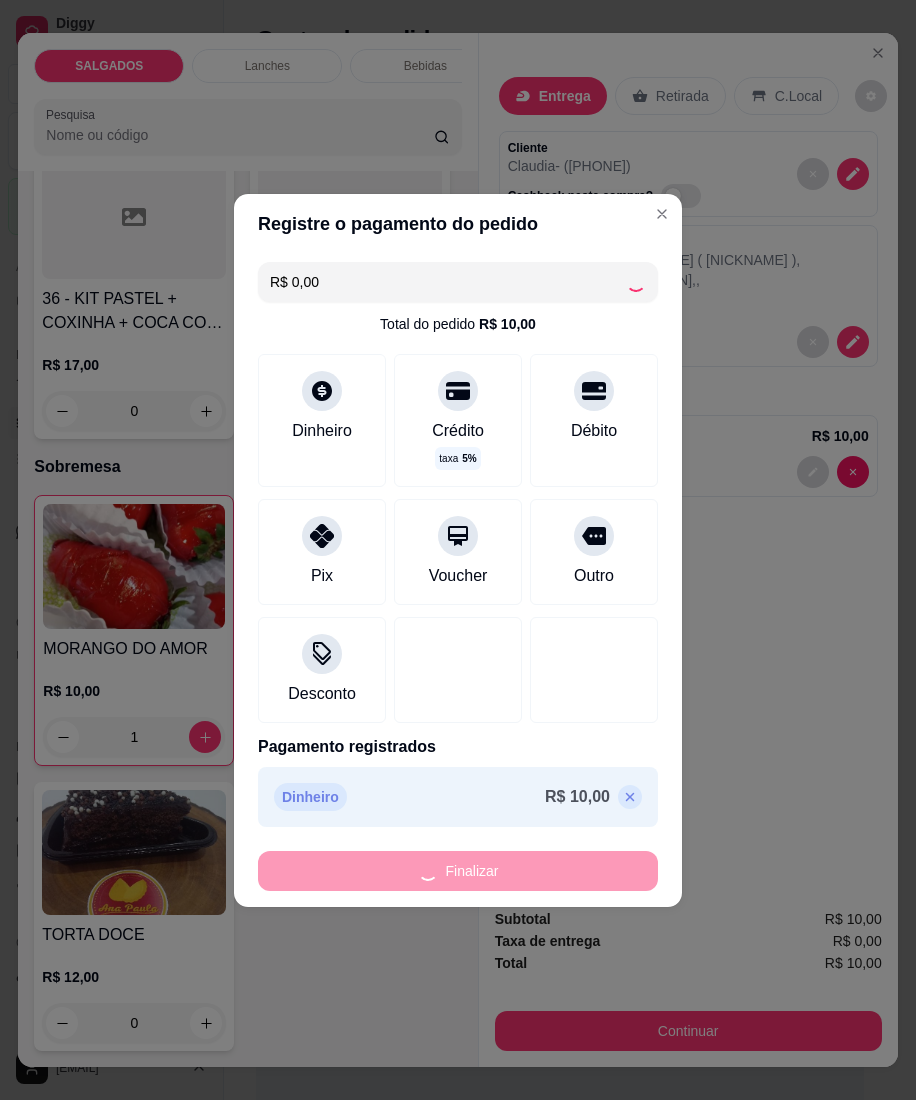 type on "0" 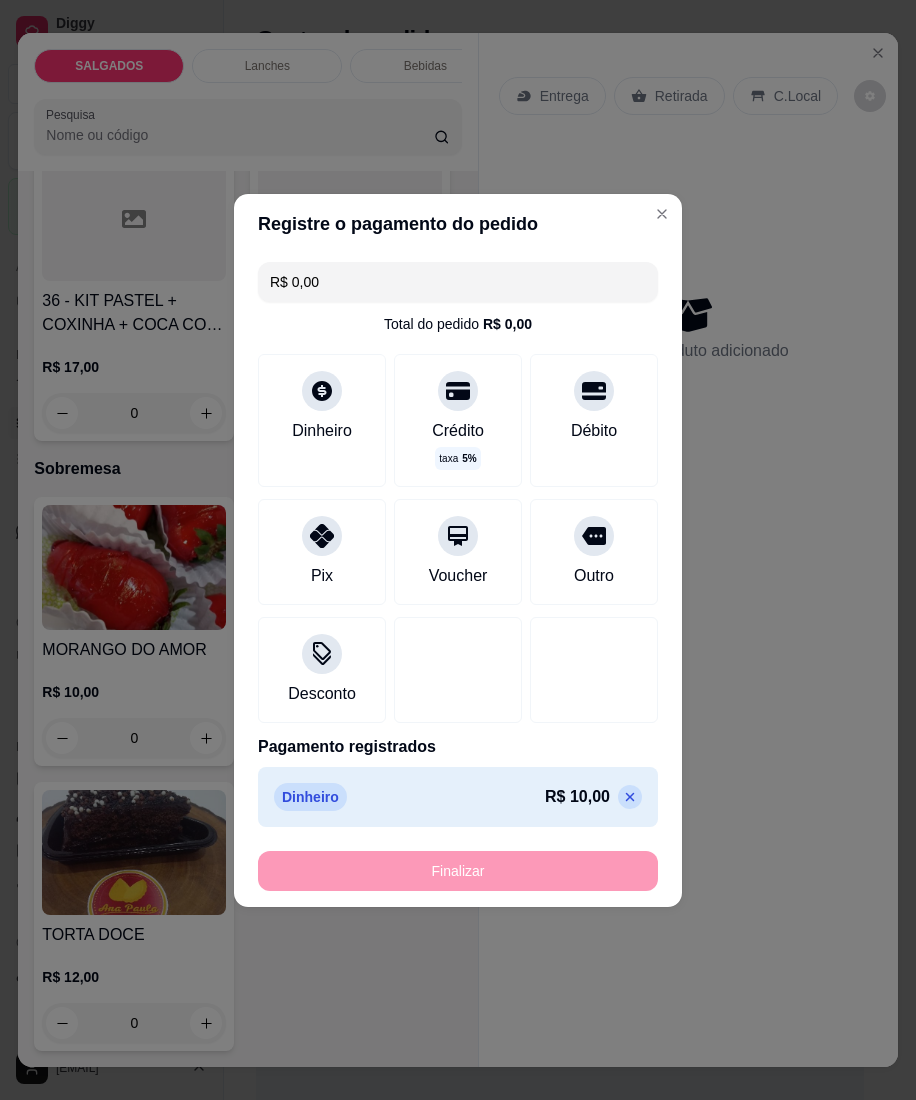 type on "-R$ 10,00" 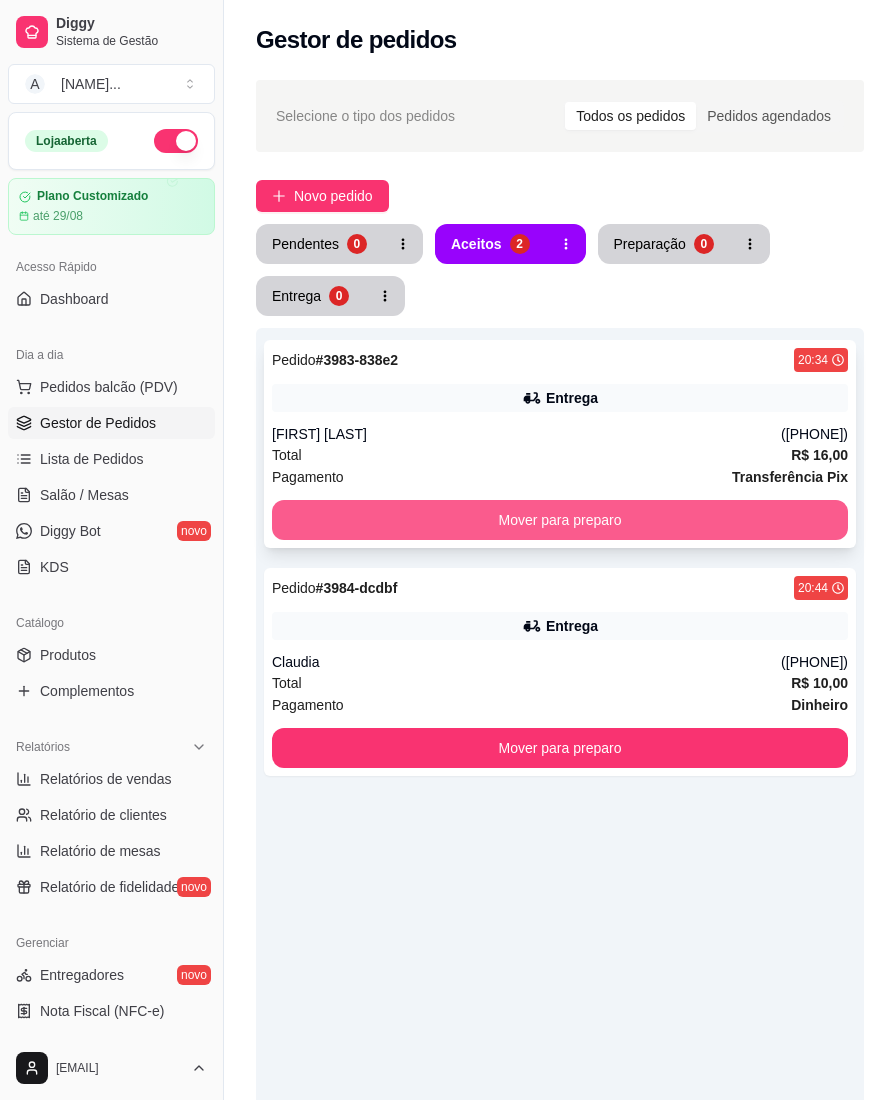 click on "Mover para preparo" at bounding box center [560, 520] 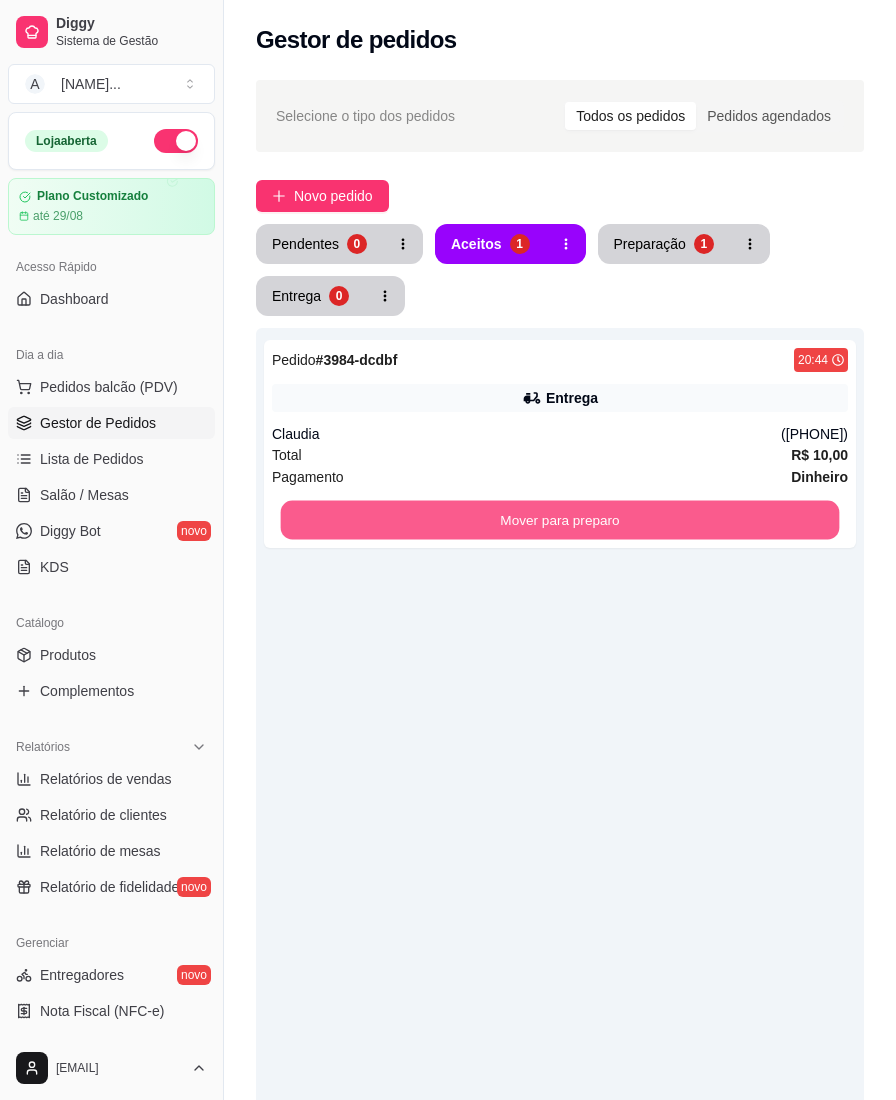 click on "Mover para preparo" at bounding box center [560, 520] 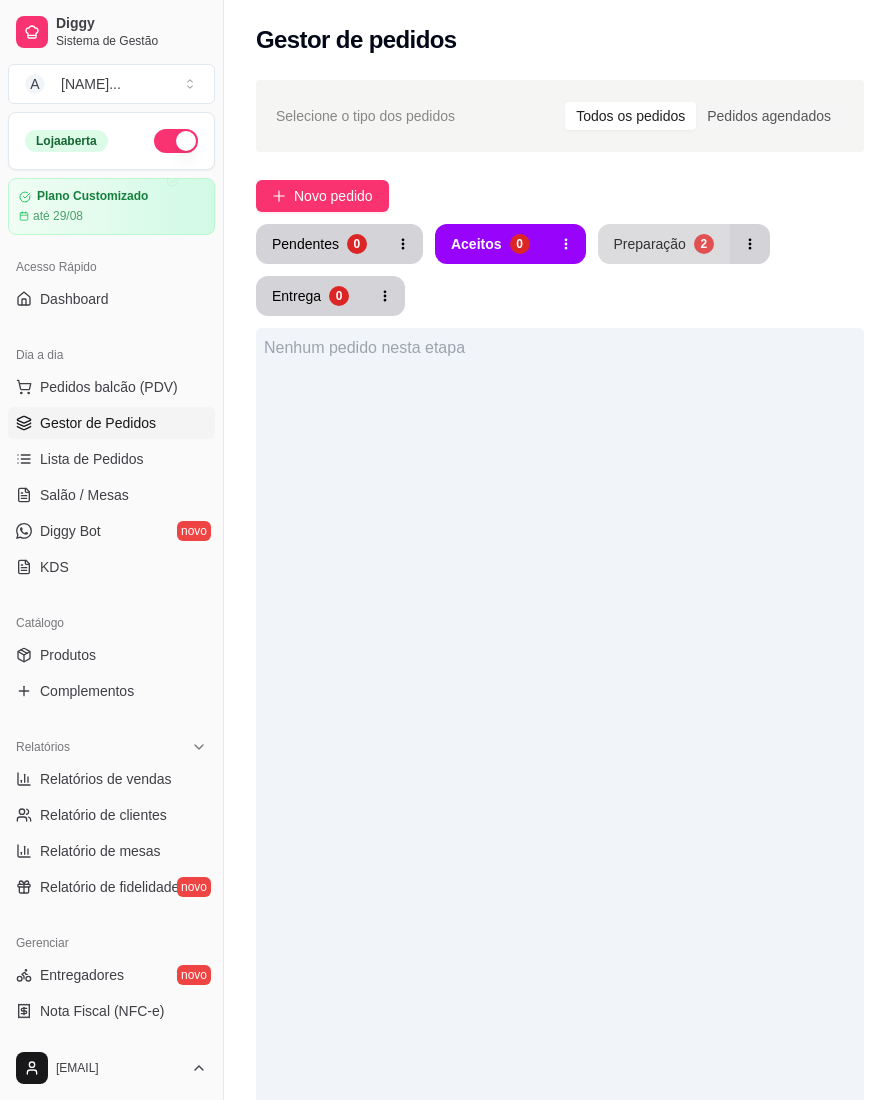 click on "Preparação" at bounding box center (650, 244) 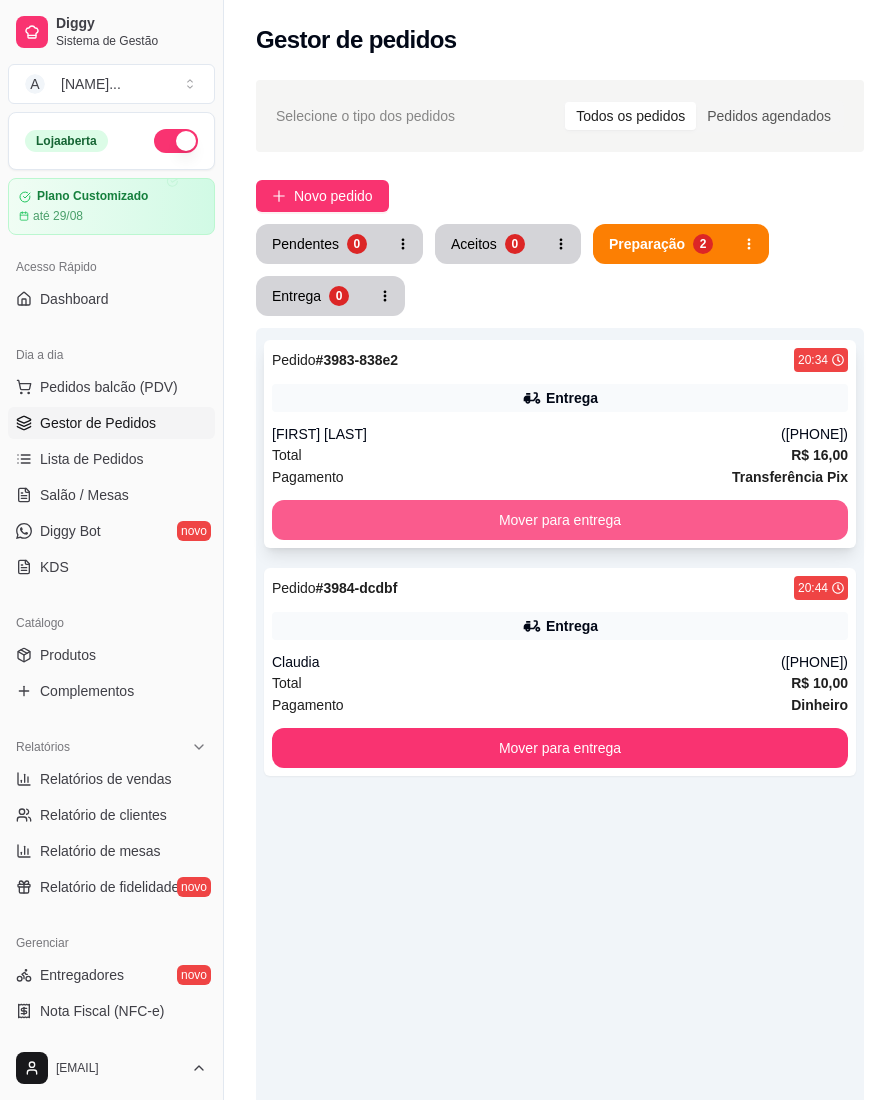 click on "Mover para entrega" at bounding box center [560, 520] 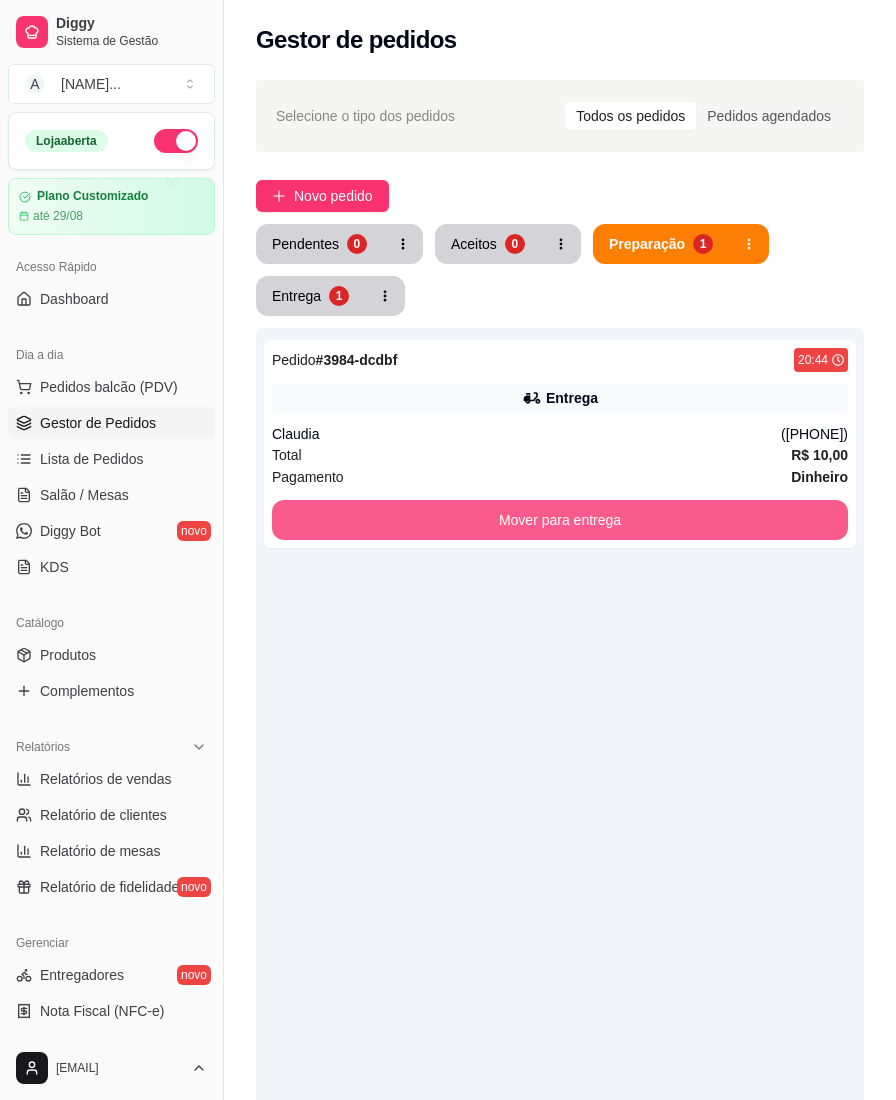 click on "Mover para entrega" at bounding box center (560, 520) 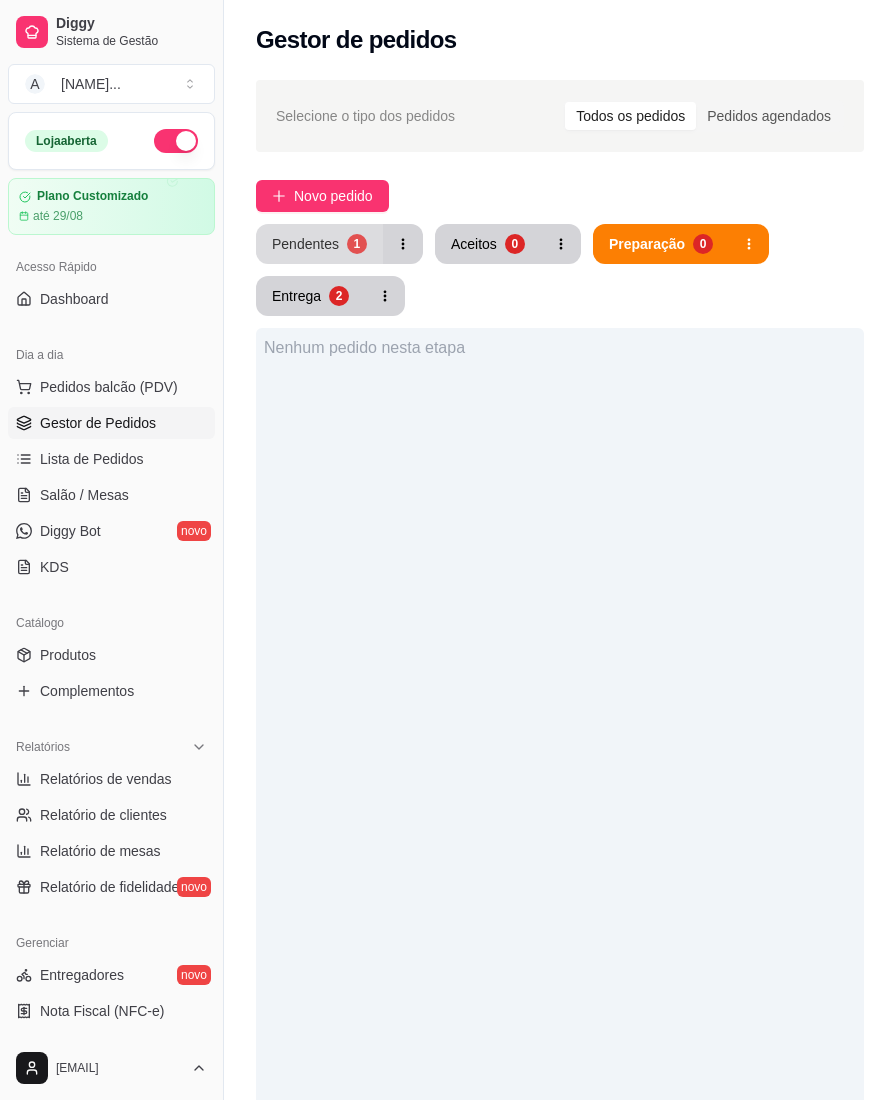 click on "1" at bounding box center [357, 244] 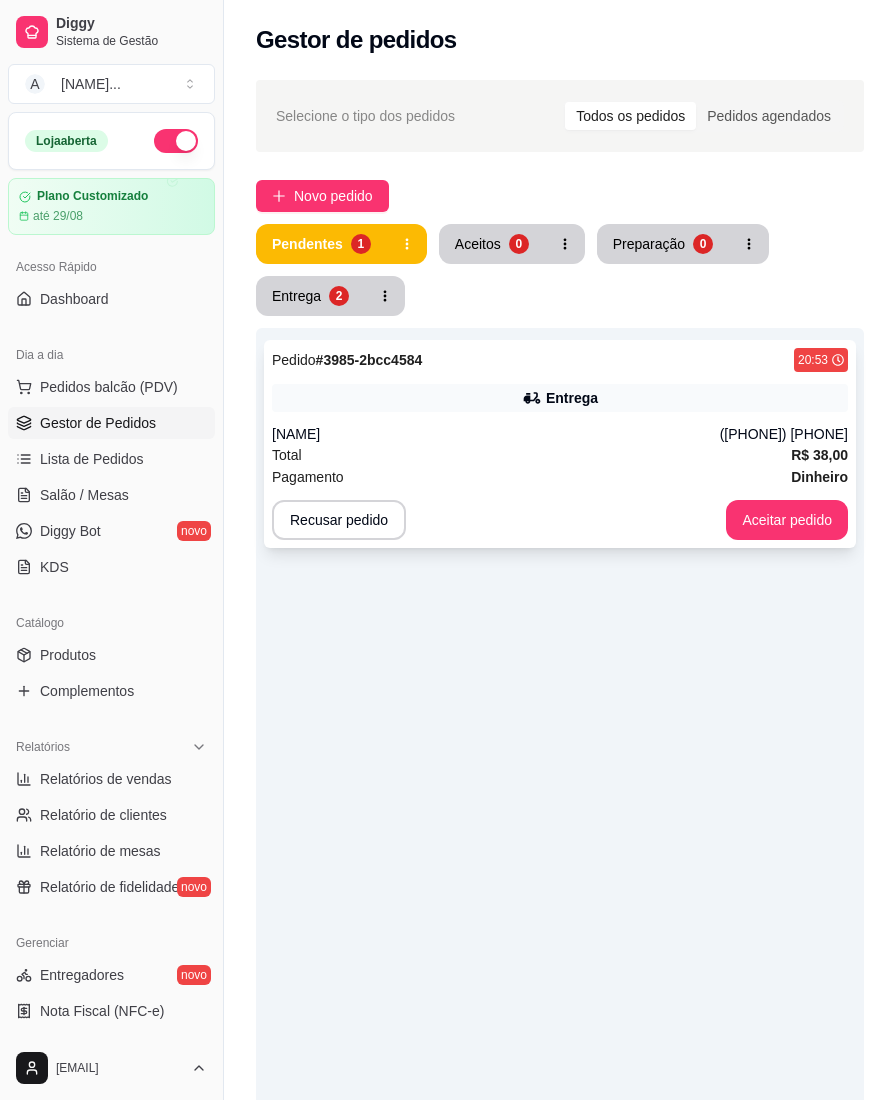 click on "Total R$ 38,00" at bounding box center [560, 455] 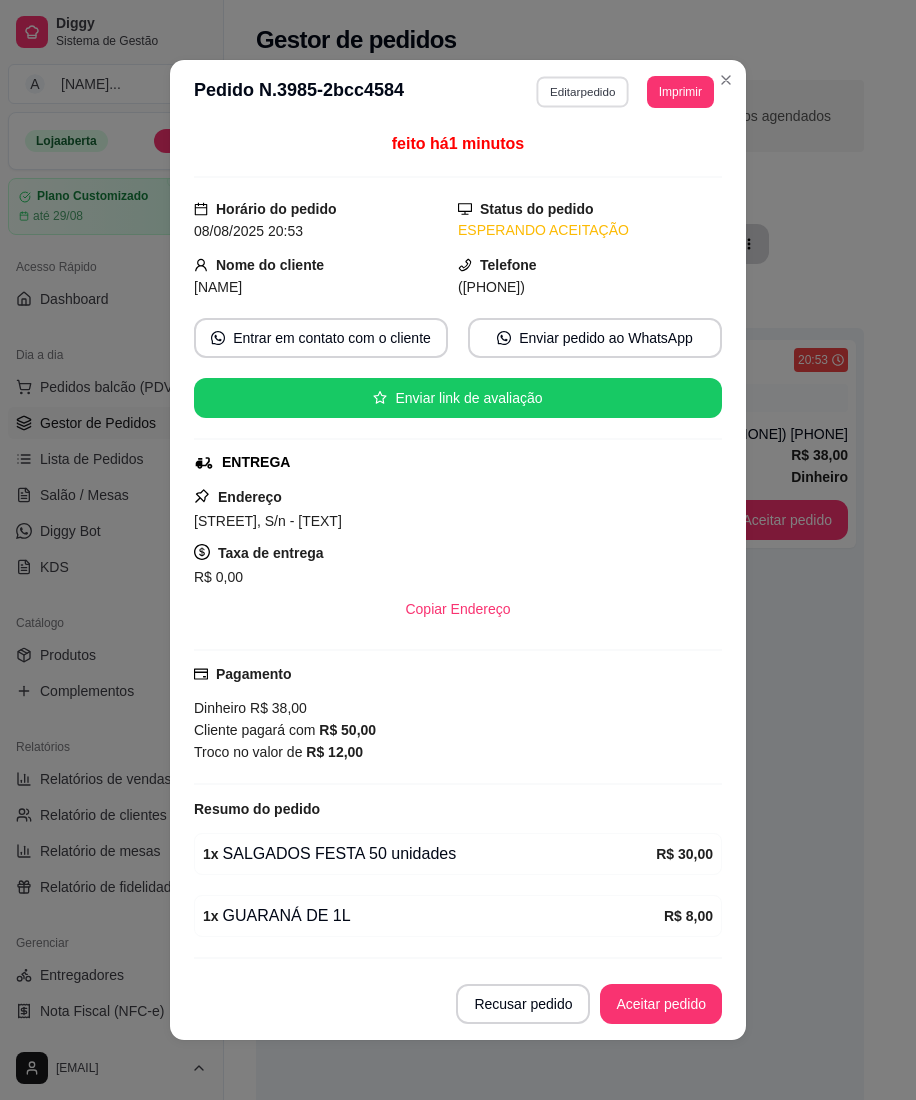 click on "Editar  pedido" at bounding box center (583, 91) 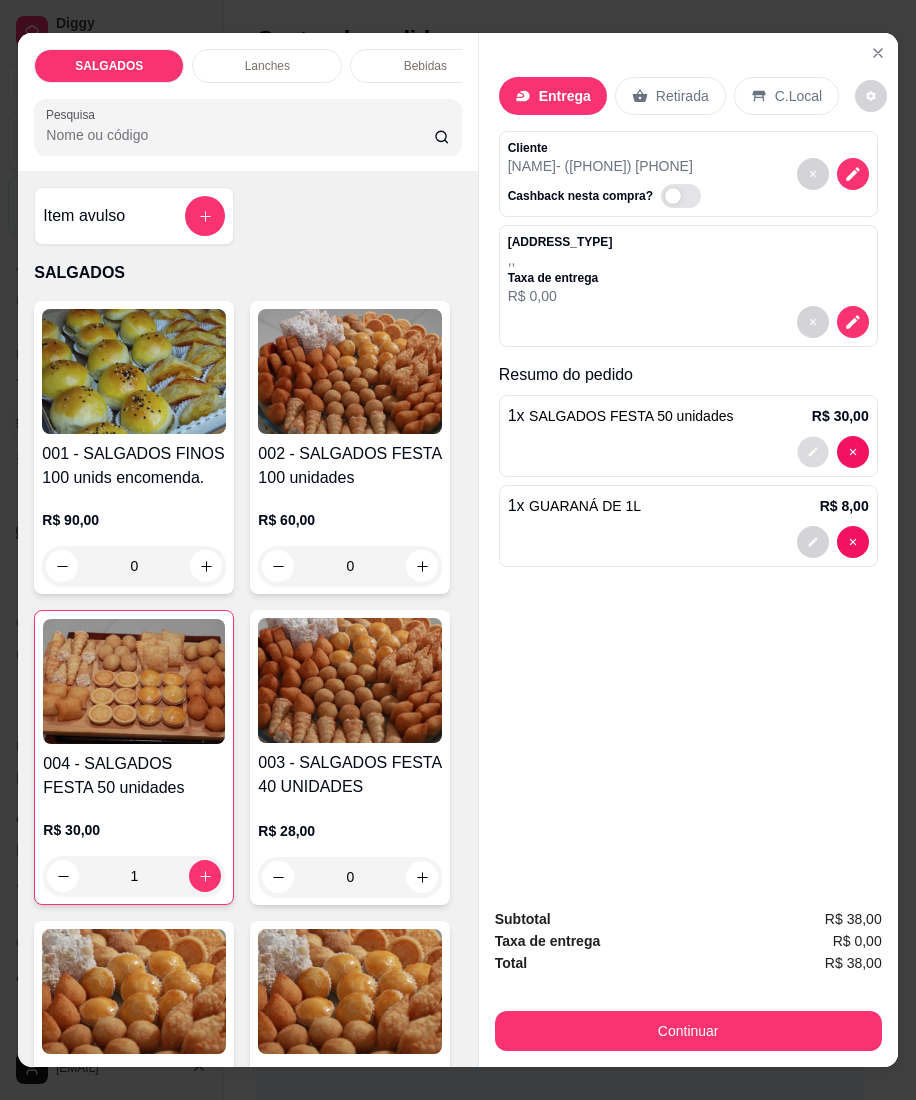 click 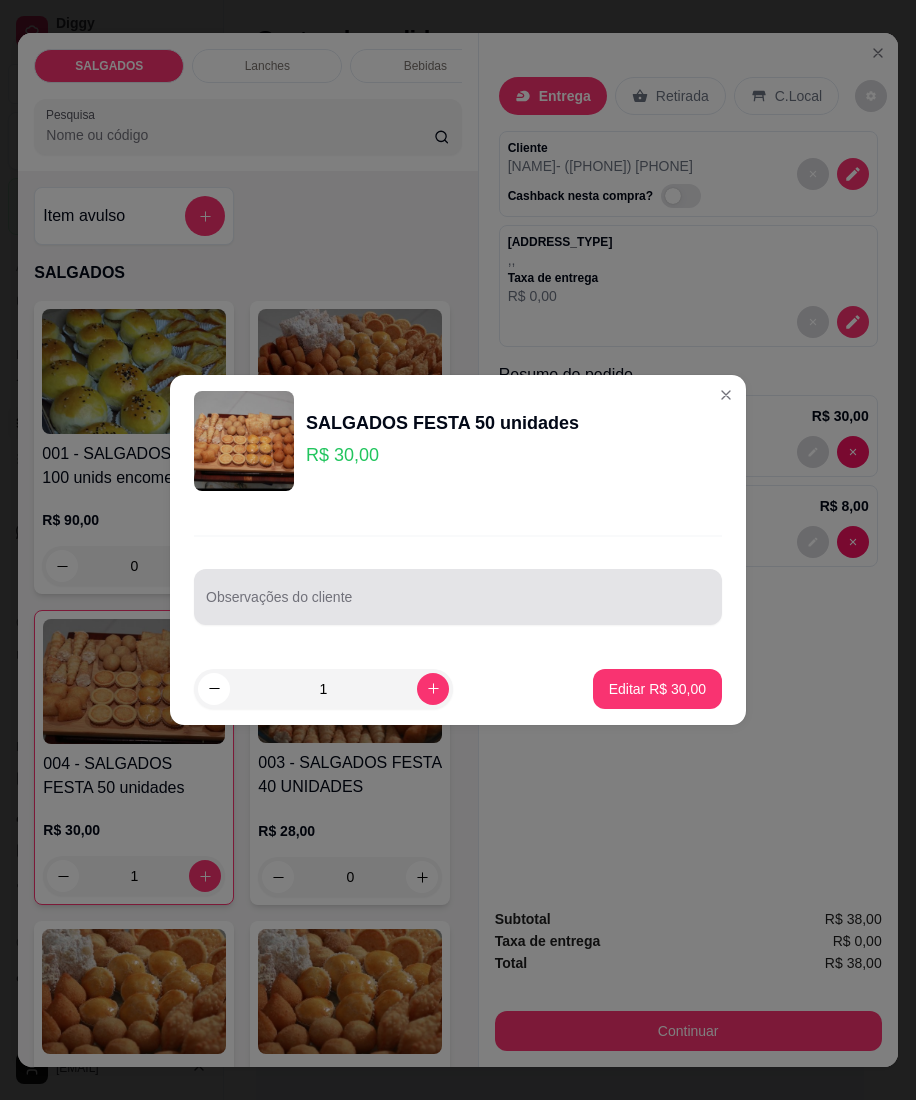 click at bounding box center [458, 597] 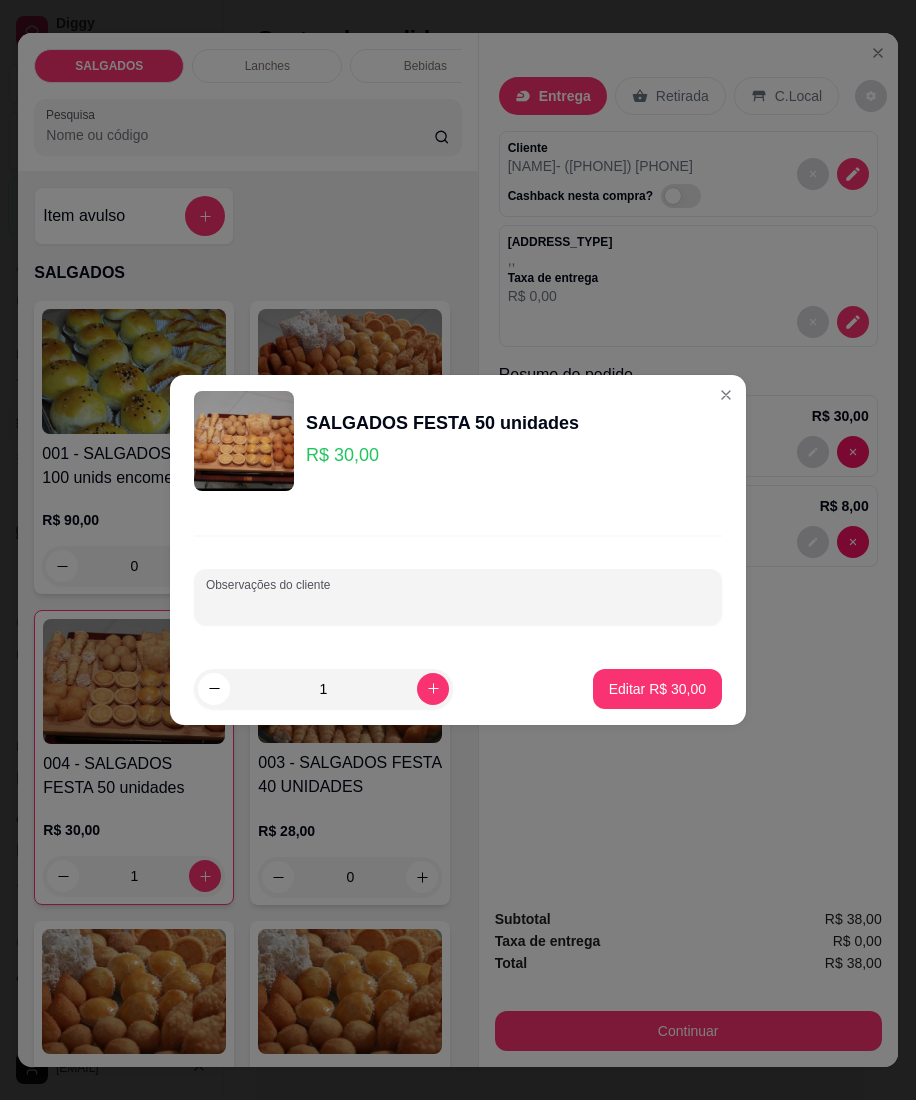 paste on "Mas SEM as coxinha, almofadinha de frango, enrolandinho de salsicha e empada salgada/doce por favor" 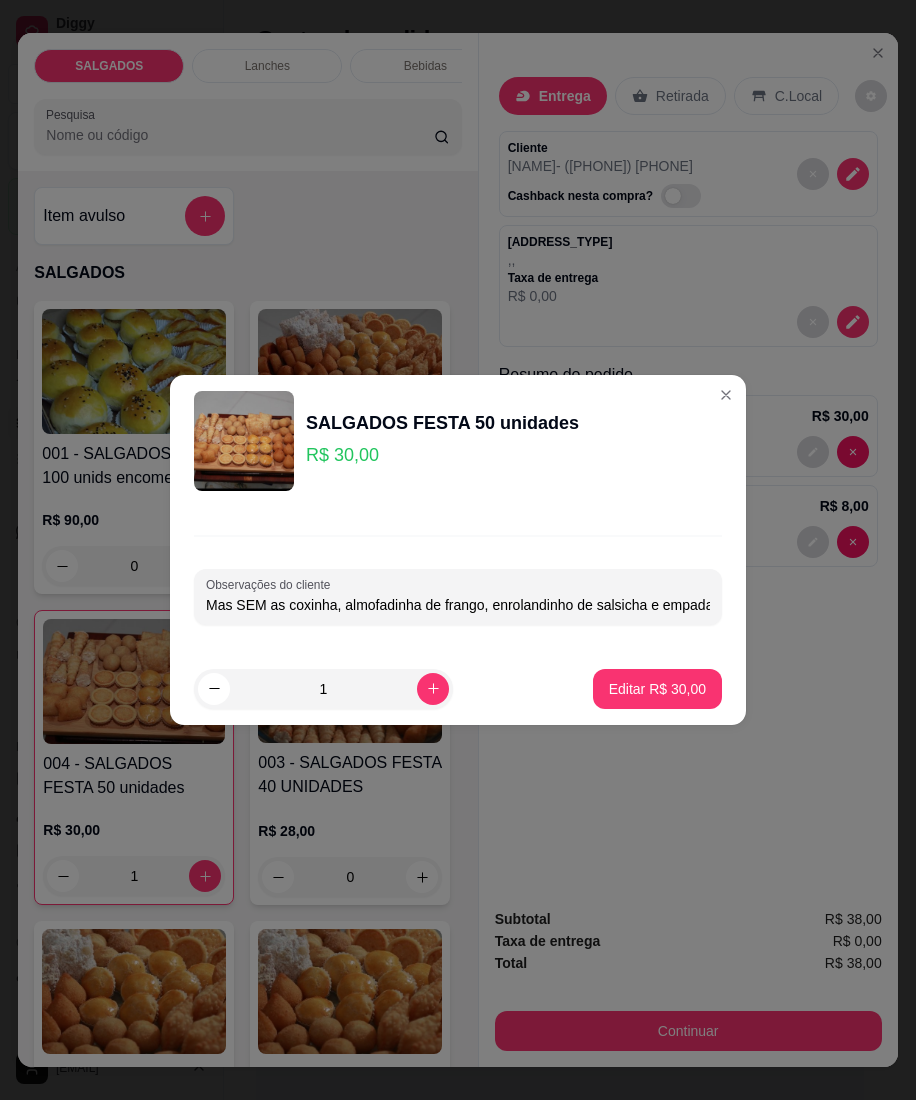 scroll, scrollTop: 0, scrollLeft: 160, axis: horizontal 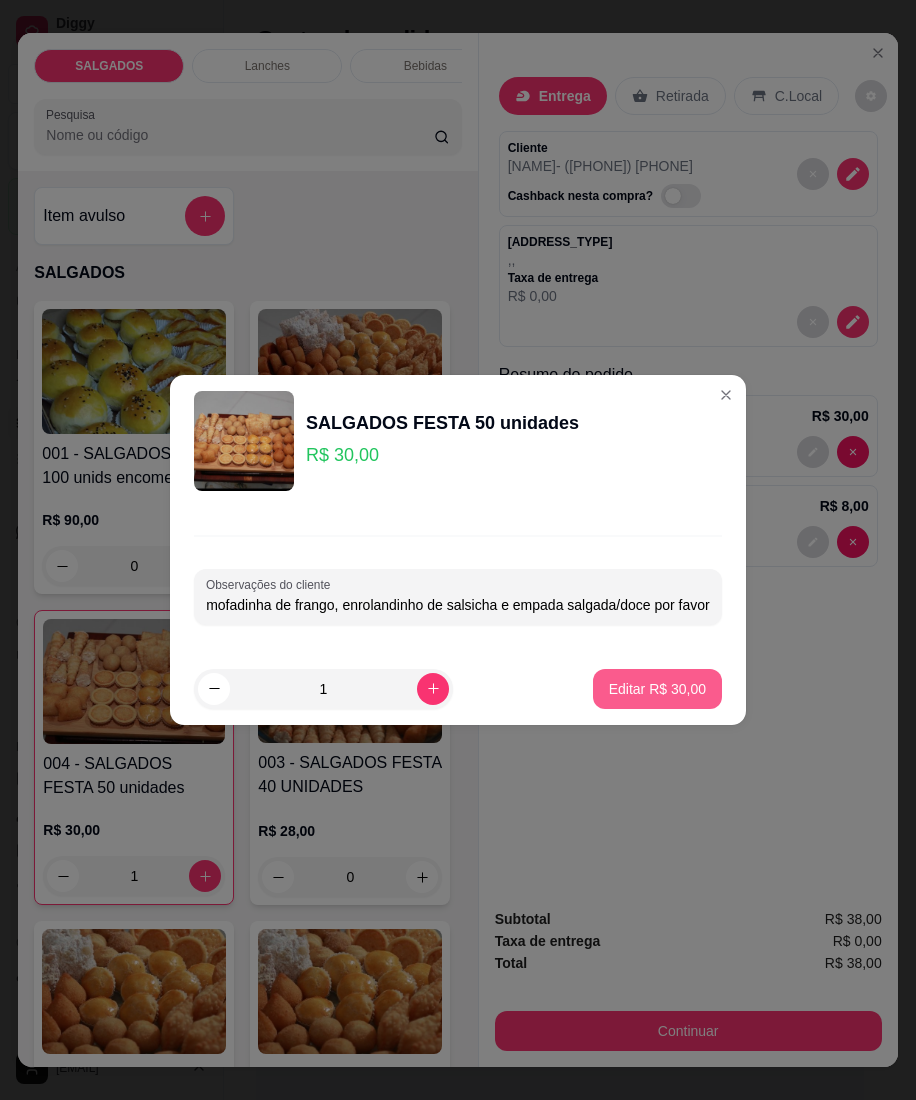 type on "Mas SEM as coxinha, almofadinha de frango, enrolandinho de salsicha e empada salgada/doce por favor" 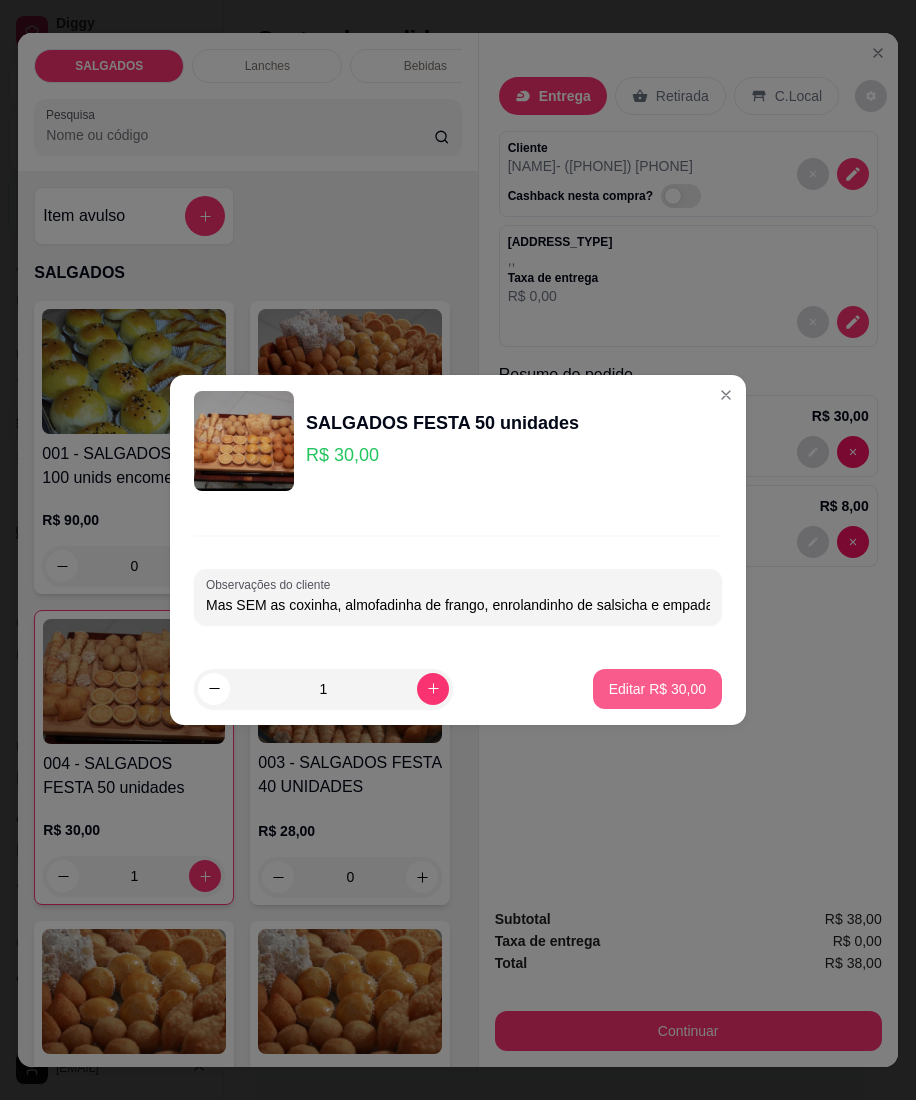 click on "Editar   R$ 30,00" at bounding box center (657, 689) 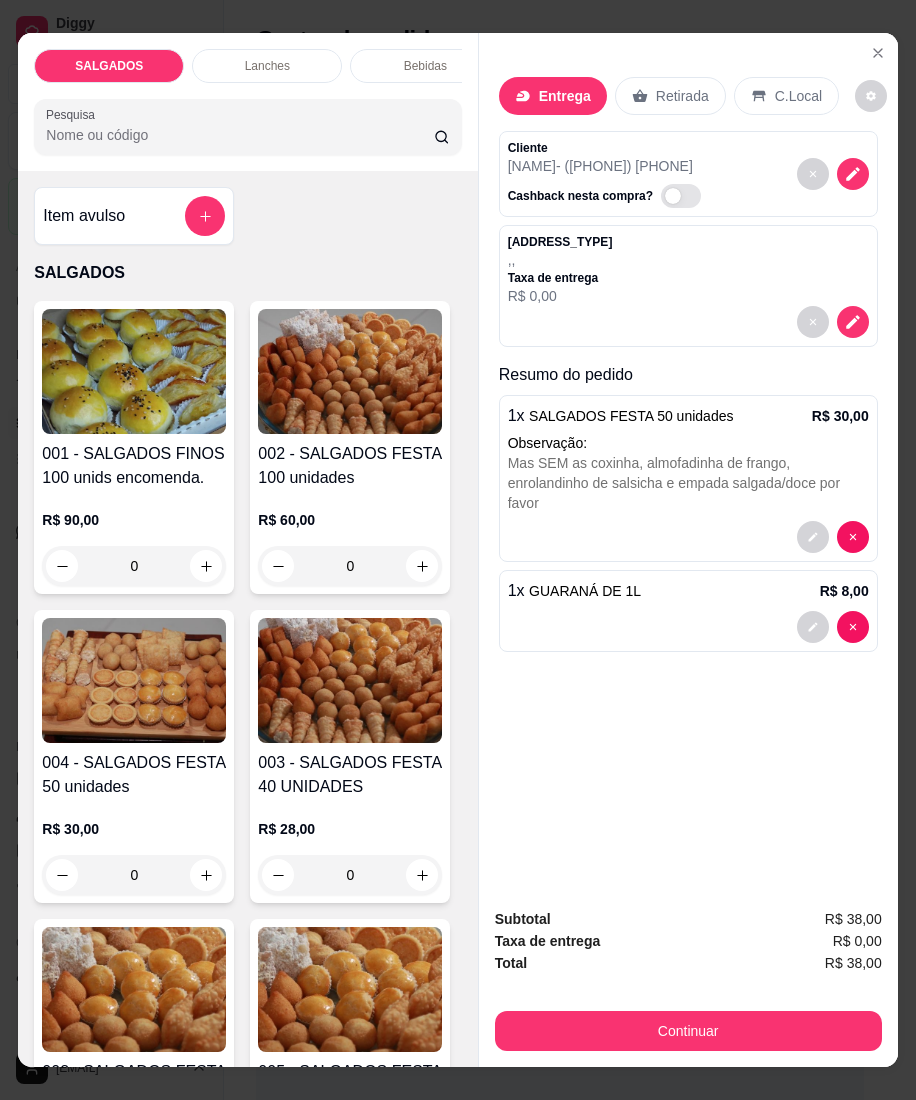 click on "Entrega" at bounding box center (565, 96) 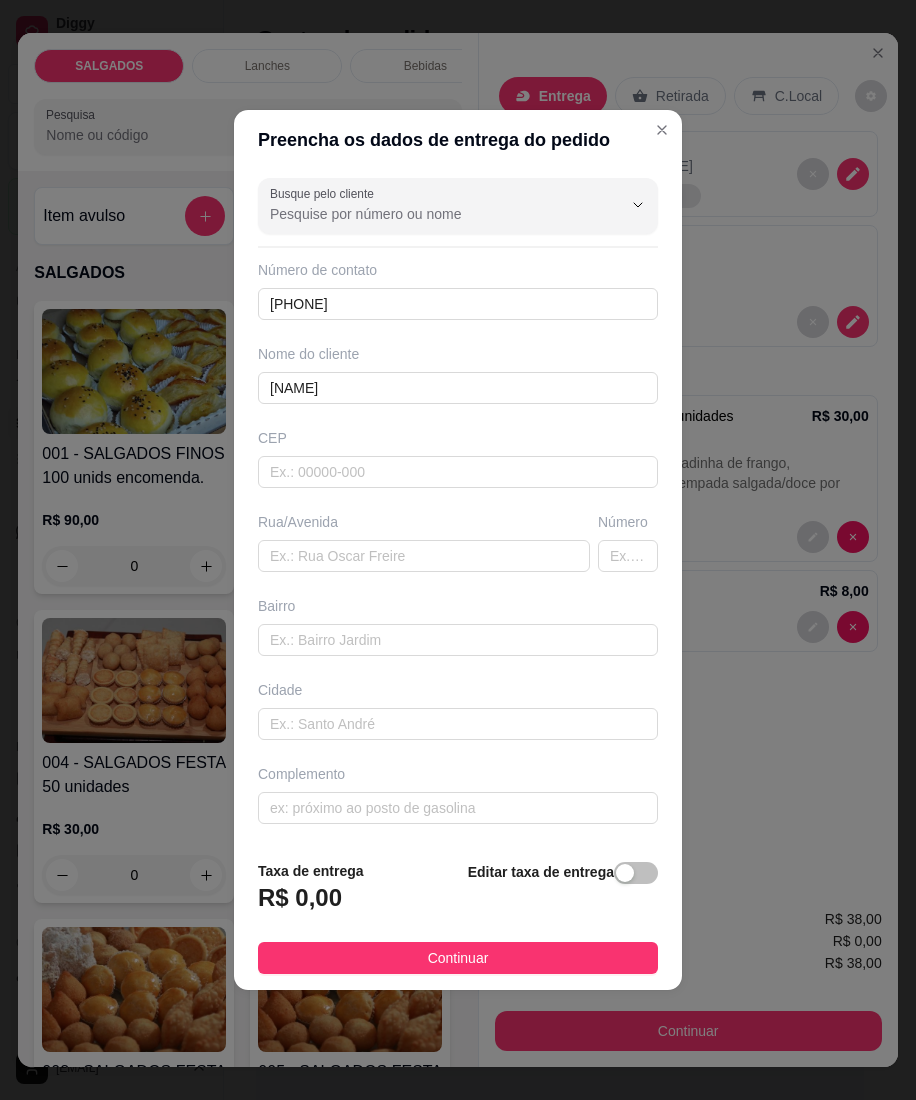 click on "Rua/Avenida" at bounding box center [424, 542] 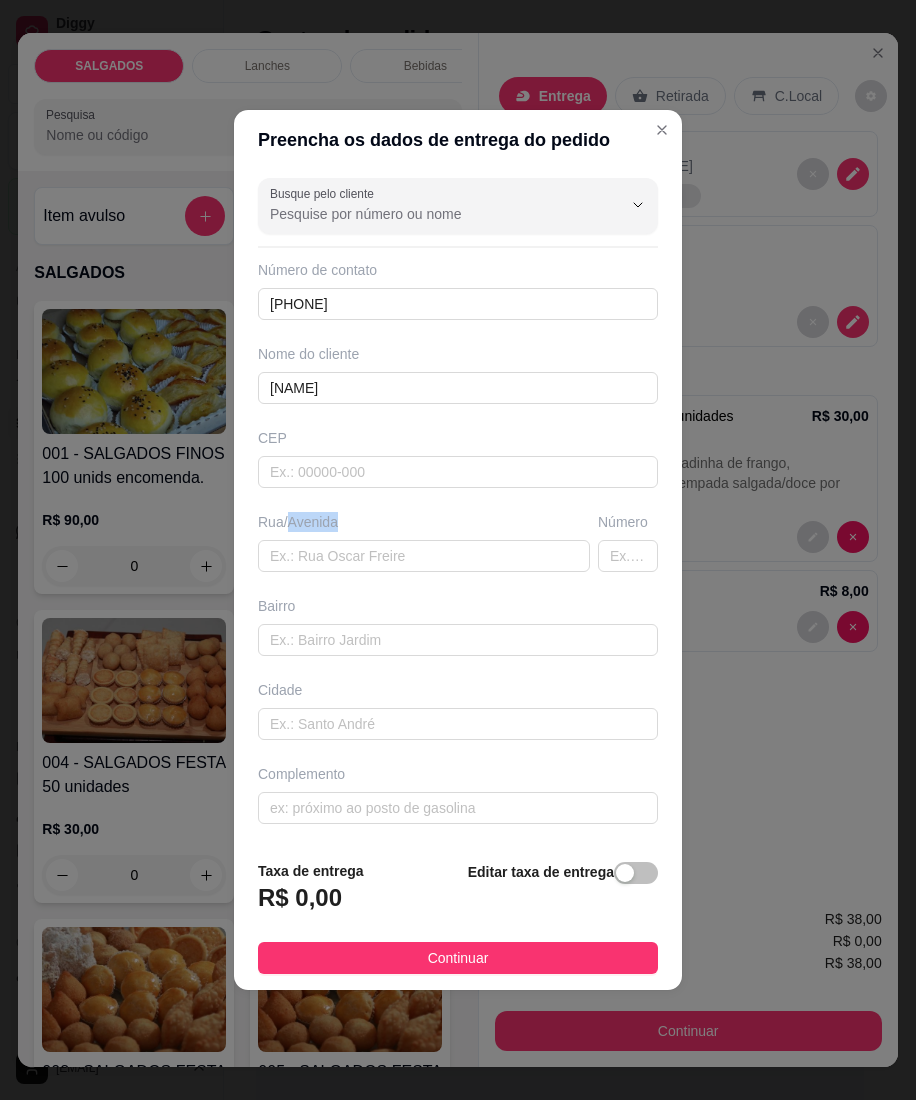 click on "Rua/Avenida" at bounding box center [424, 542] 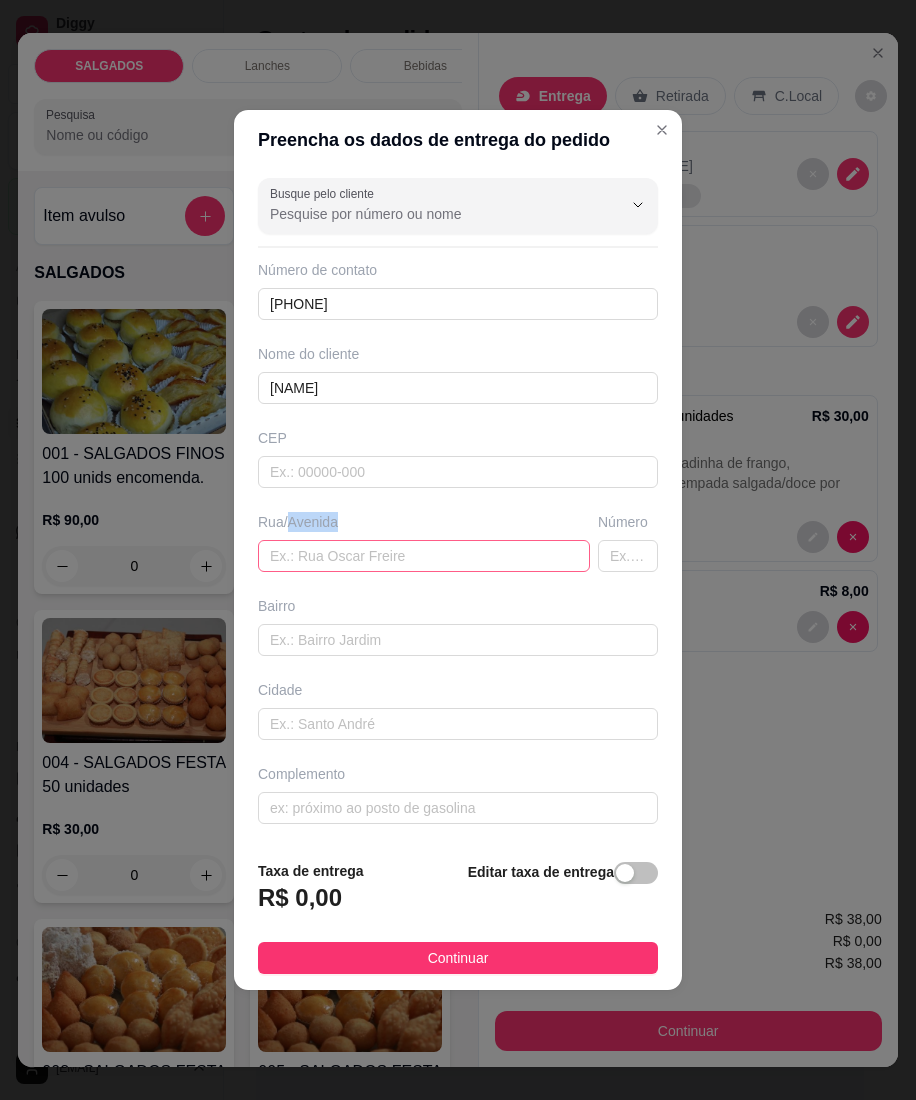 click at bounding box center (424, 556) 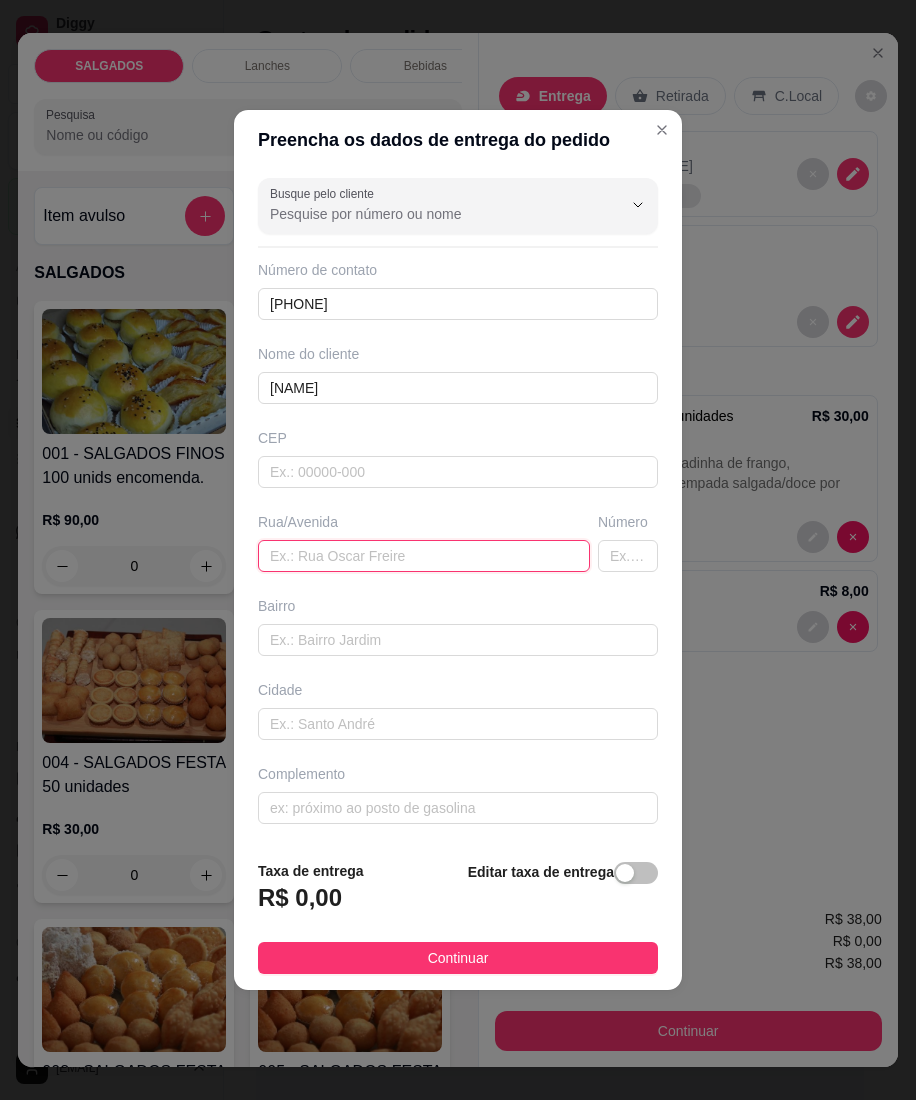 click at bounding box center [424, 556] 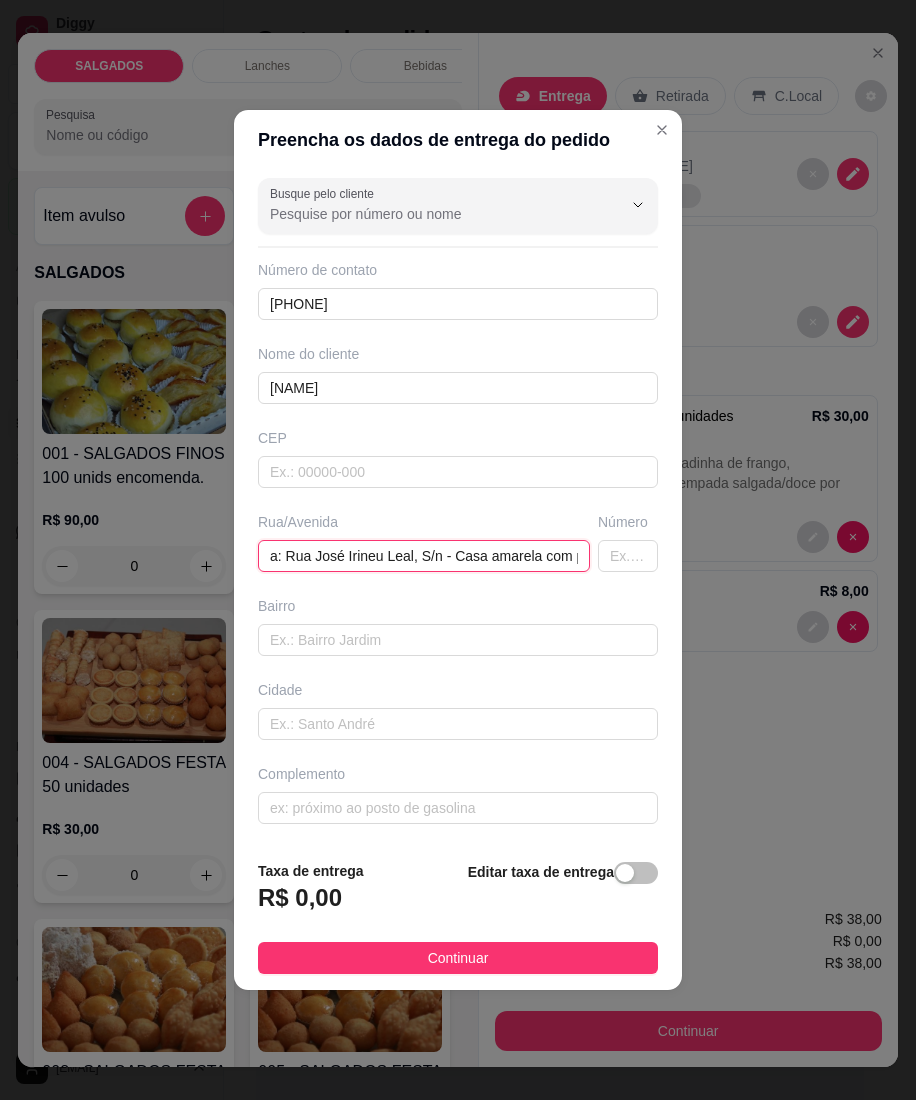 scroll, scrollTop: 0, scrollLeft: 157, axis: horizontal 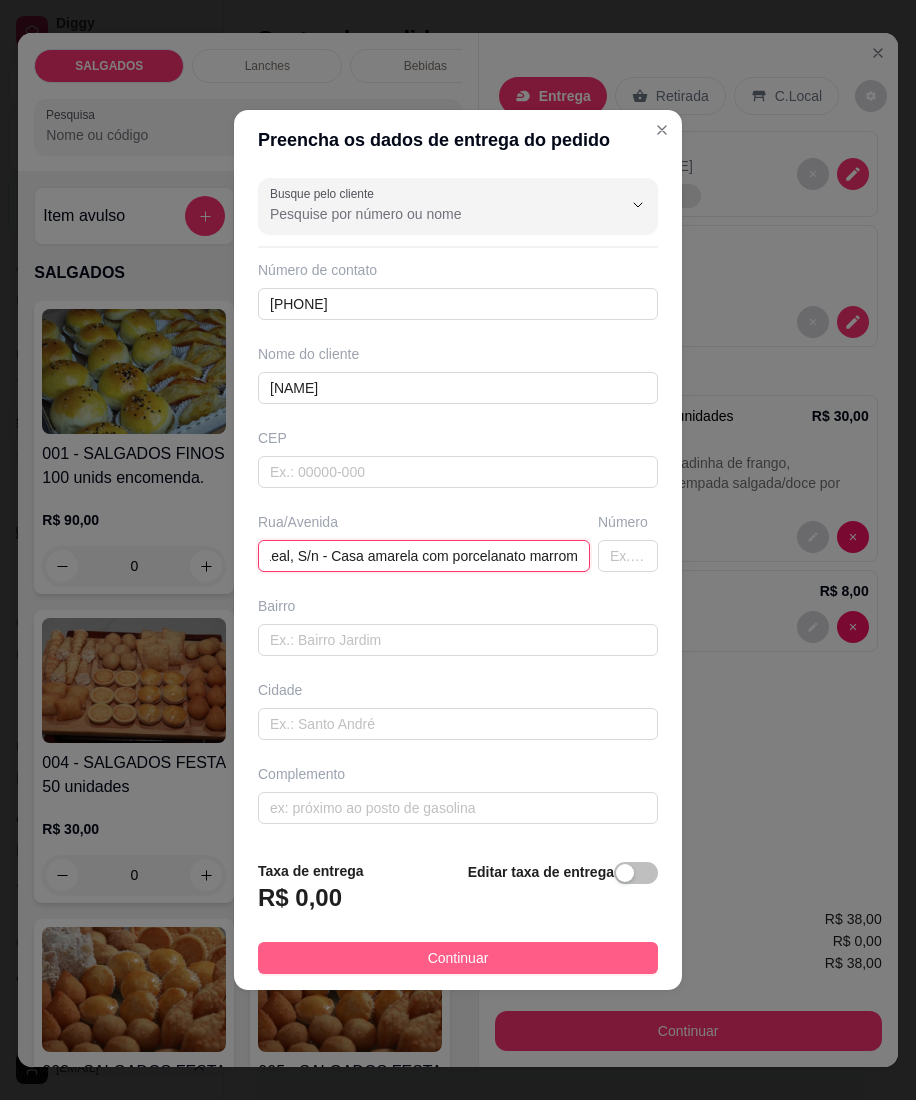 type on "a: Rua José Irineu Leal, S/n - Casa amarela com porcelanato marrom" 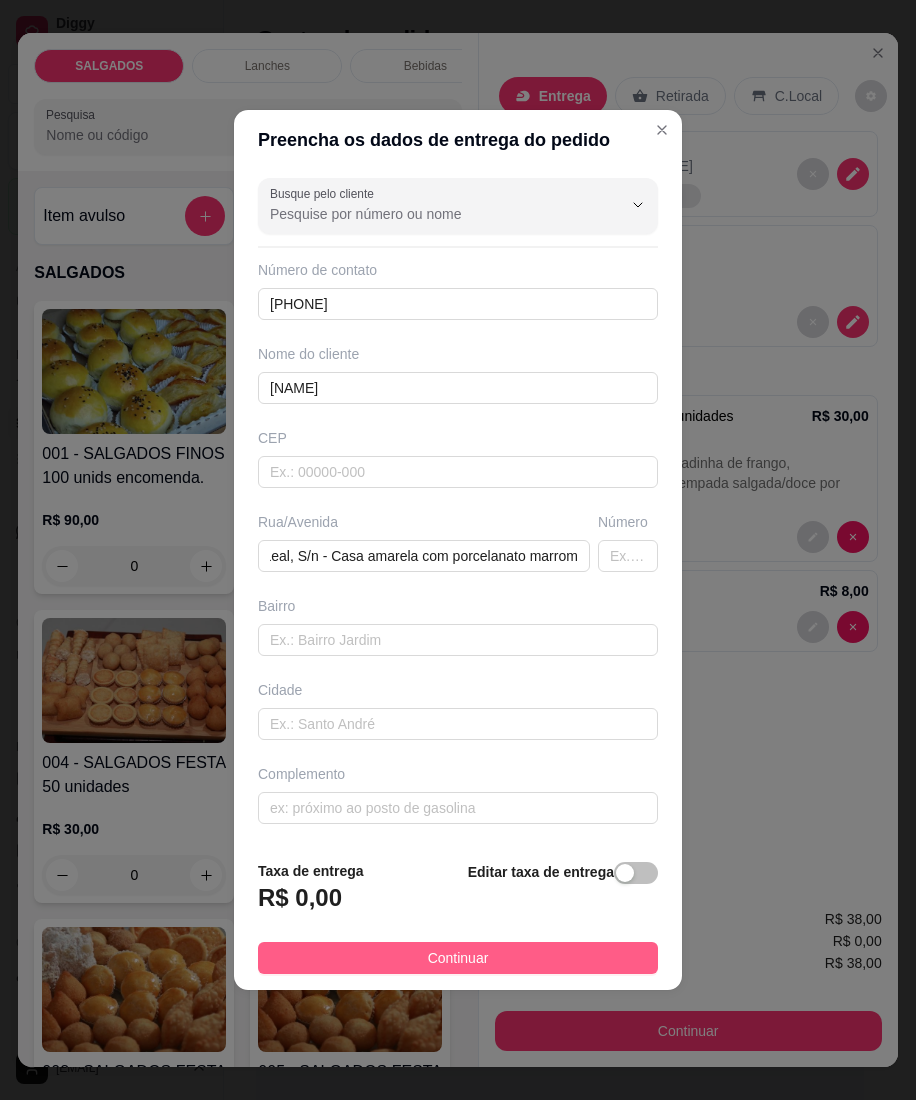 scroll, scrollTop: 0, scrollLeft: 0, axis: both 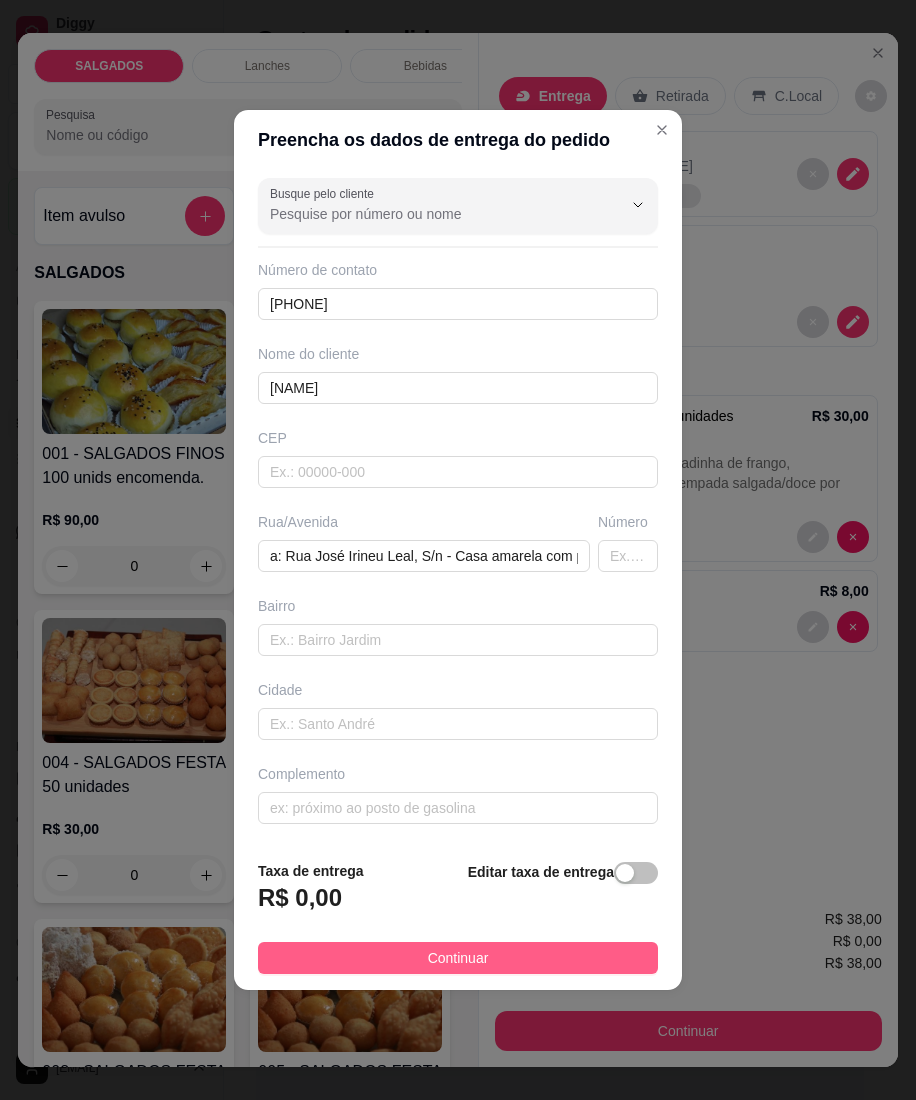 click on "Continuar" at bounding box center [458, 958] 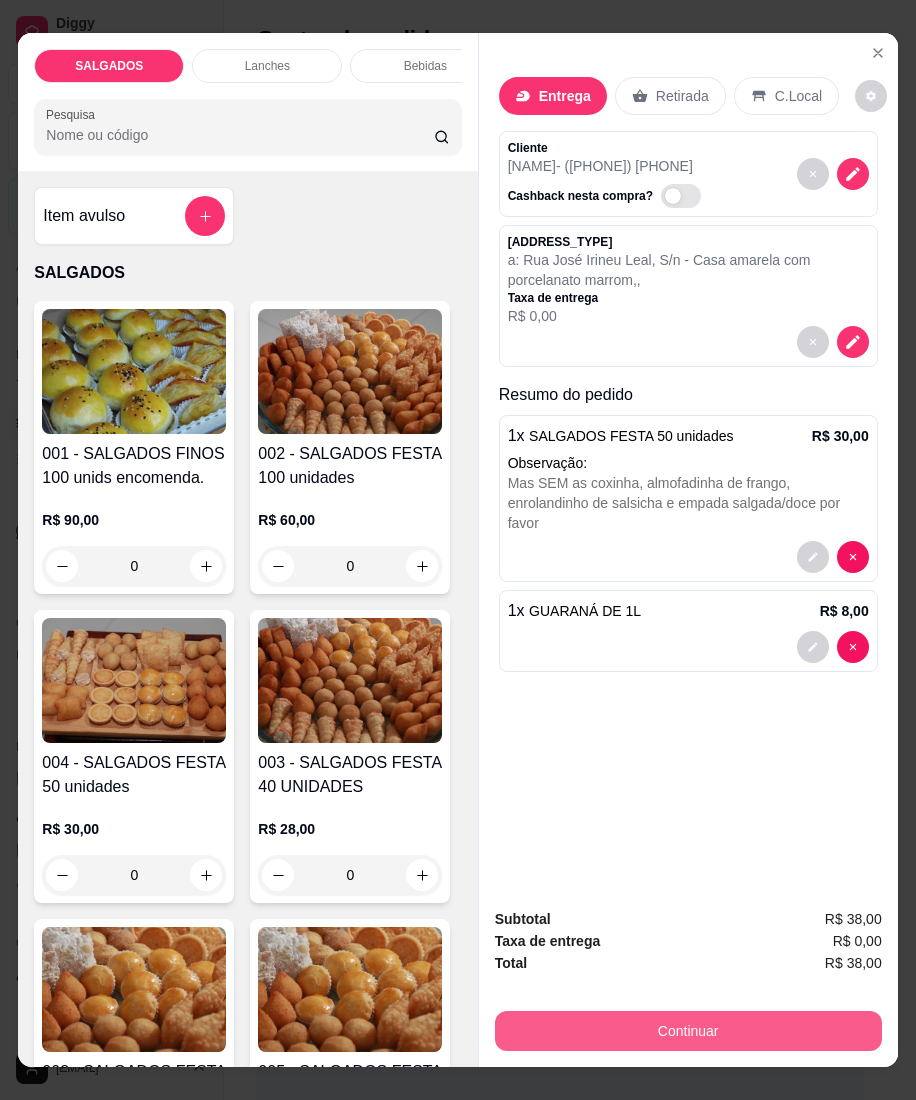 click on "Continuar" at bounding box center [688, 1031] 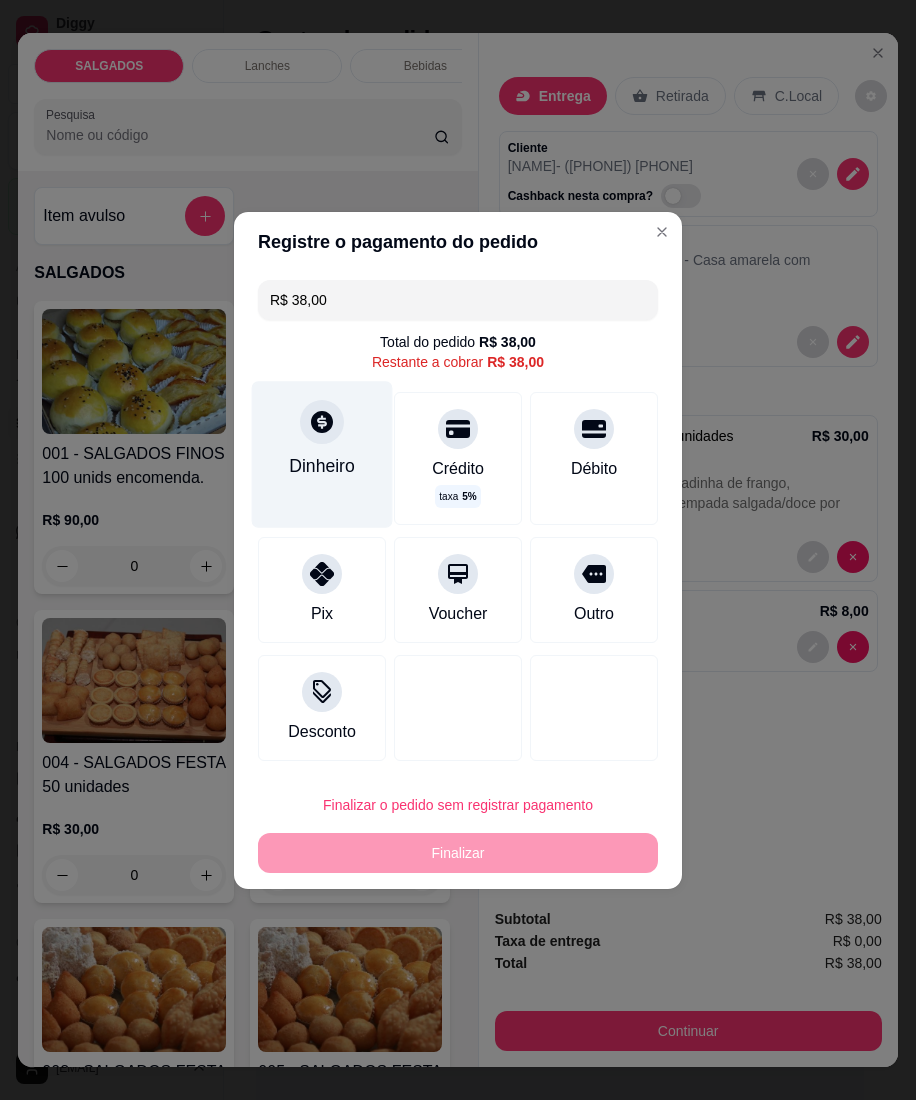 click on "Dinheiro" at bounding box center (322, 454) 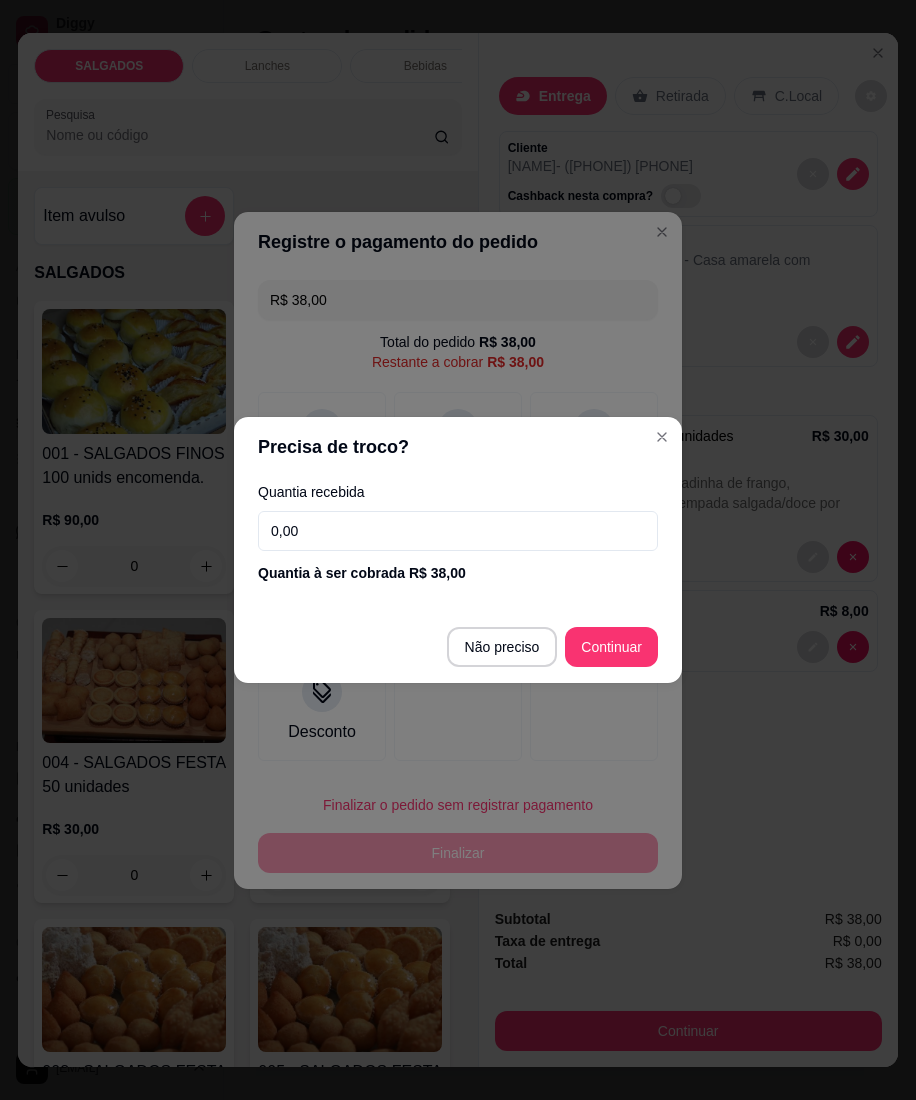 click on "Quantia recebida 0,00 Quantia à ser cobrada   R$ 38,00" at bounding box center (458, 534) 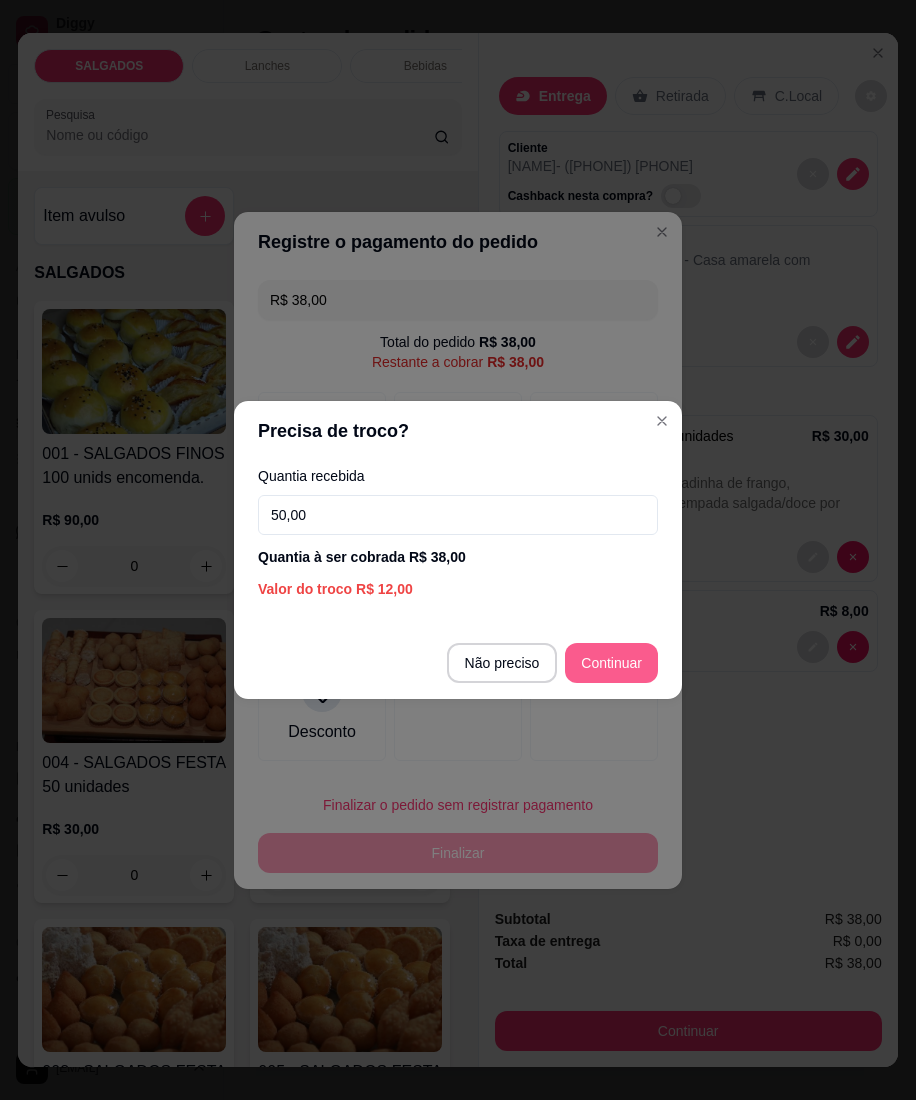 type on "50,00" 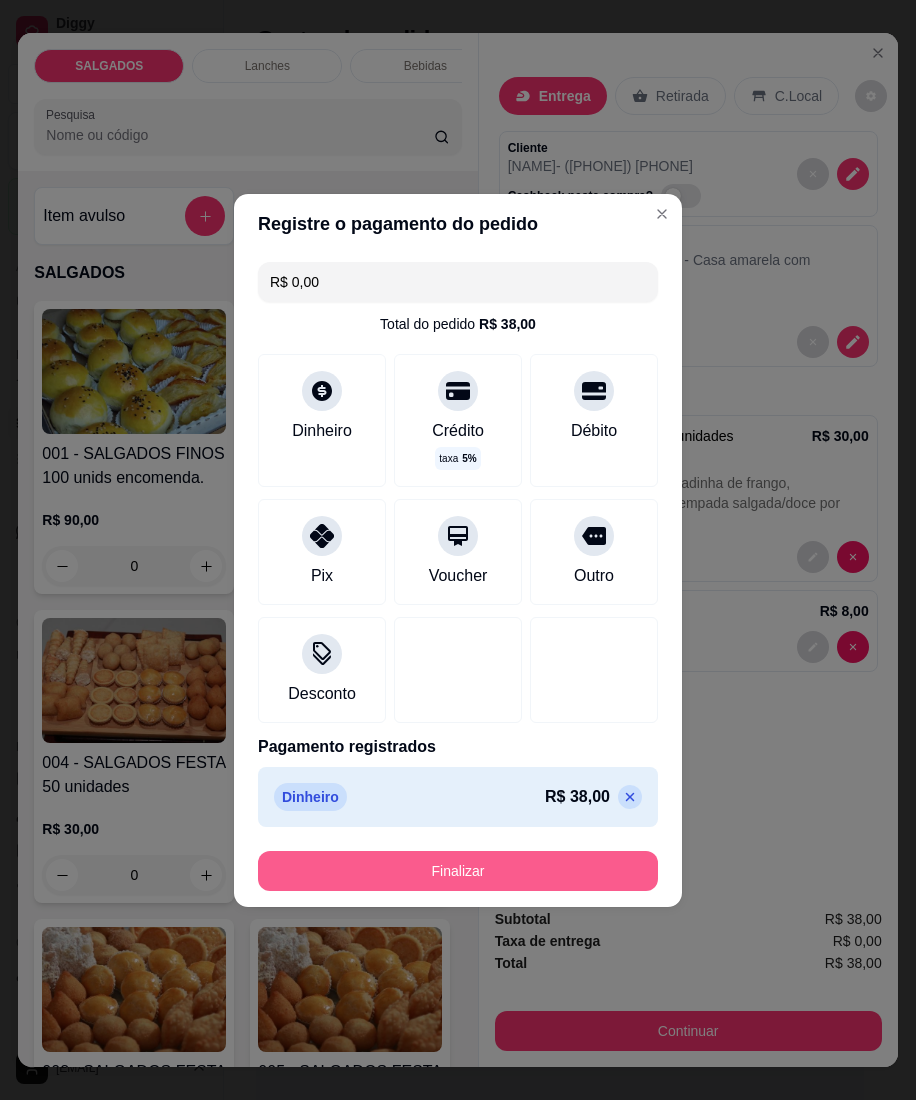 click on "Finalizar" at bounding box center [458, 871] 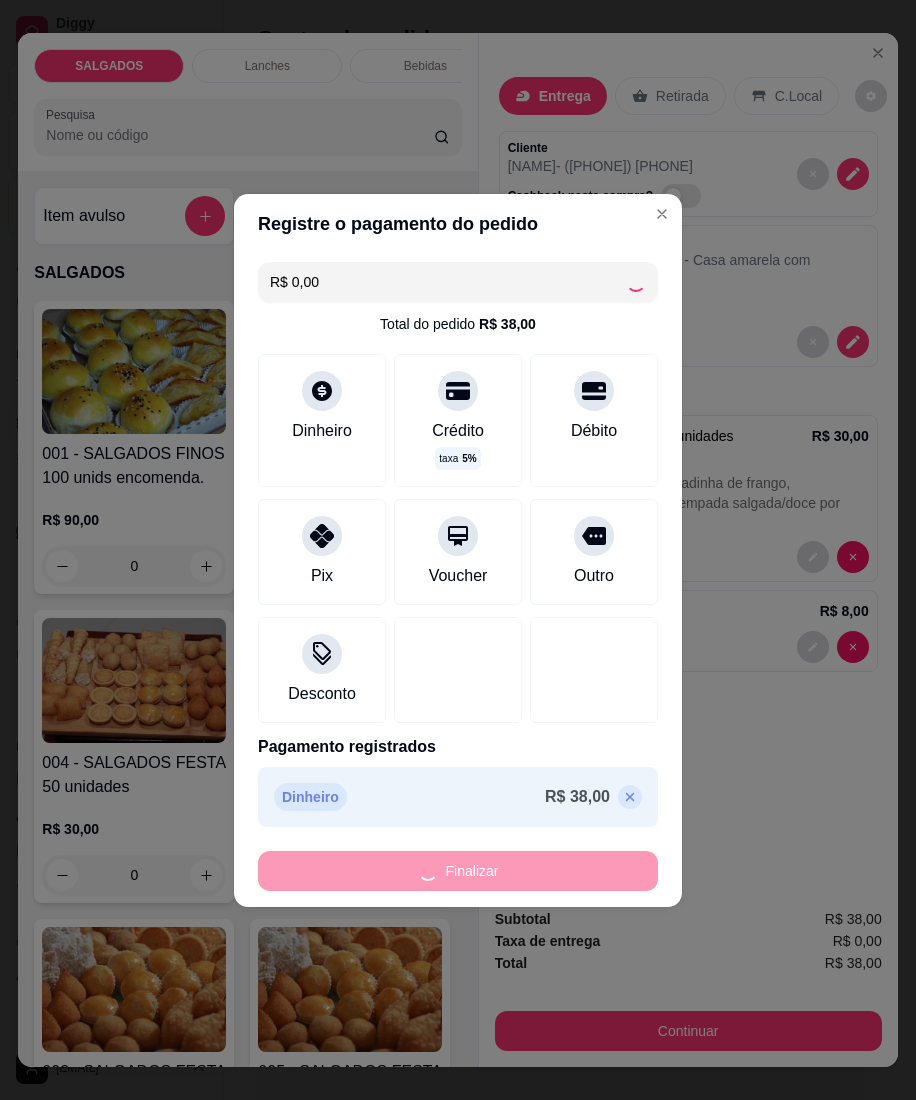 type on "0" 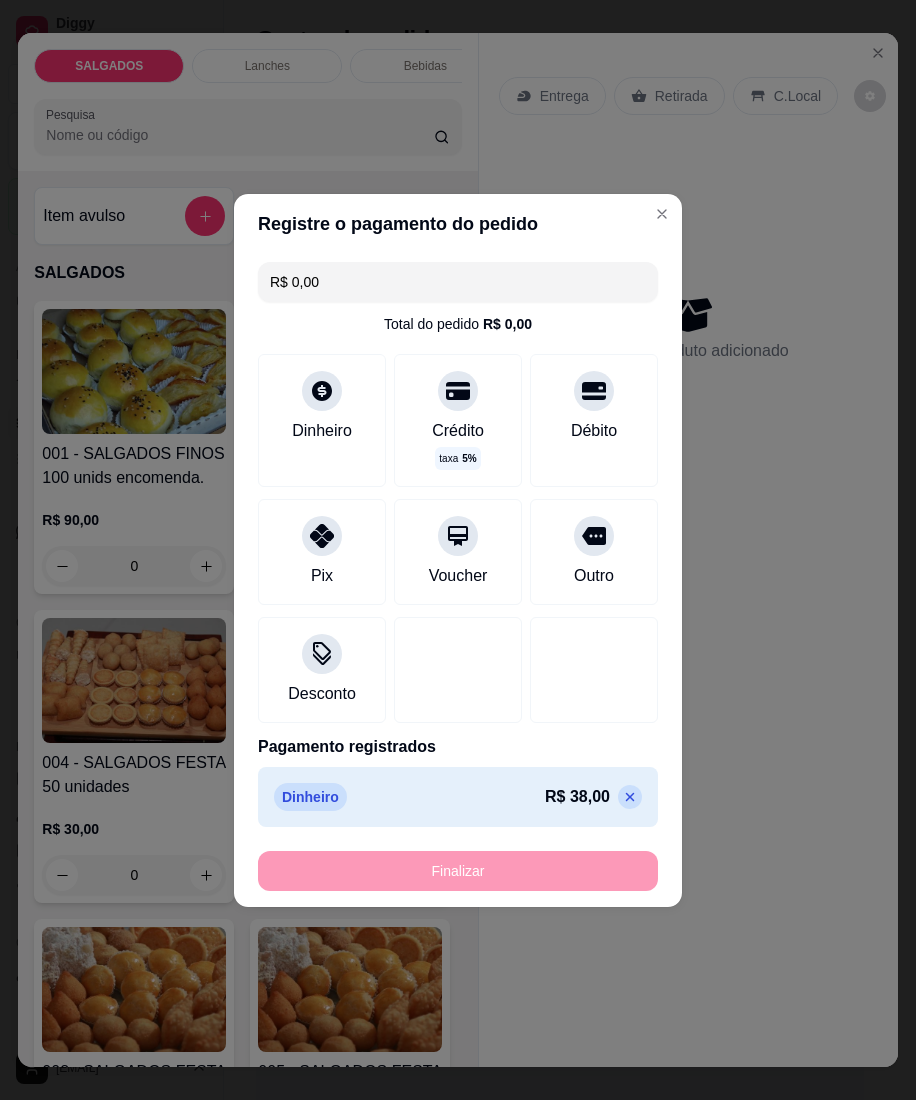 type on "-R$ 38,00" 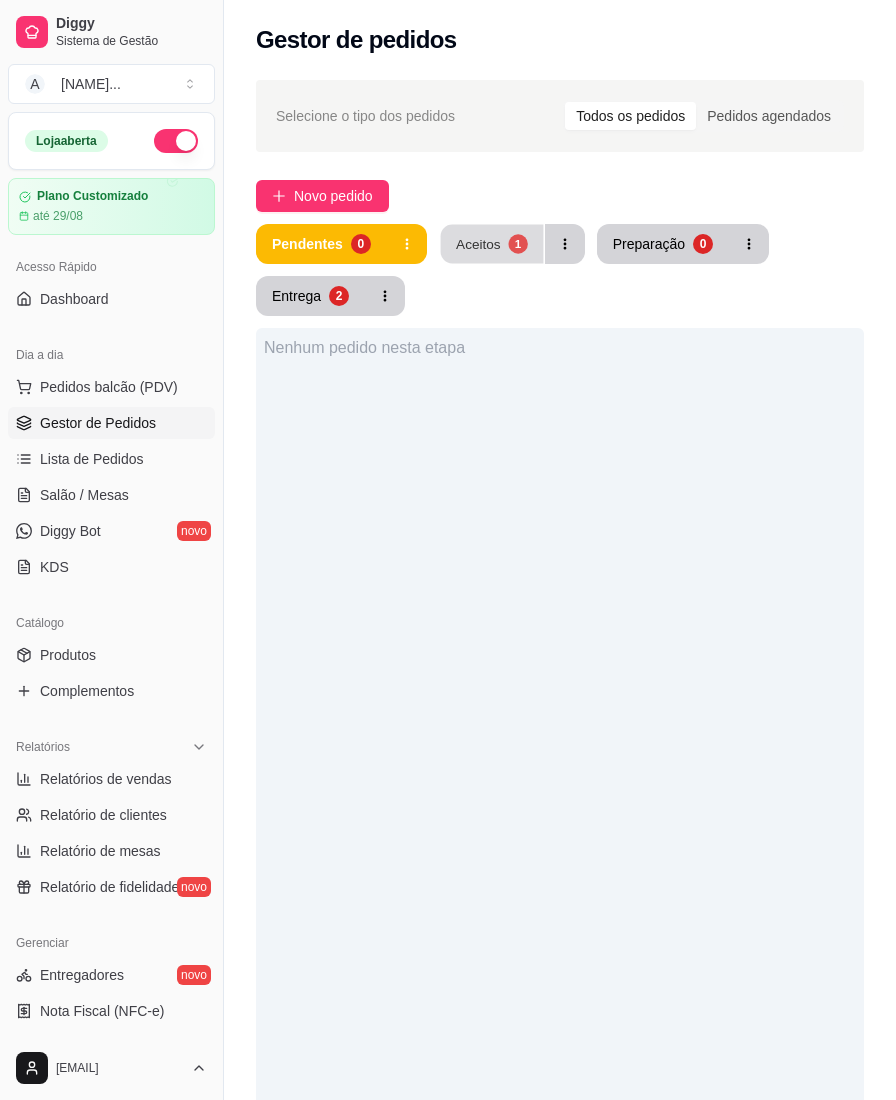click on "Aceitos 1" at bounding box center (491, 244) 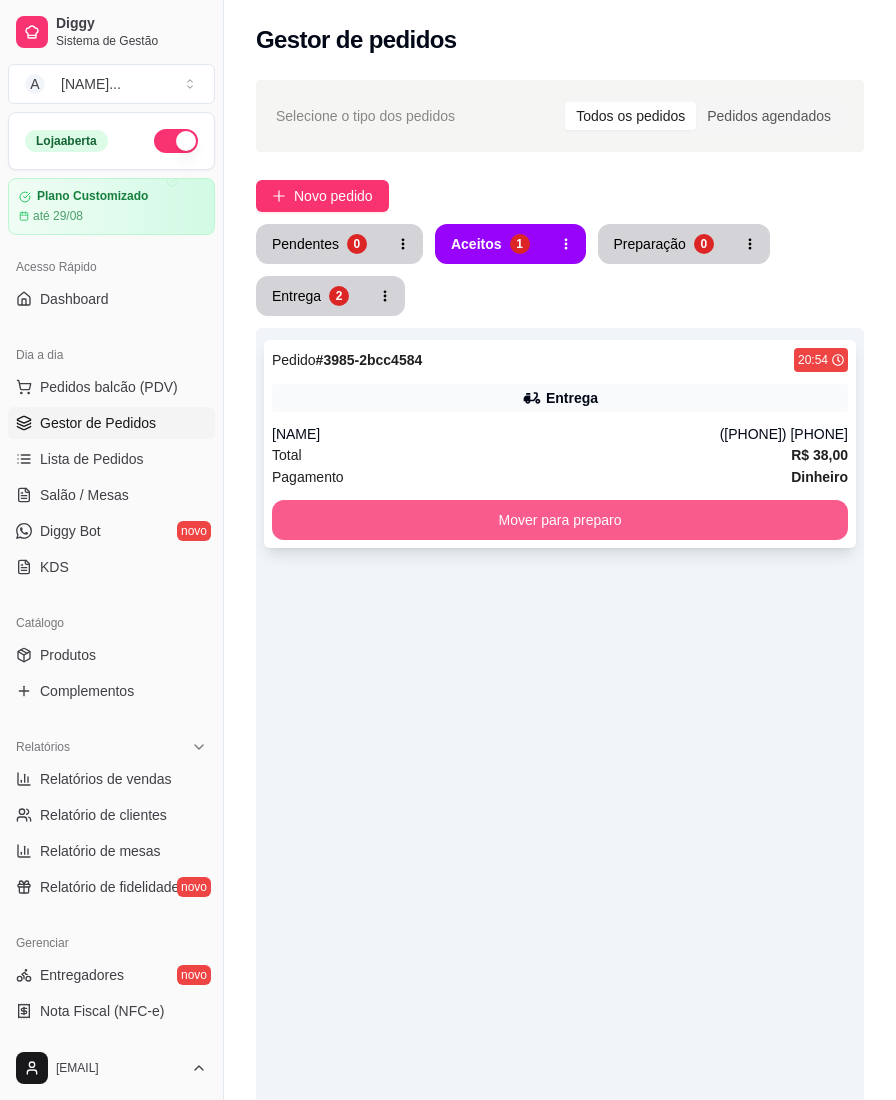 click on "Mover para preparo" at bounding box center [560, 520] 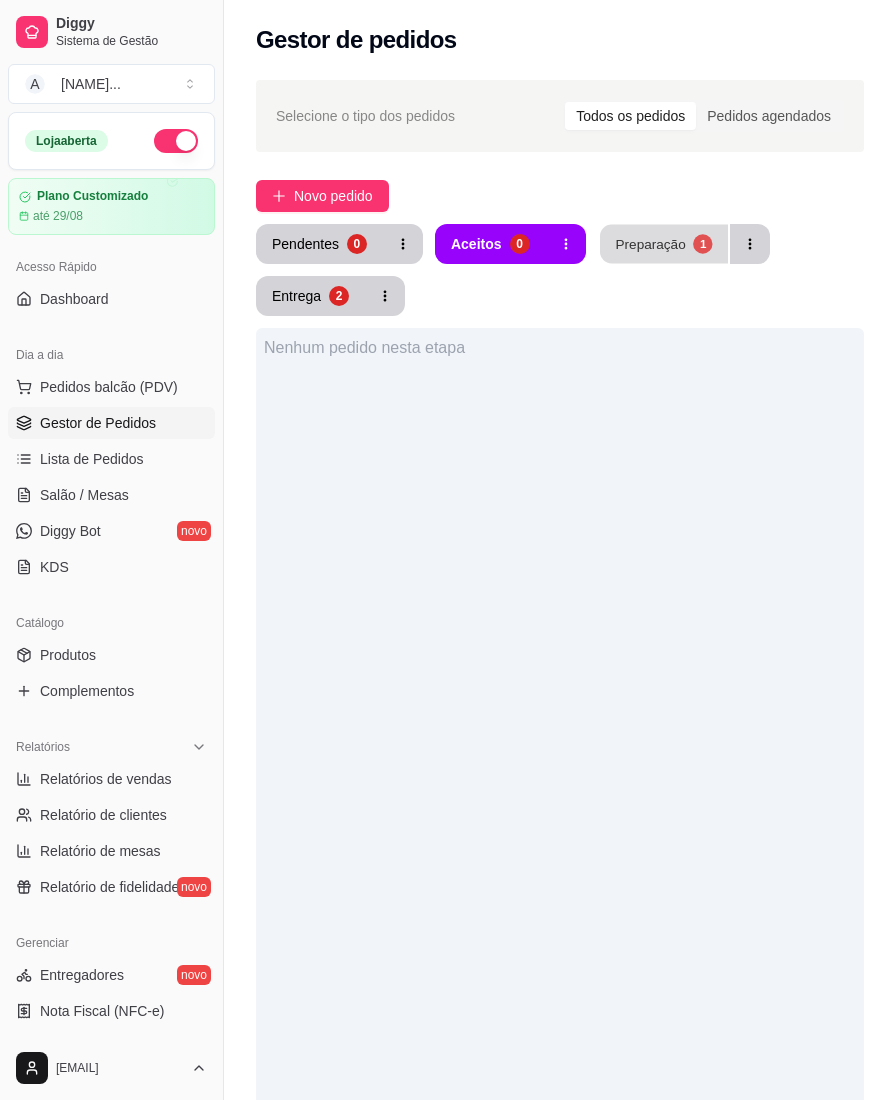 click on "Preparação" at bounding box center (650, 243) 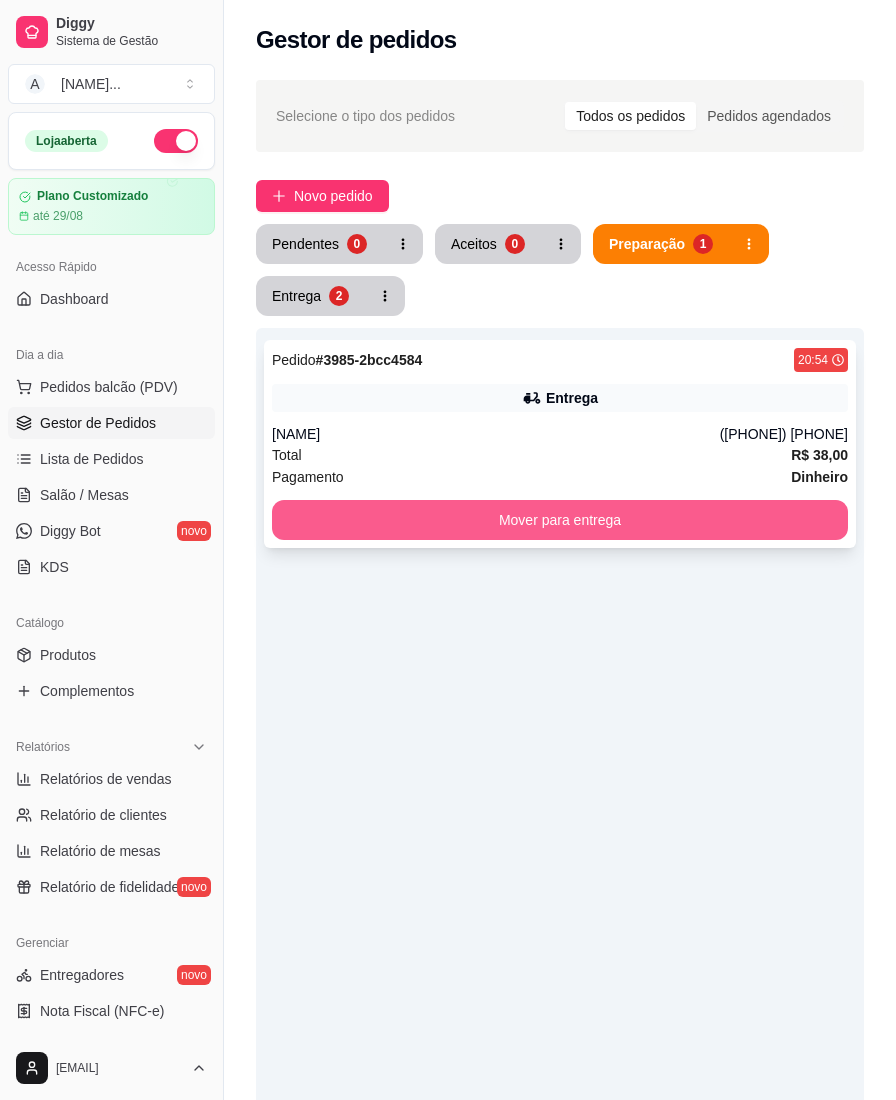 click on "Mover para entrega" at bounding box center (560, 520) 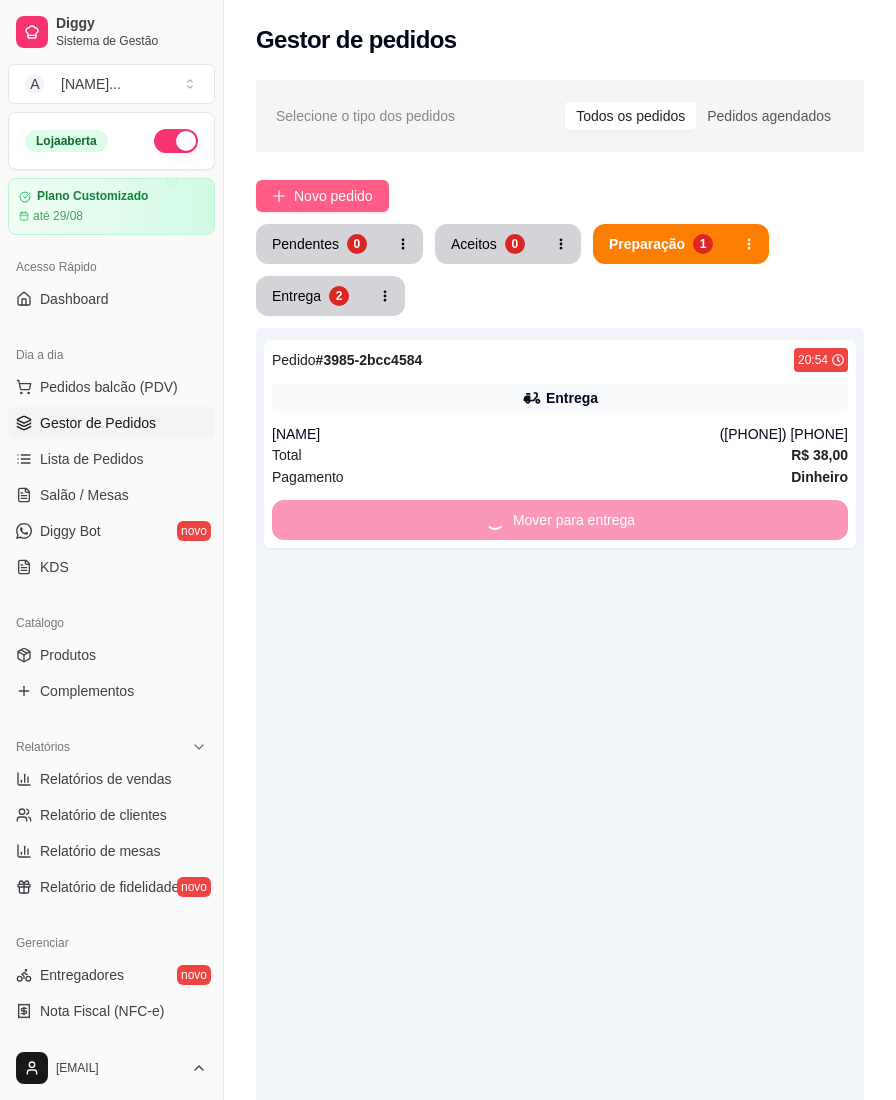 click on "Novo pedido" at bounding box center (333, 196) 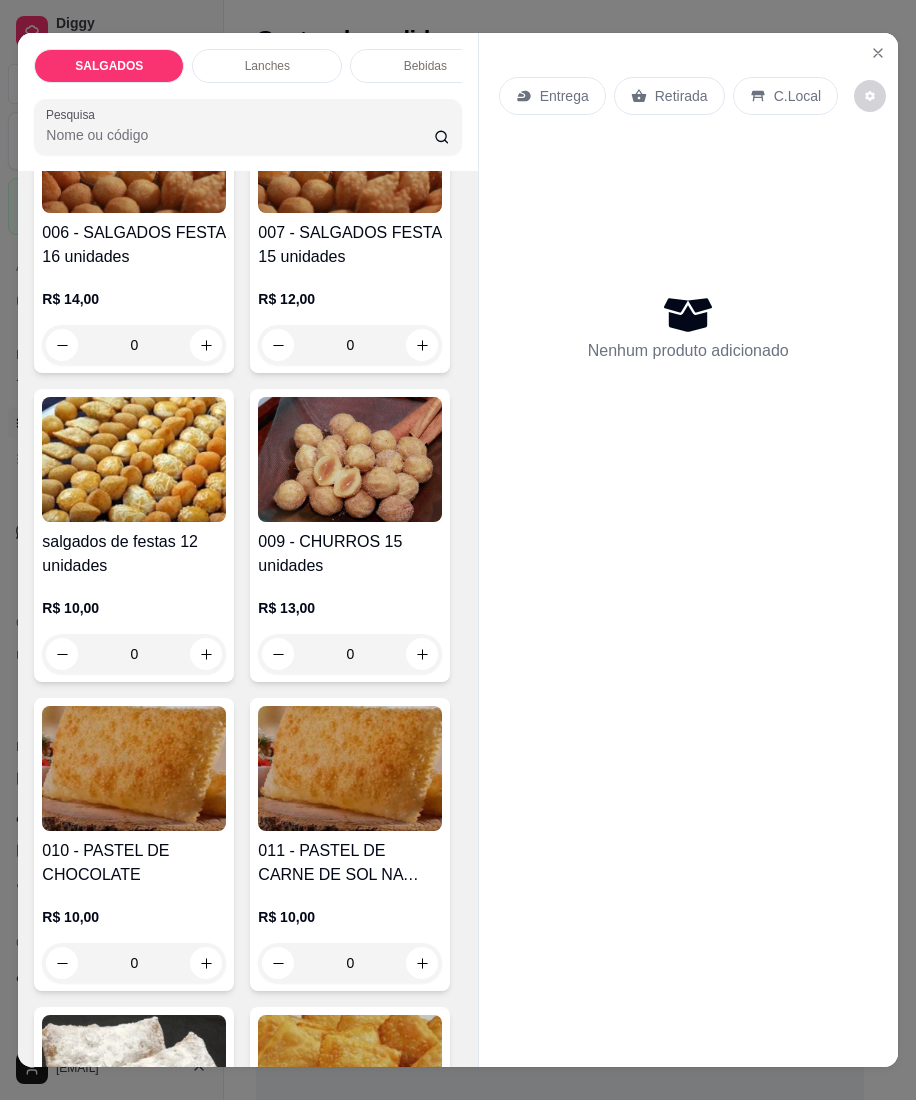 scroll, scrollTop: 1333, scrollLeft: 0, axis: vertical 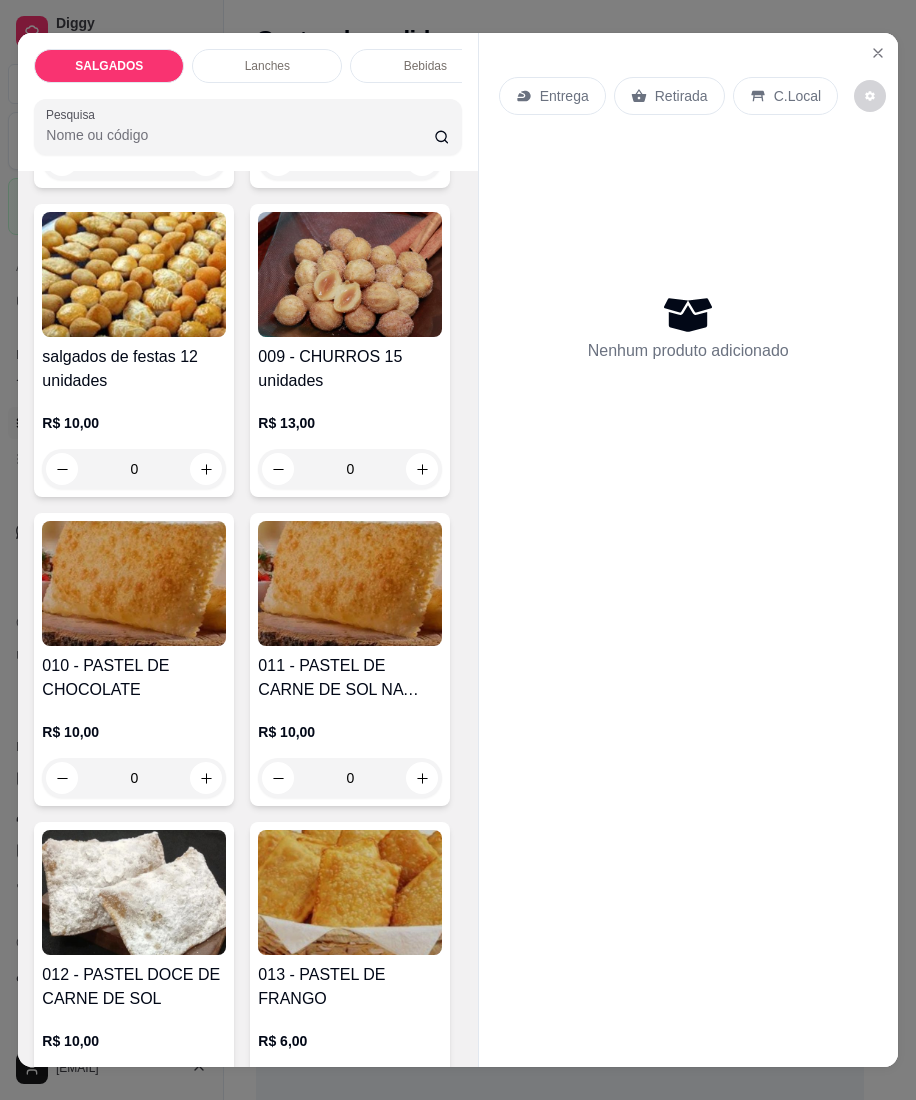 click at bounding box center (422, -150) 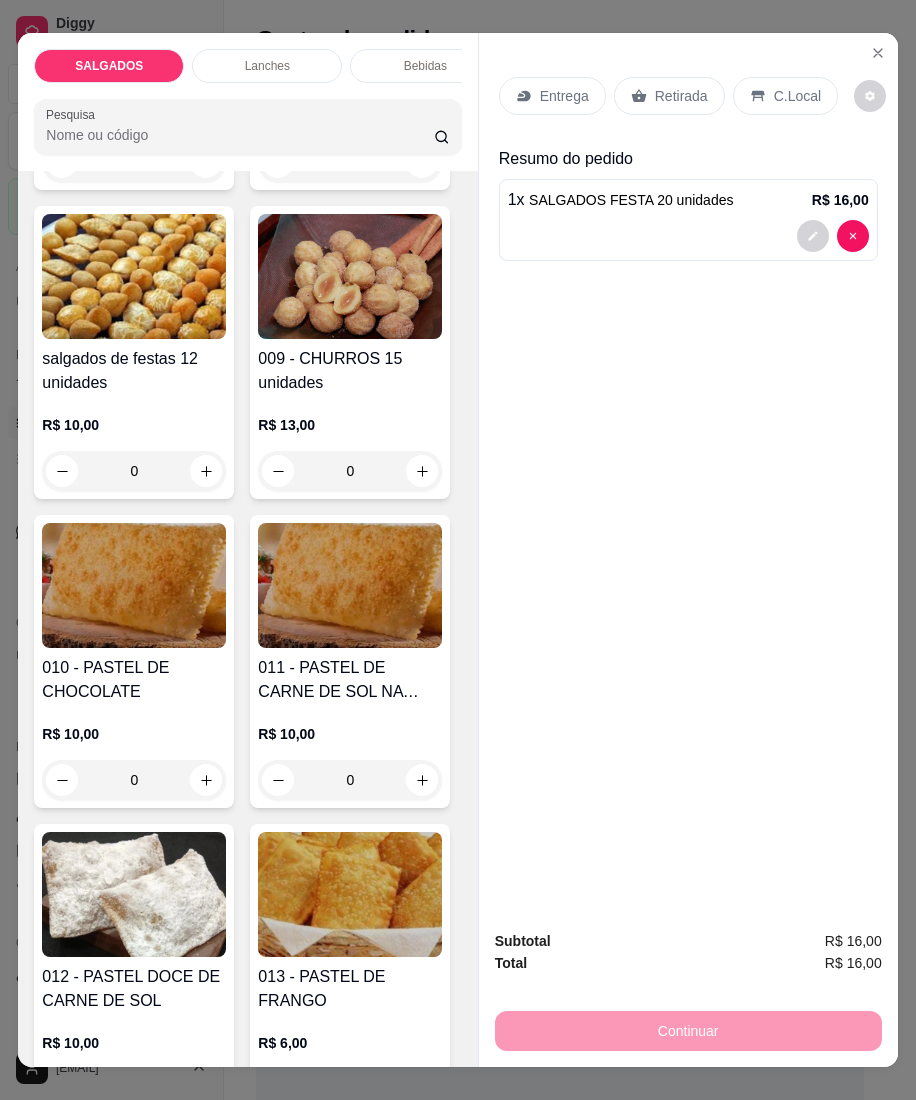click on "Entrega" at bounding box center [564, 96] 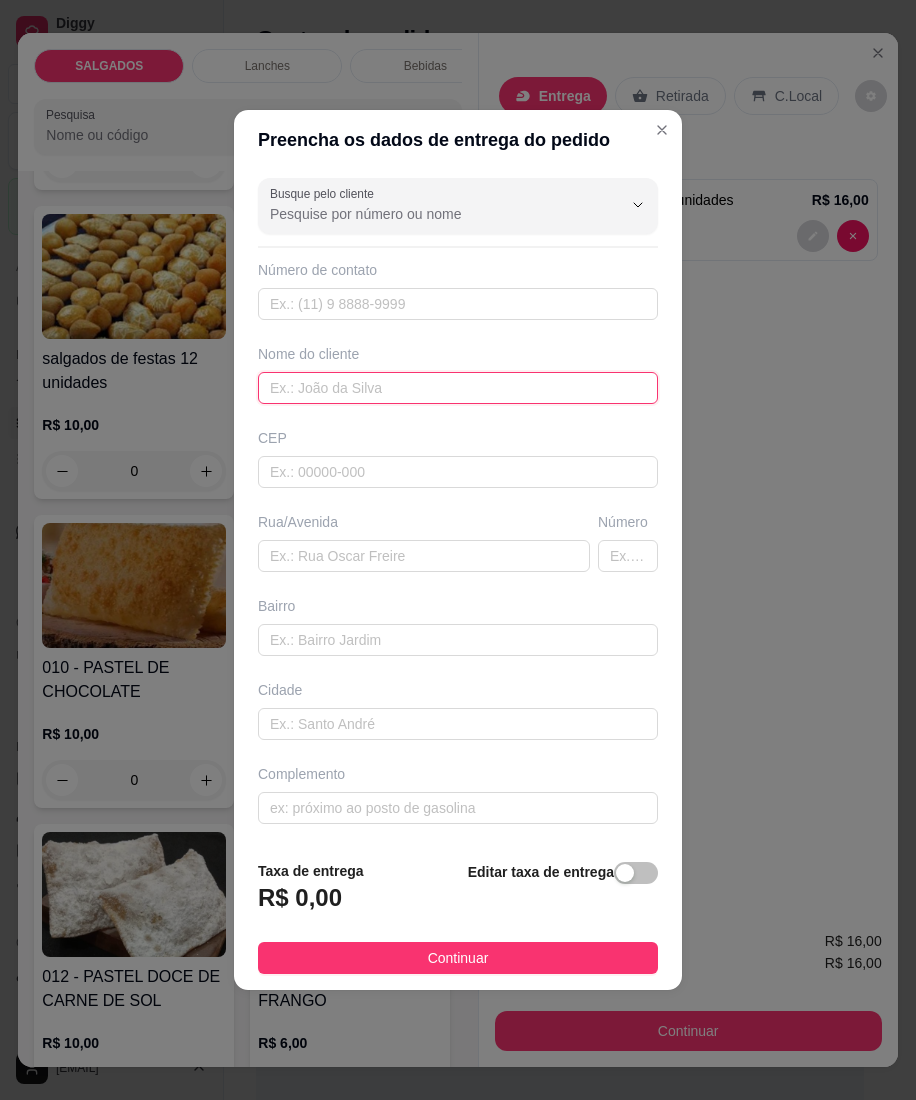 click at bounding box center [458, 388] 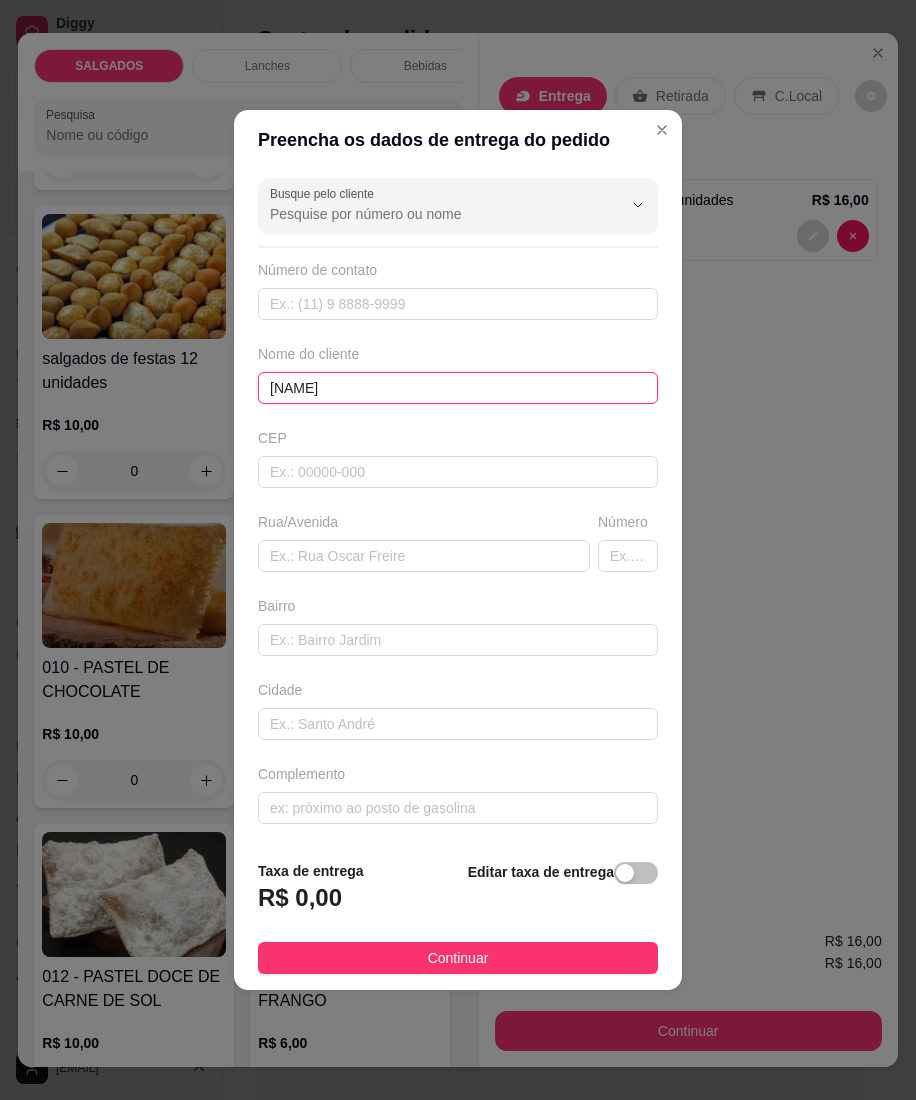 type on "[NAME]" 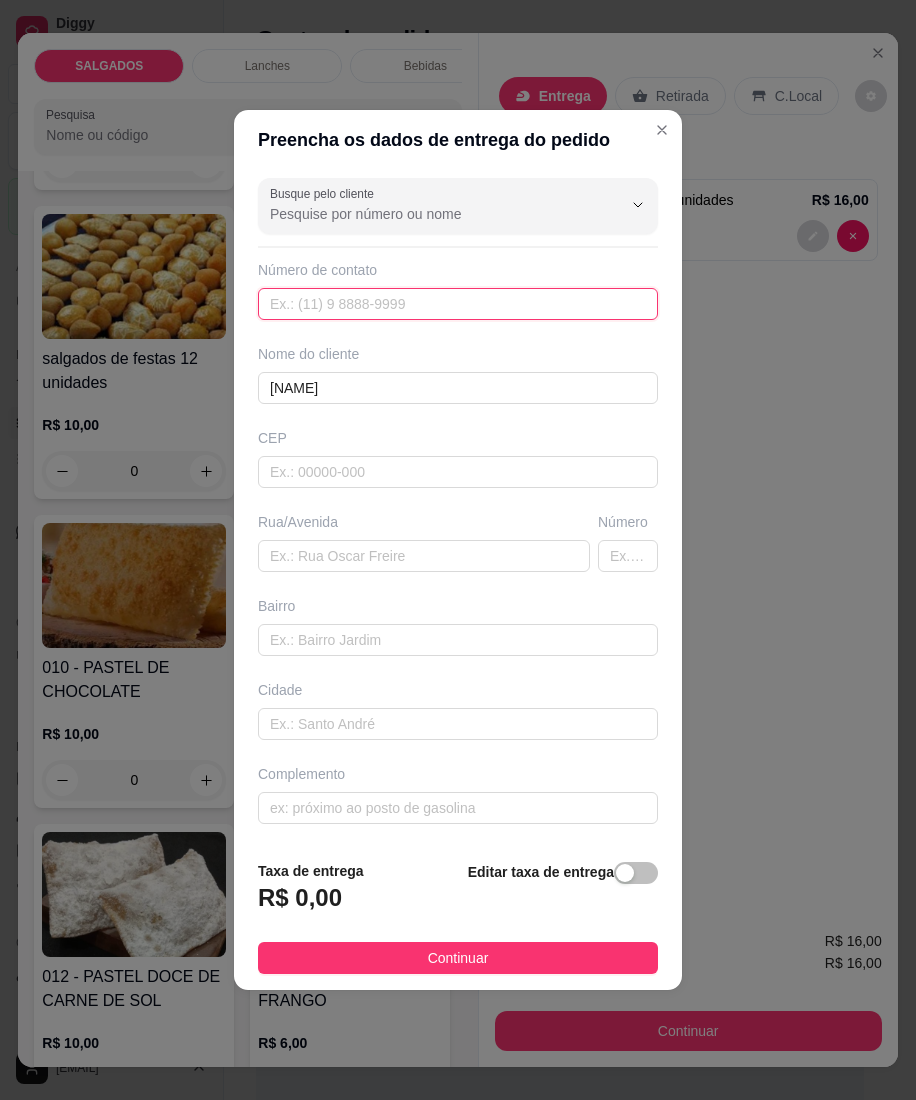 click at bounding box center [458, 304] 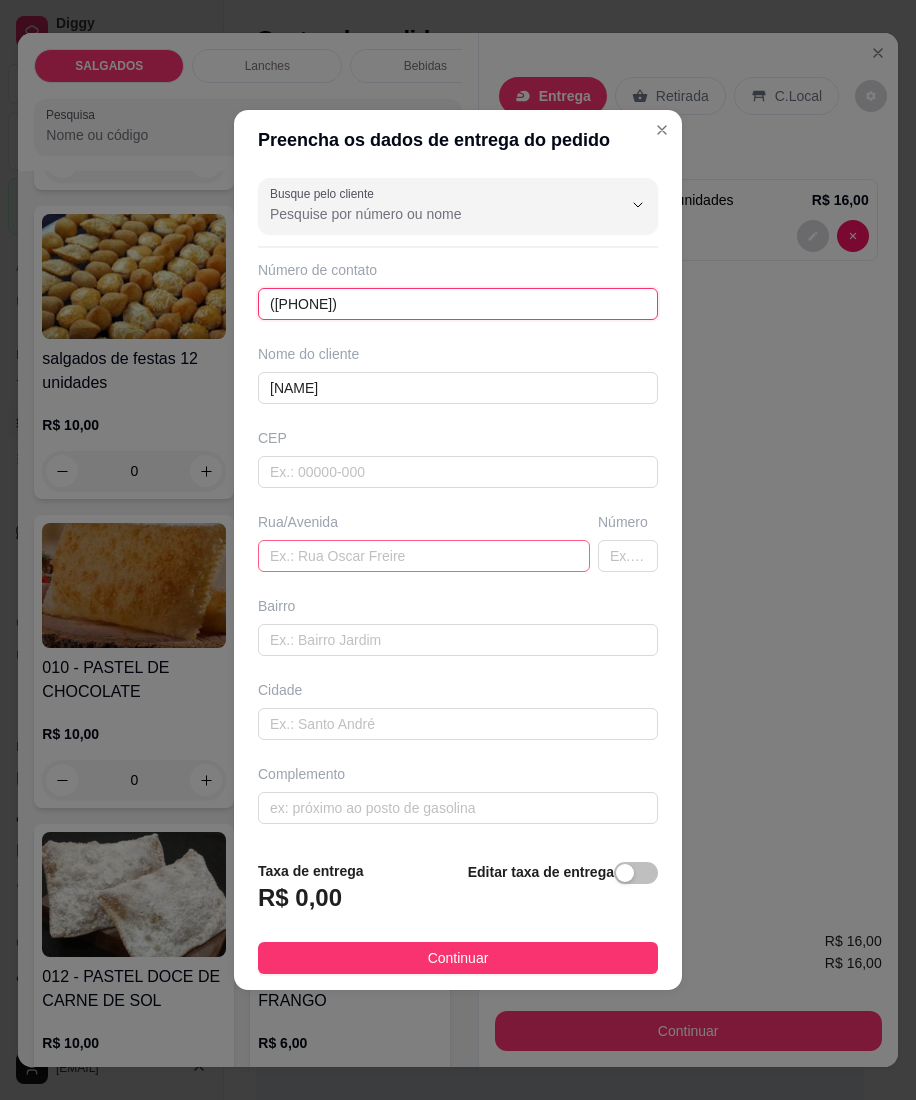 type on "([PHONE])" 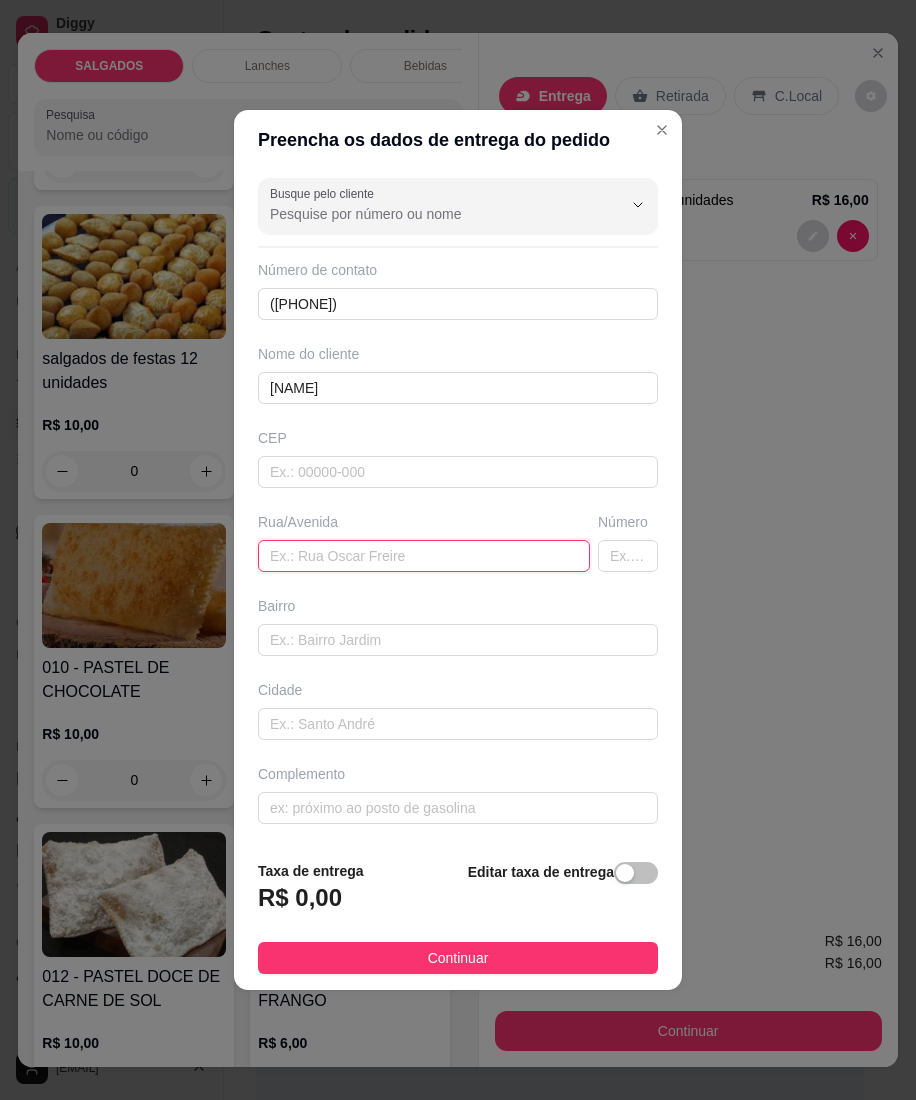 click at bounding box center [424, 556] 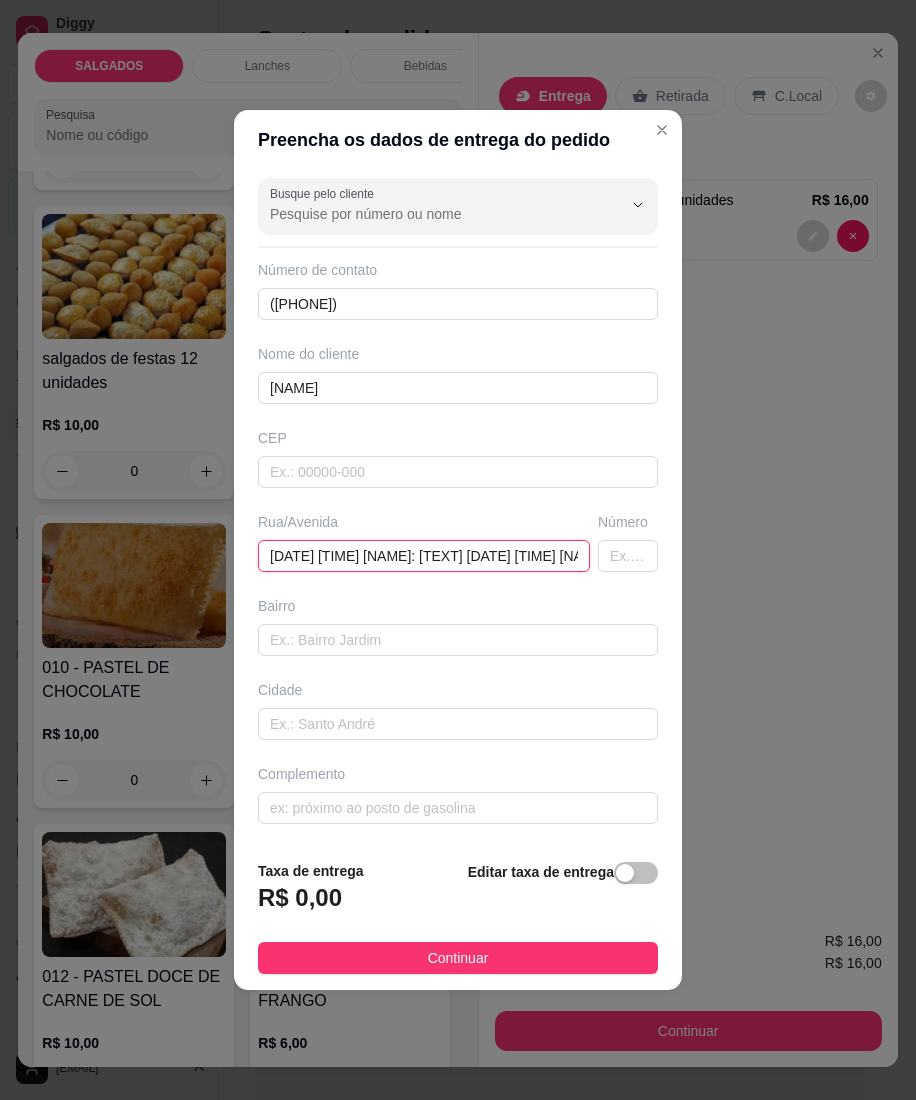 scroll, scrollTop: 0, scrollLeft: 933, axis: horizontal 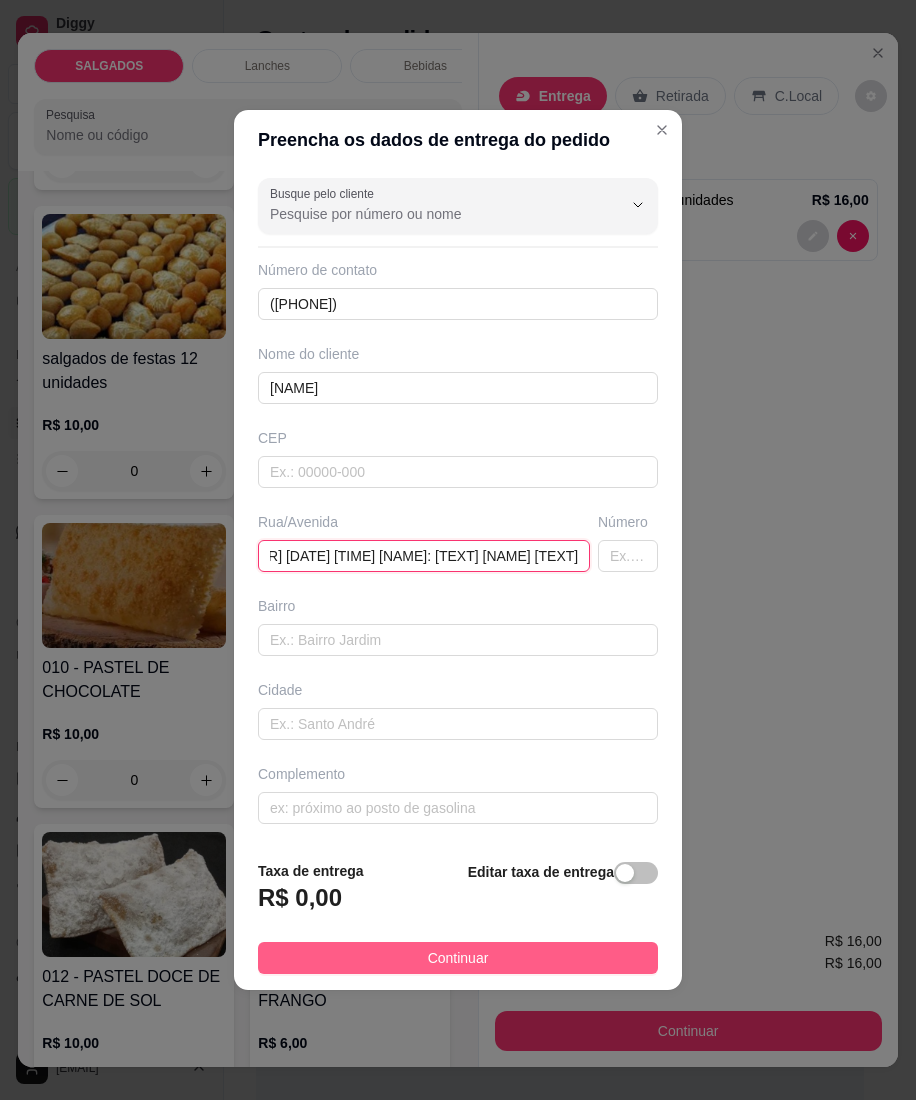 type on "[DATE] [TIME] [NAME]: [TEXT] [DATE] [TIME] [NAME]: [NUMBER] [DATE] [TIME] [NAME]: [TEXT] [NAME] [TEXT]" 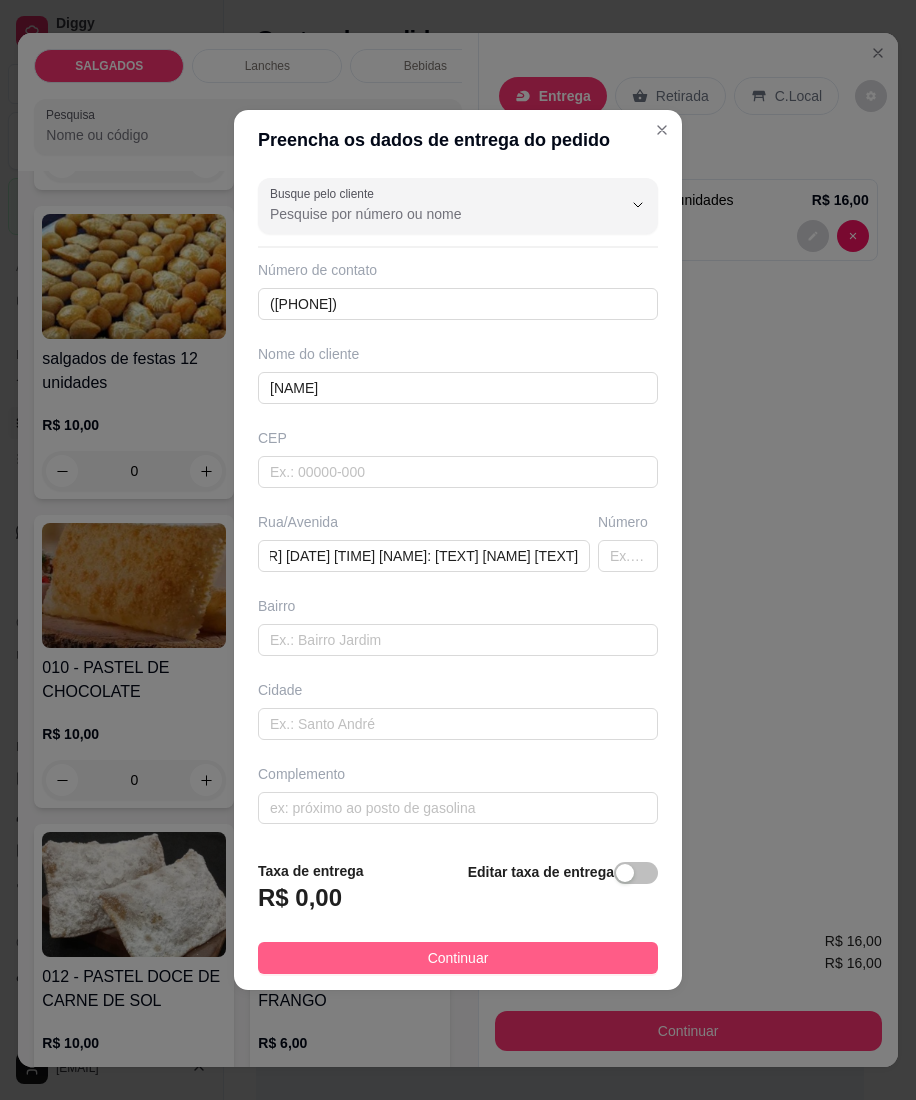 click on "Continuar" at bounding box center [458, 958] 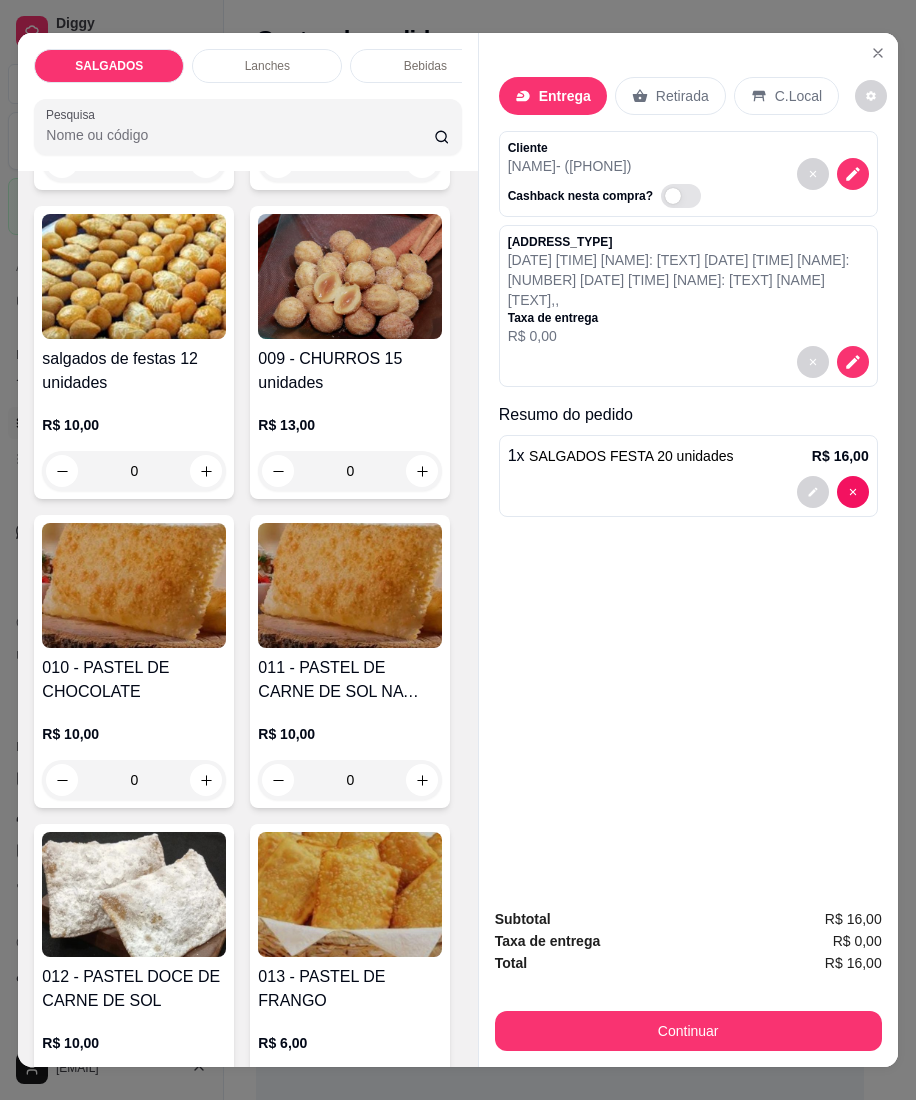 scroll, scrollTop: 41, scrollLeft: 0, axis: vertical 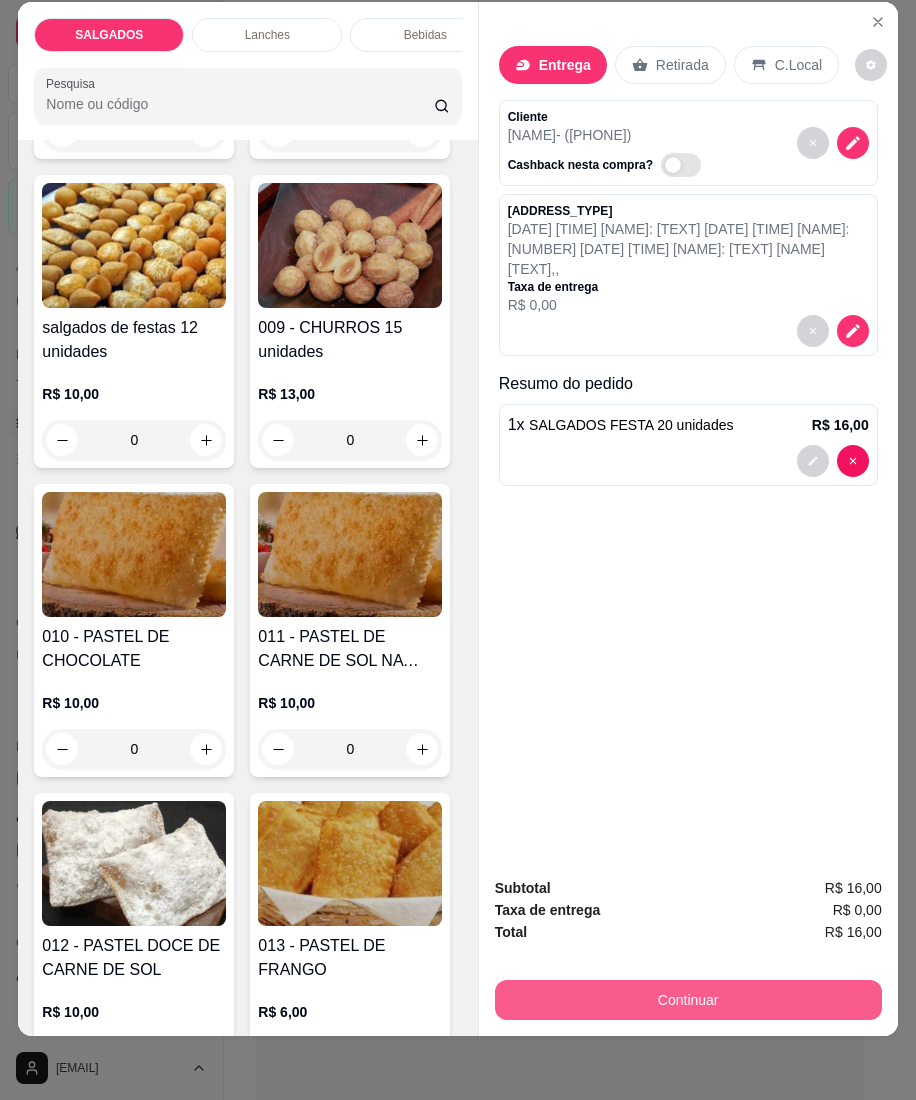 click on "Continuar" at bounding box center [688, 1000] 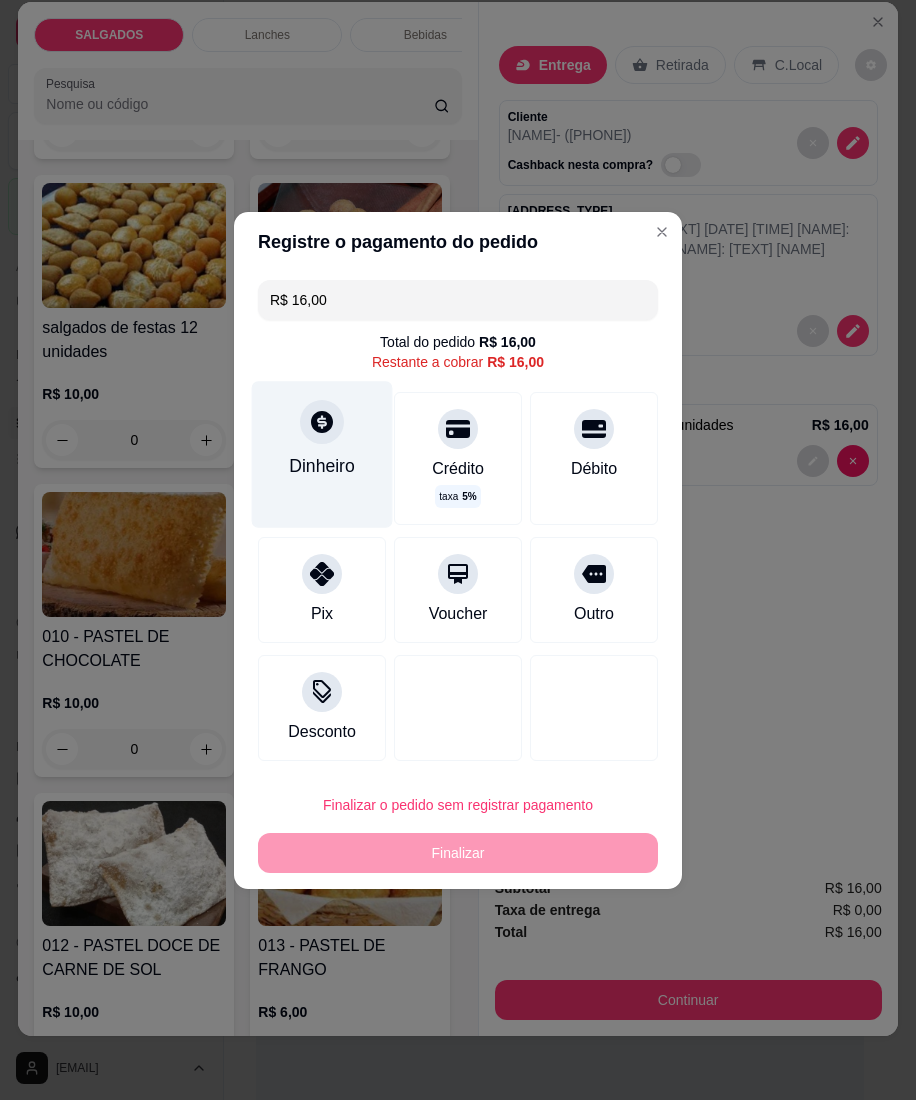 click 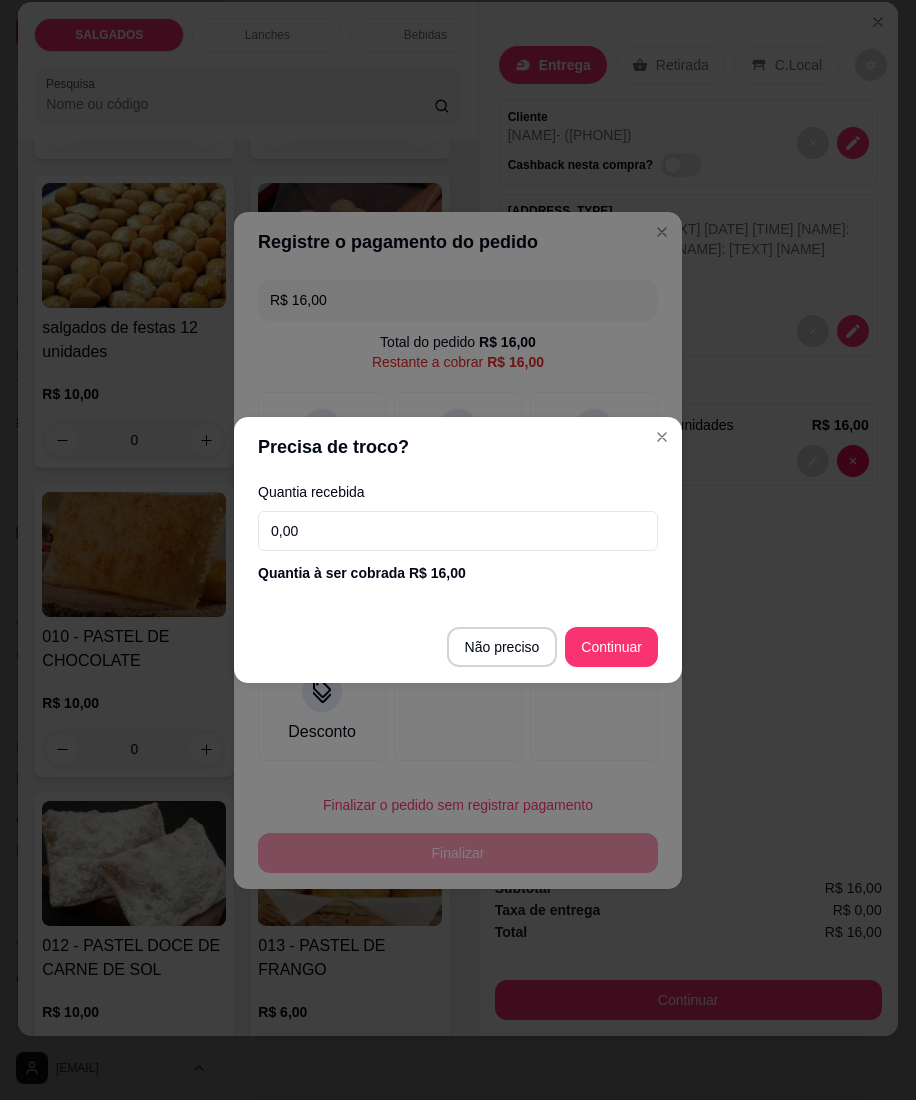 type on "R$ 0,00" 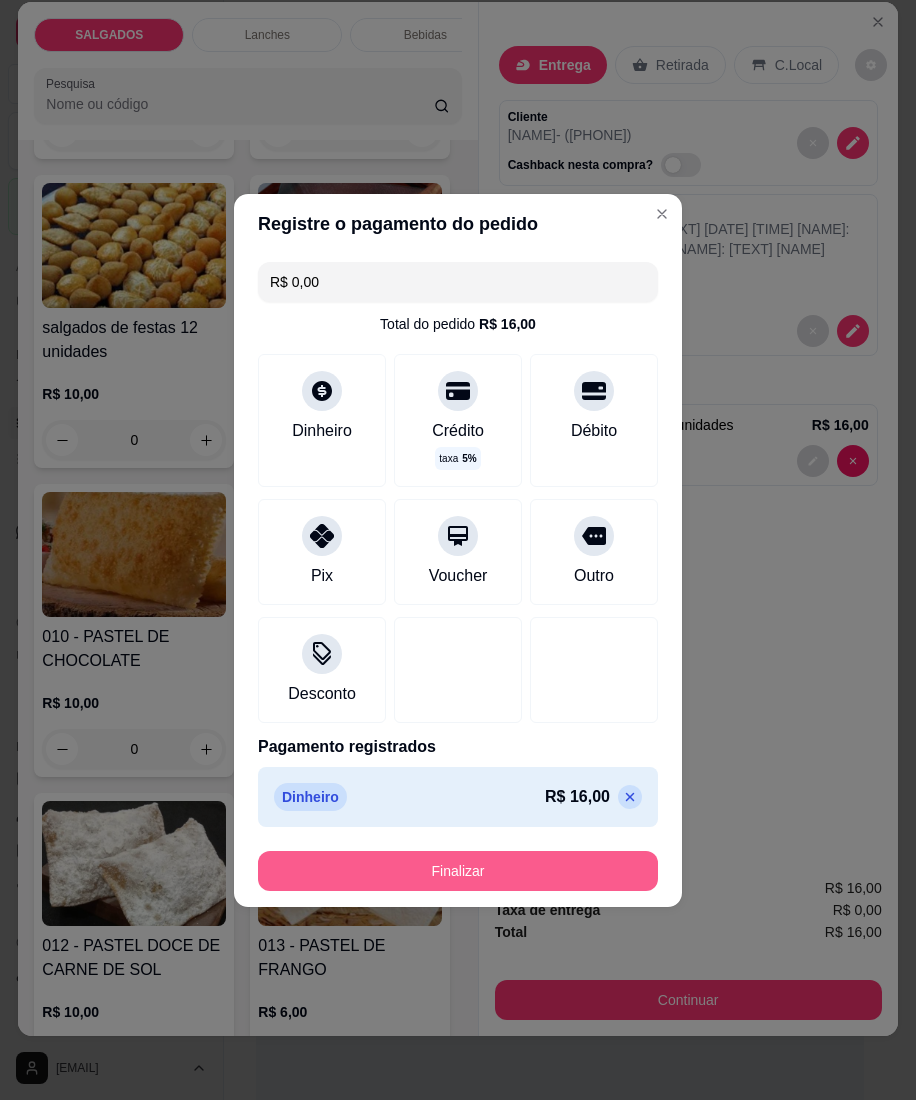 click on "Finalizar" at bounding box center (458, 871) 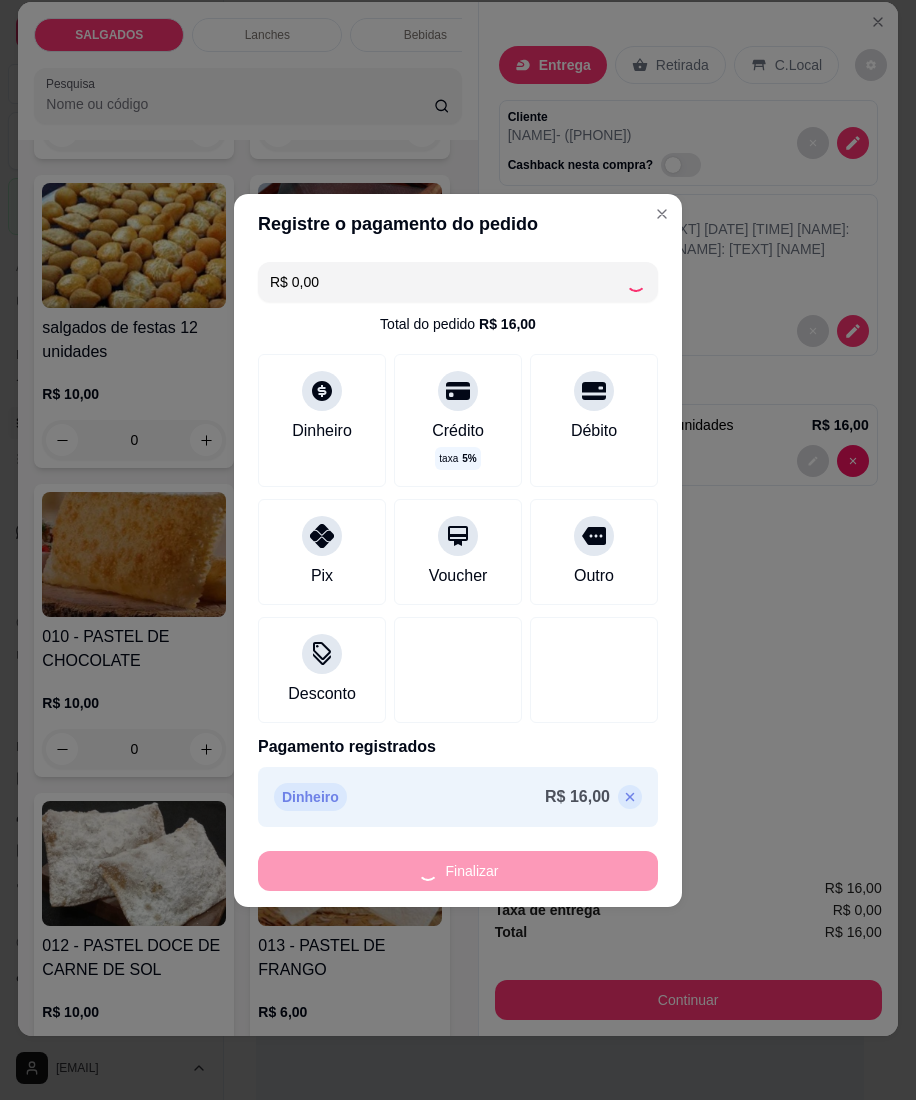 type on "0" 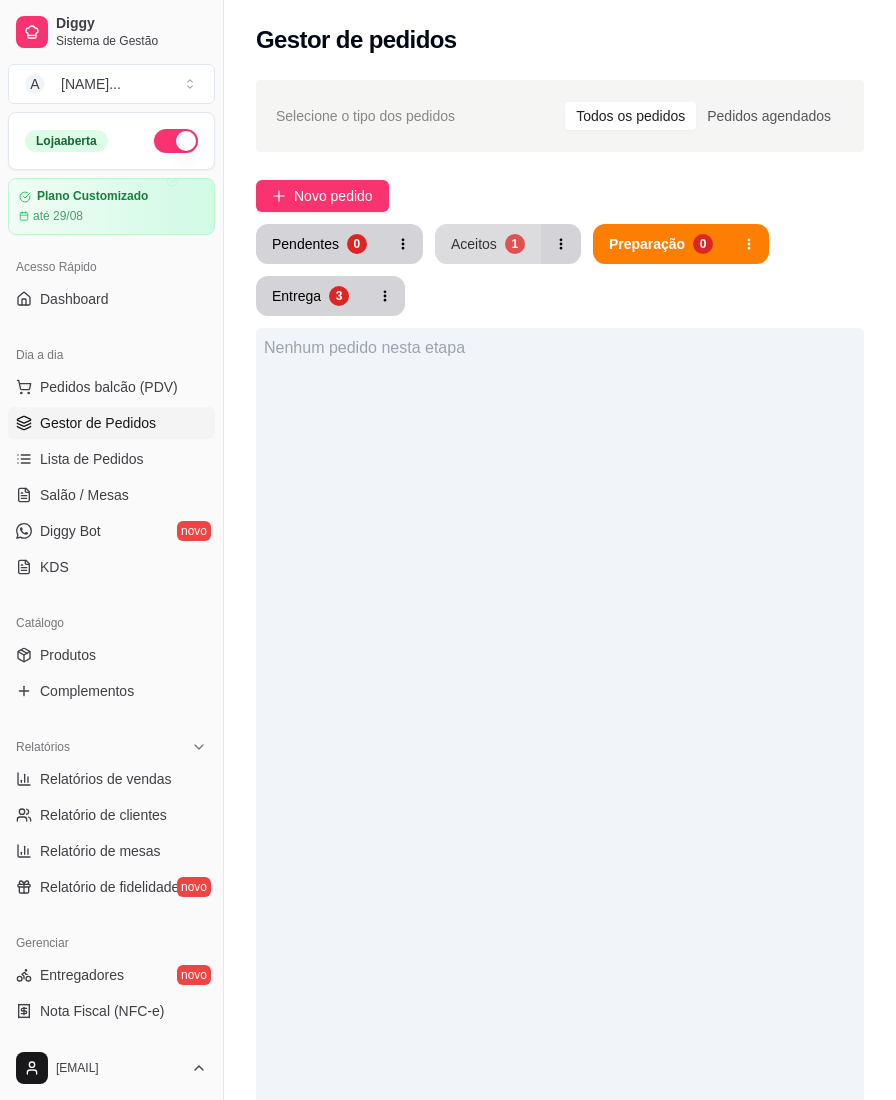 click on "Aceitos 1" at bounding box center (488, 244) 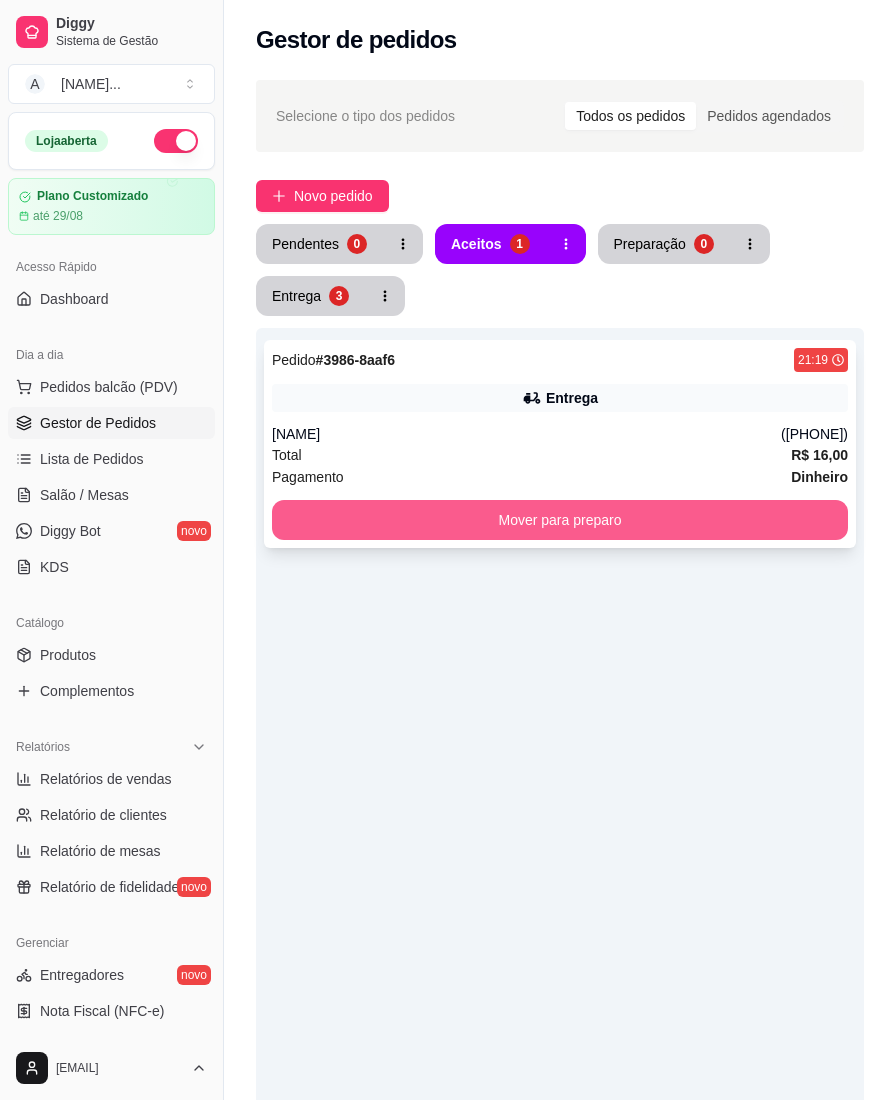 click on "Mover para preparo" at bounding box center (560, 520) 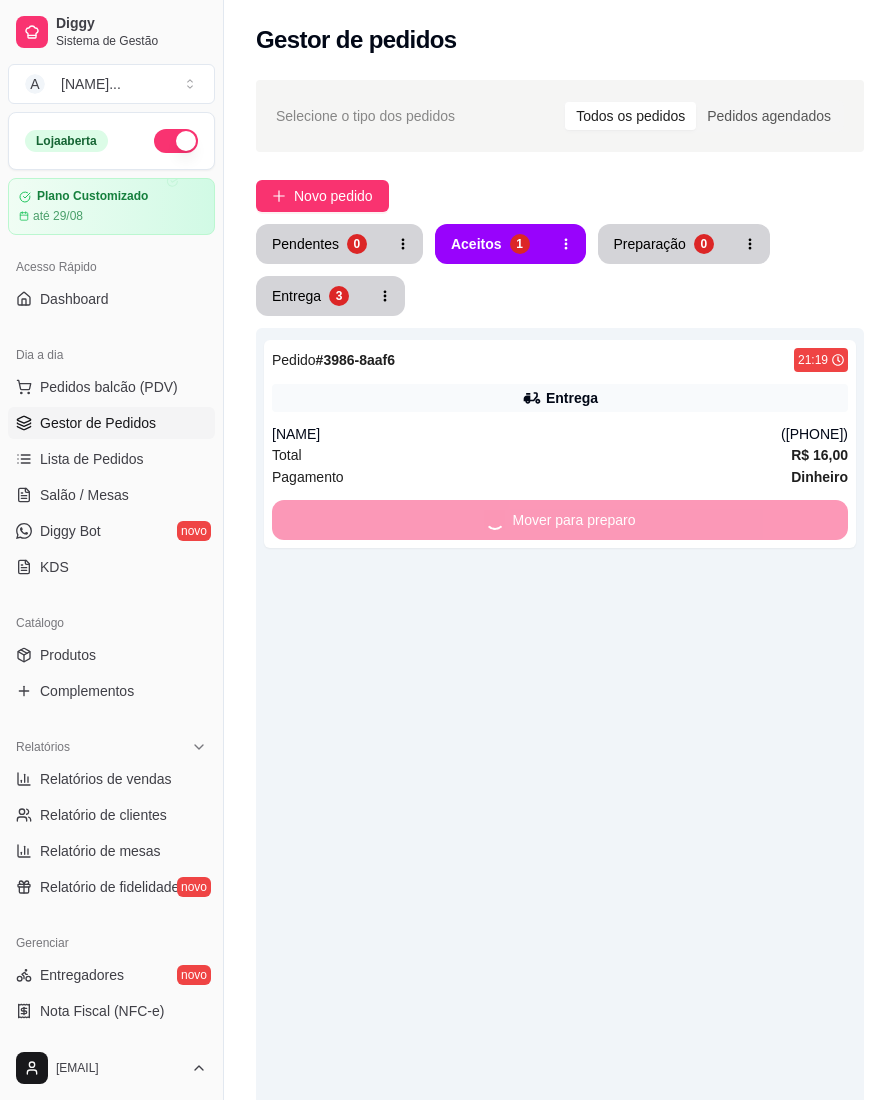 click on "Pedido  # [ID] [TIME] Entrega [NAME] ([PHONE]) Total R$ 16,00 Pagamento Dinheiro Mover para preparo" at bounding box center (560, 878) 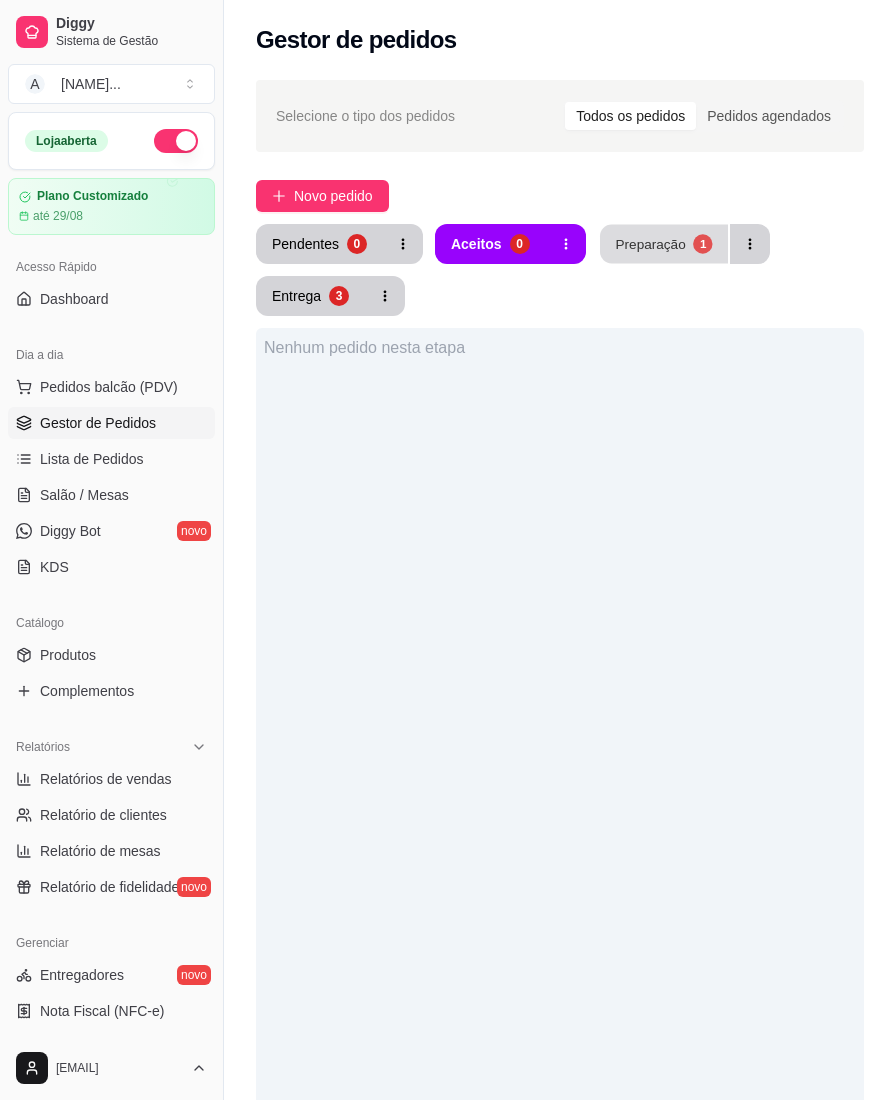 click on "Preparação" at bounding box center (650, 243) 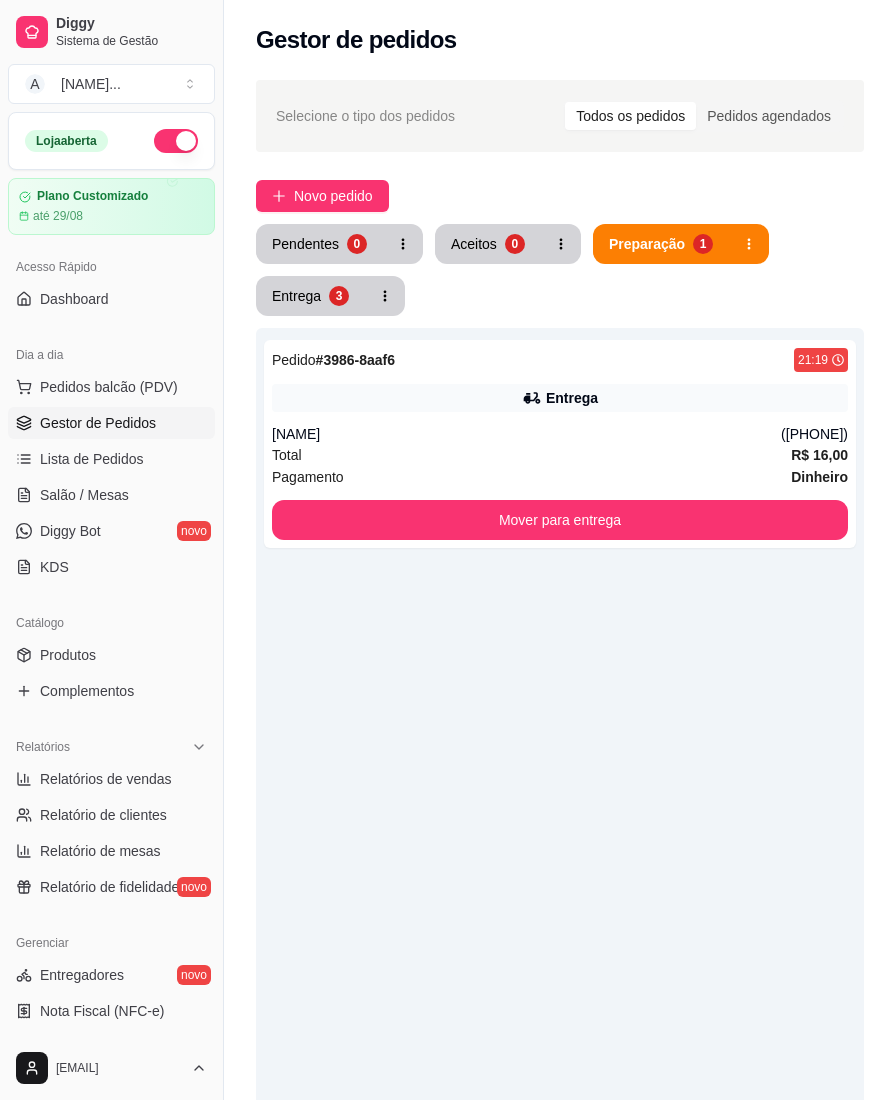 click on "Pedido # 3986-8aaf6 21:19 Entrega [FIRST] [LAST] ([PHONE]) Total R$ 16,00 Pagamento Dinheiro Mover para entrega" at bounding box center [560, 878] 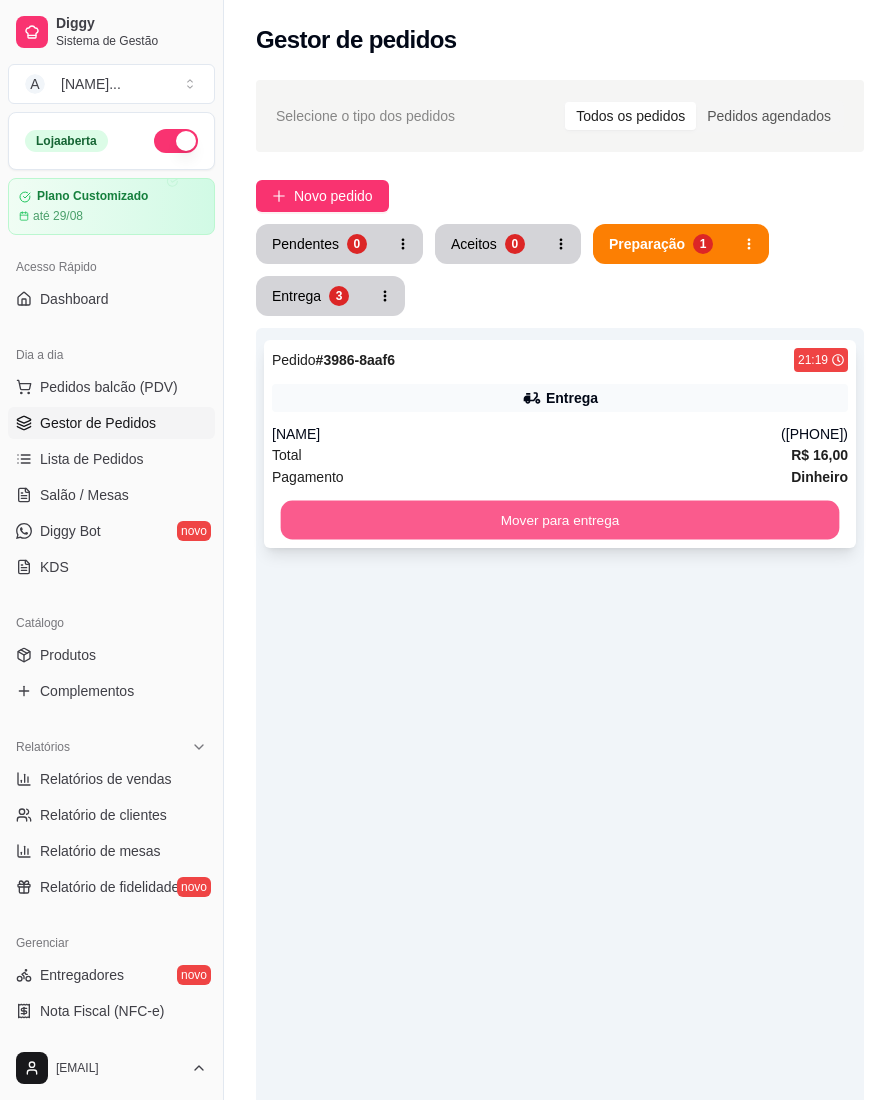 click on "Mover para entrega" at bounding box center [560, 520] 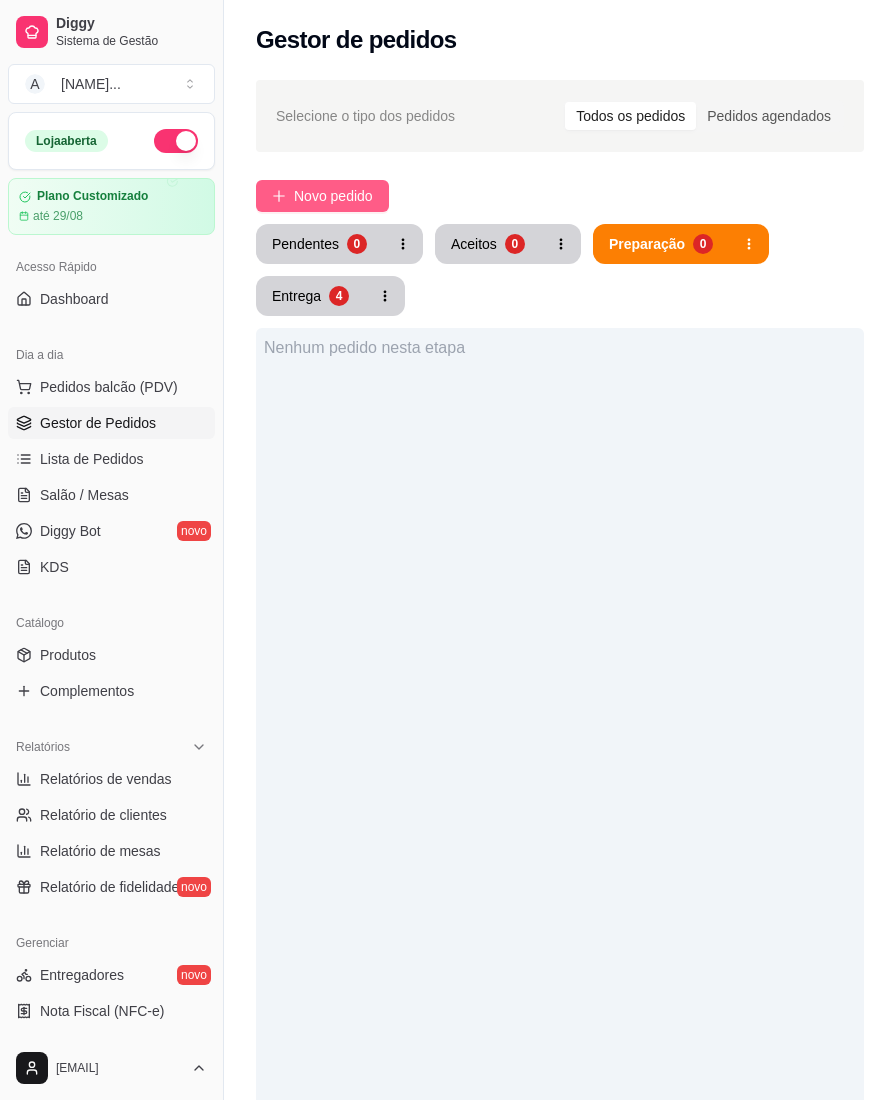 click 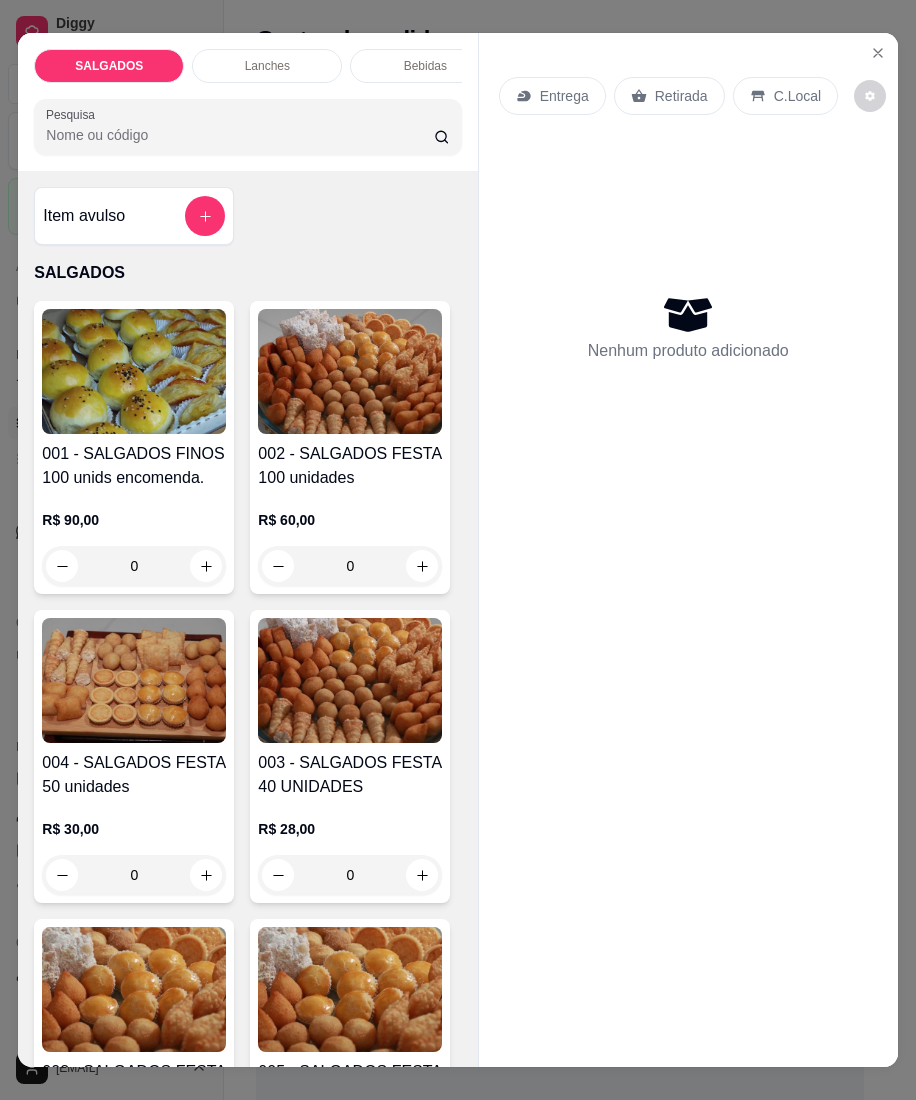 scroll, scrollTop: 41, scrollLeft: 0, axis: vertical 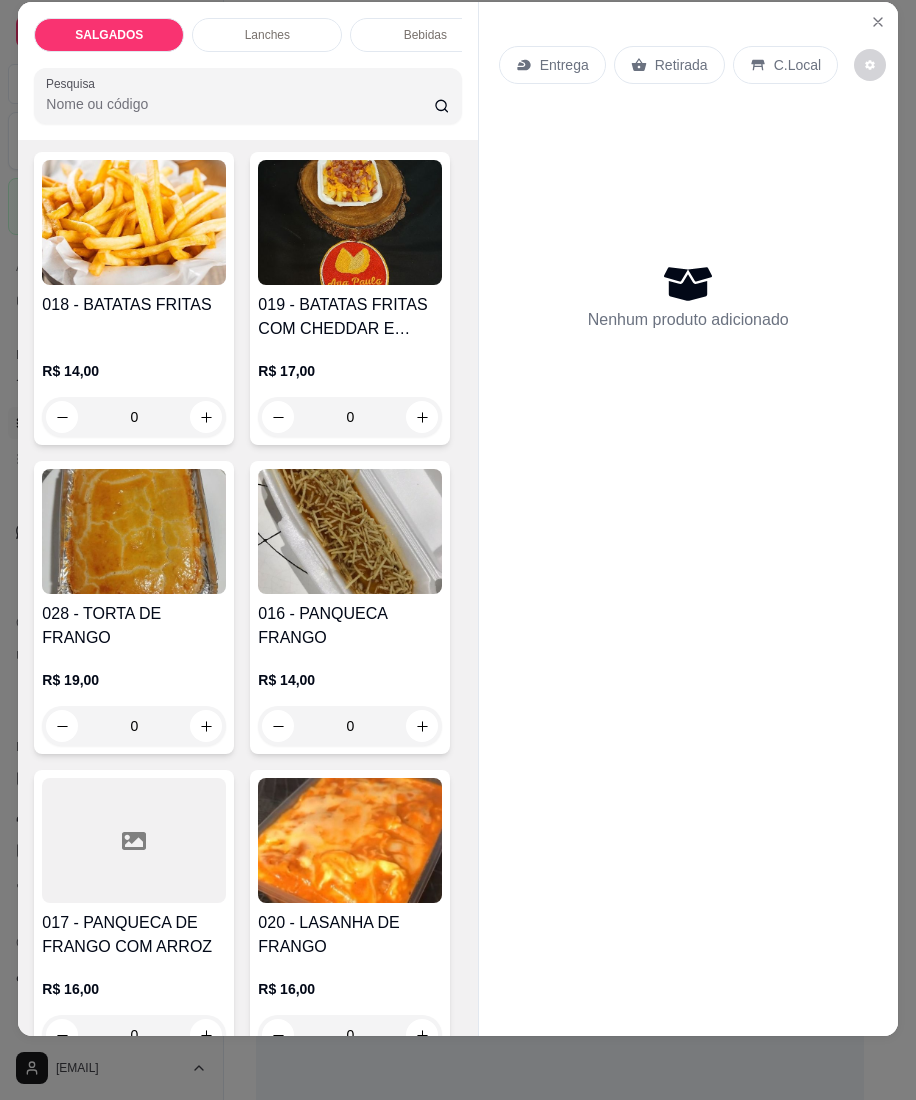 click 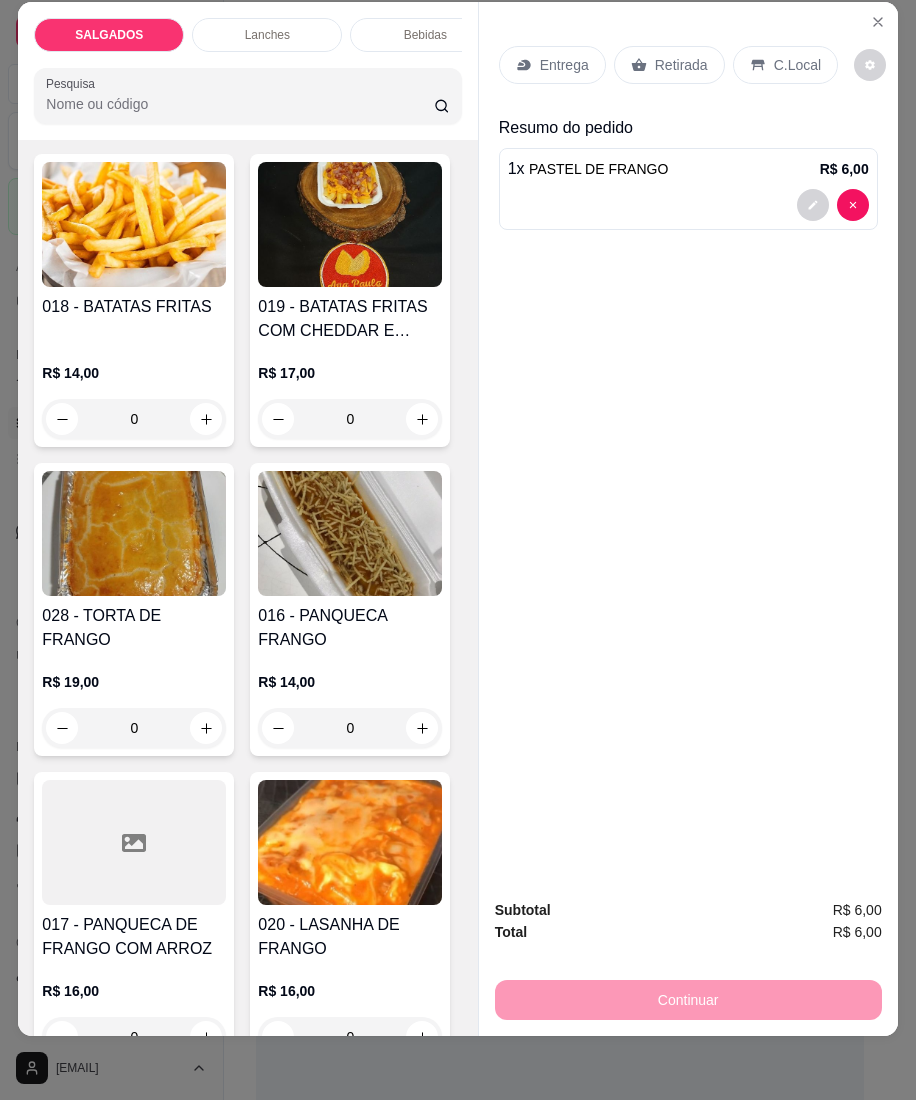 click on "R$ 6,00 1" at bounding box center [350, -1494] 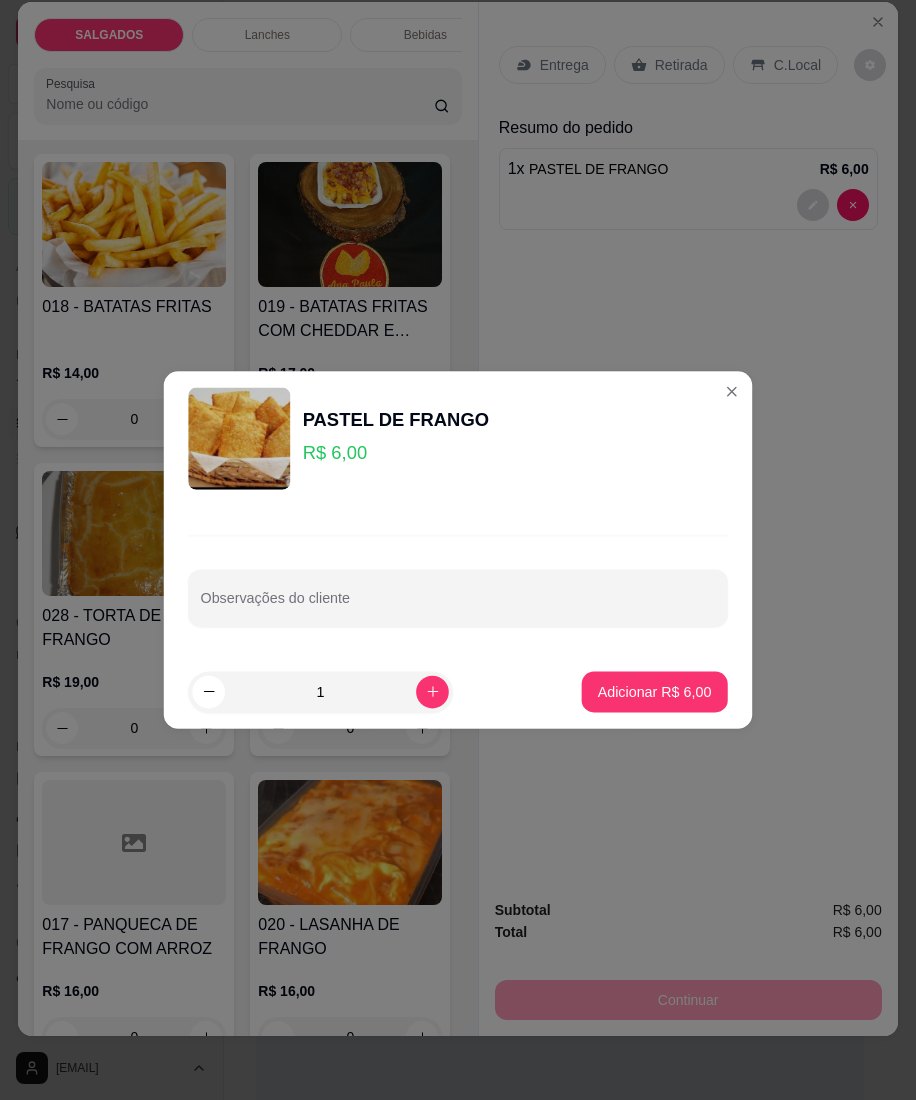 click on "1 Adicionar   R$ 6,00" at bounding box center [458, 692] 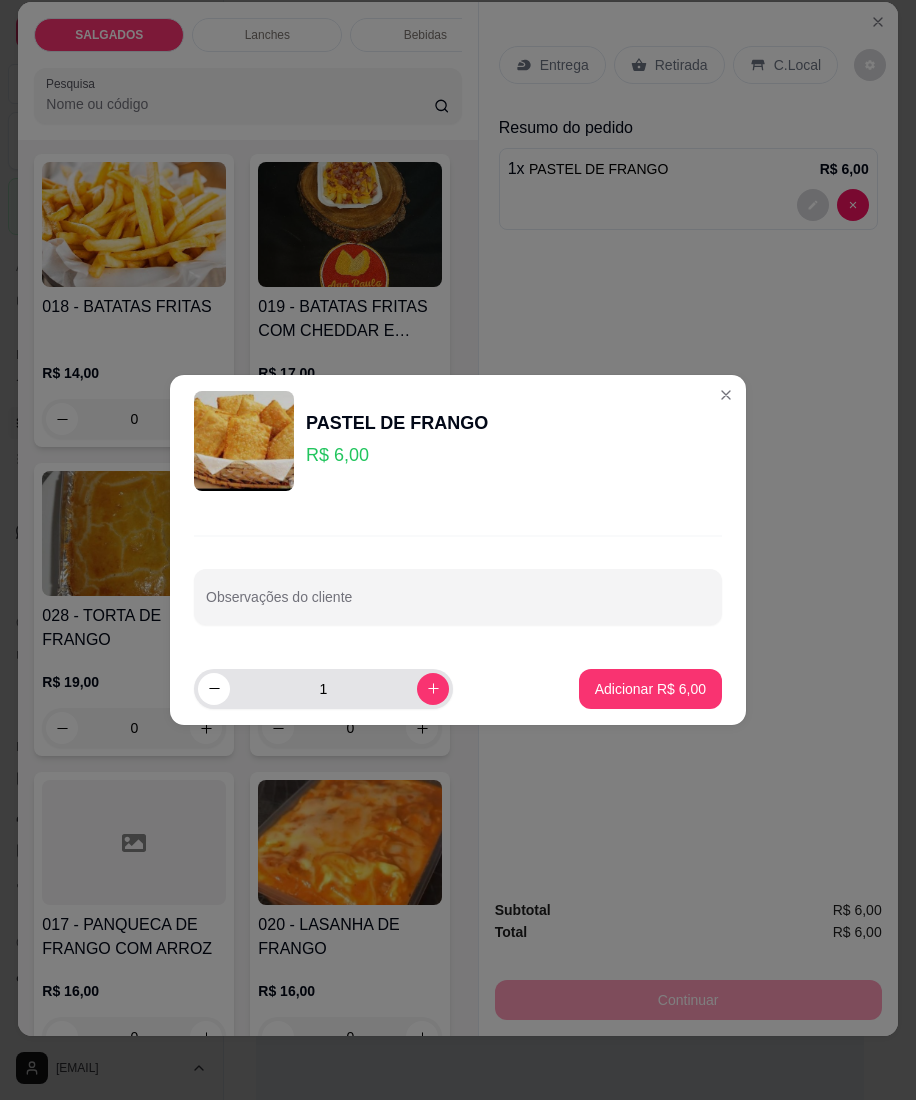 click at bounding box center [433, 689] 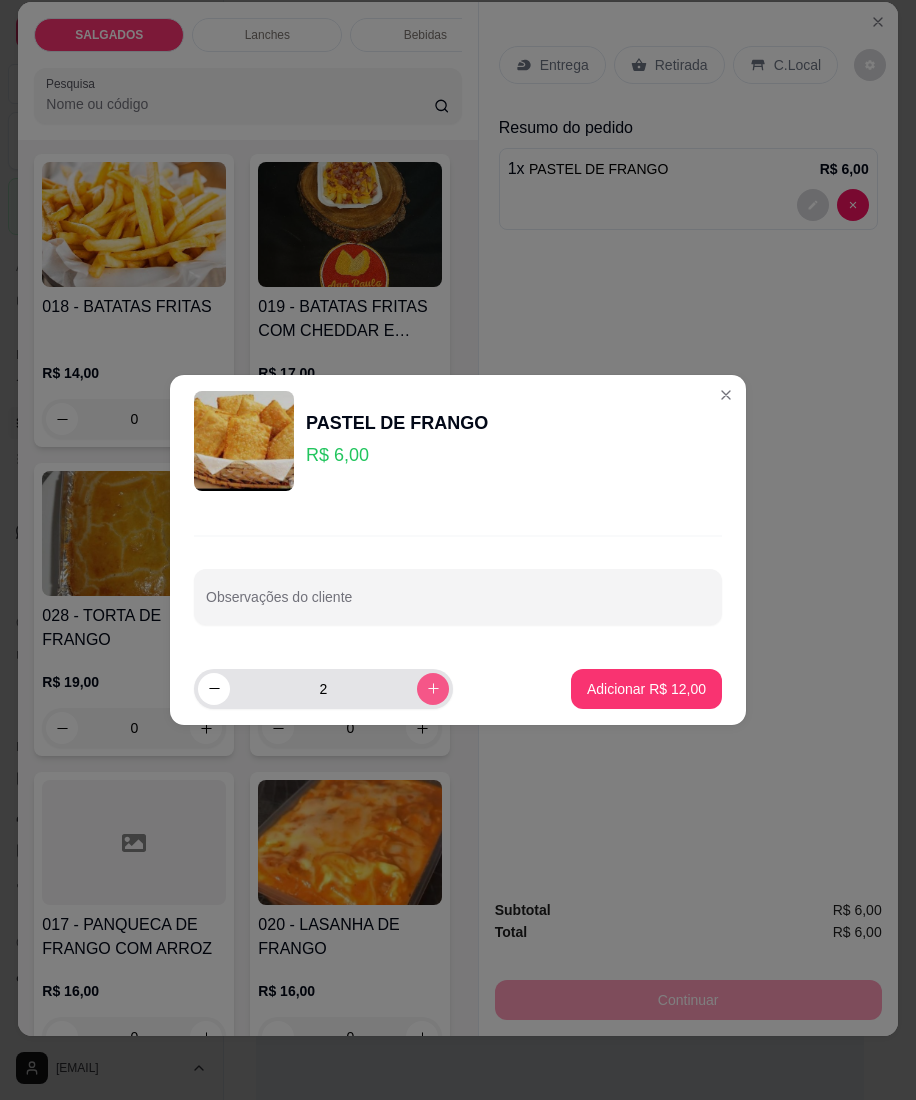 click at bounding box center [433, 689] 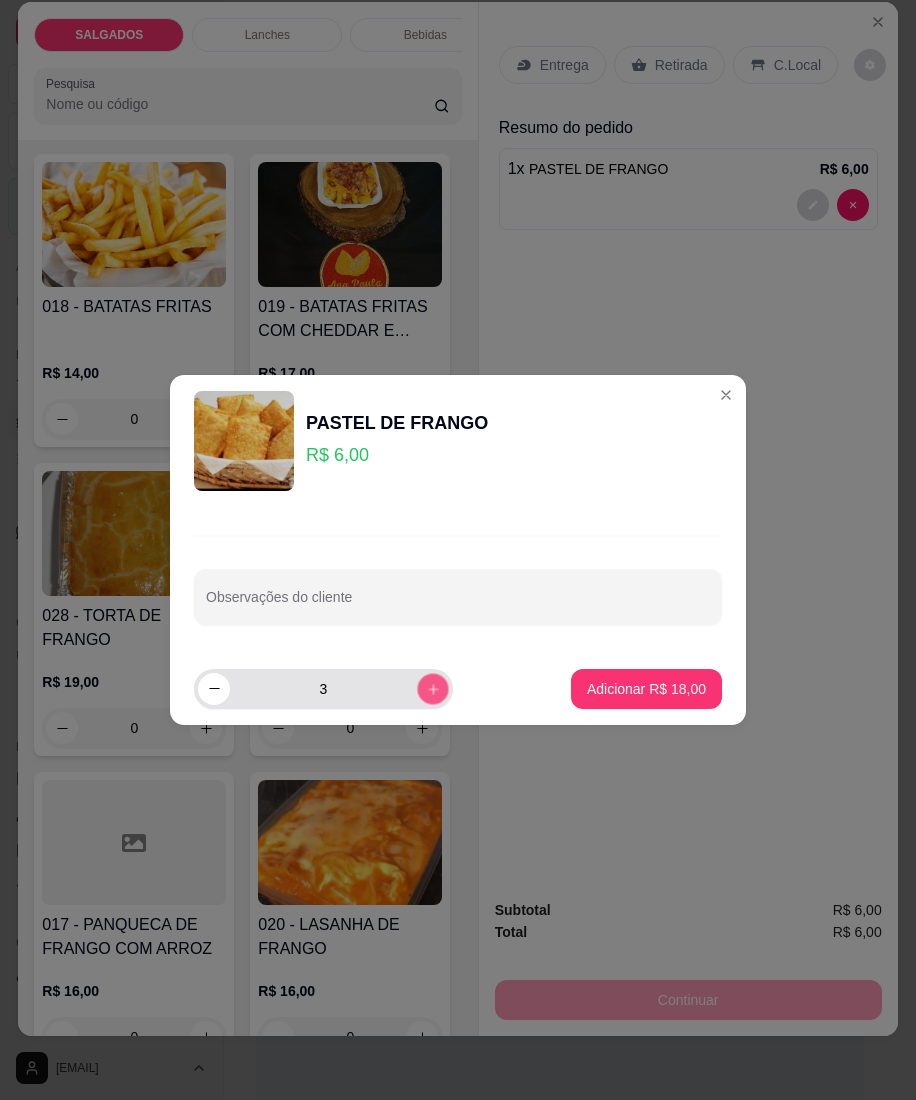 click at bounding box center (432, 688) 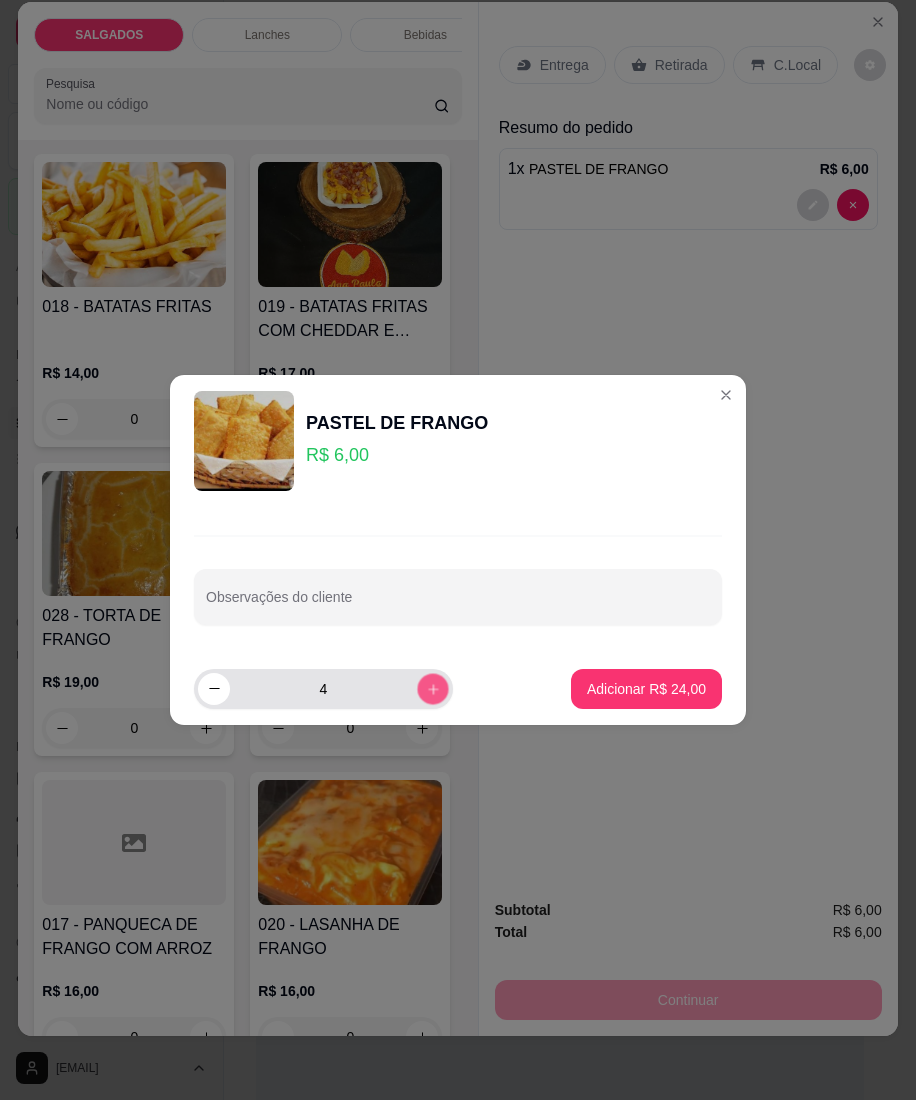 click at bounding box center [432, 688] 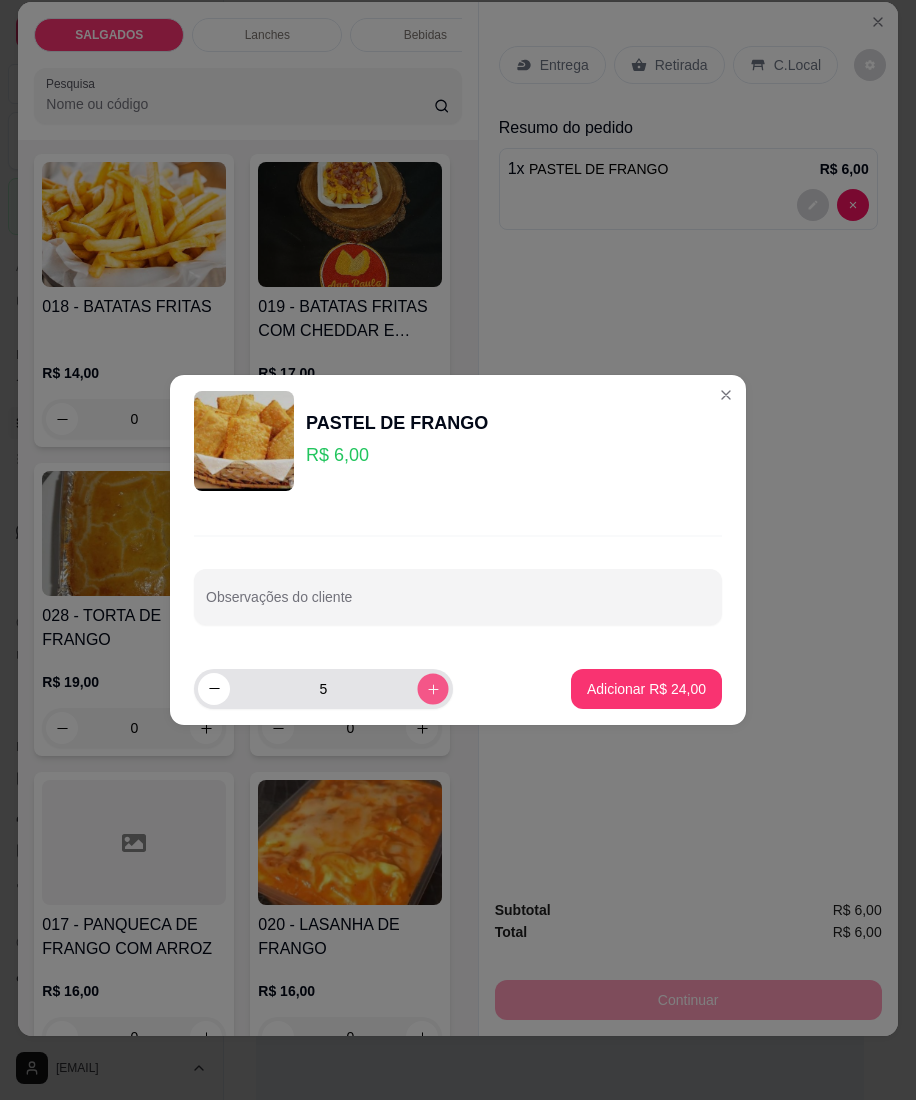 click at bounding box center (432, 688) 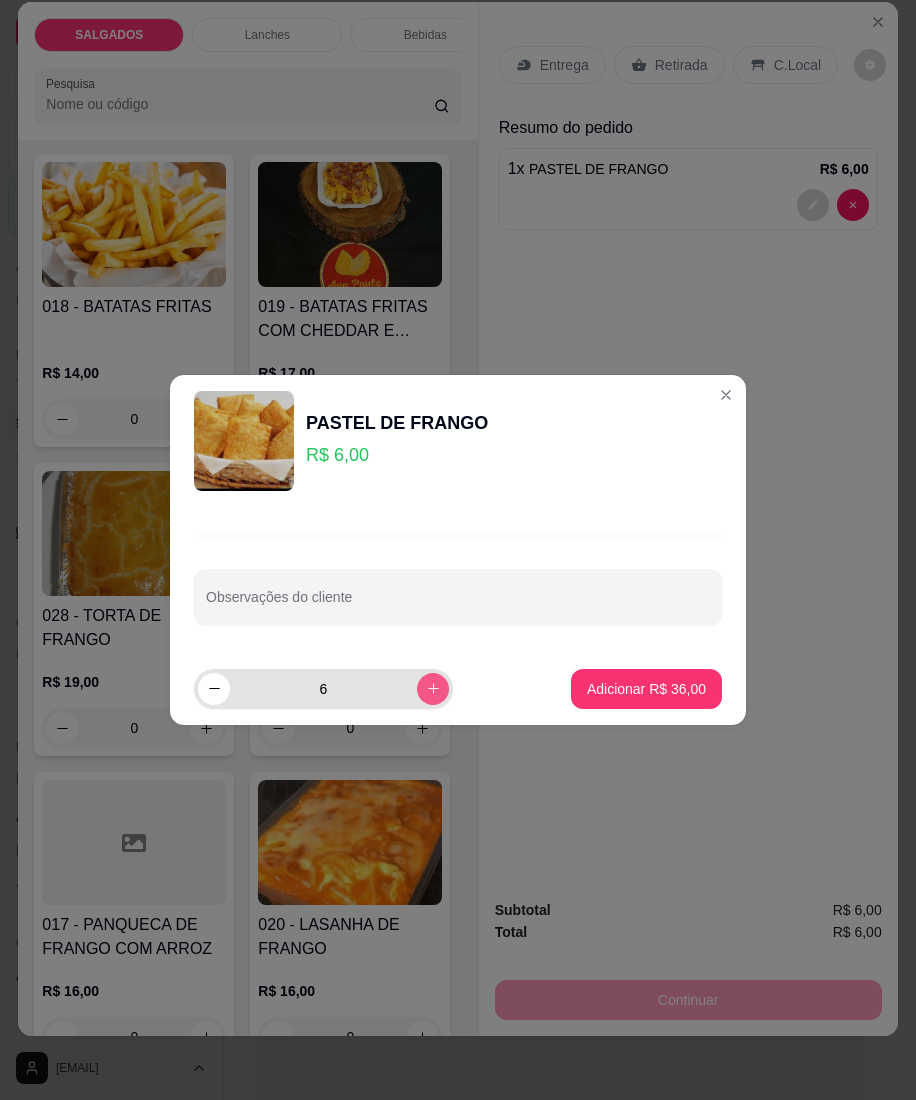 click at bounding box center (433, 689) 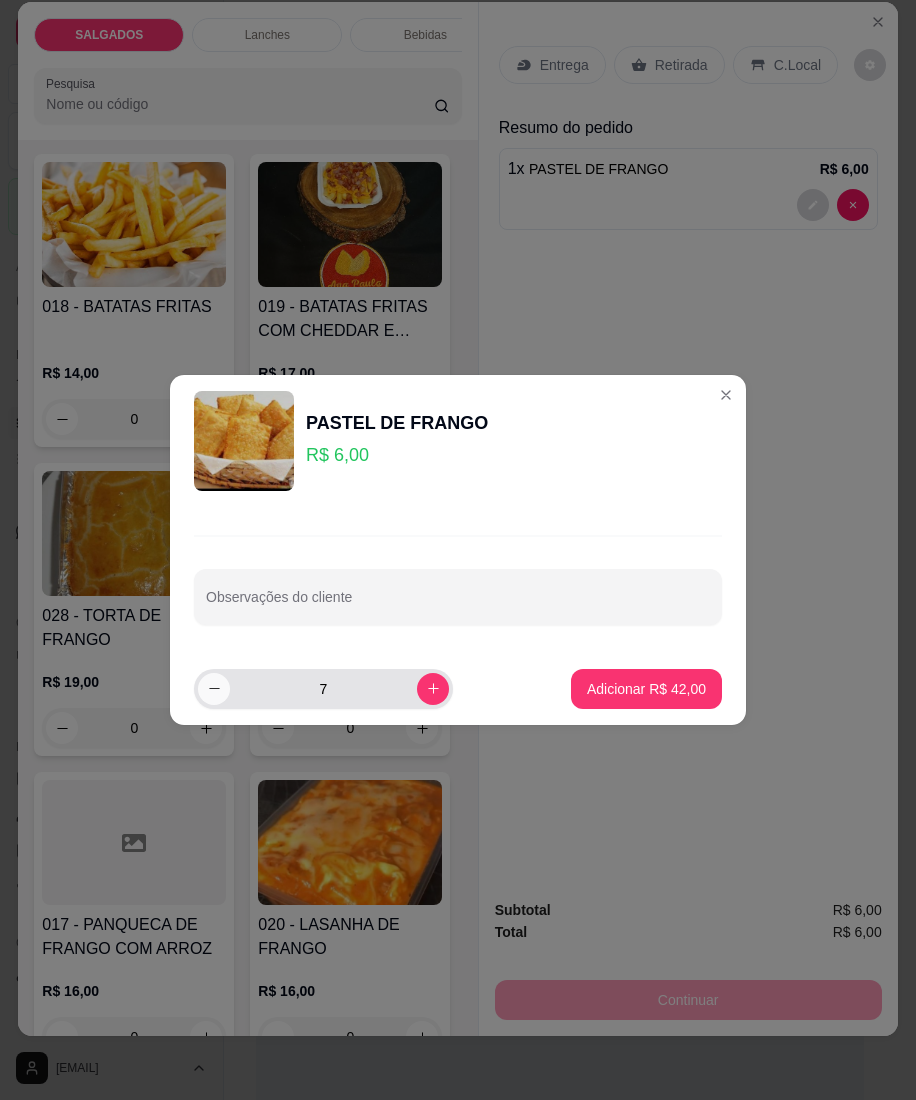 click at bounding box center (214, 689) 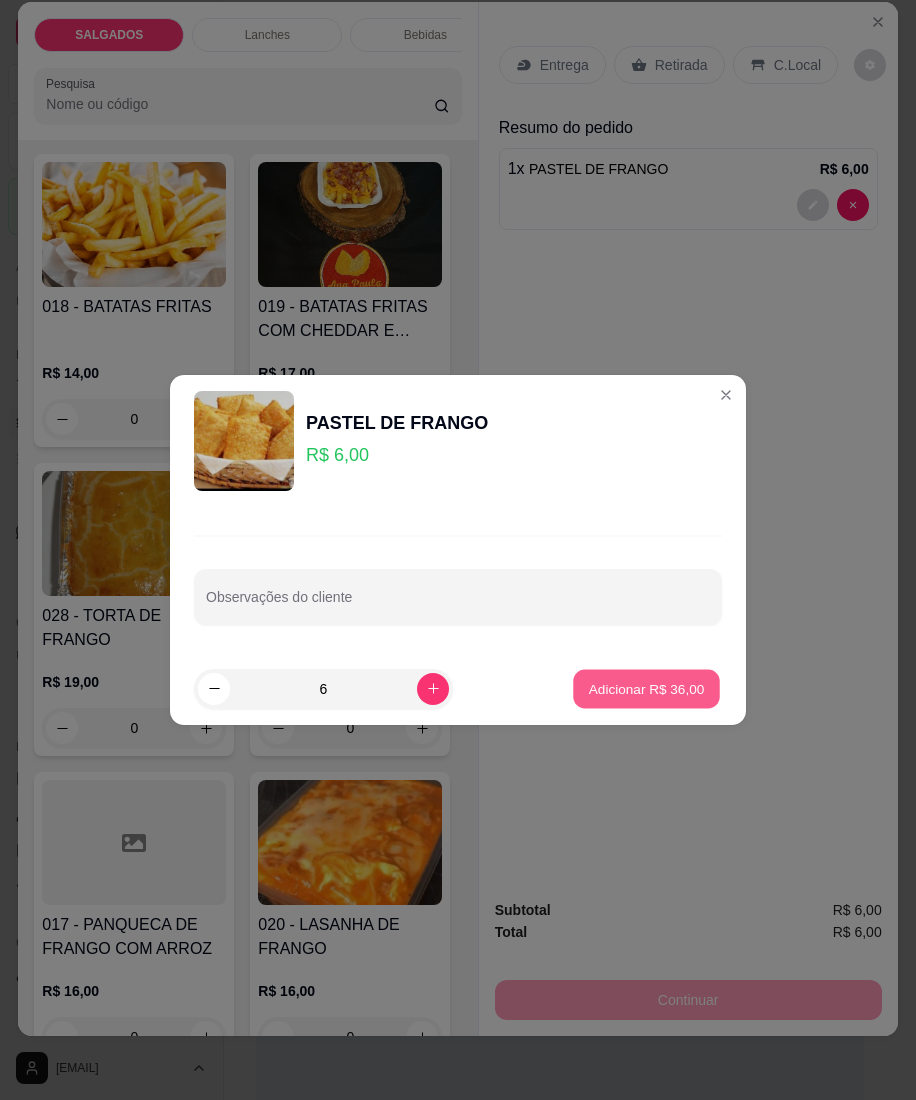 click on "Adicionar   R$ 36,00" at bounding box center [647, 688] 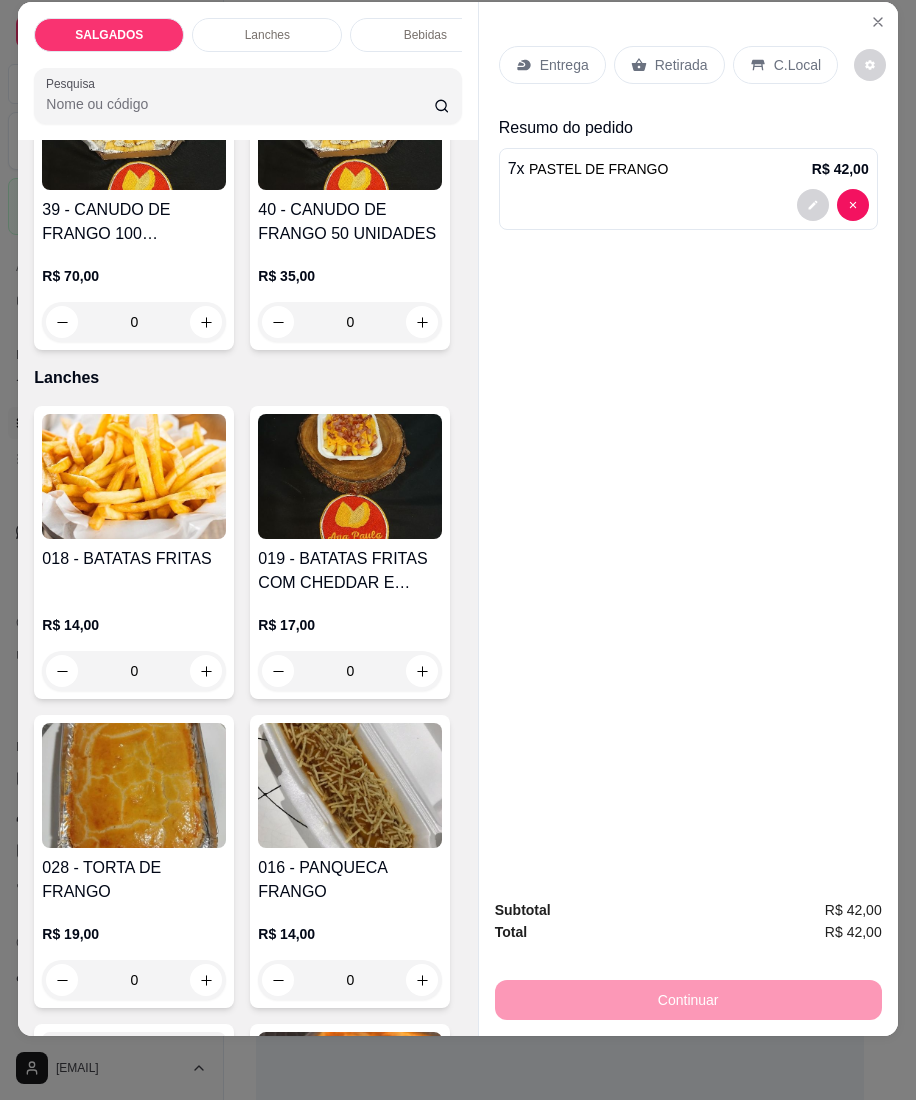 scroll, scrollTop: 3733, scrollLeft: 0, axis: vertical 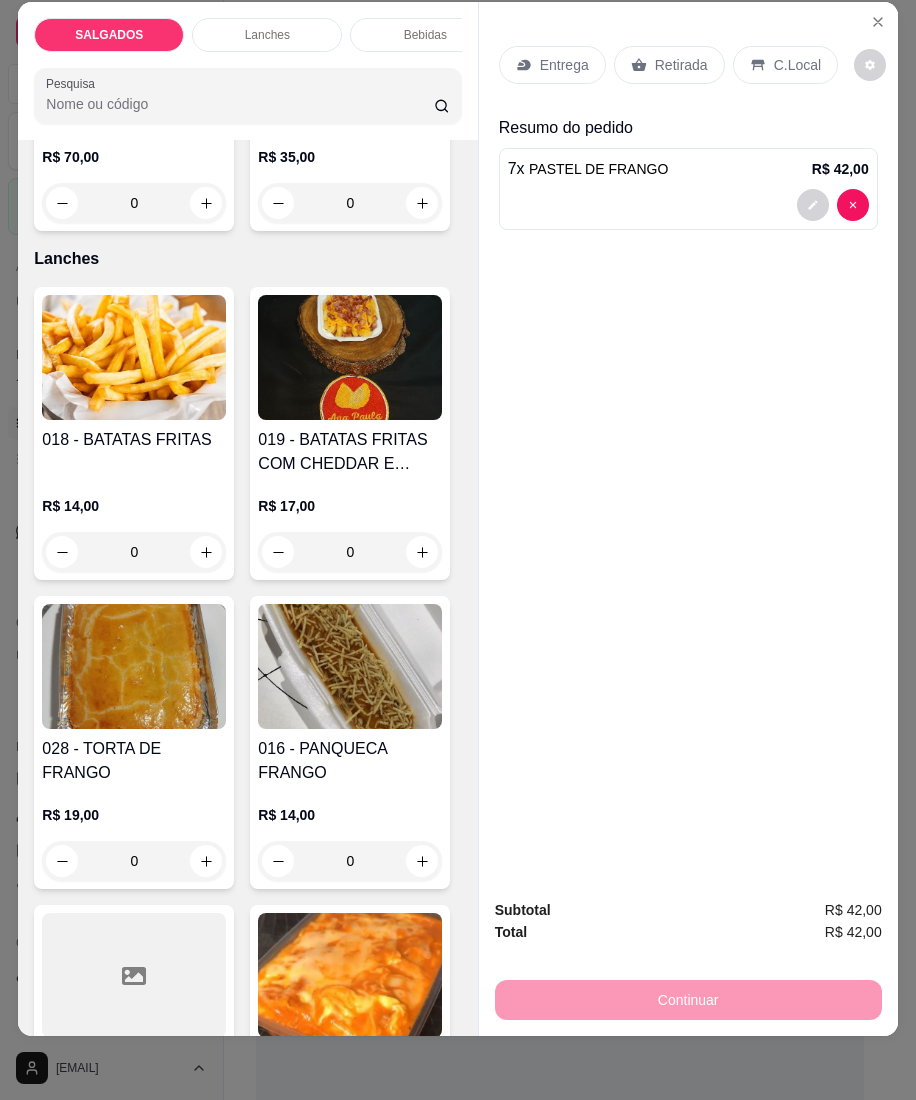click 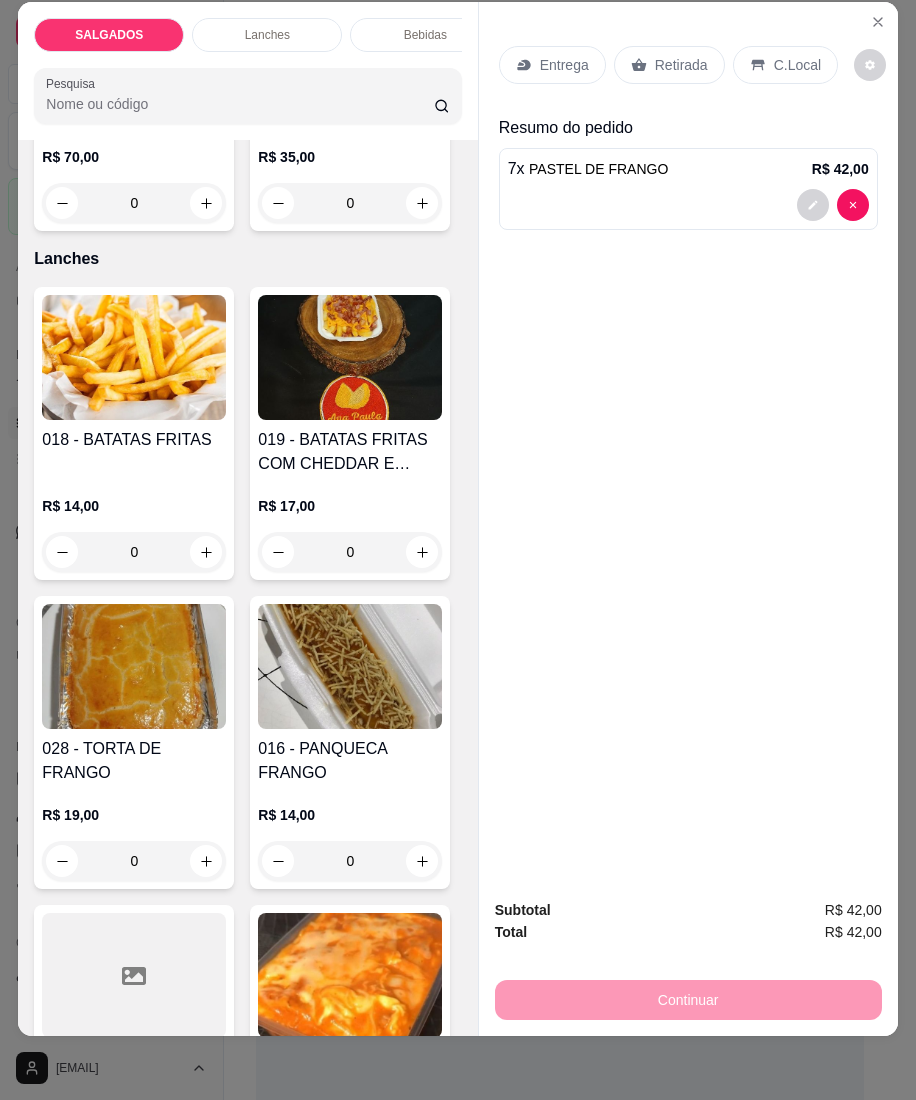 type on "6" 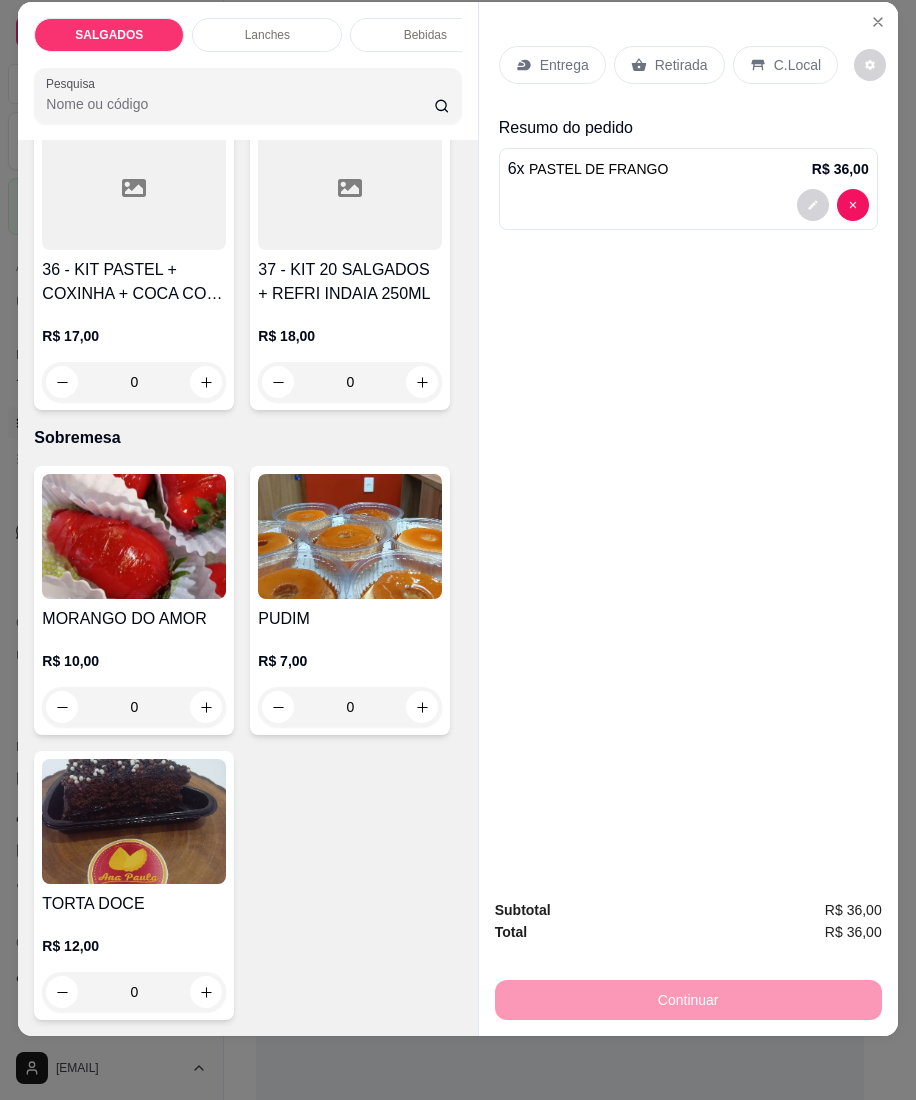 scroll, scrollTop: 12800, scrollLeft: 0, axis: vertical 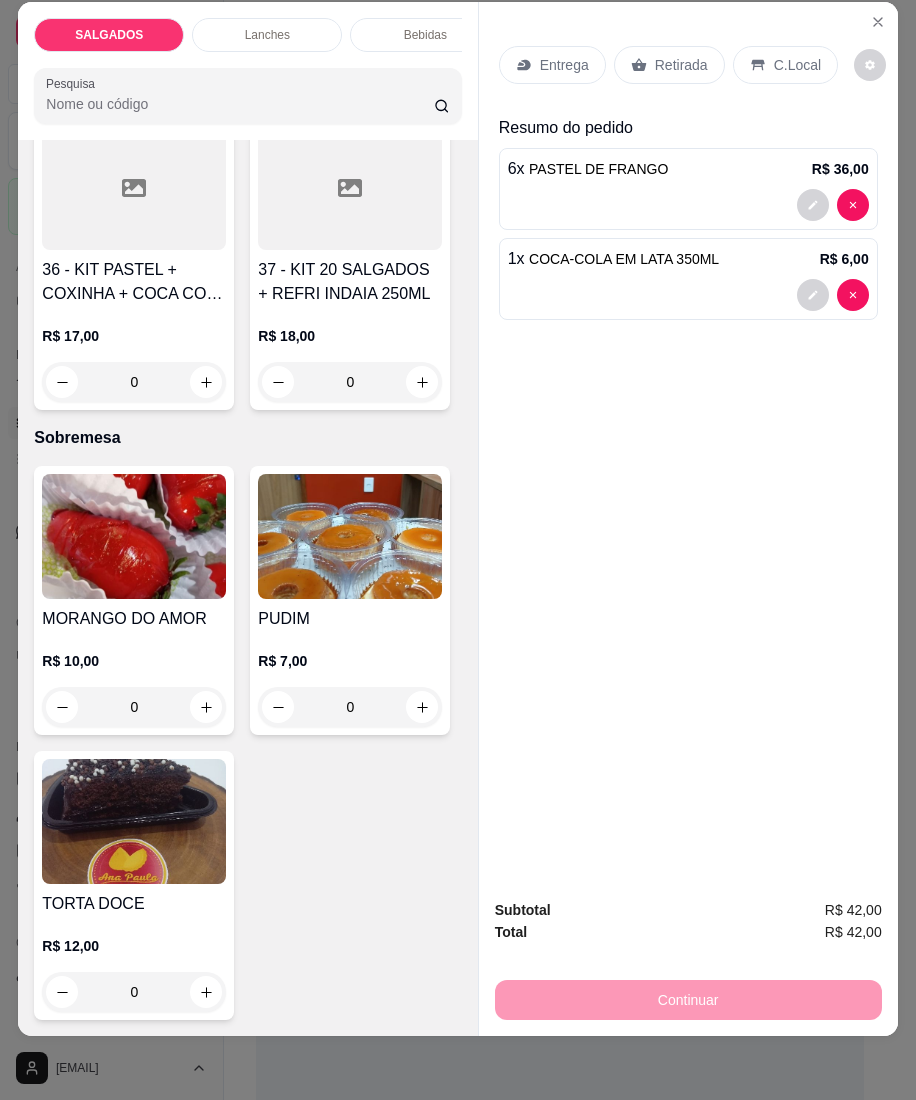 click on "0" at bounding box center (134, -1986) 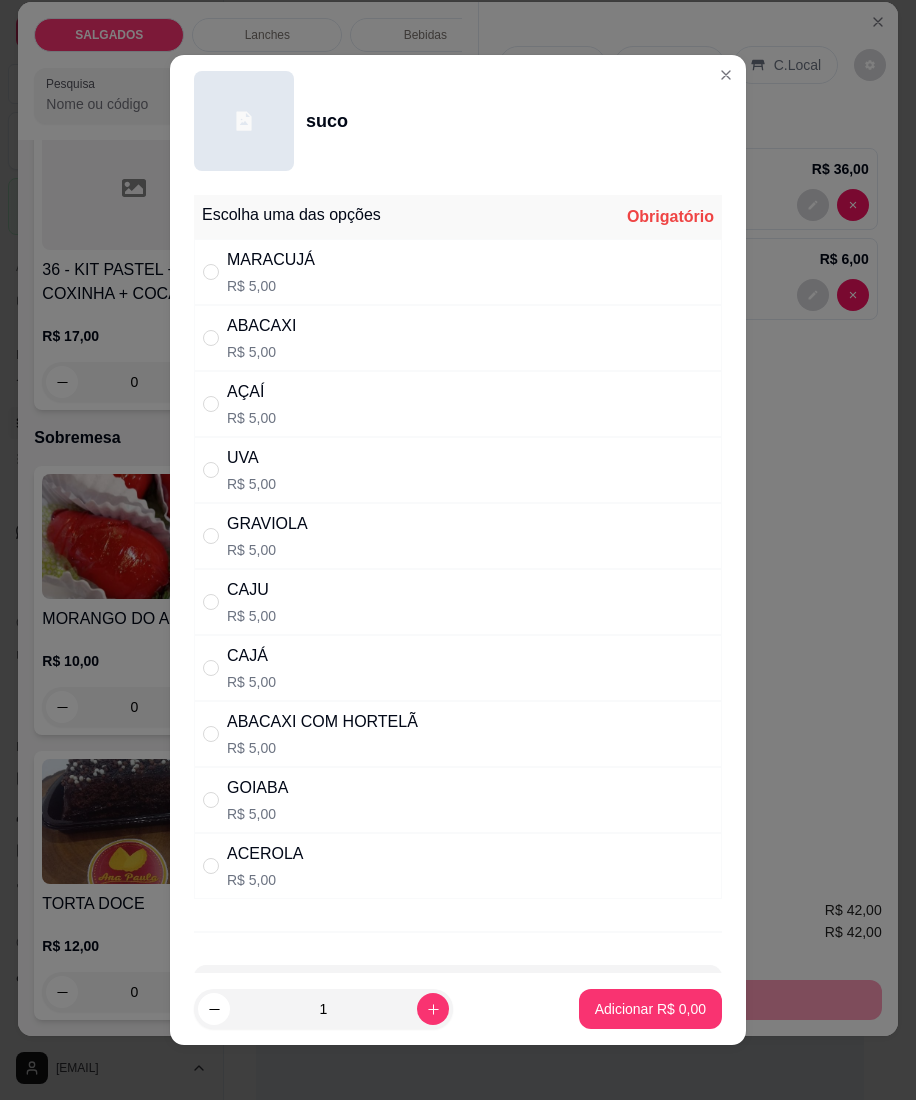 click on "R$ 5,00" at bounding box center (322, 748) 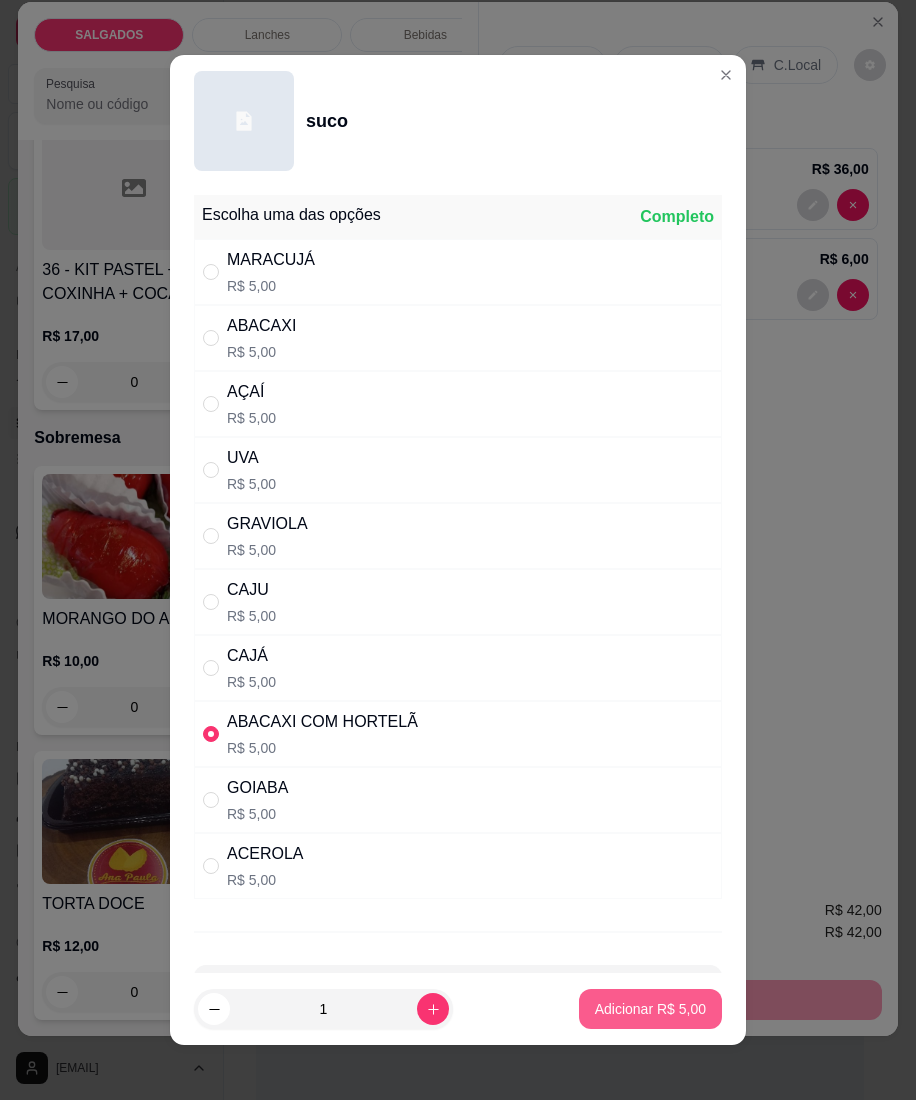 click on "Adicionar   R$ 5,00" at bounding box center (650, 1009) 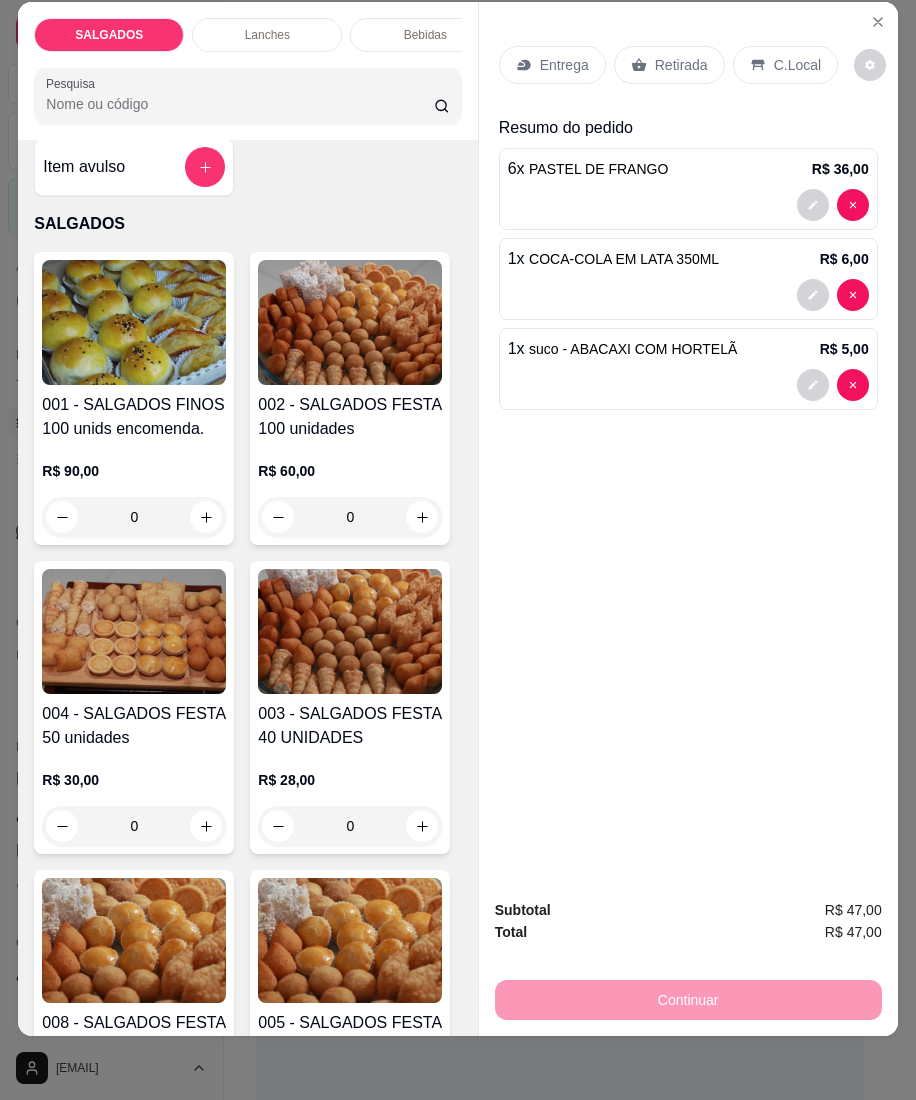 scroll, scrollTop: 0, scrollLeft: 0, axis: both 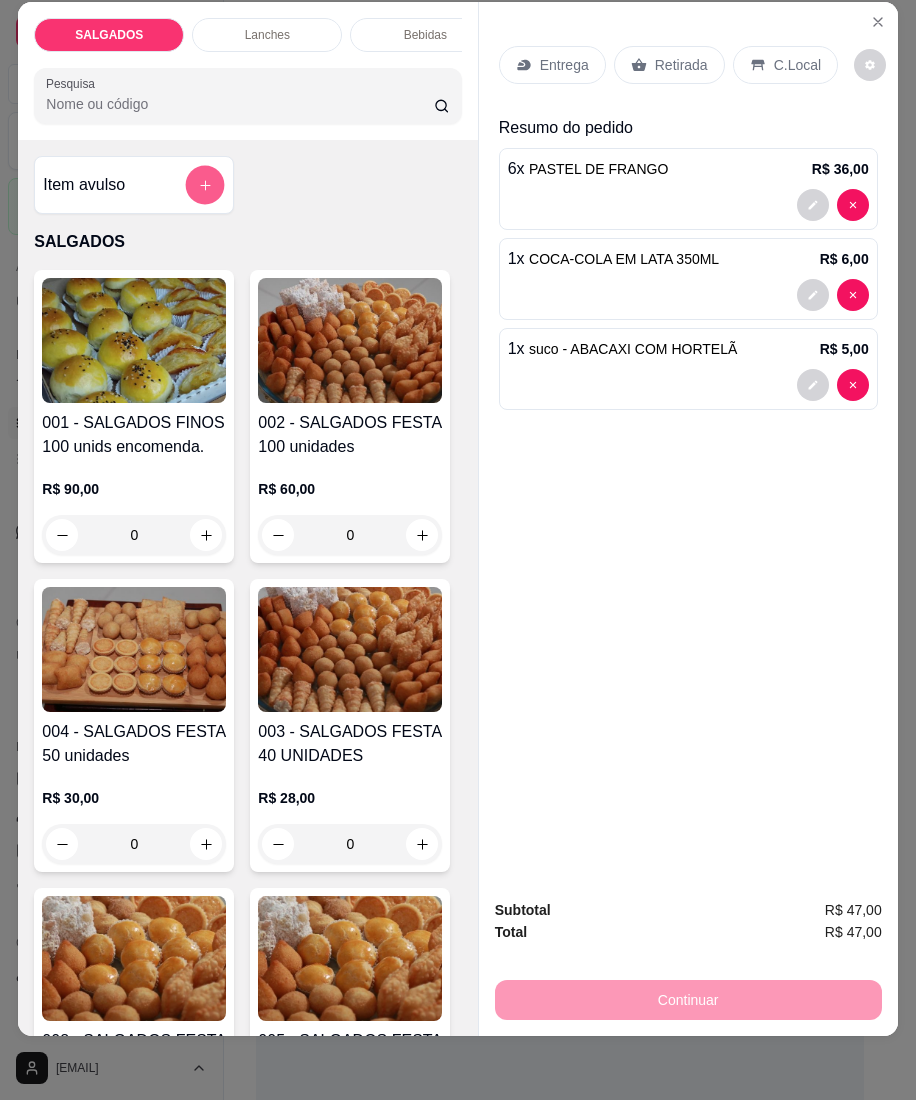 click 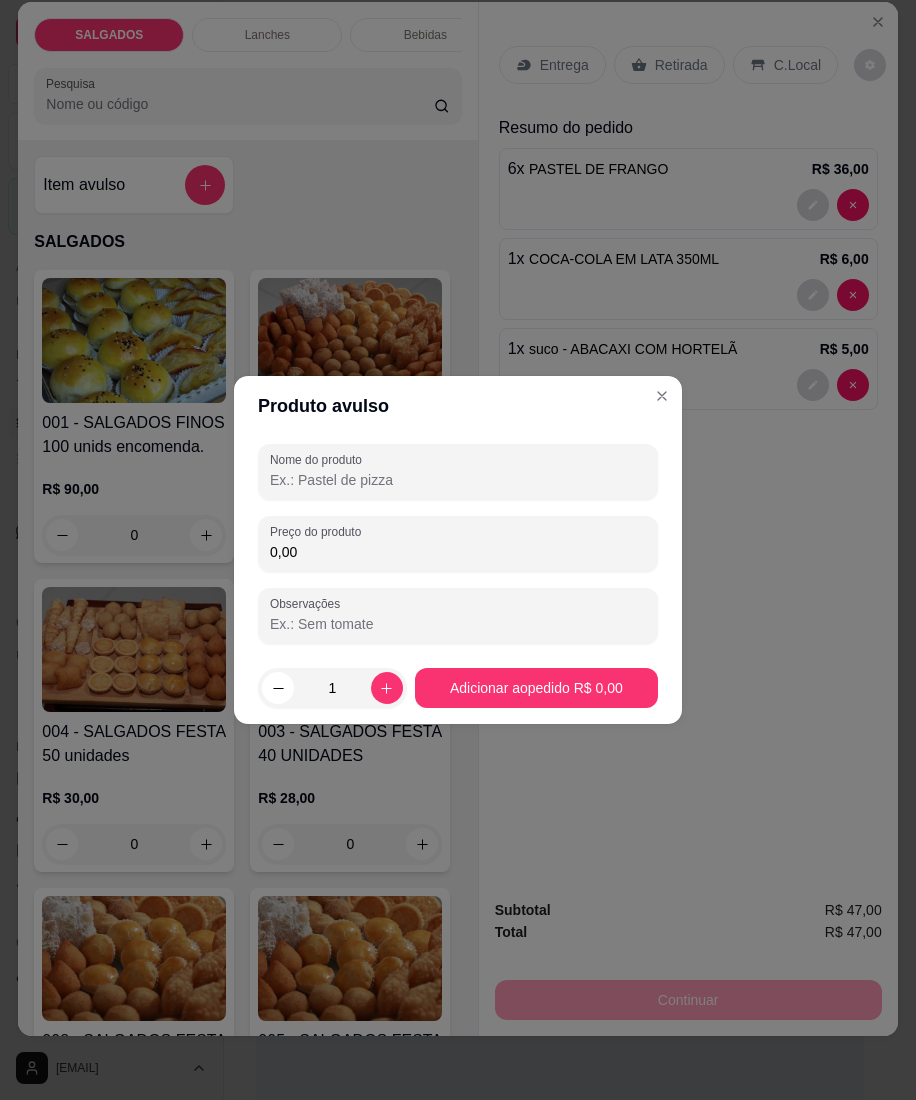 click on "Nome do produto Preço do produto 0,00 Observações" at bounding box center [458, 544] 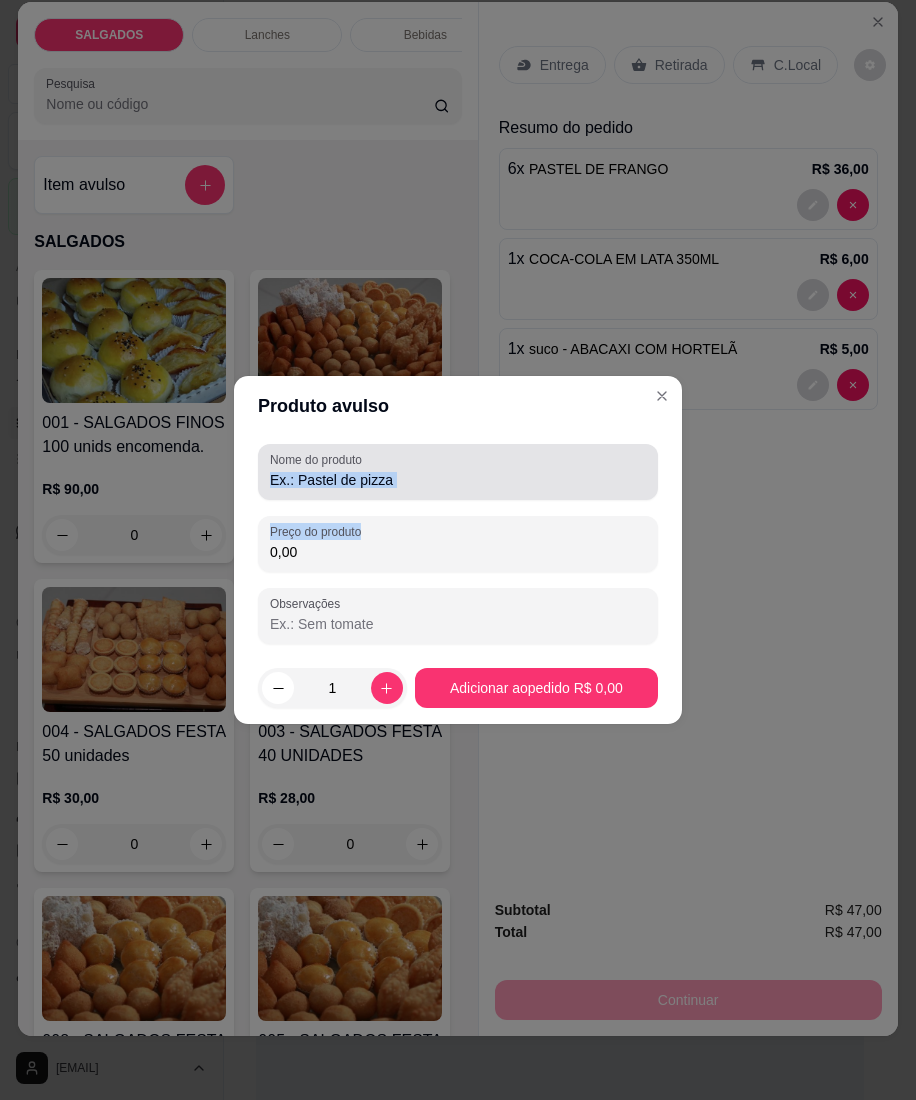 click on "Nome do produto" at bounding box center (458, 480) 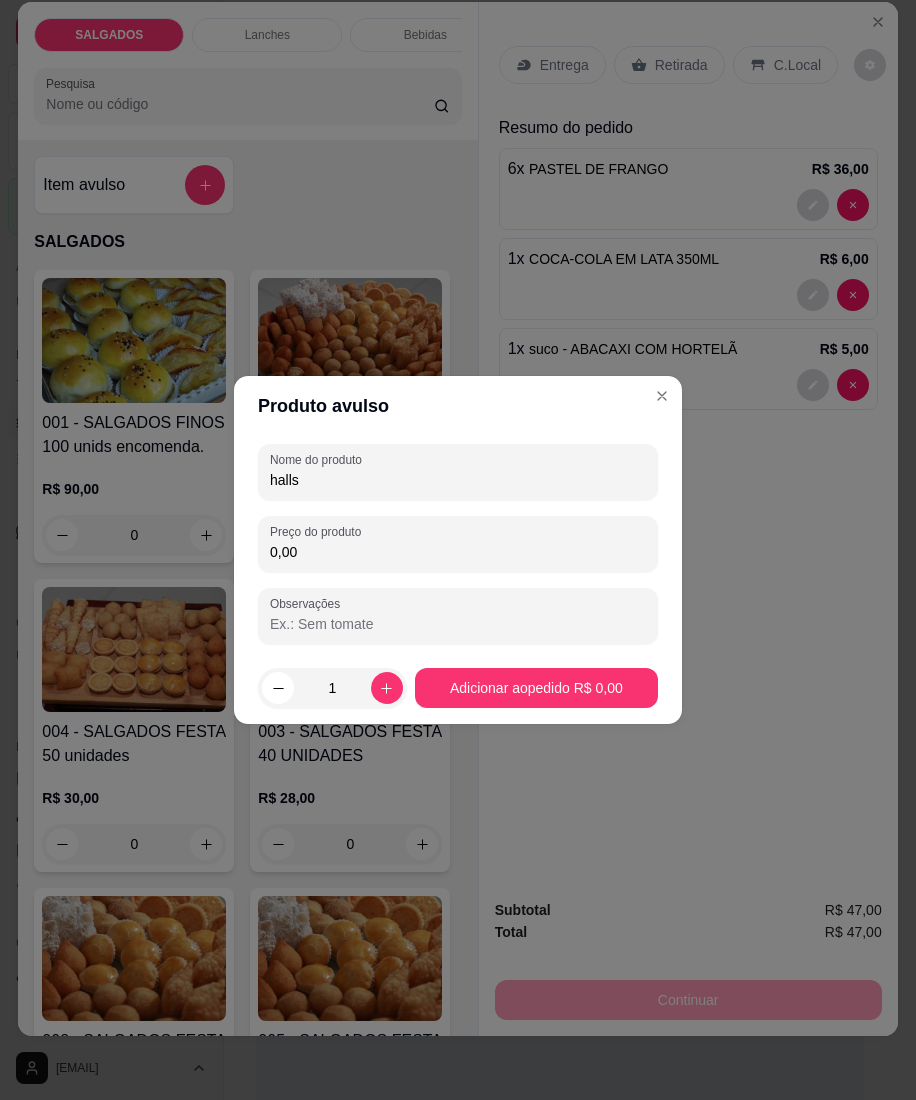 type on "halls" 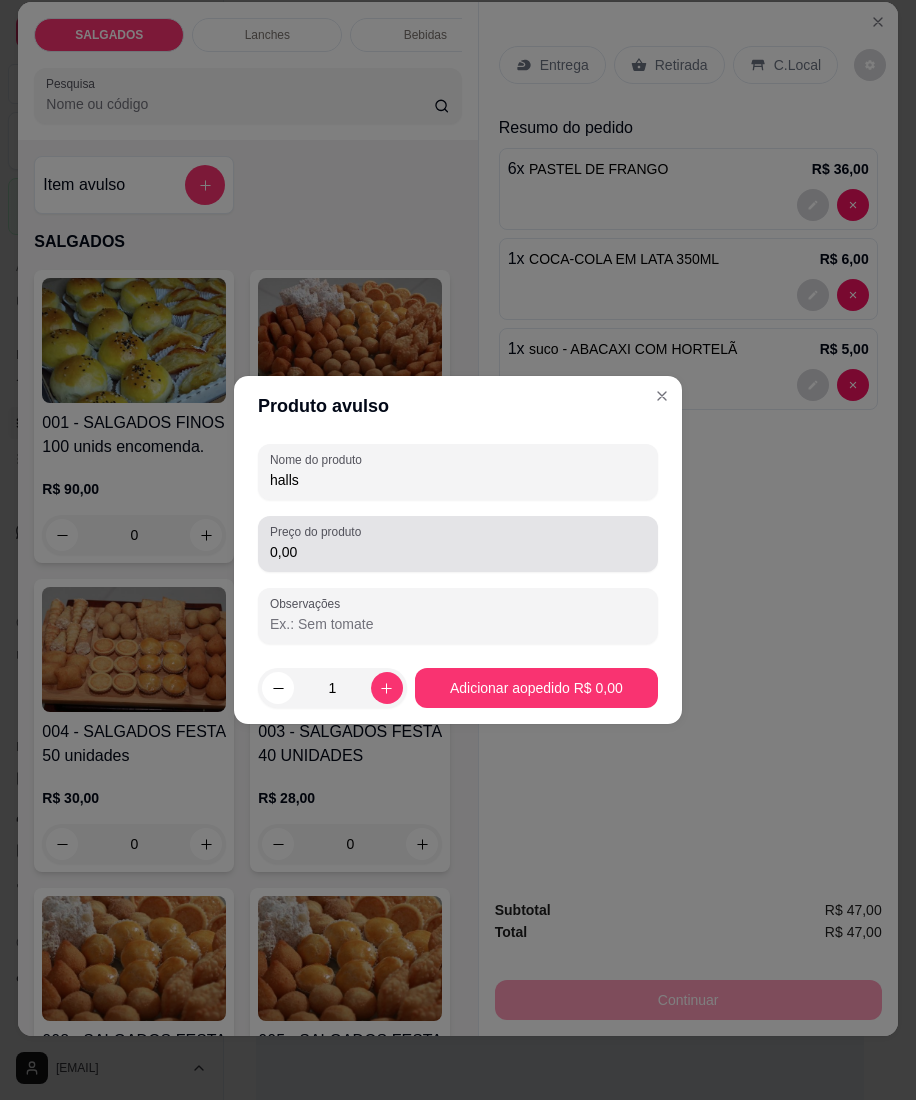 click on "0,00" at bounding box center [458, 544] 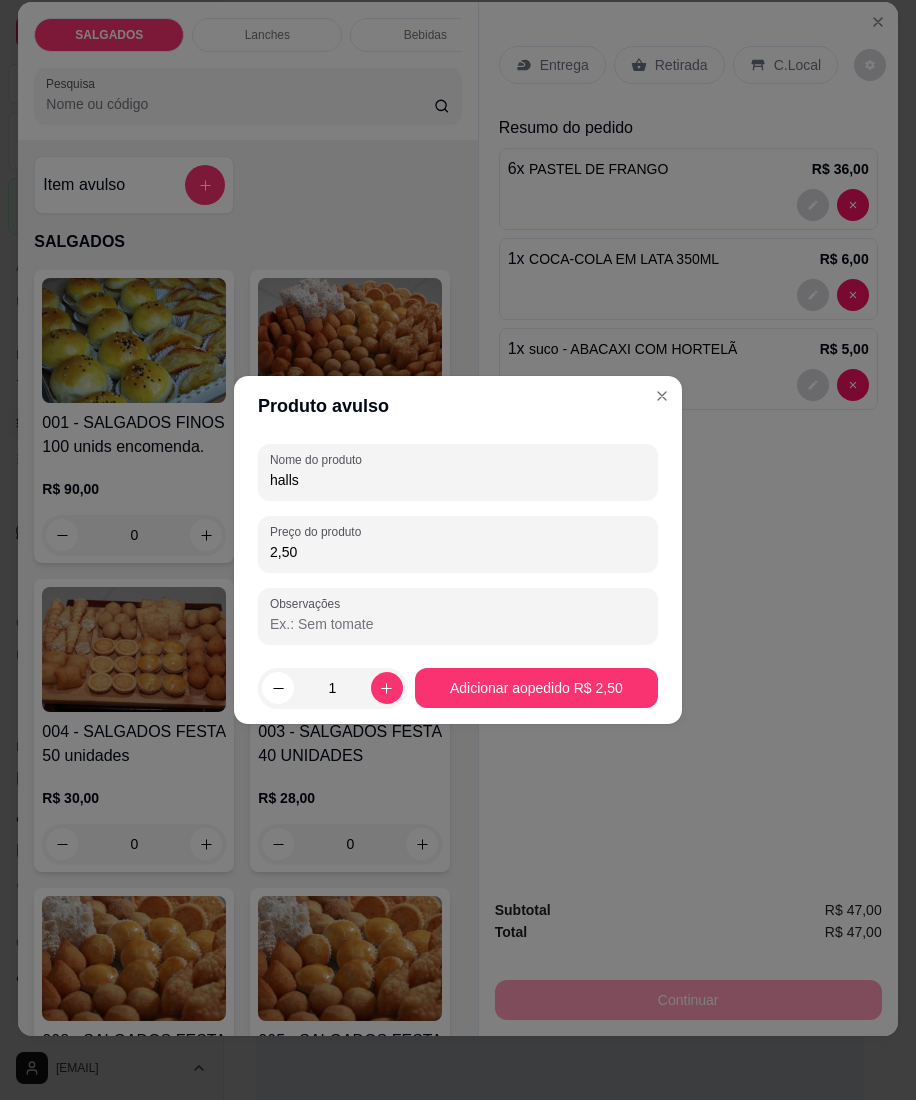 type on "2,50" 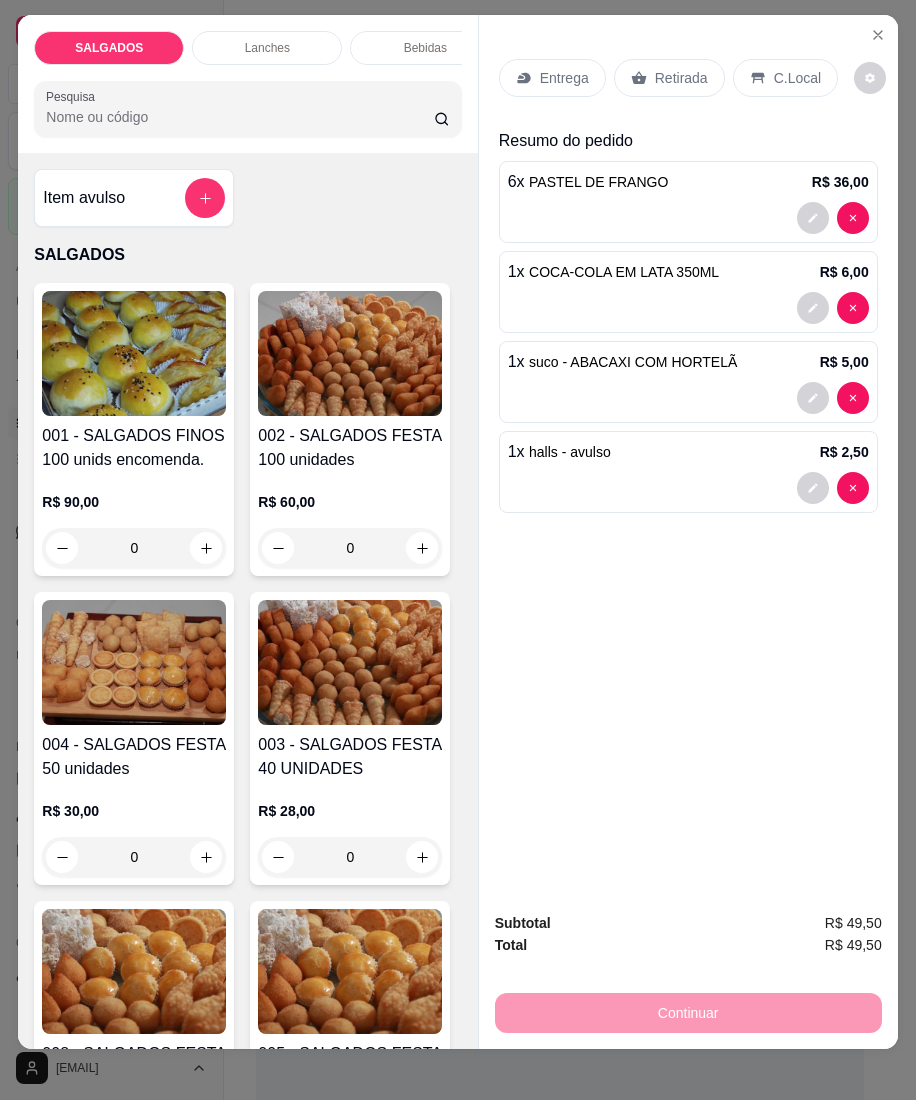scroll, scrollTop: 0, scrollLeft: 0, axis: both 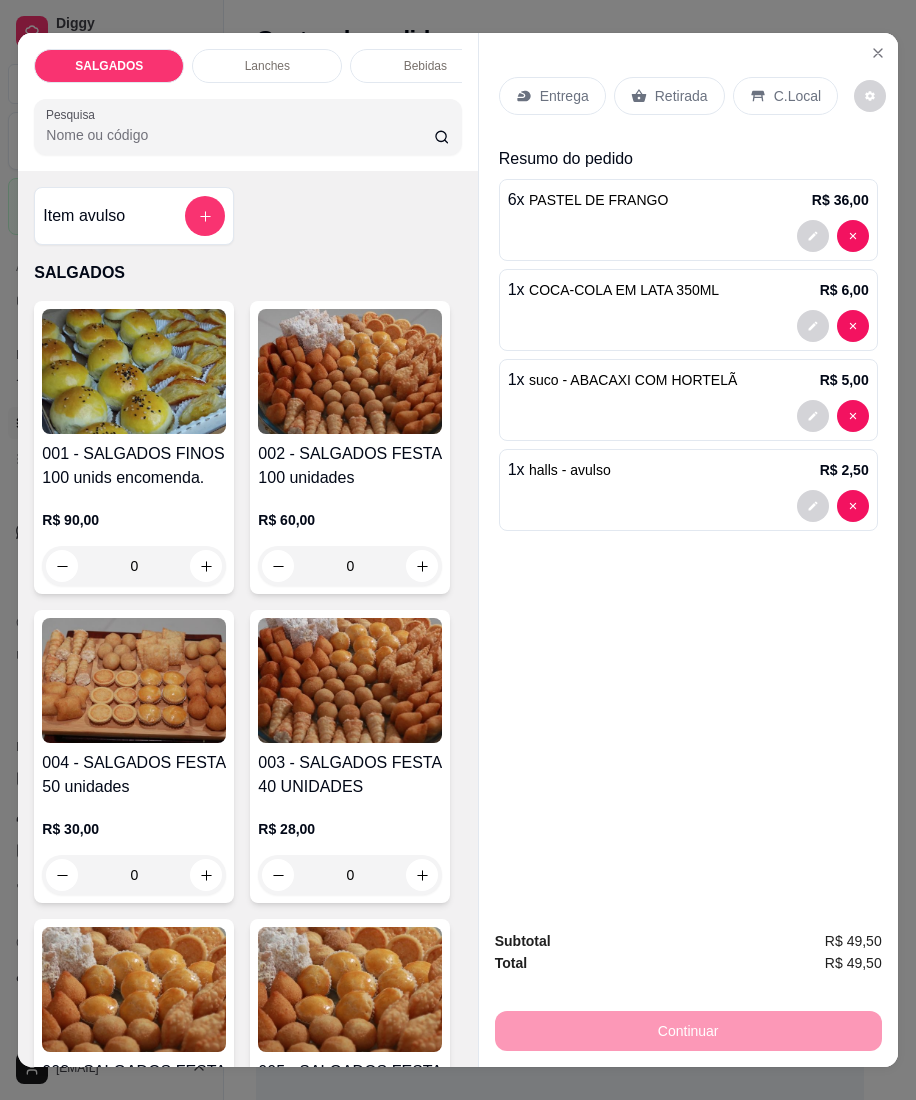 drag, startPoint x: 657, startPoint y: 78, endPoint x: 669, endPoint y: 81, distance: 12.369317 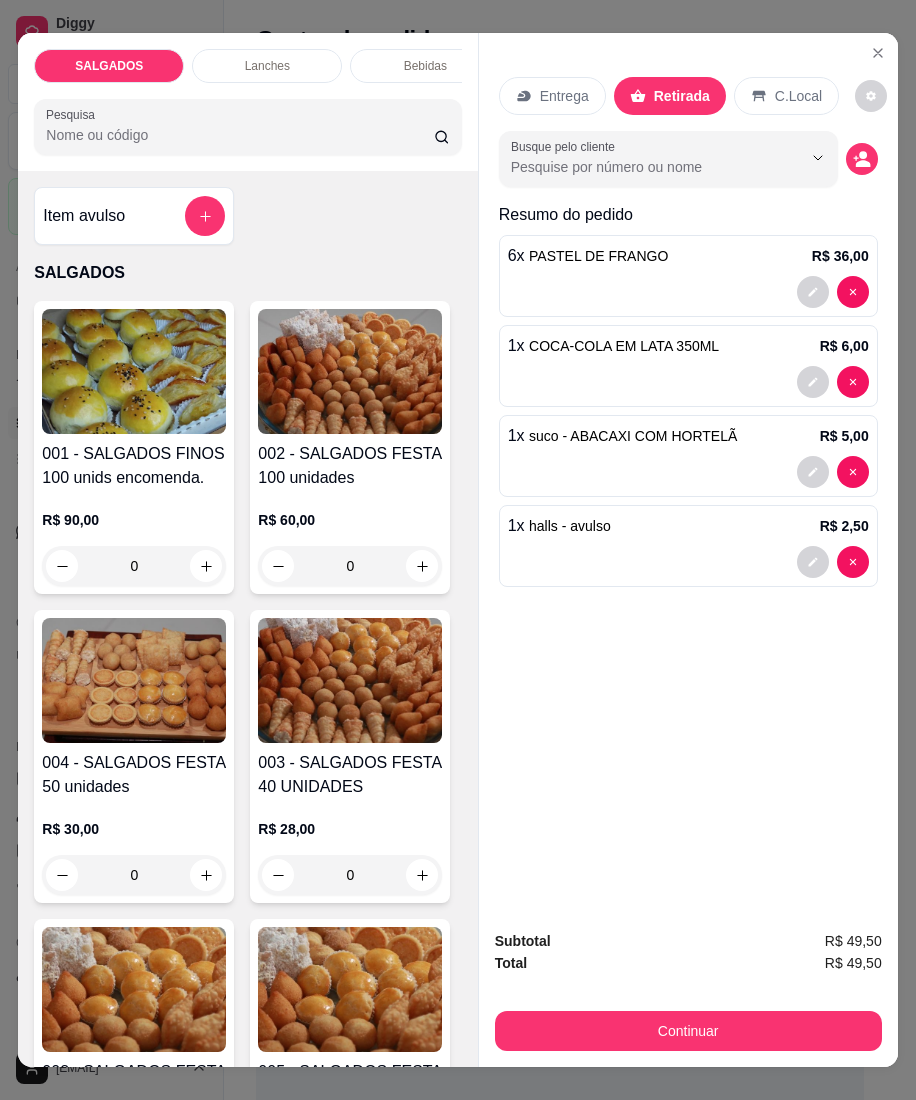 click on "Entrega Retirada C.Local" at bounding box center [688, 96] 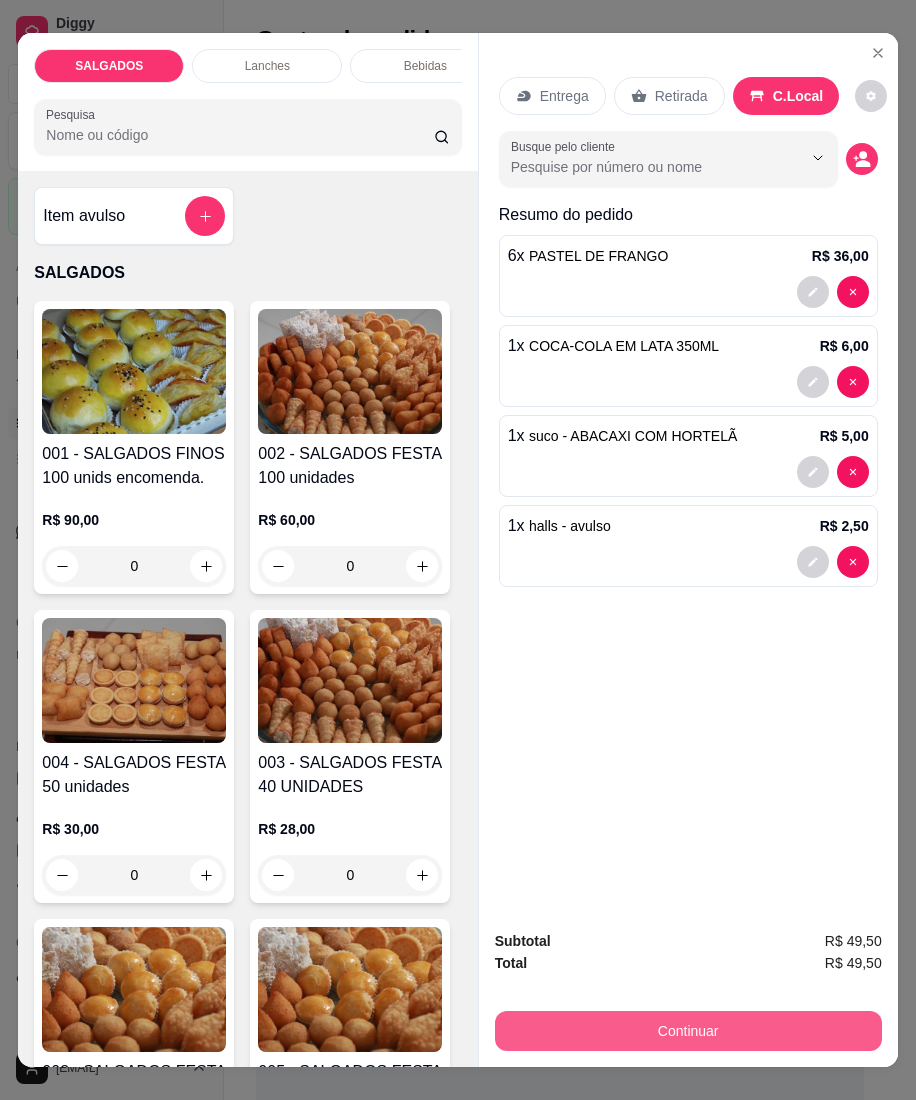 click on "Continuar" at bounding box center [688, 1031] 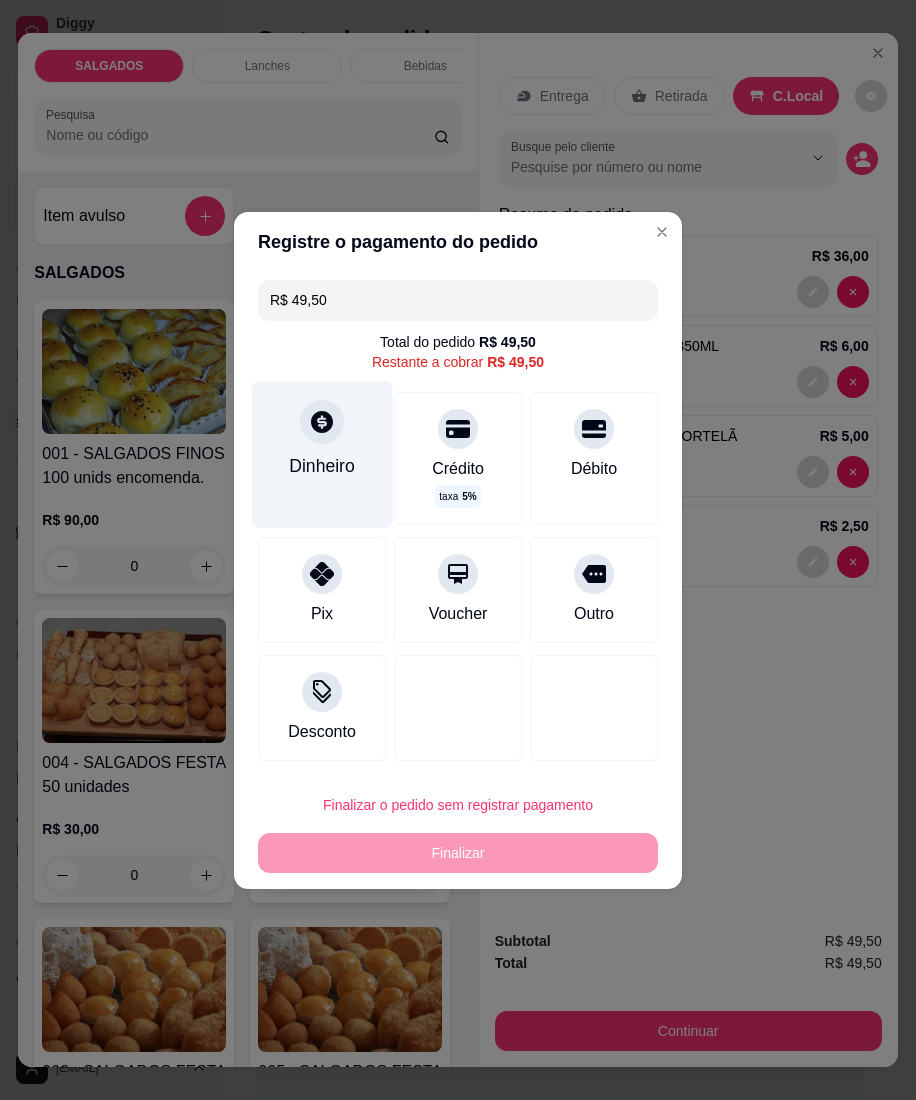 click on "Dinheiro" at bounding box center (322, 465) 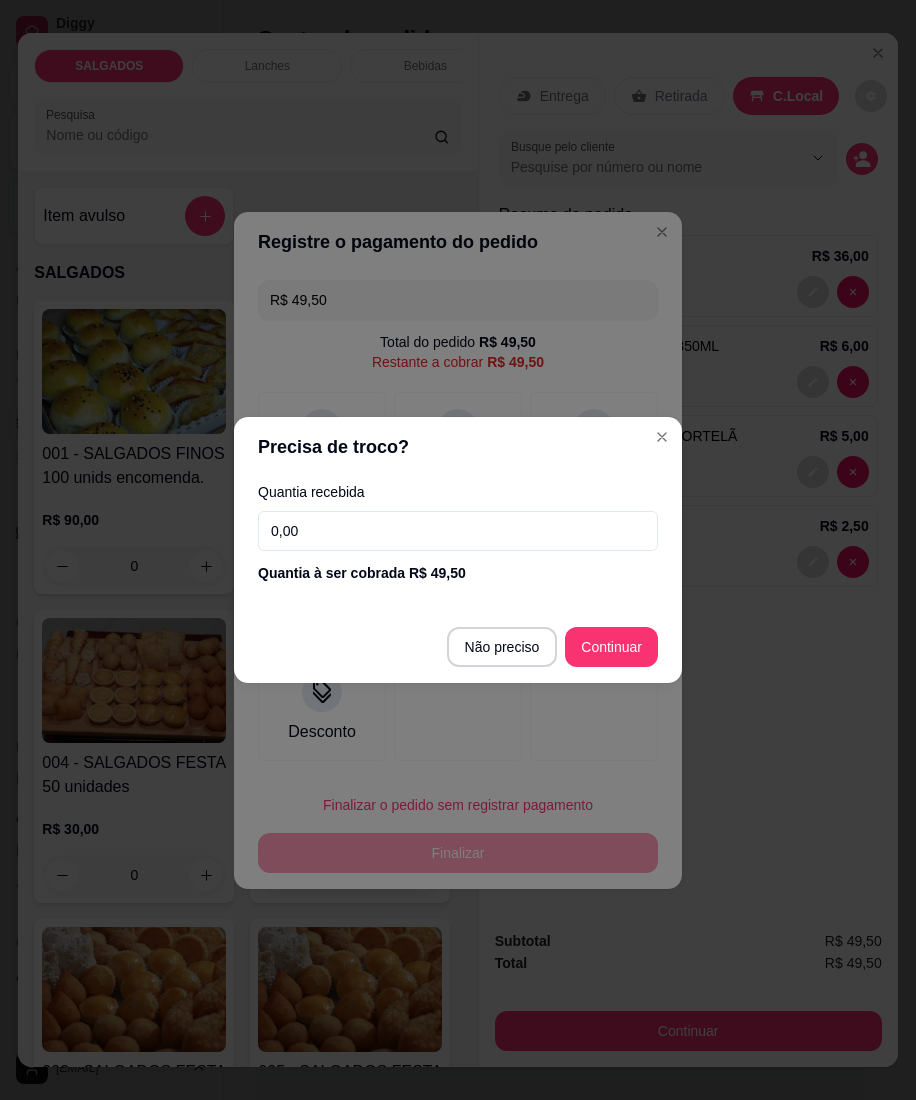 click on "0,00" at bounding box center (458, 531) 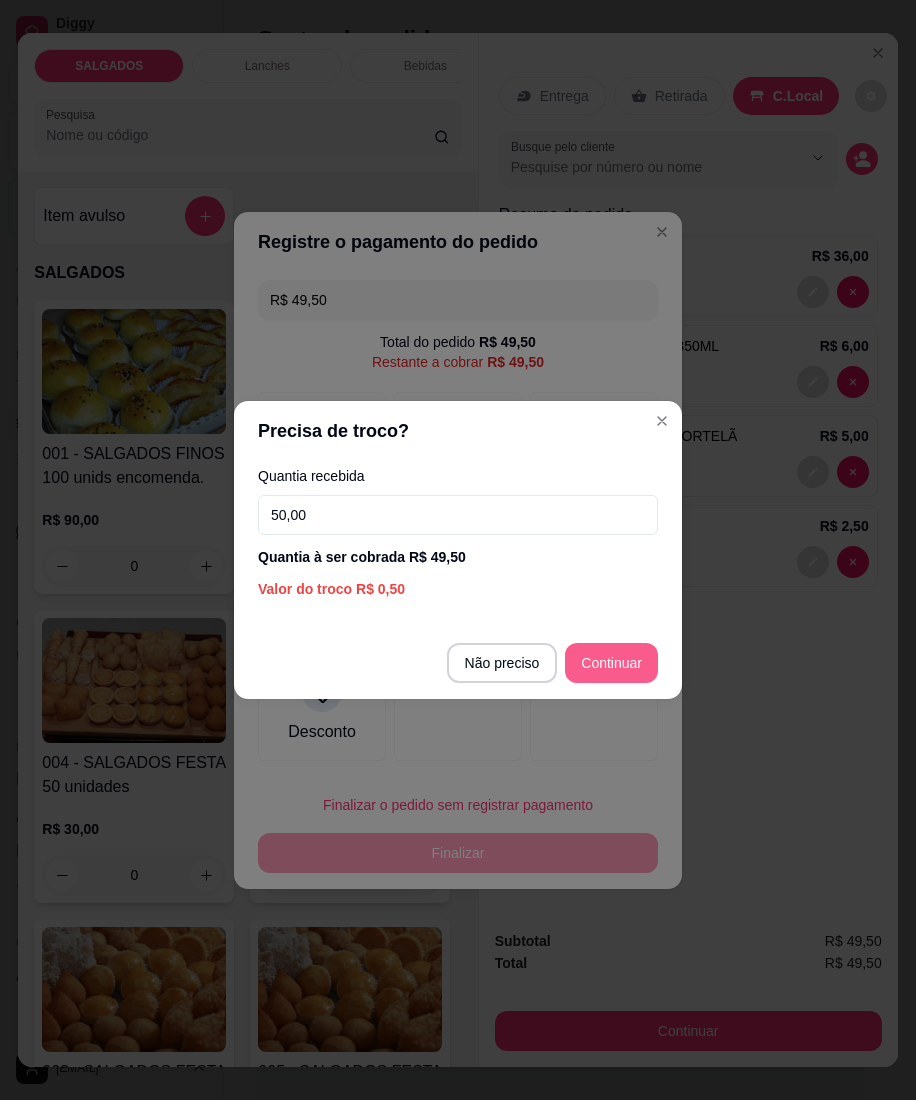 type on "50,00" 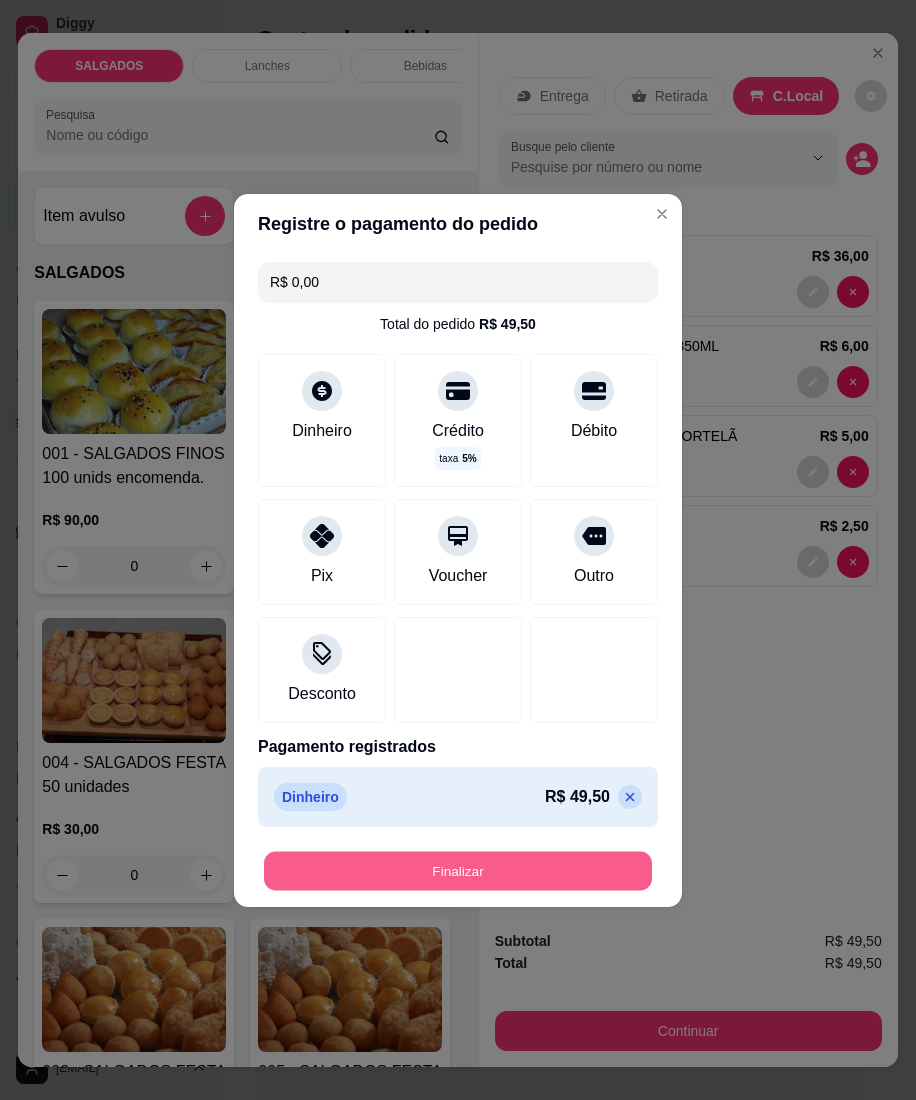 click on "Finalizar" at bounding box center (458, 870) 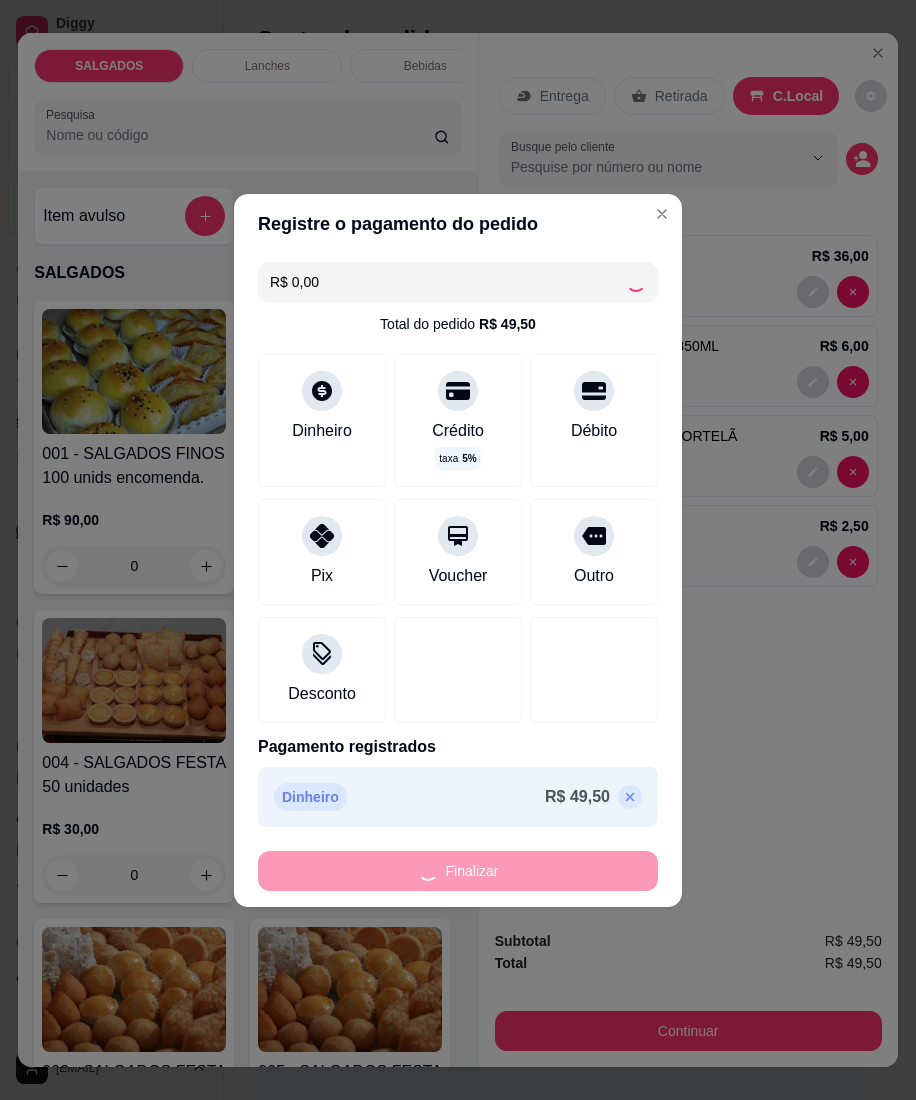 type on "0" 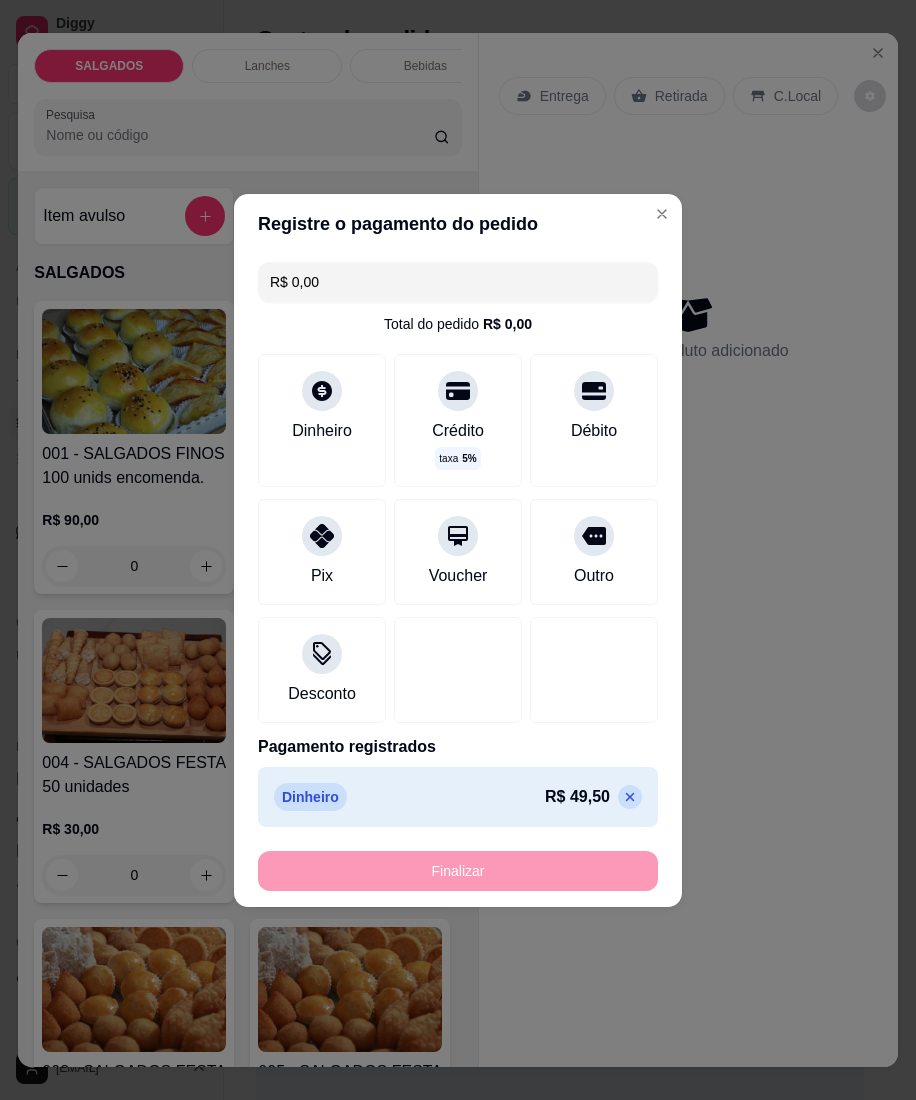 type on "-R$ 49,50" 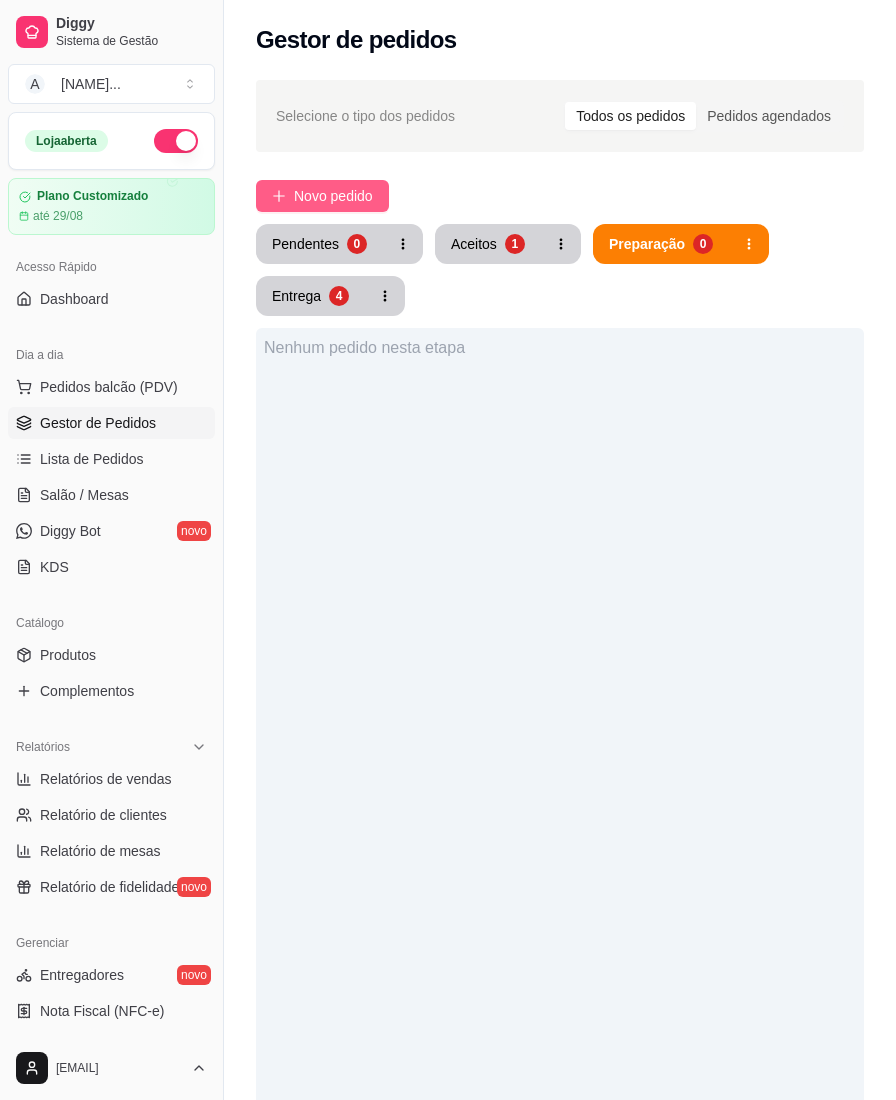 click on "Novo pedido" at bounding box center [322, 196] 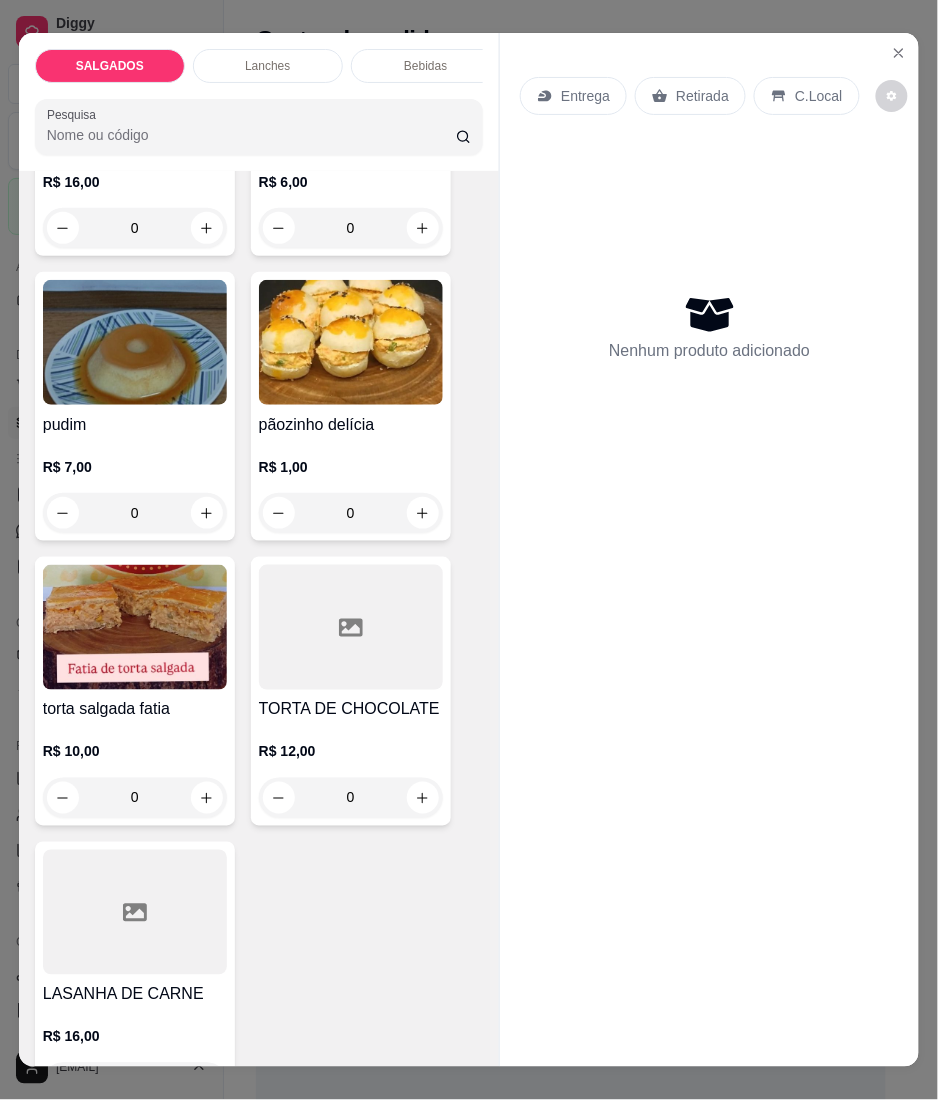 scroll, scrollTop: 5248, scrollLeft: 0, axis: vertical 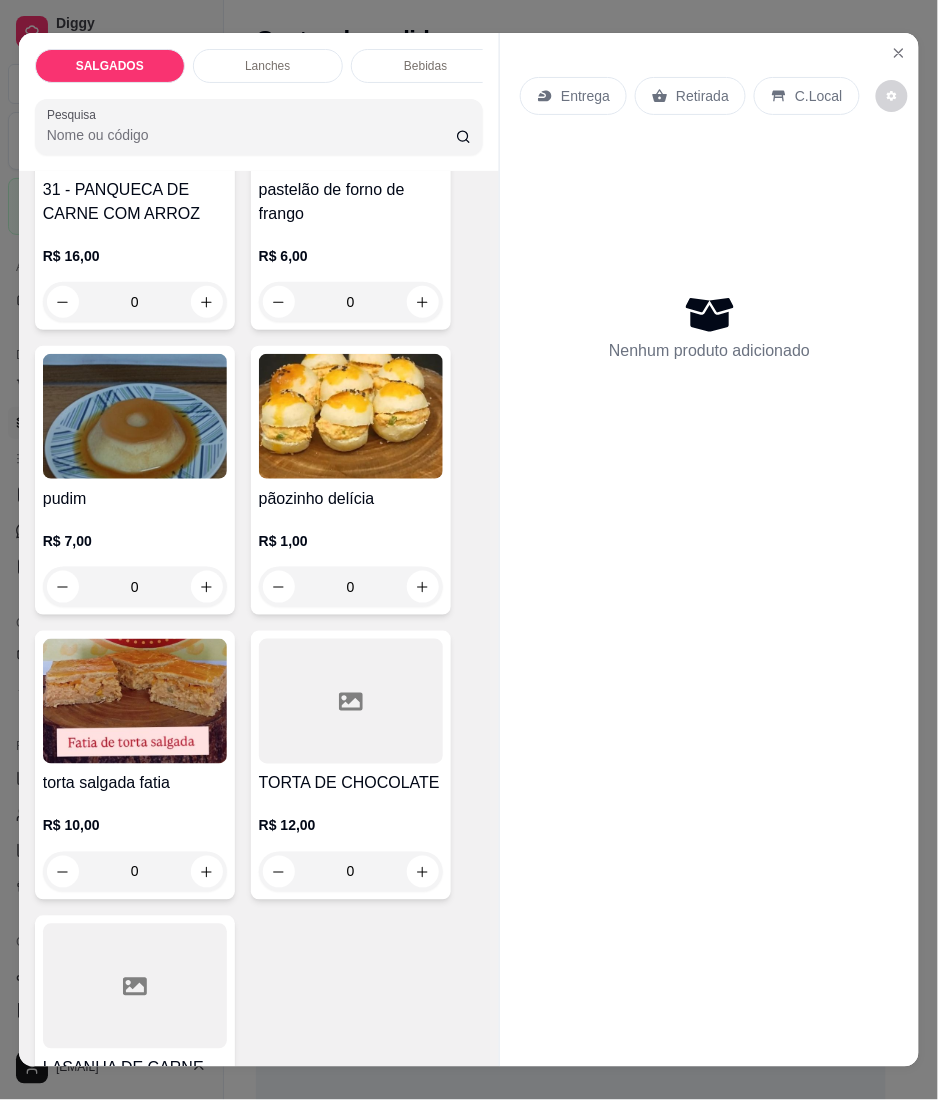 click at bounding box center (423, 587) 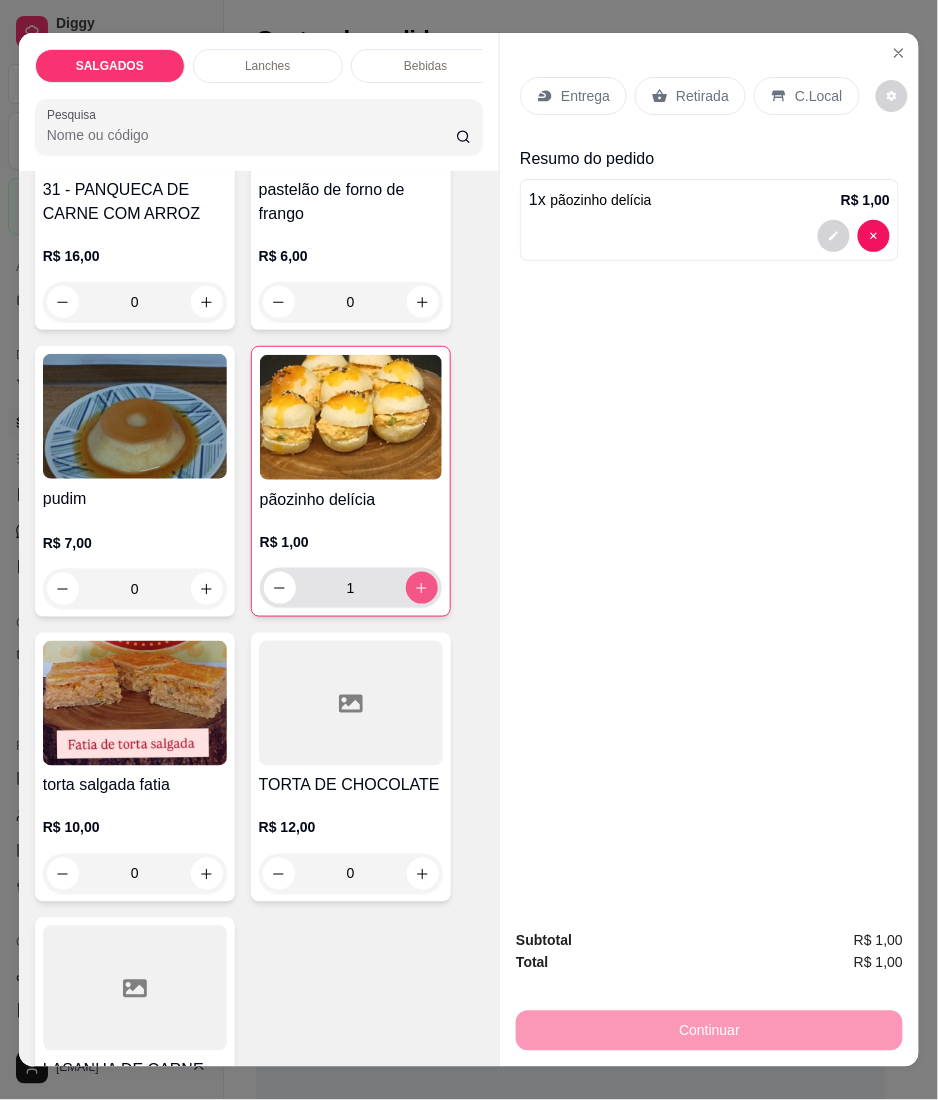 click at bounding box center [422, 588] 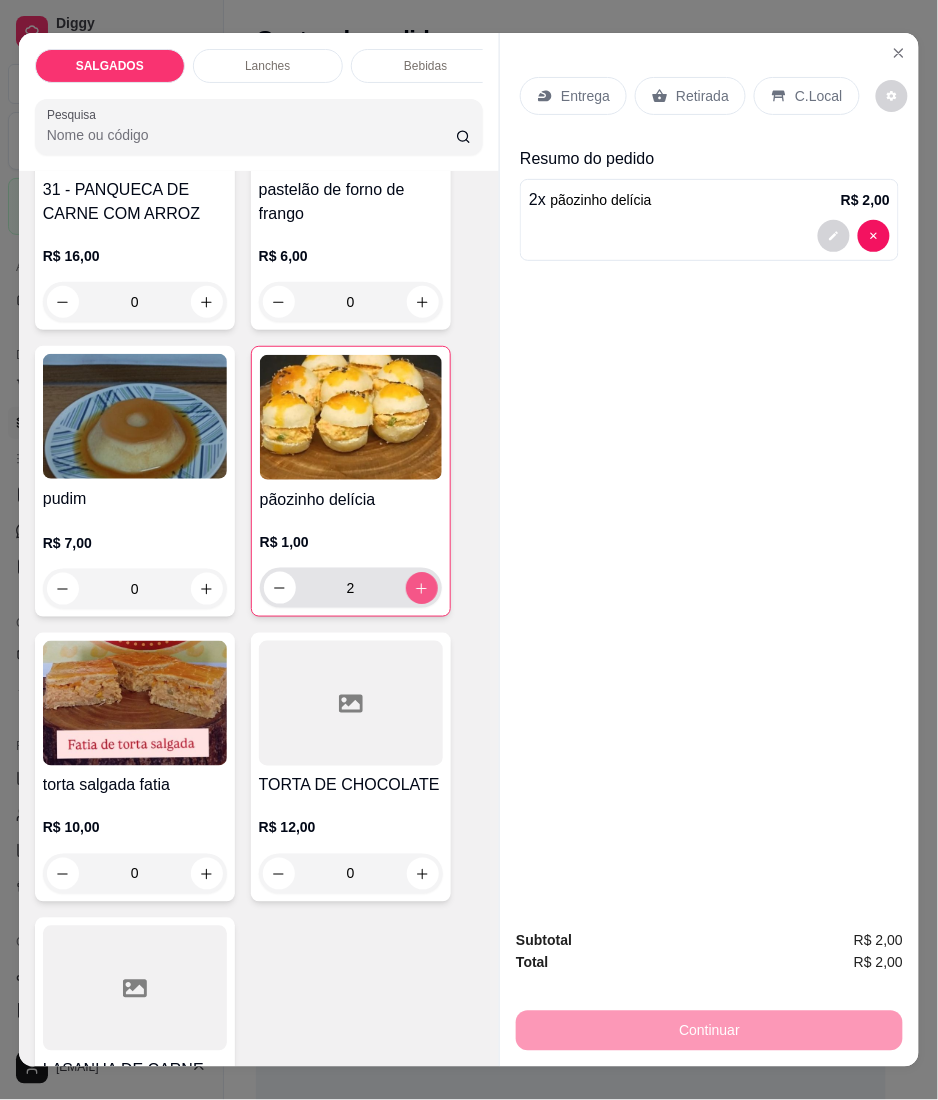 click at bounding box center [422, 588] 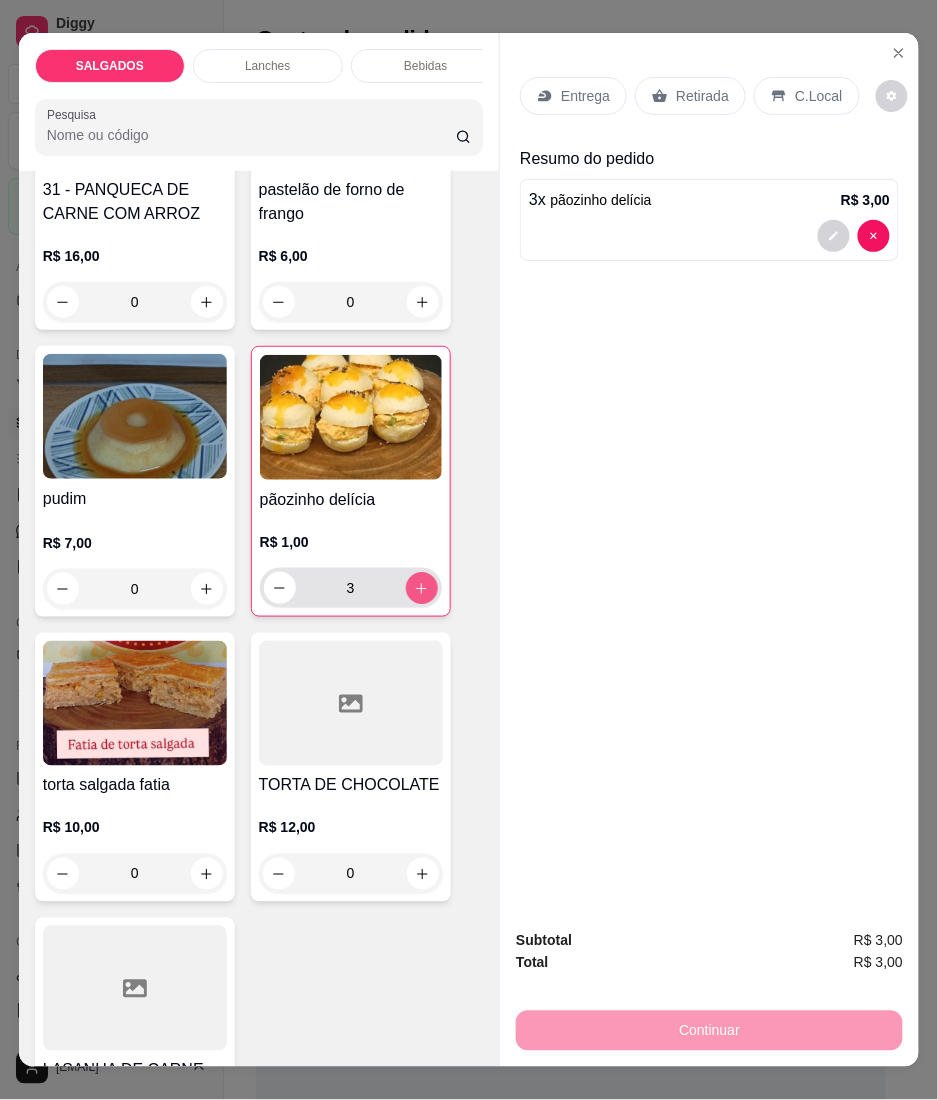 click at bounding box center (422, 588) 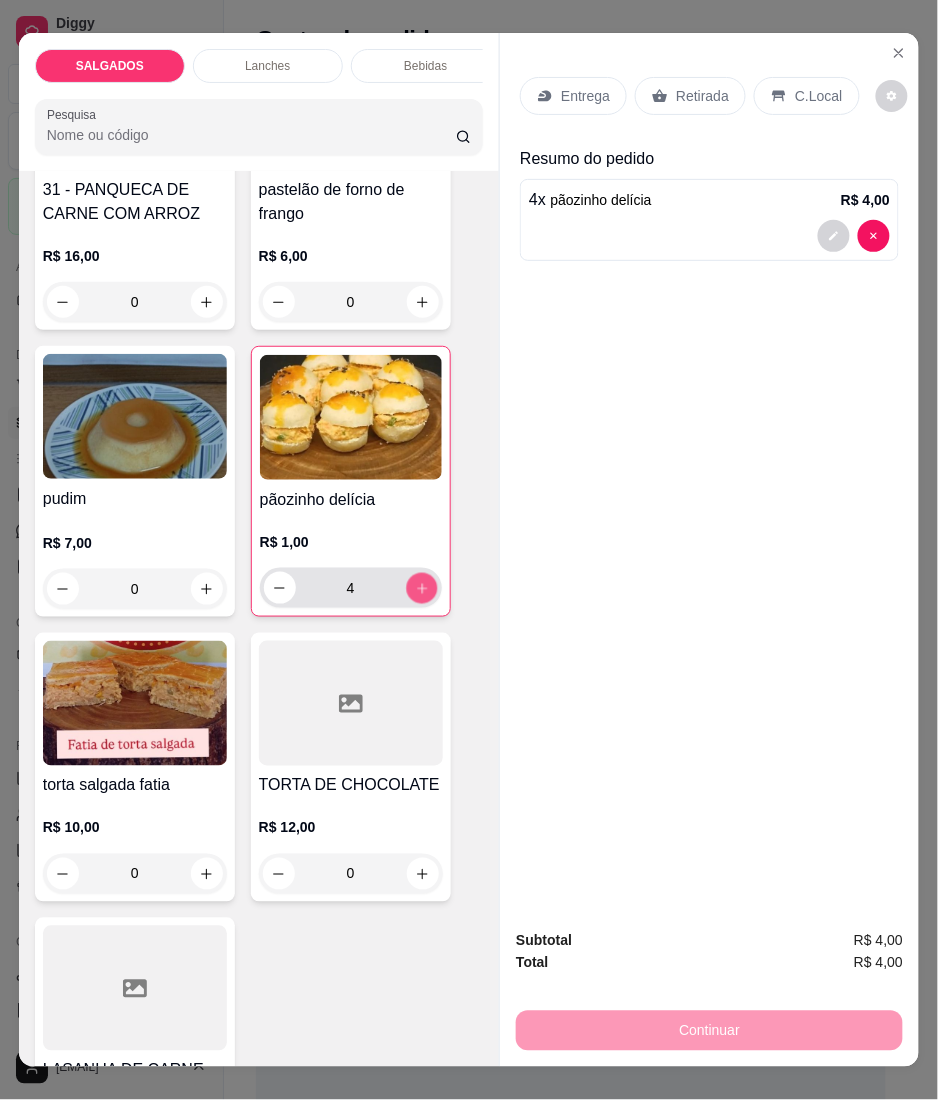 click at bounding box center (421, 587) 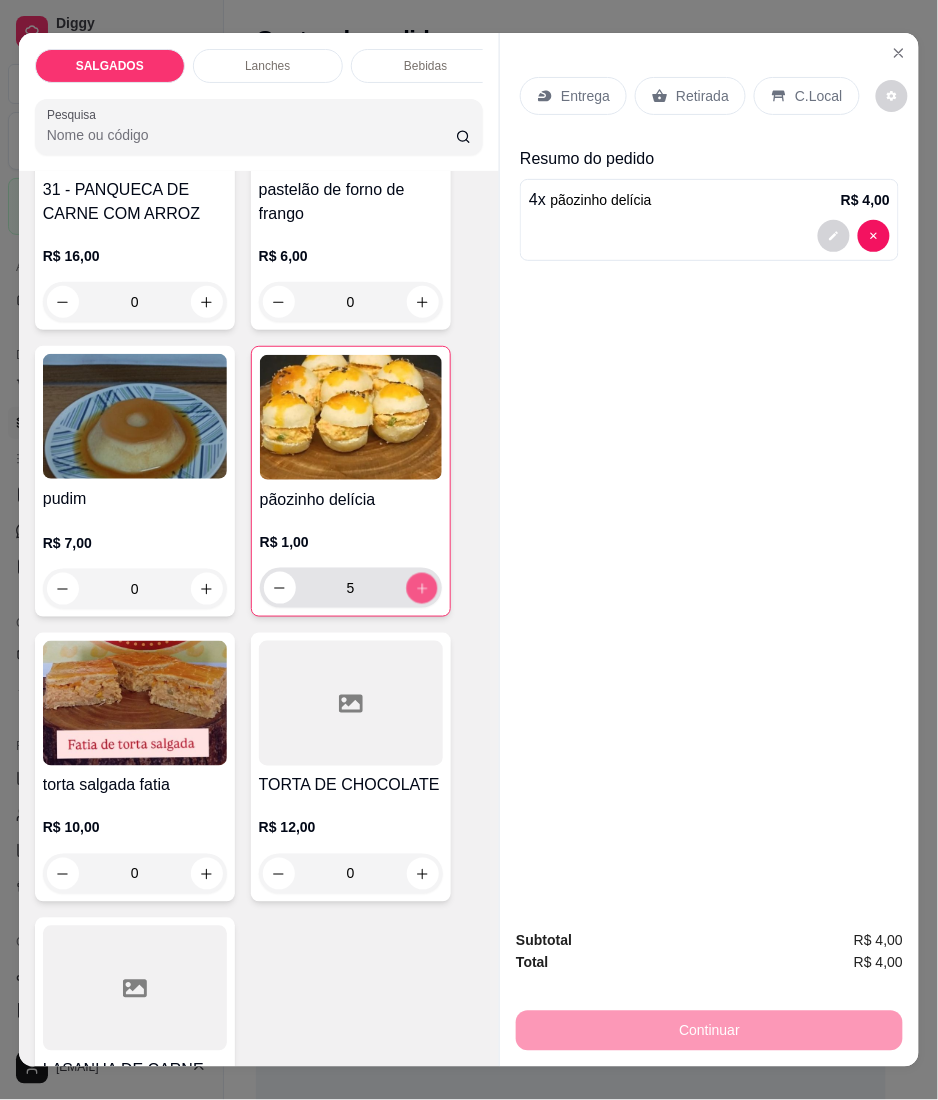 click at bounding box center (421, 587) 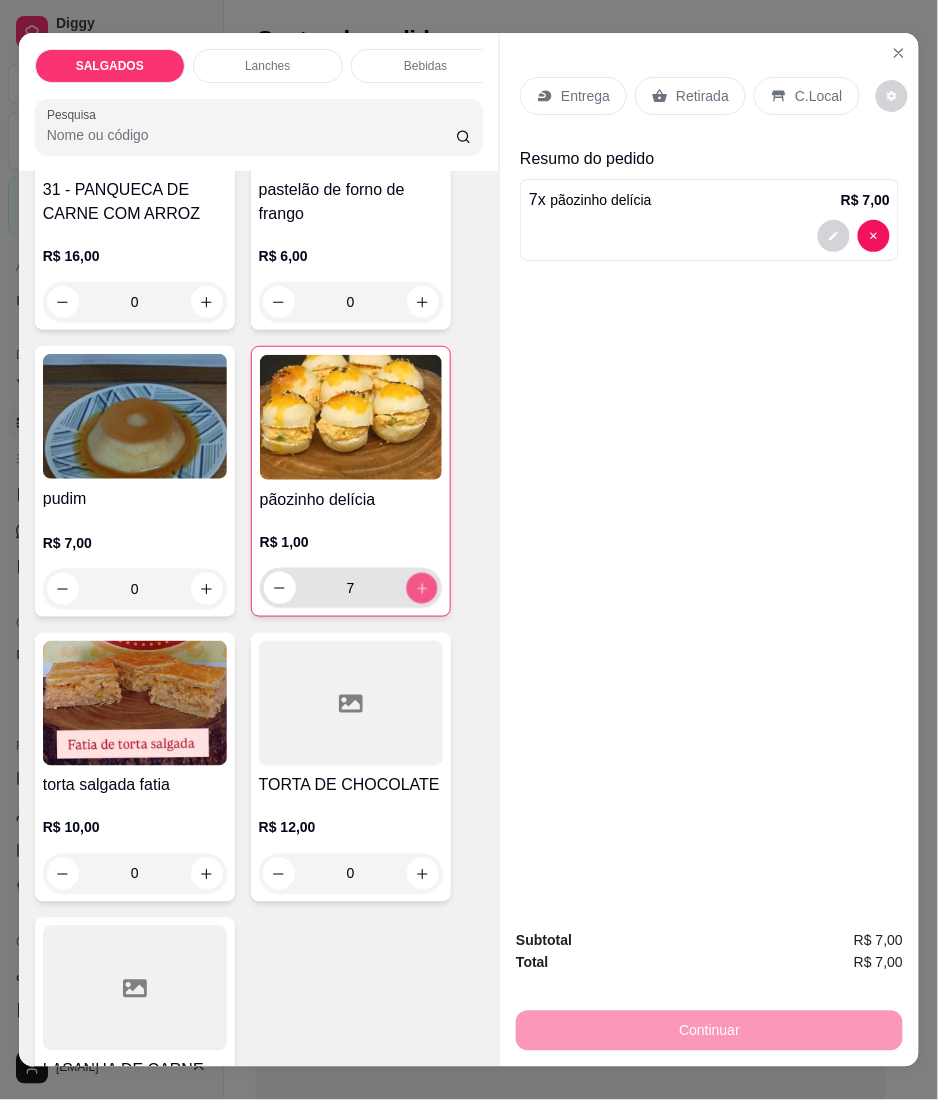 click at bounding box center (421, 587) 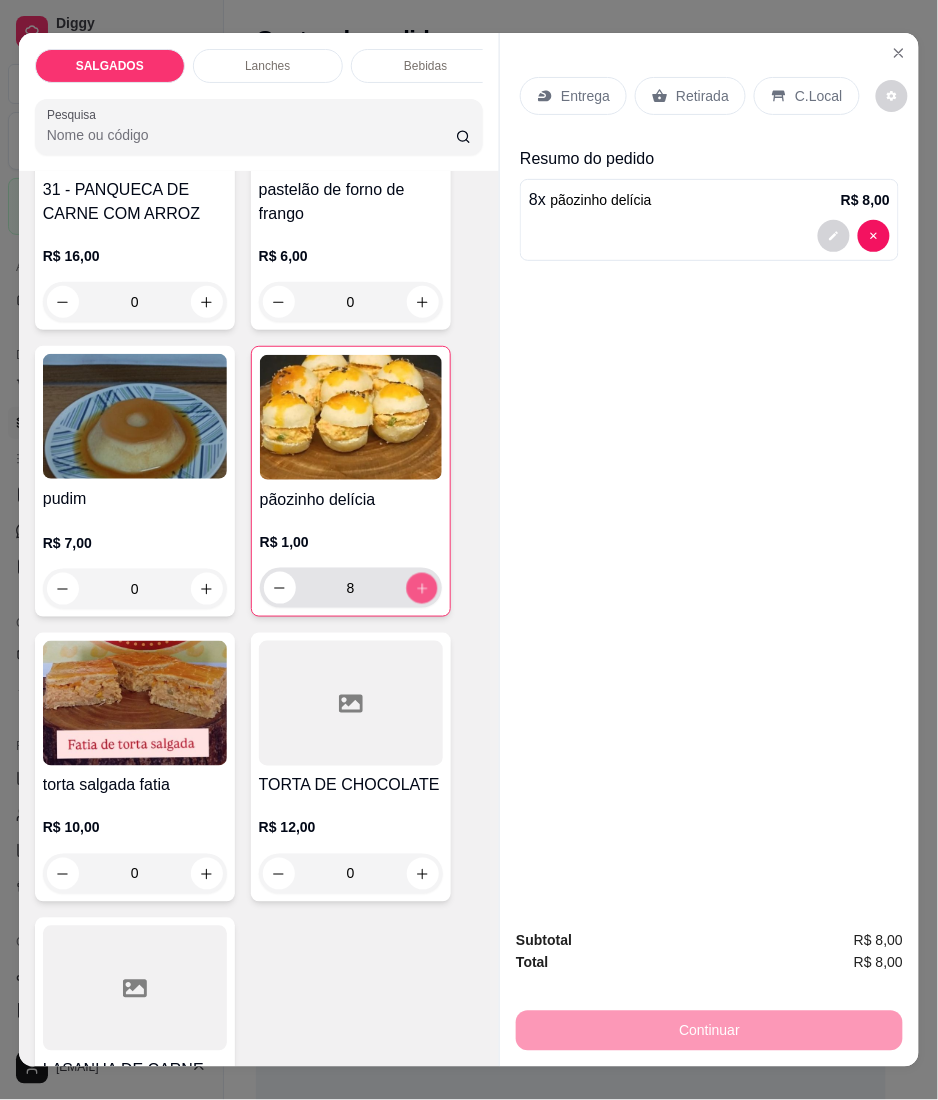 click at bounding box center [421, 587] 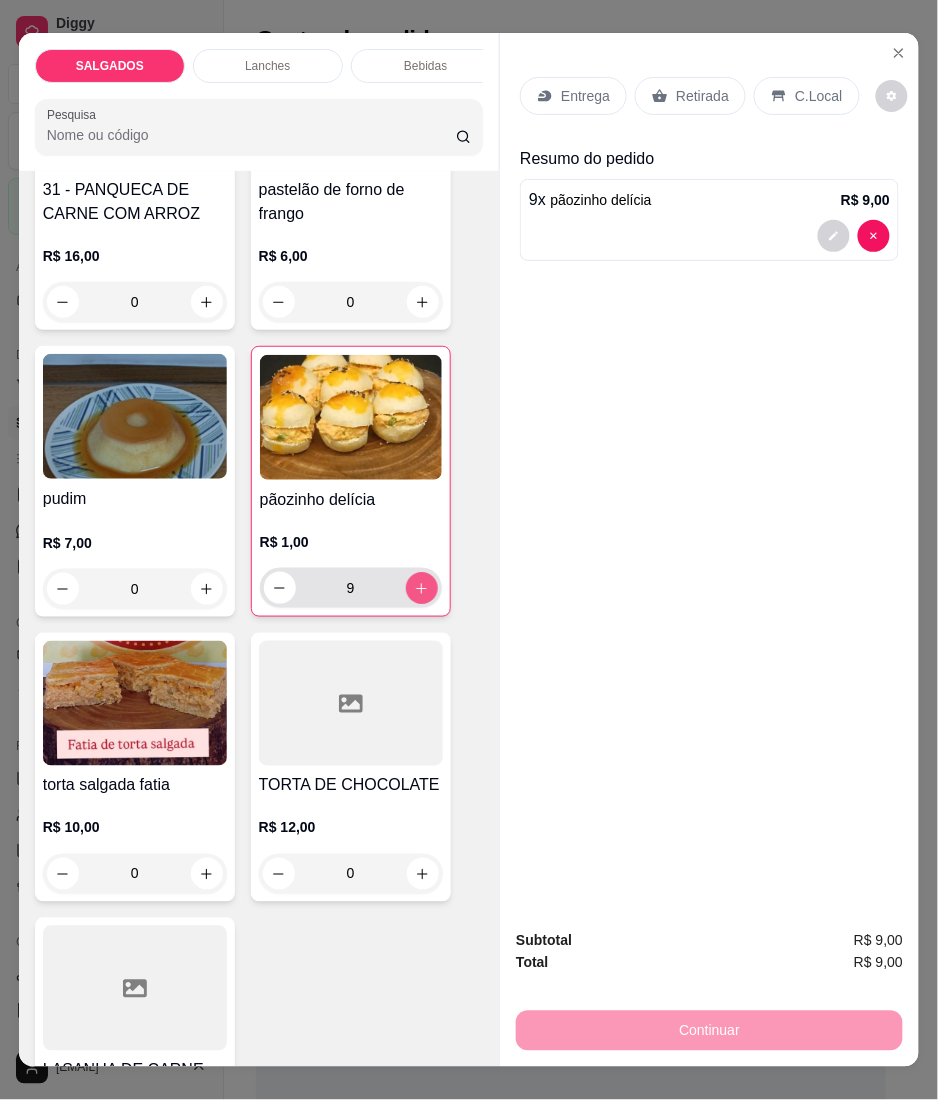 click at bounding box center [422, 588] 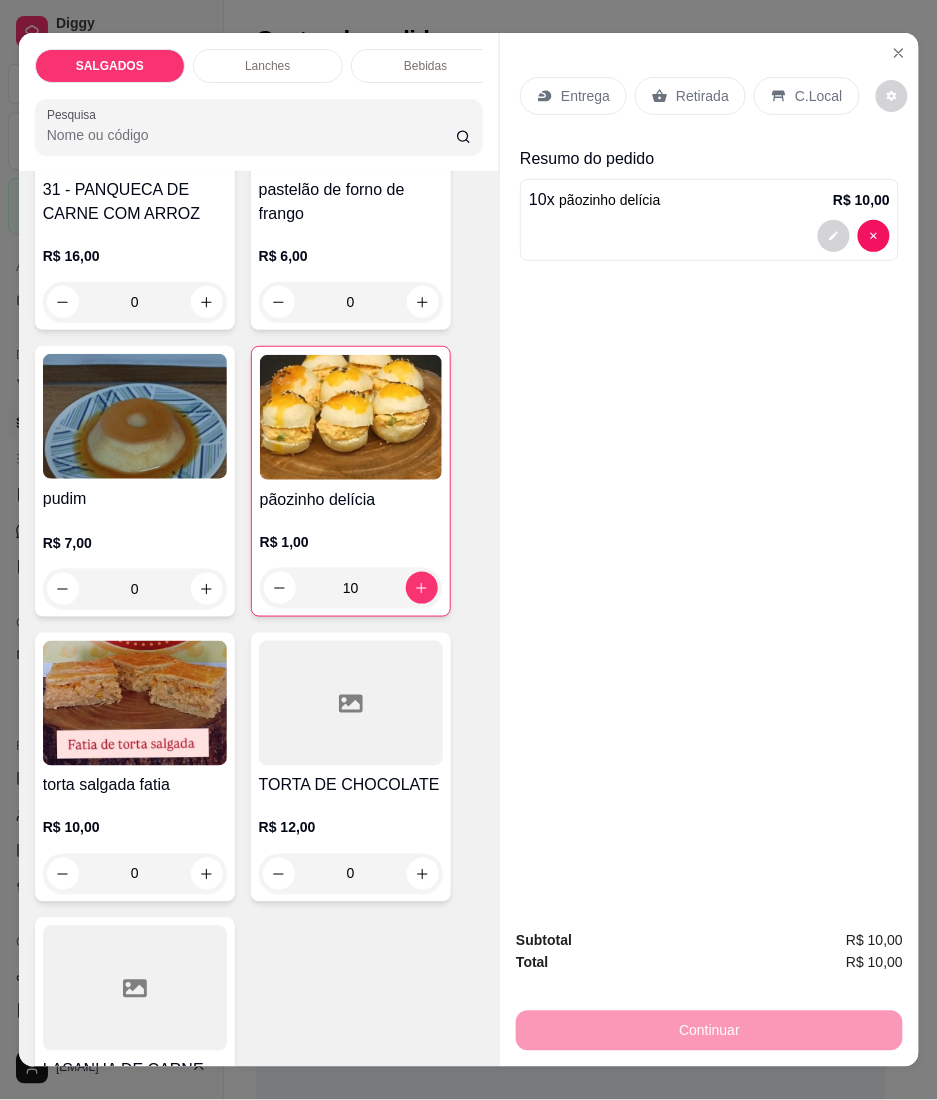 click on "Entrega" at bounding box center [585, 96] 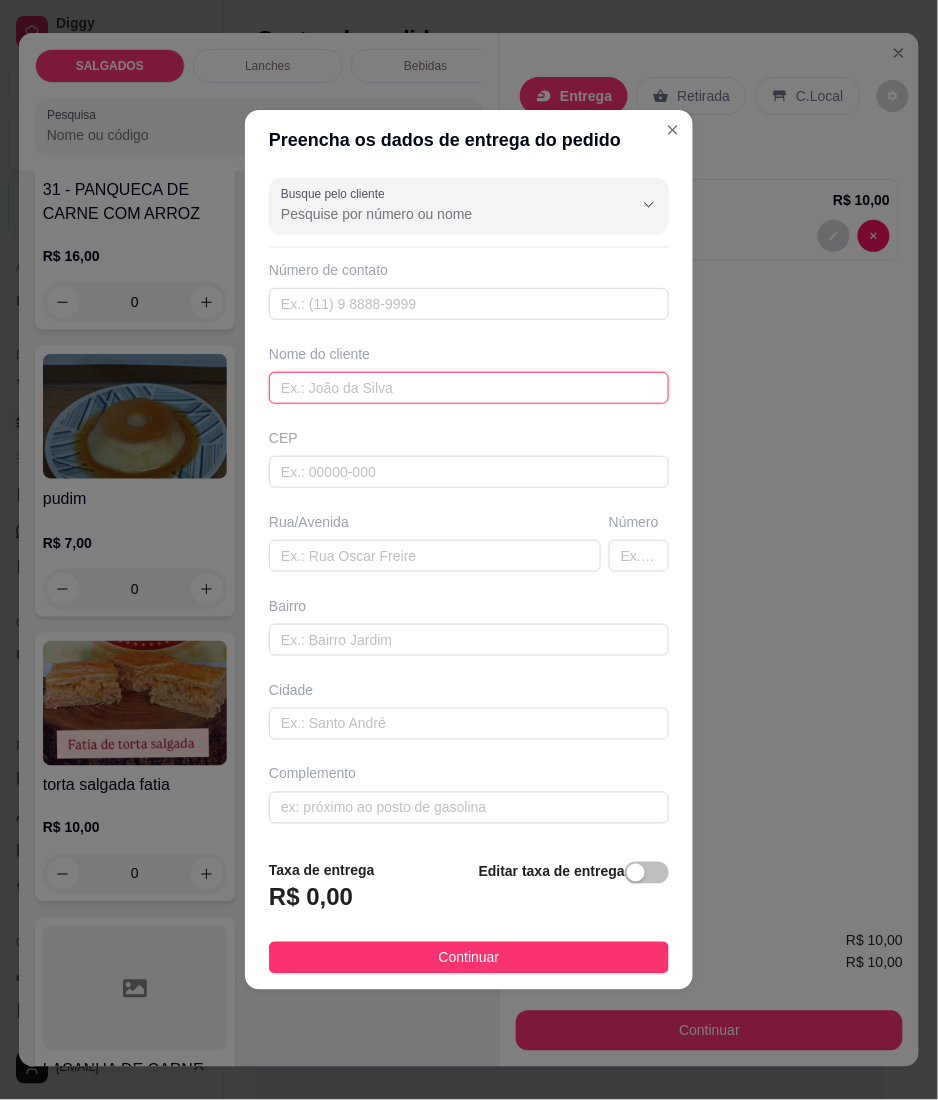 click at bounding box center [469, 388] 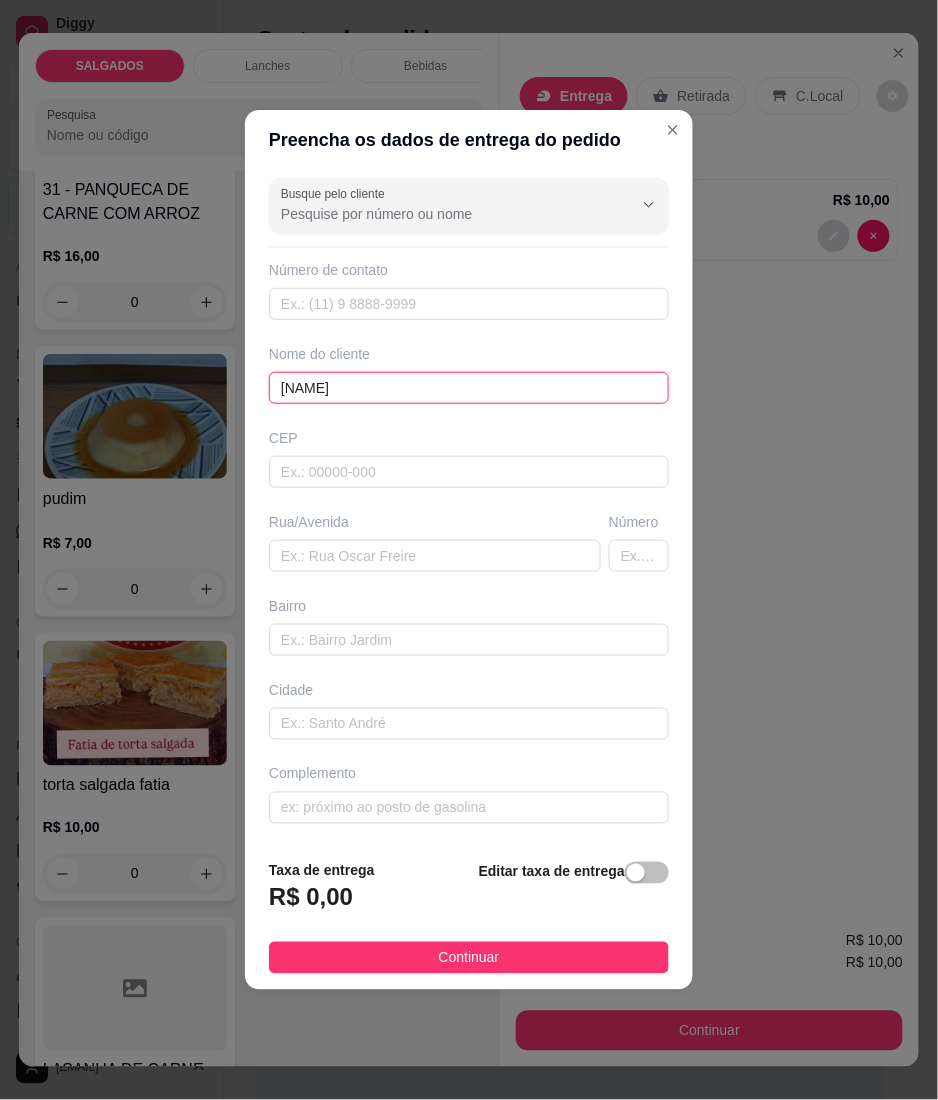type on "[NAME]" 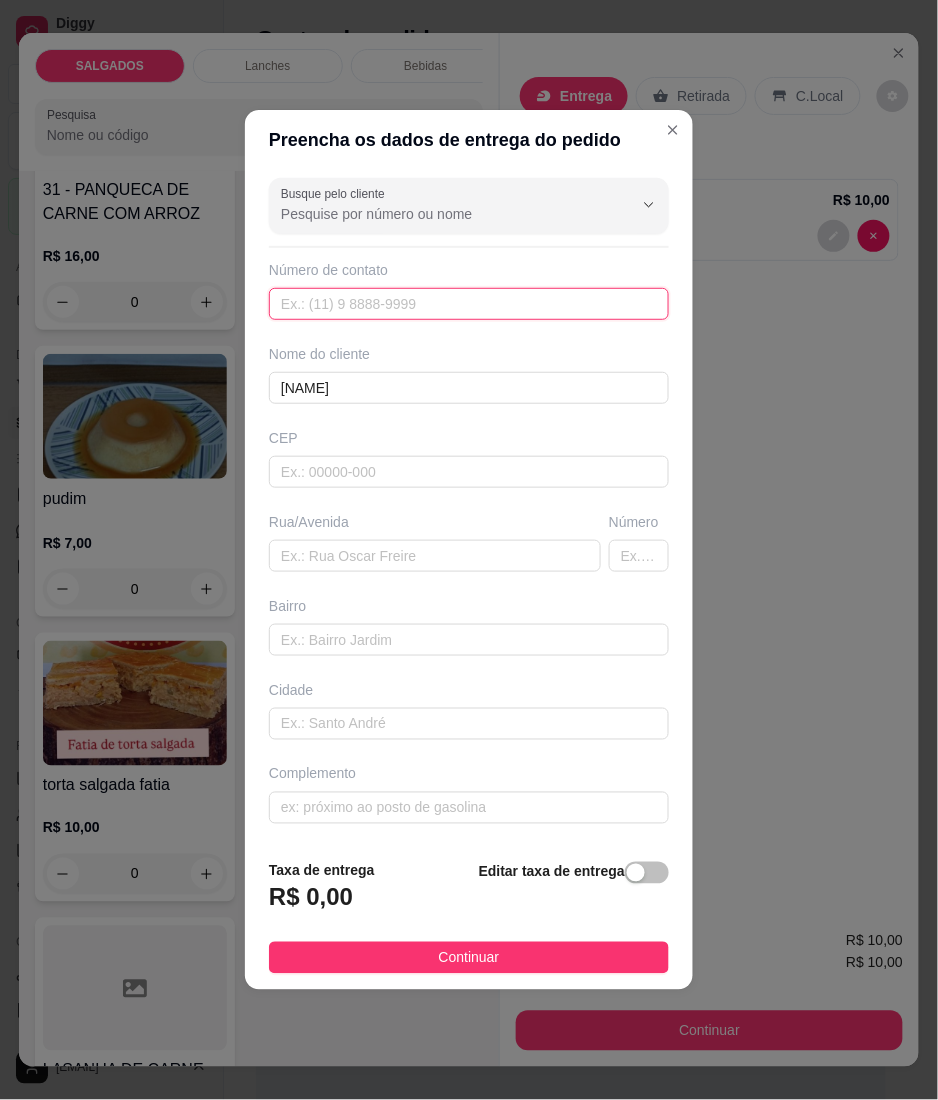 click at bounding box center (469, 304) 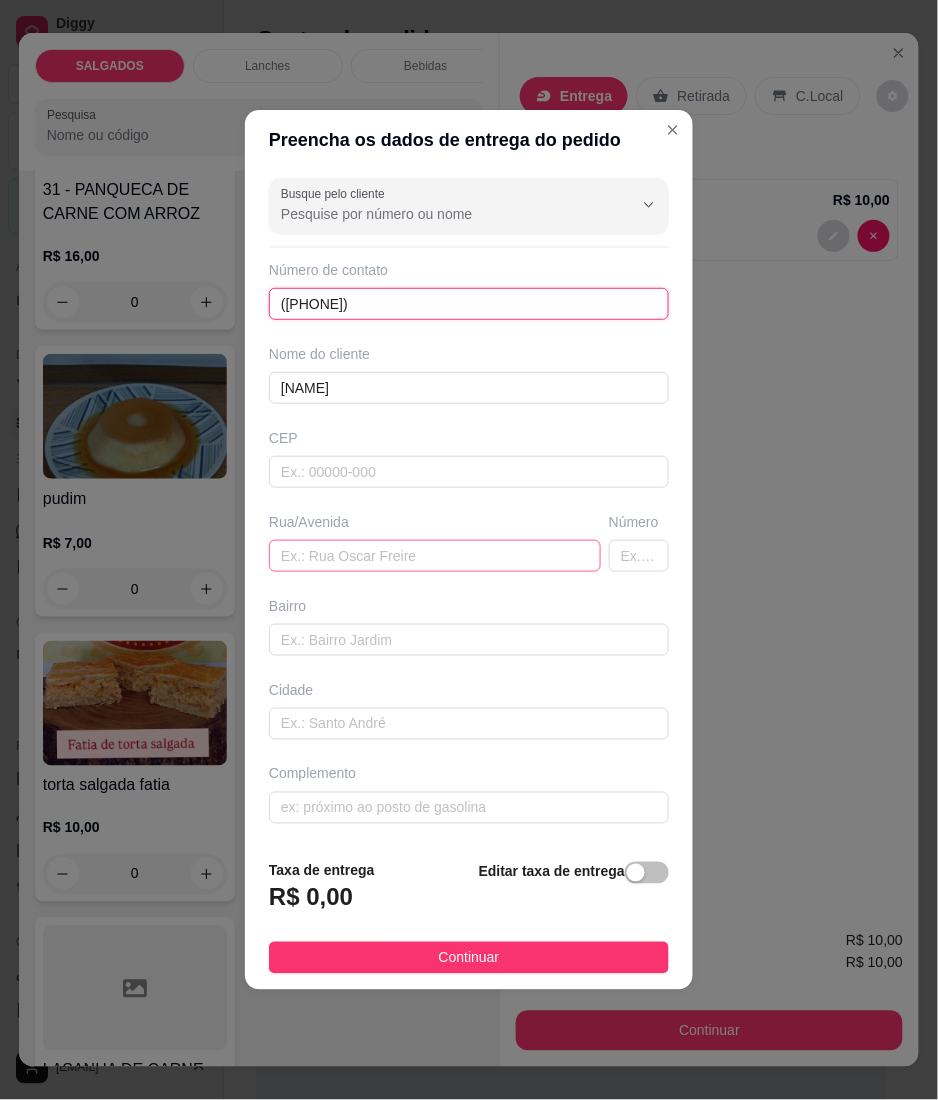type on "([PHONE])" 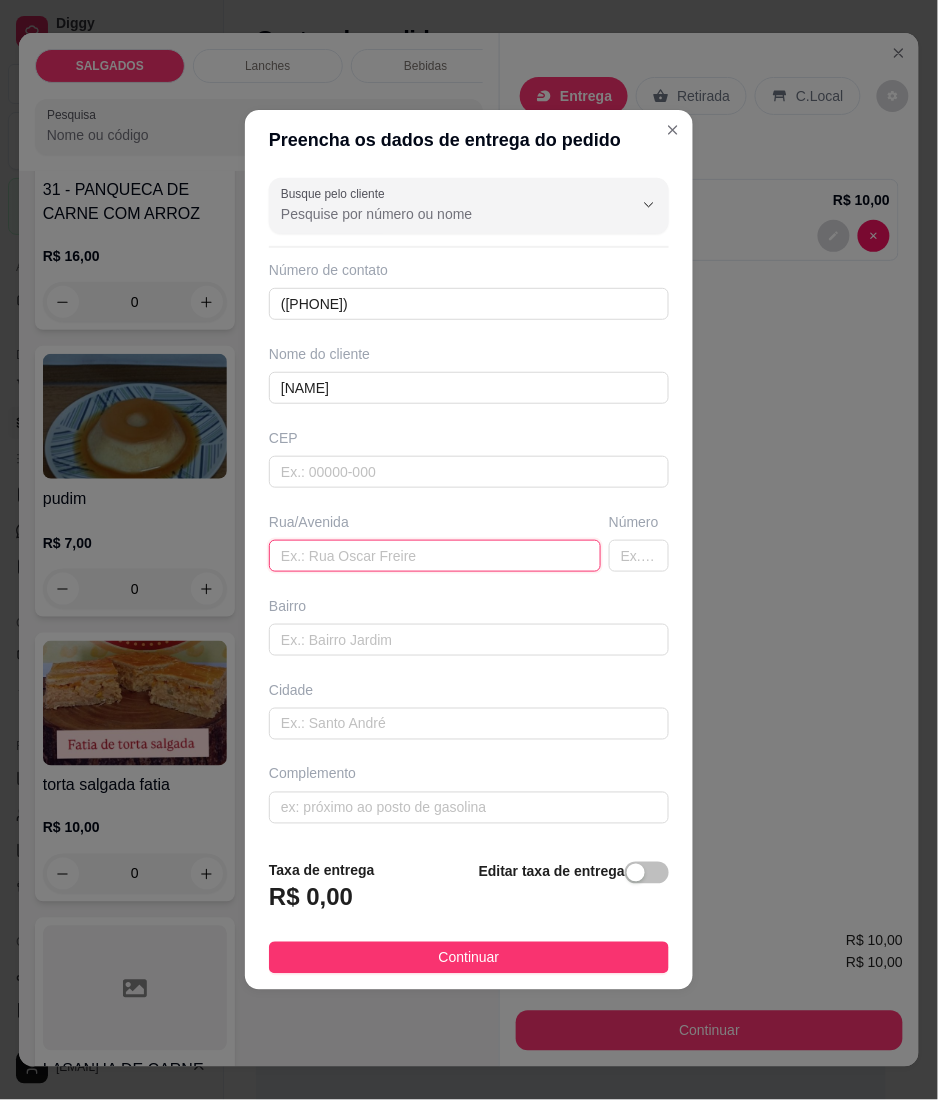 click at bounding box center (435, 556) 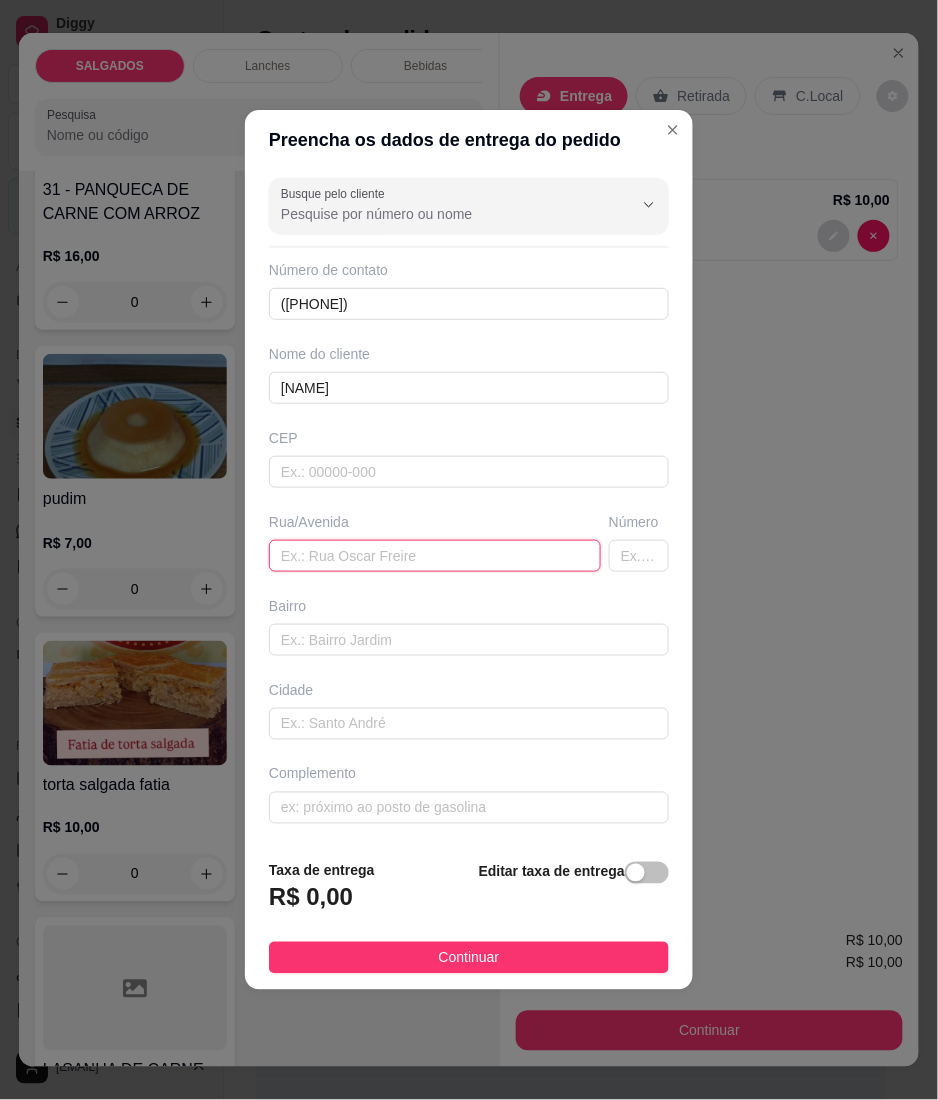 paste on "Rua André Celestino de Gouveia 64 santa Teresa" 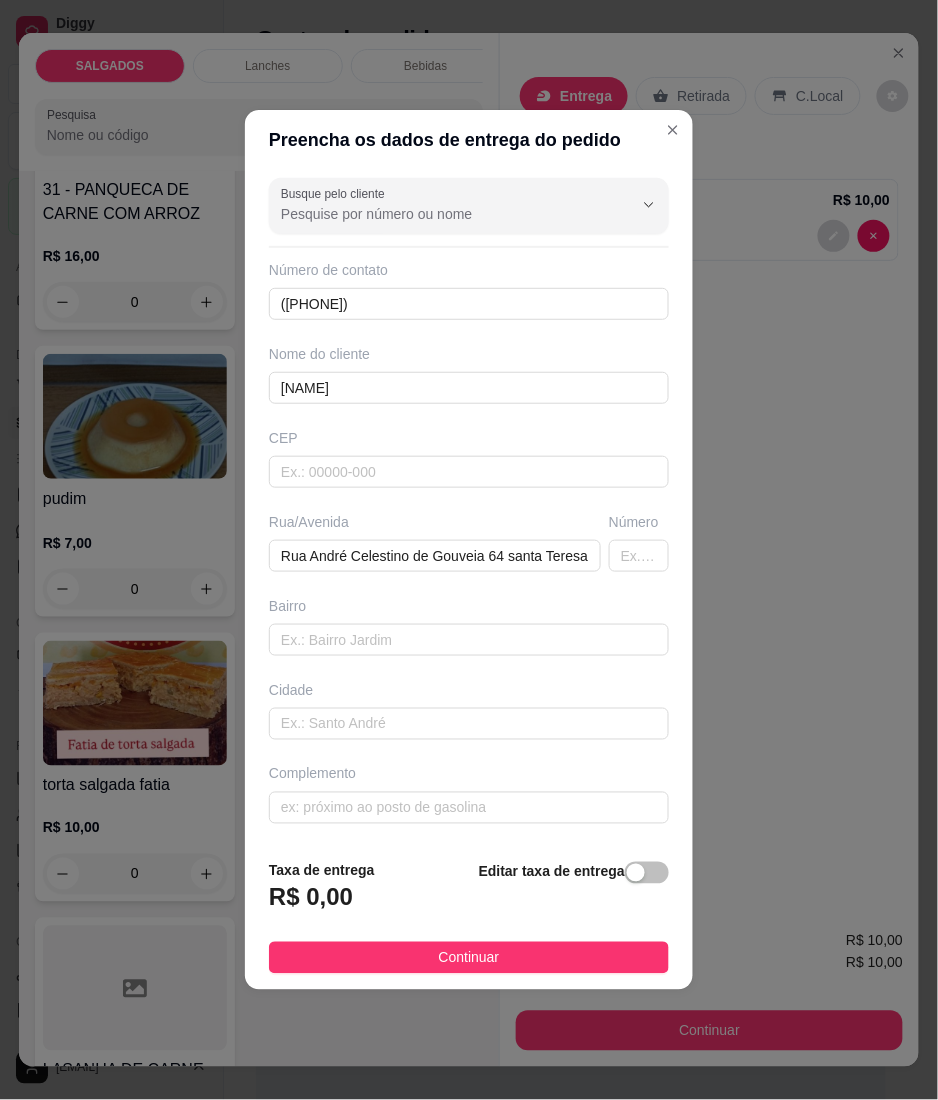 scroll, scrollTop: 0, scrollLeft: 0, axis: both 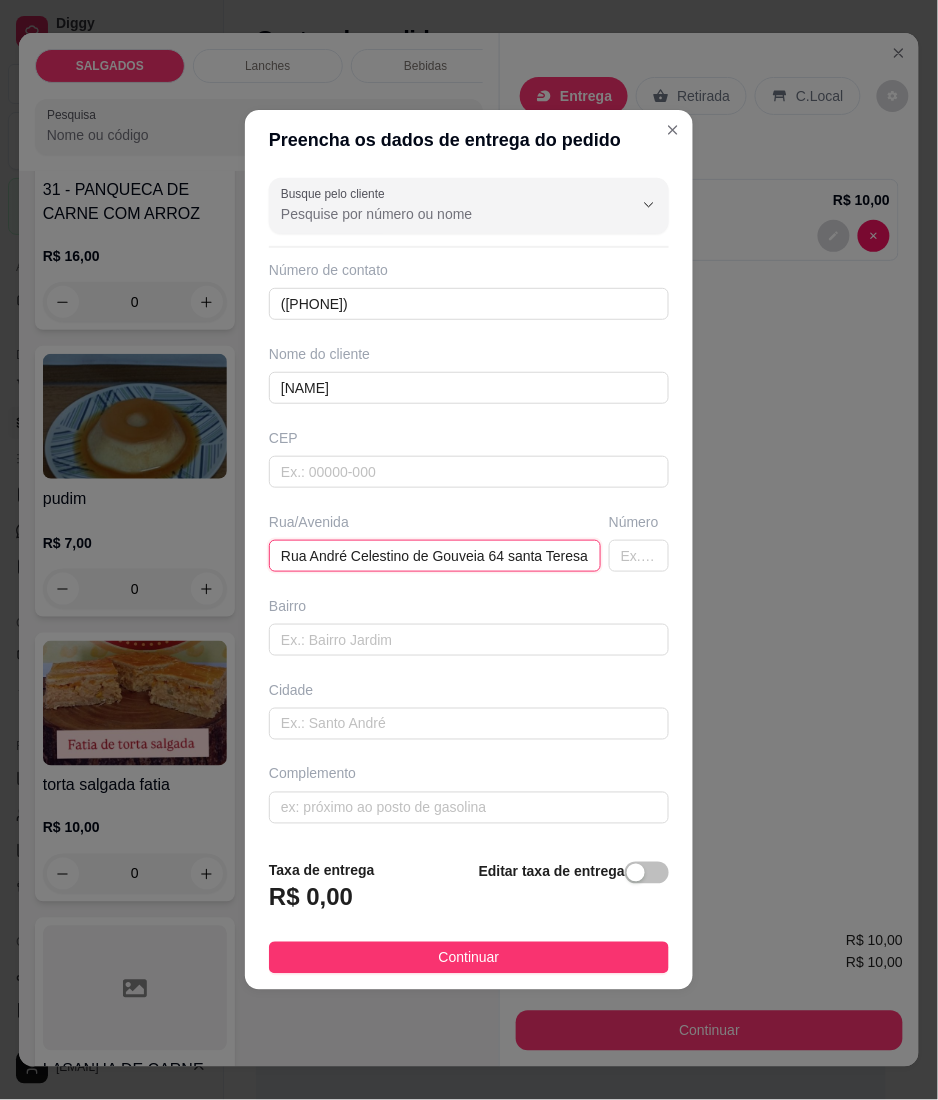 click on "Rua André Celestino de Gouveia 64 santa Teresa" at bounding box center (435, 556) 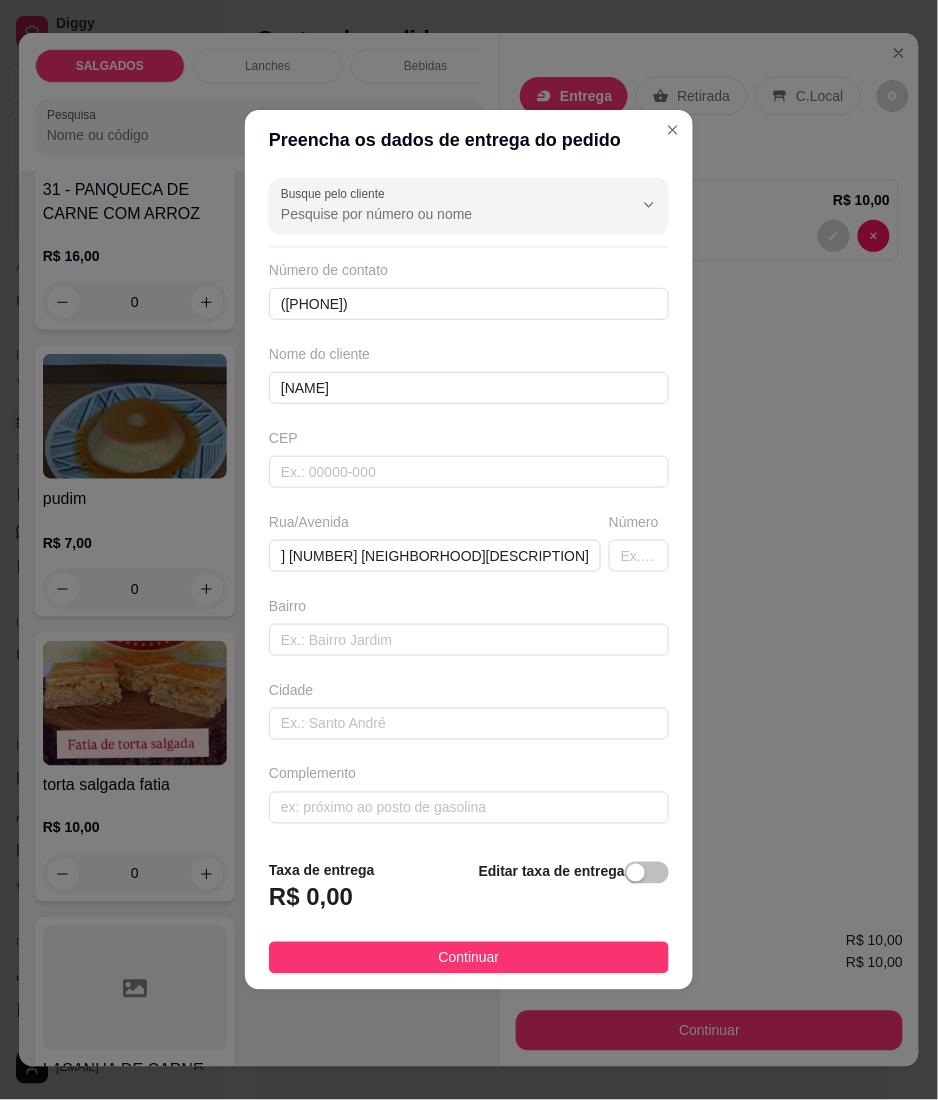 scroll, scrollTop: 0, scrollLeft: 0, axis: both 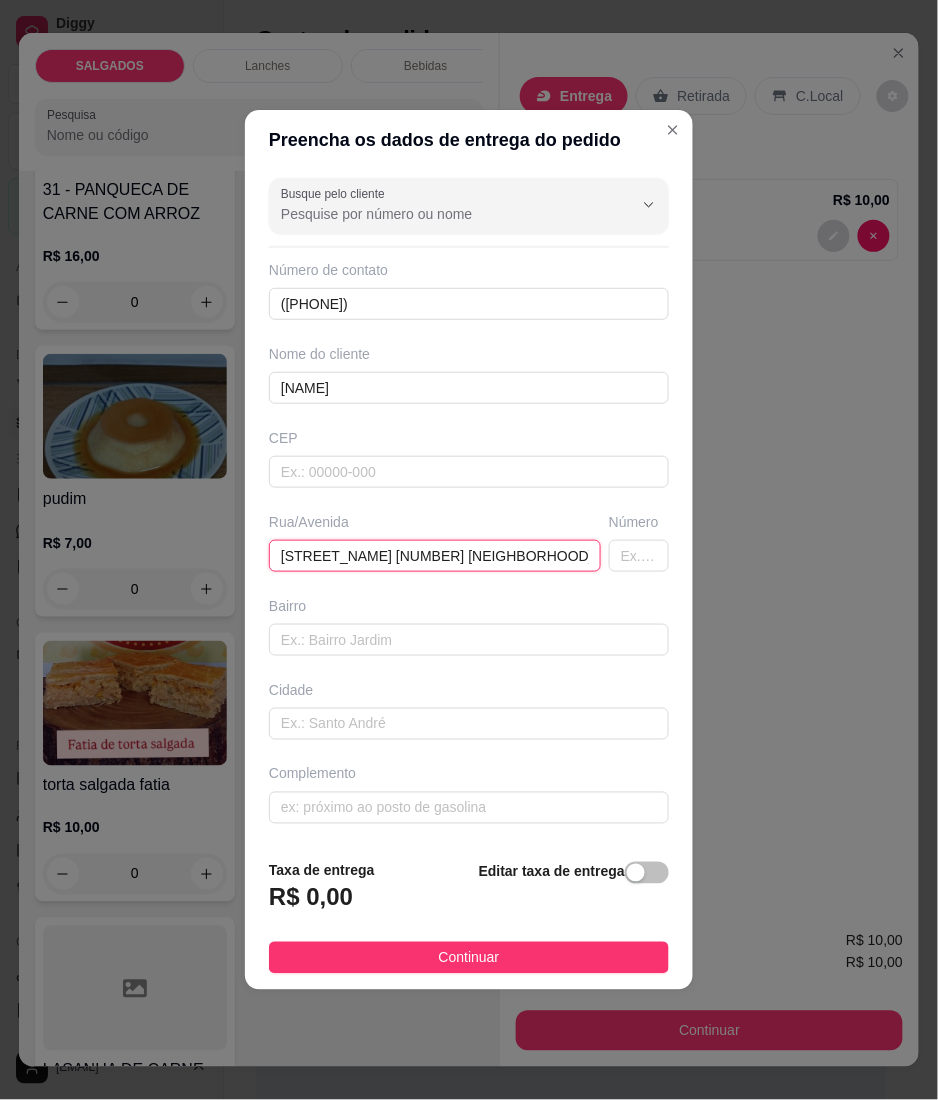 click on "[STREET_NAME] [NUMBER] [NEIGHBORHOOD][DESCRIPTION]" at bounding box center [435, 556] 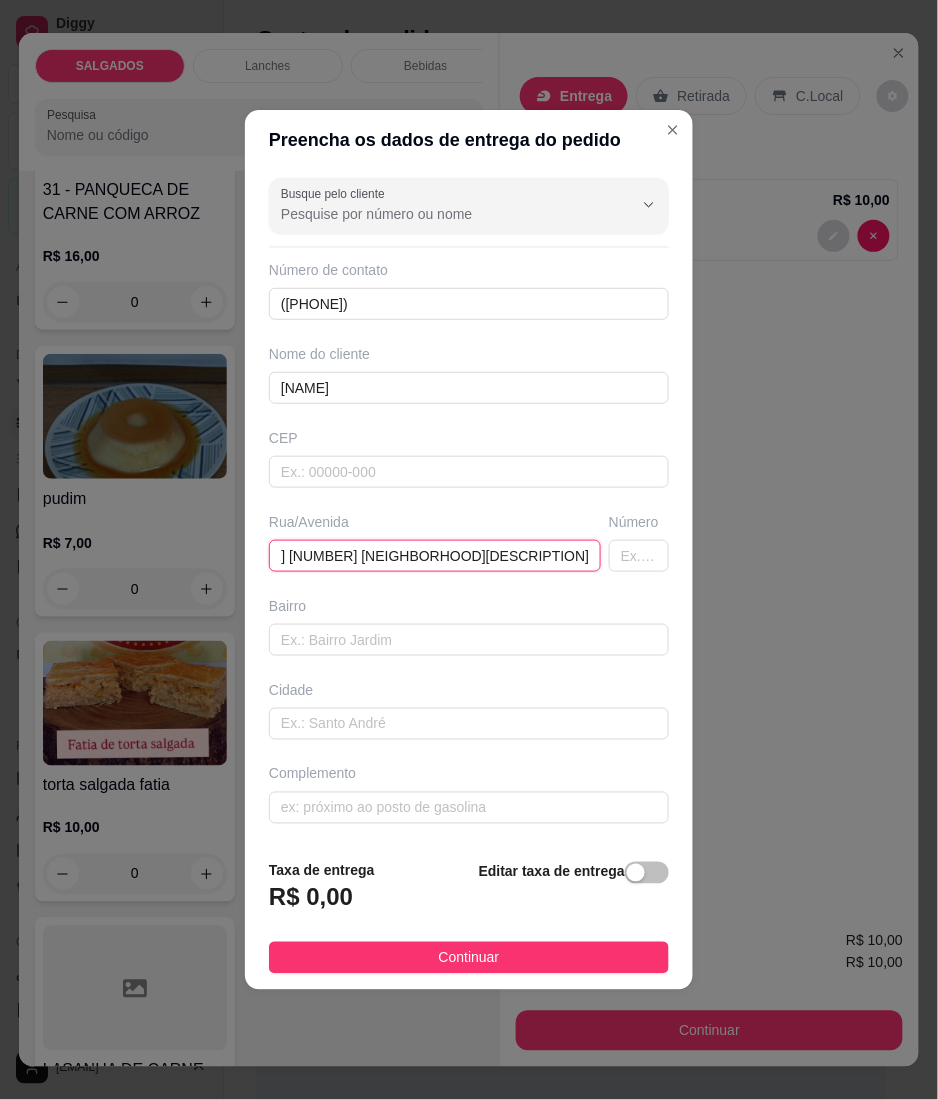 scroll, scrollTop: 0, scrollLeft: 208, axis: horizontal 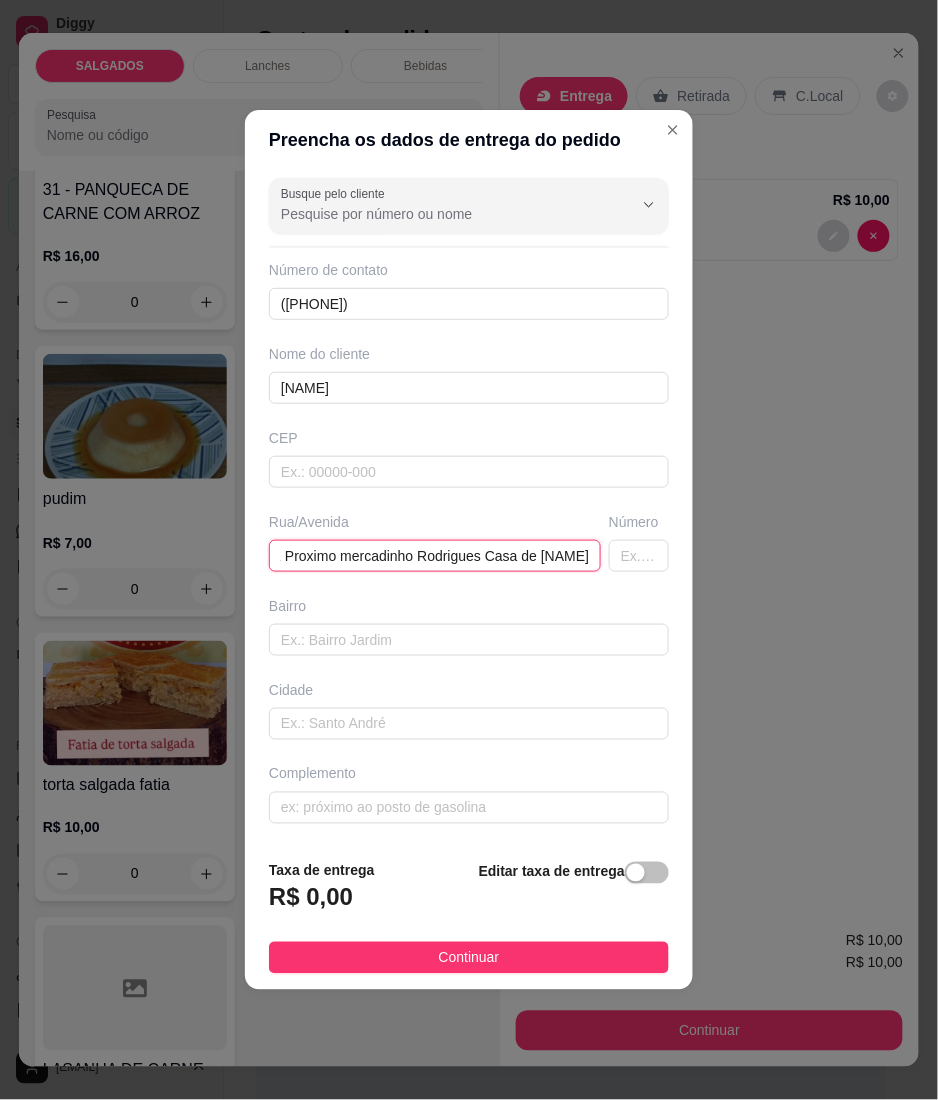 type on "Rua André Celestino de Gouveia 64 santa Teresa Proximo mercadinho Rodrigues Casa de [NAME]" 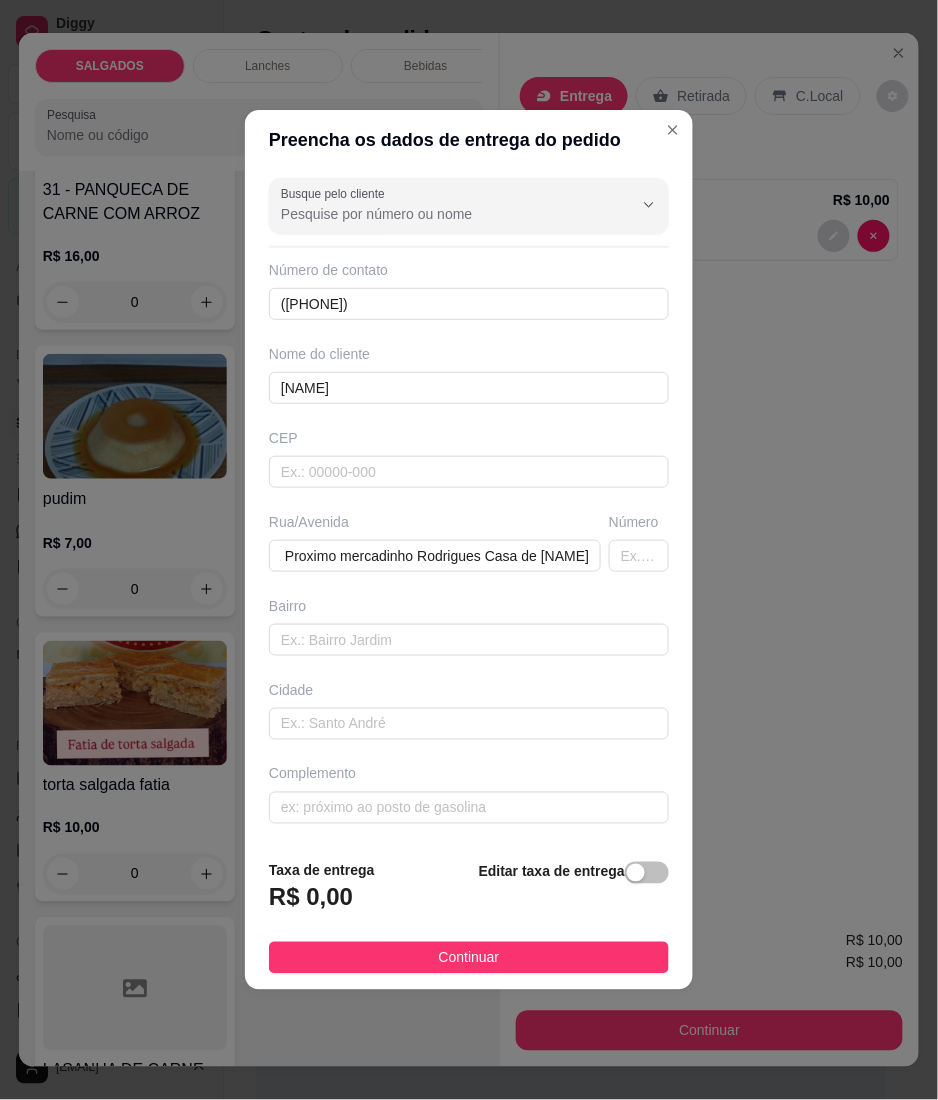 scroll, scrollTop: 0, scrollLeft: 0, axis: both 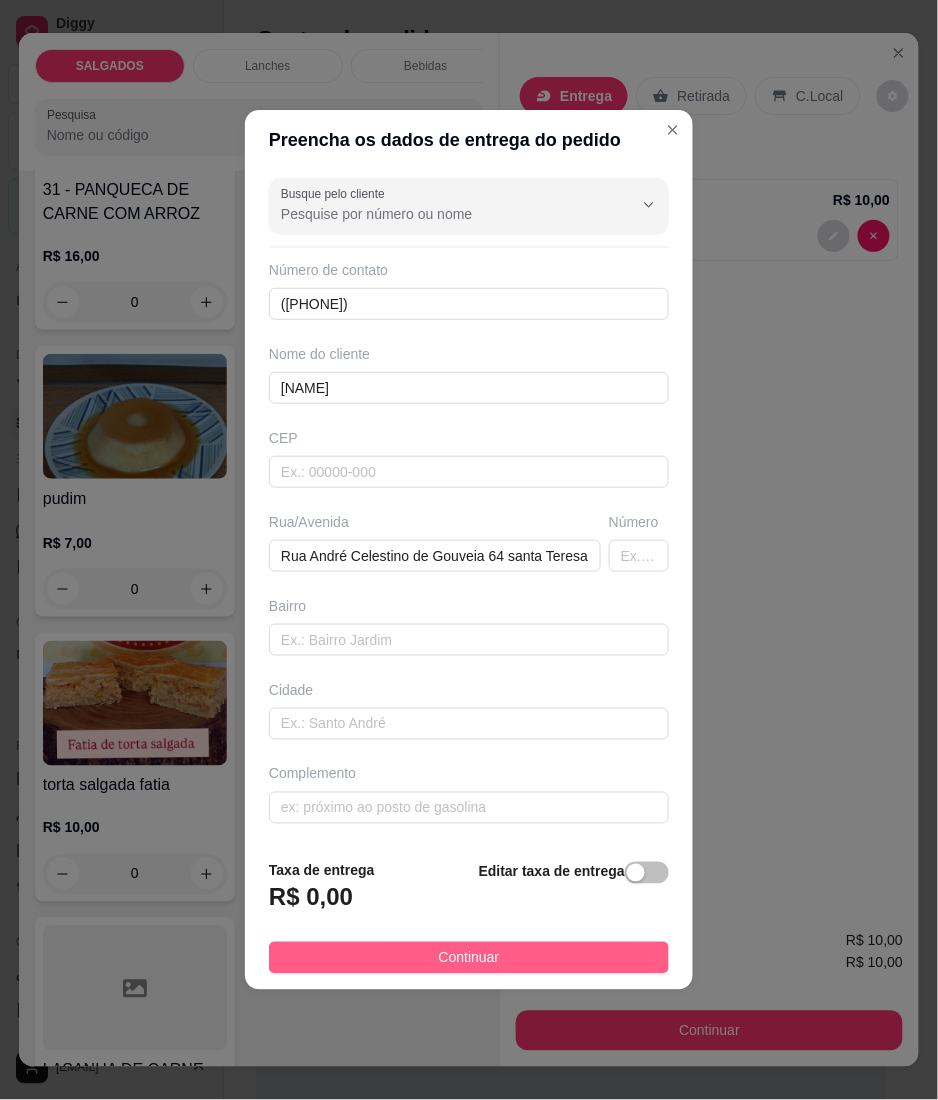 click on "Continuar" at bounding box center (469, 958) 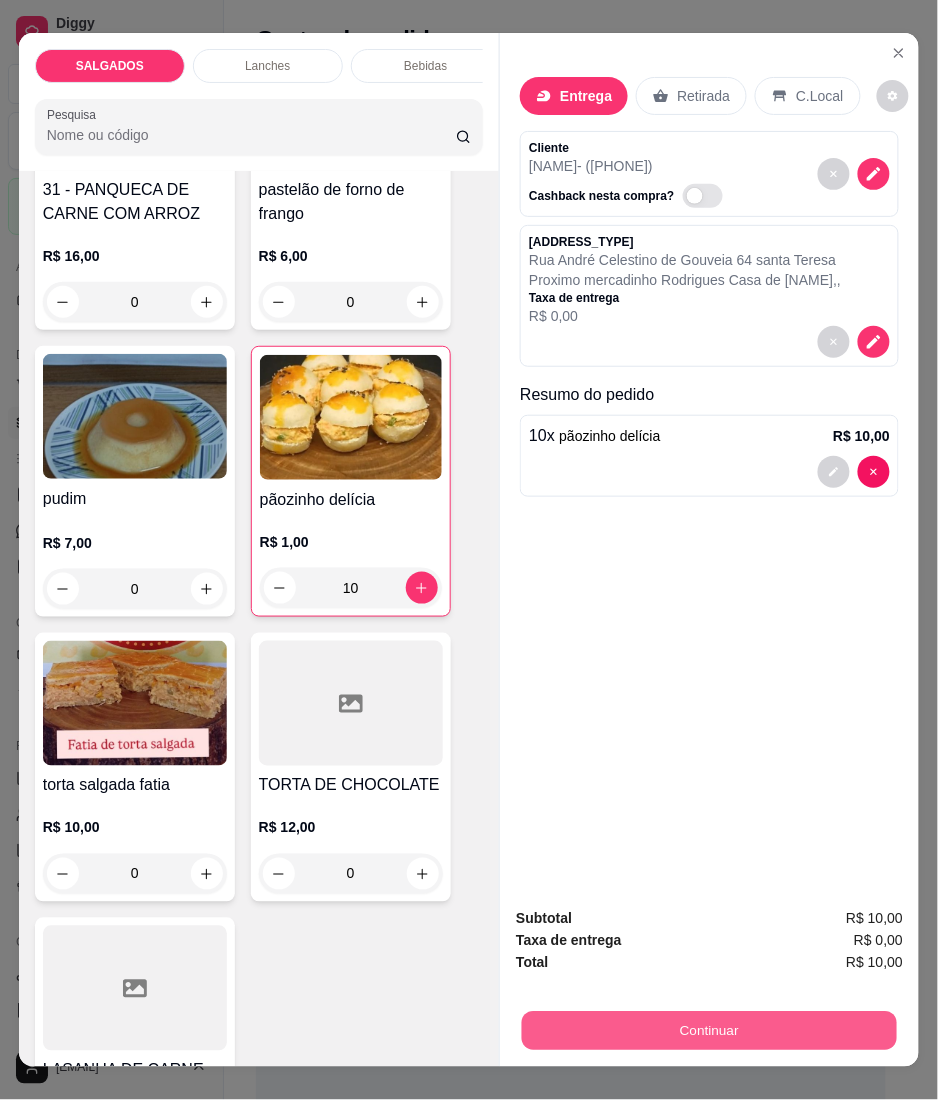 click on "Continuar" at bounding box center (709, 1031) 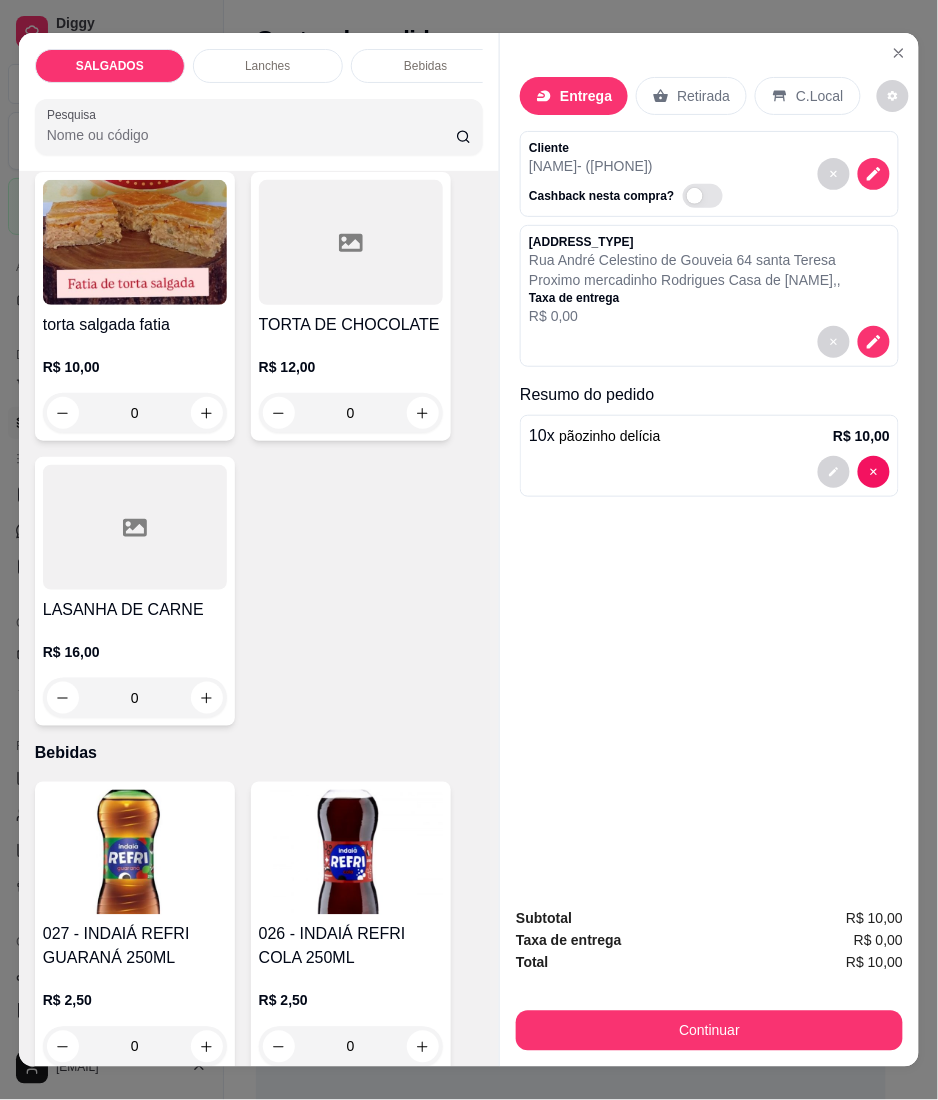 scroll, scrollTop: 5988, scrollLeft: 0, axis: vertical 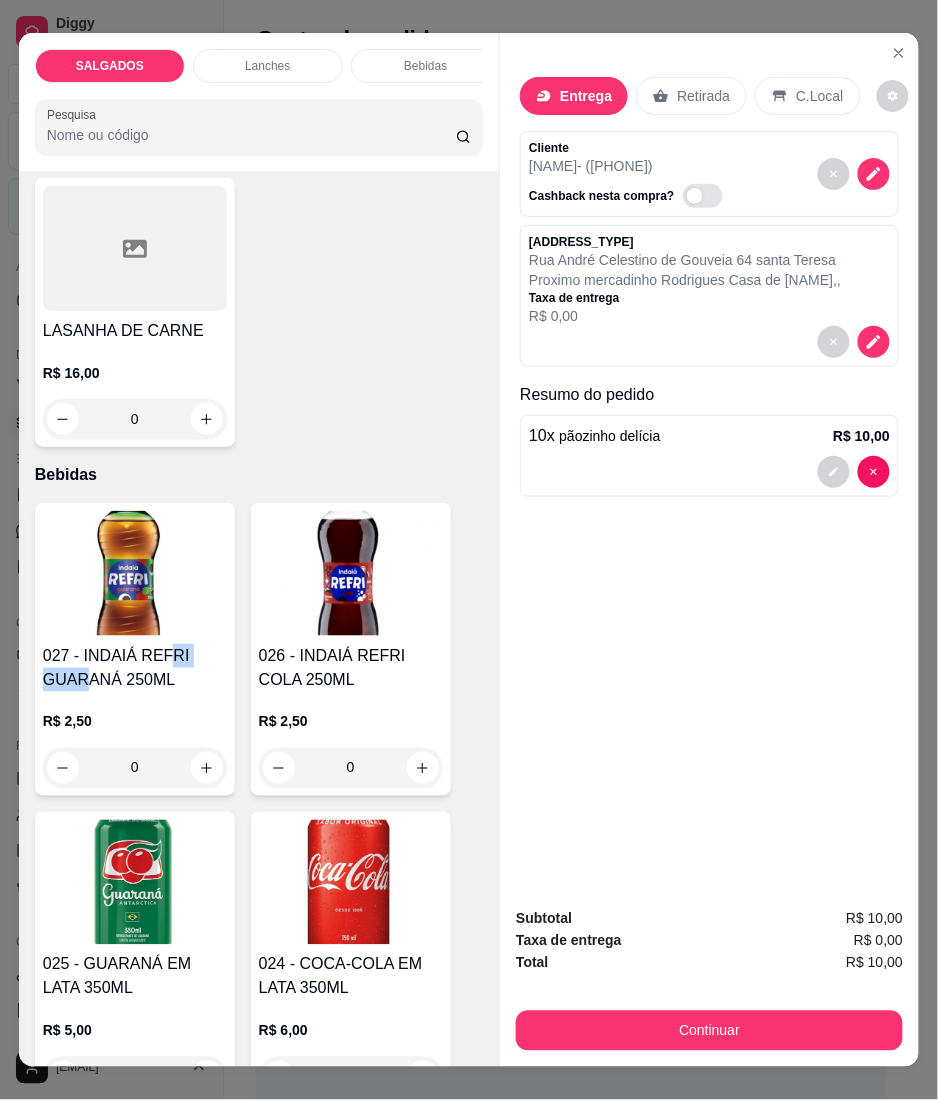 drag, startPoint x: 77, startPoint y: 658, endPoint x: 158, endPoint y: 641, distance: 82.764725 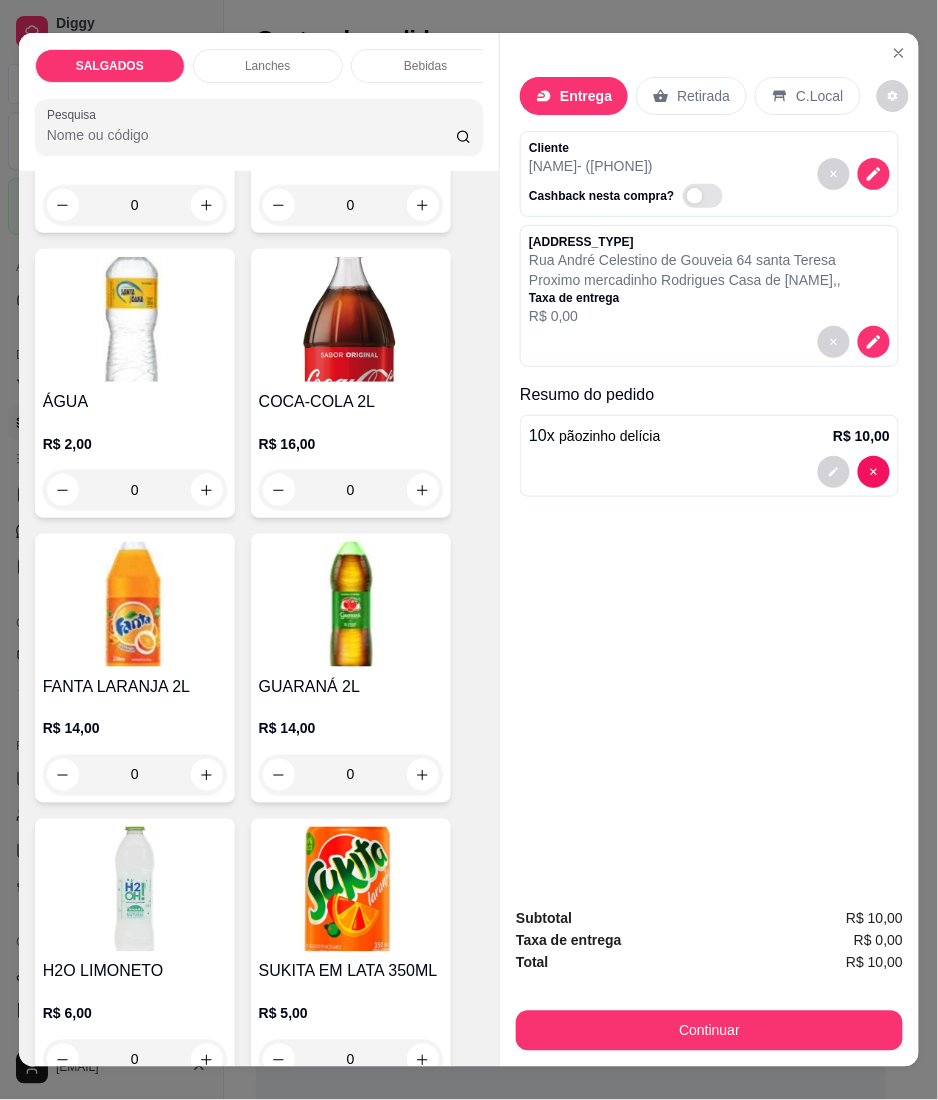 scroll, scrollTop: 7321, scrollLeft: 0, axis: vertical 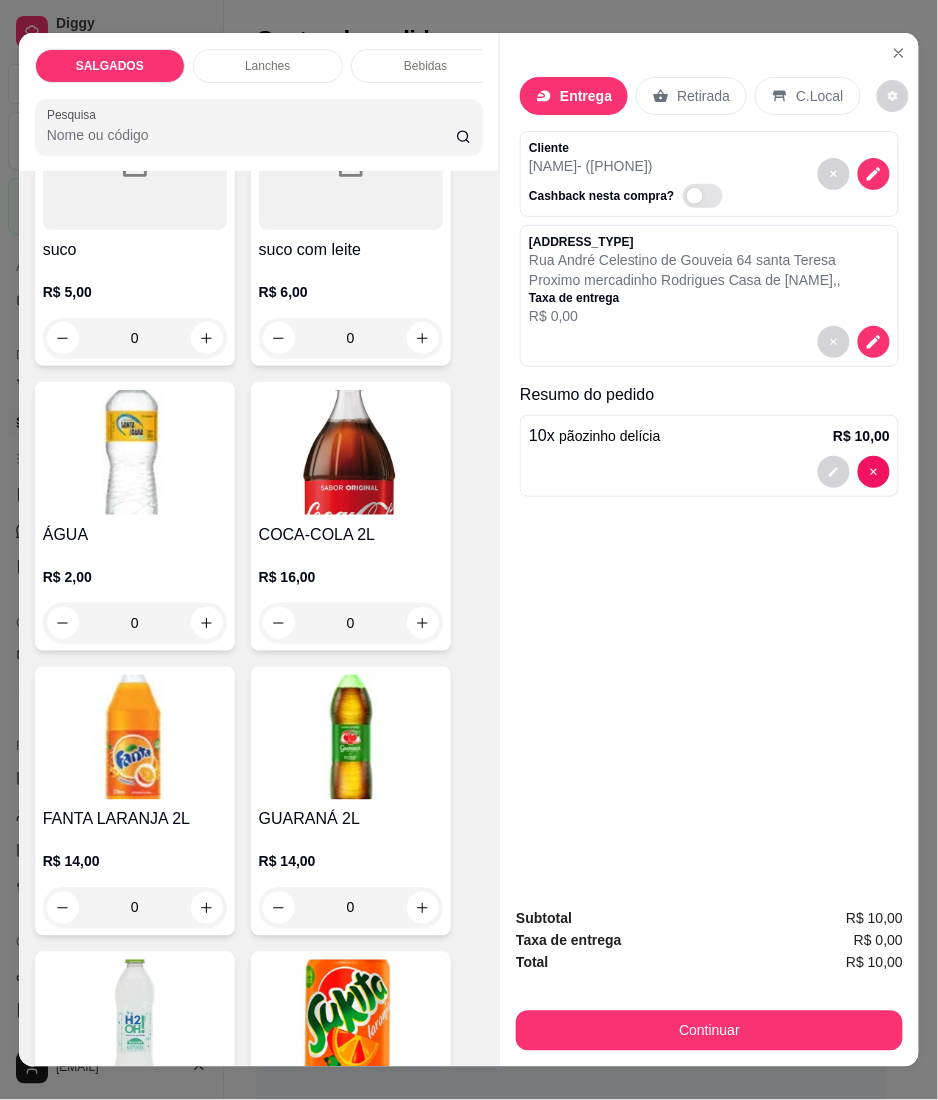 click at bounding box center (351, 737) 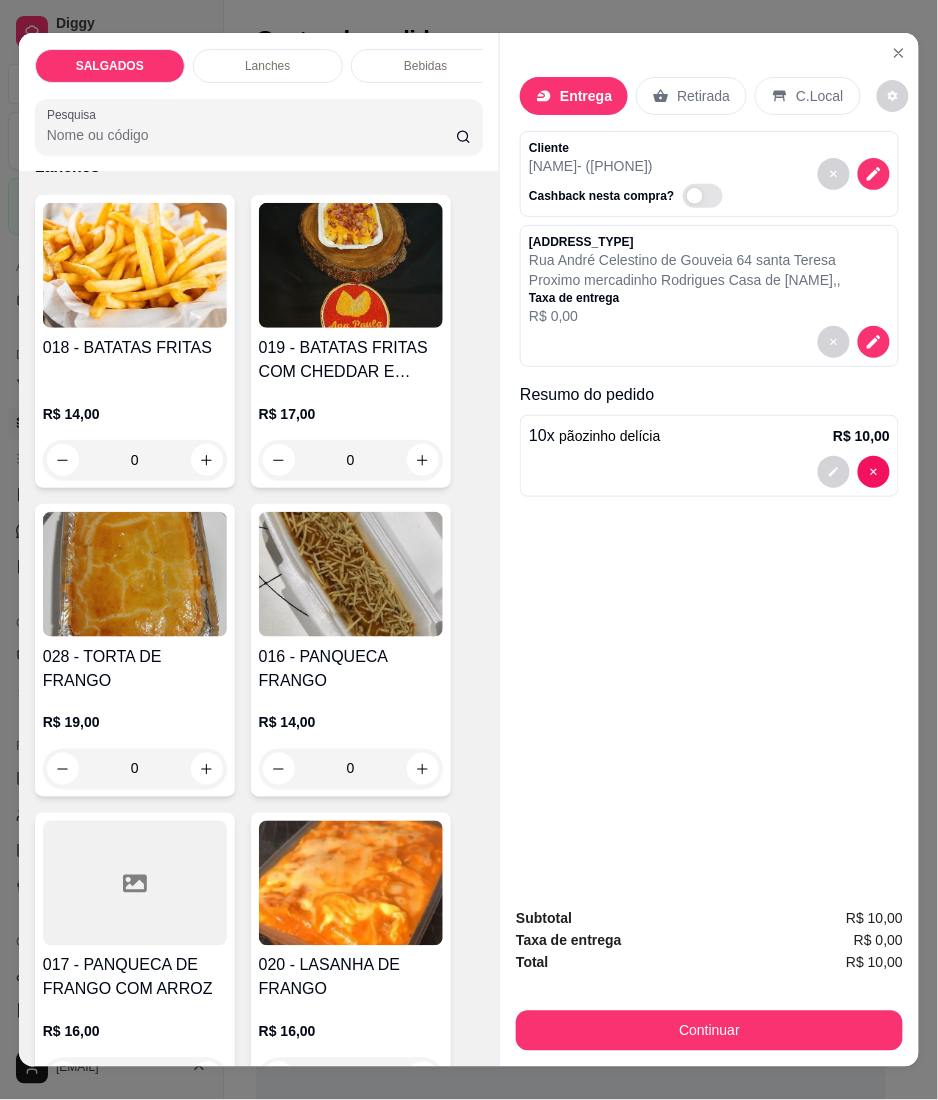 scroll, scrollTop: 3721, scrollLeft: 0, axis: vertical 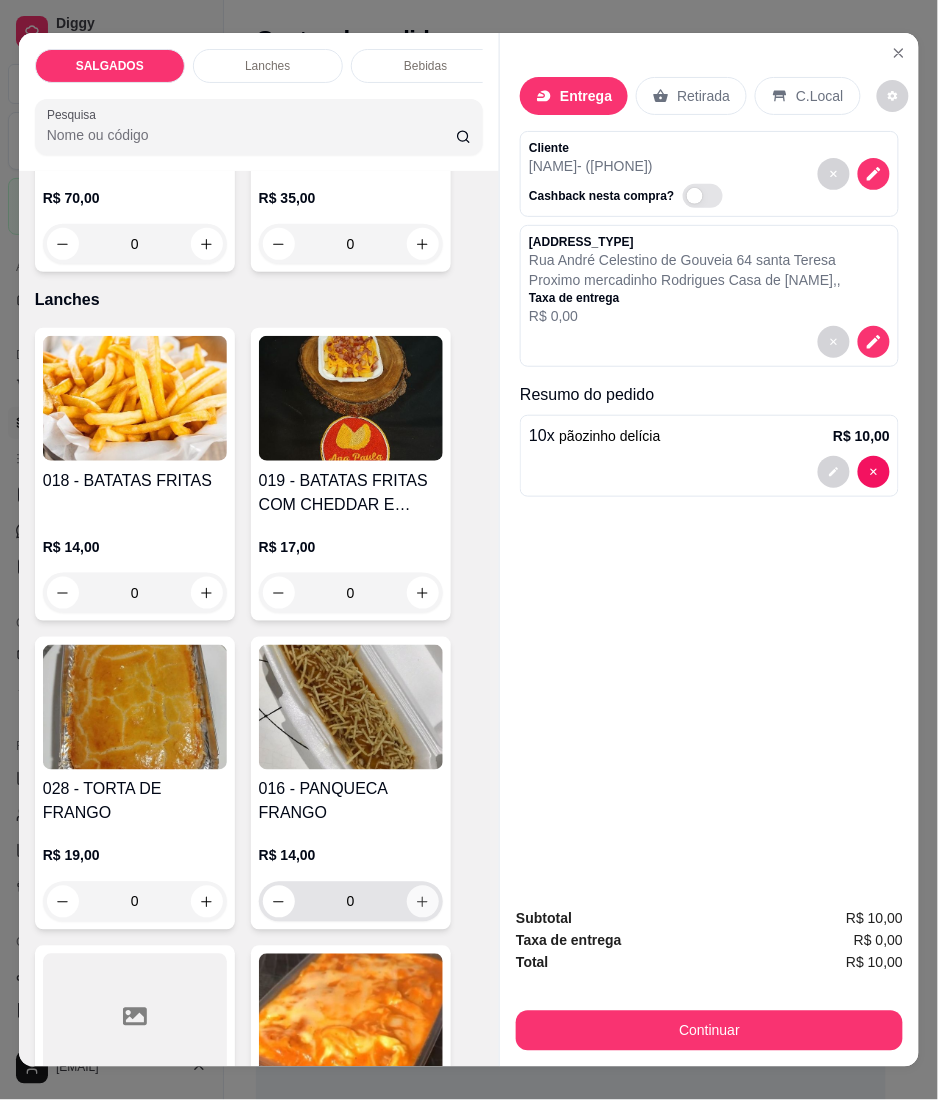 click at bounding box center [423, 902] 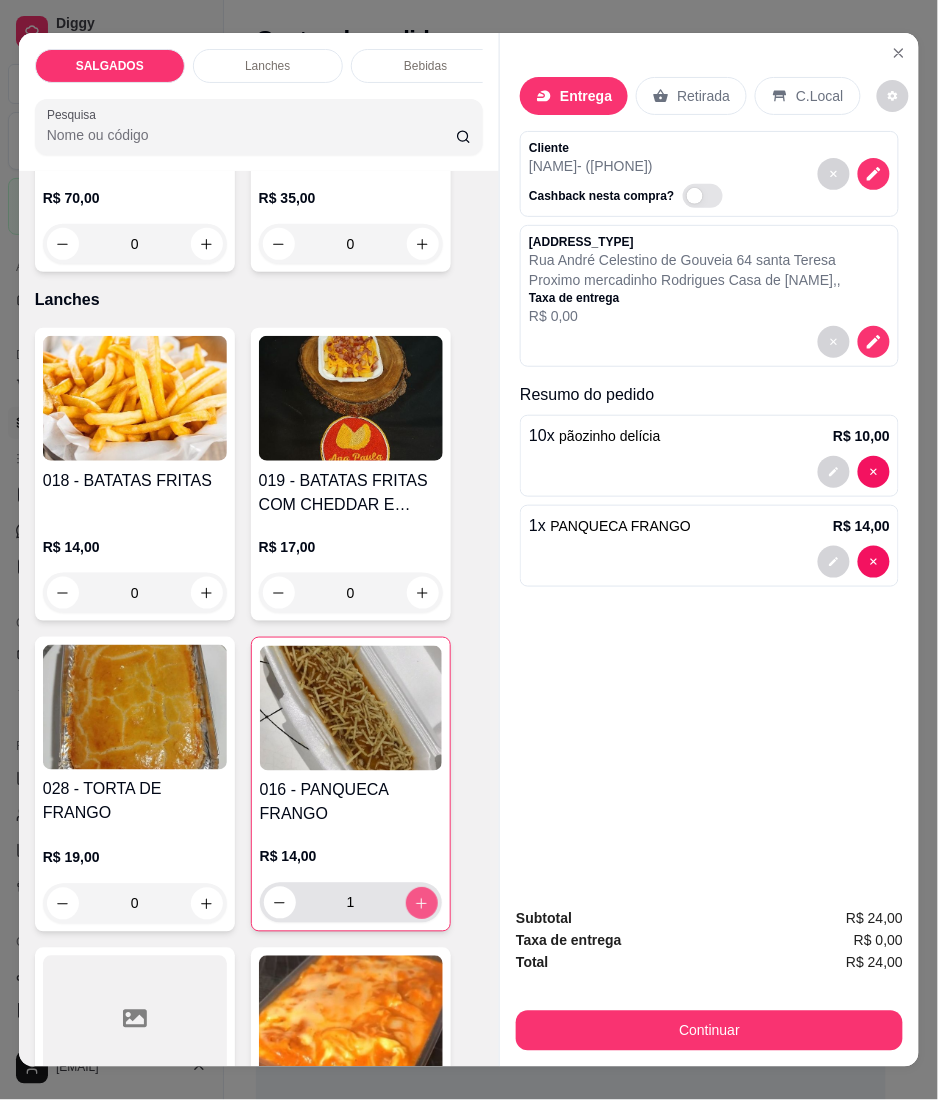 click at bounding box center [422, 903] 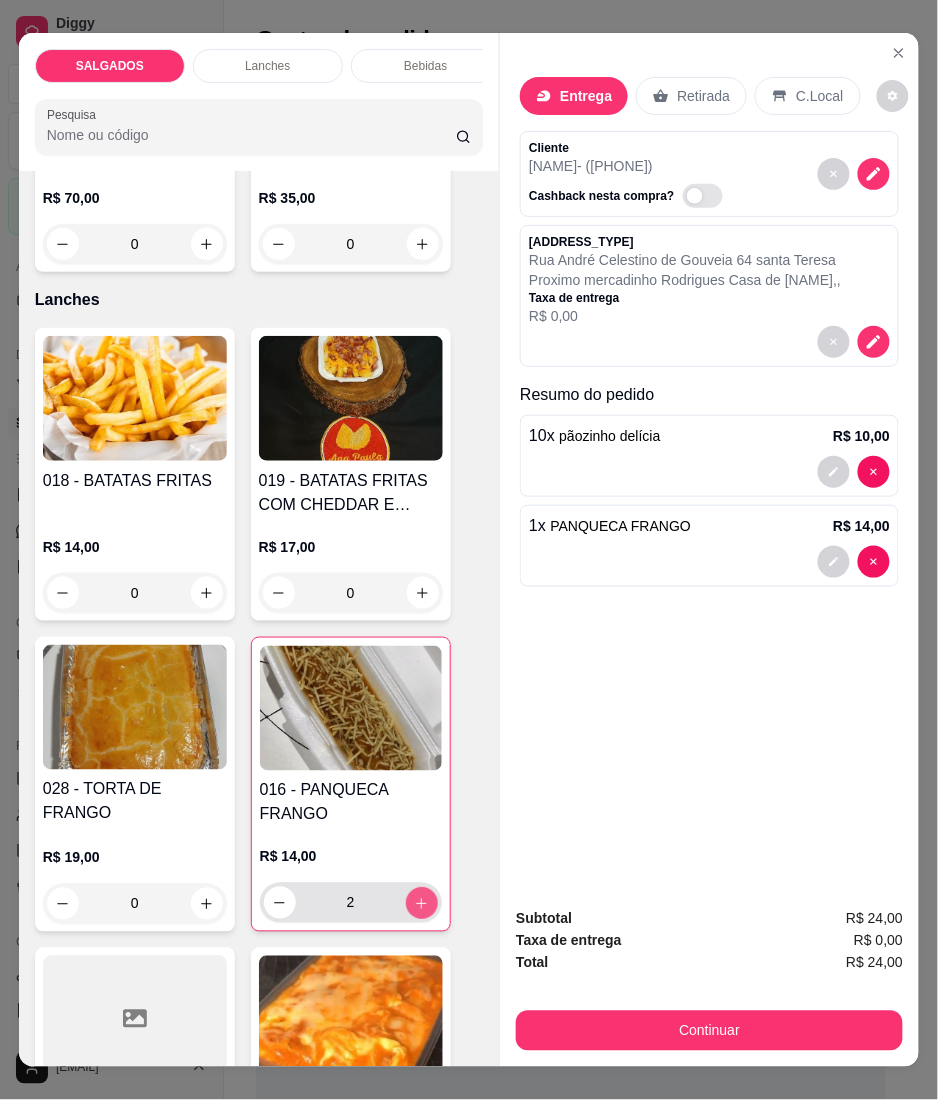 click at bounding box center (422, 903) 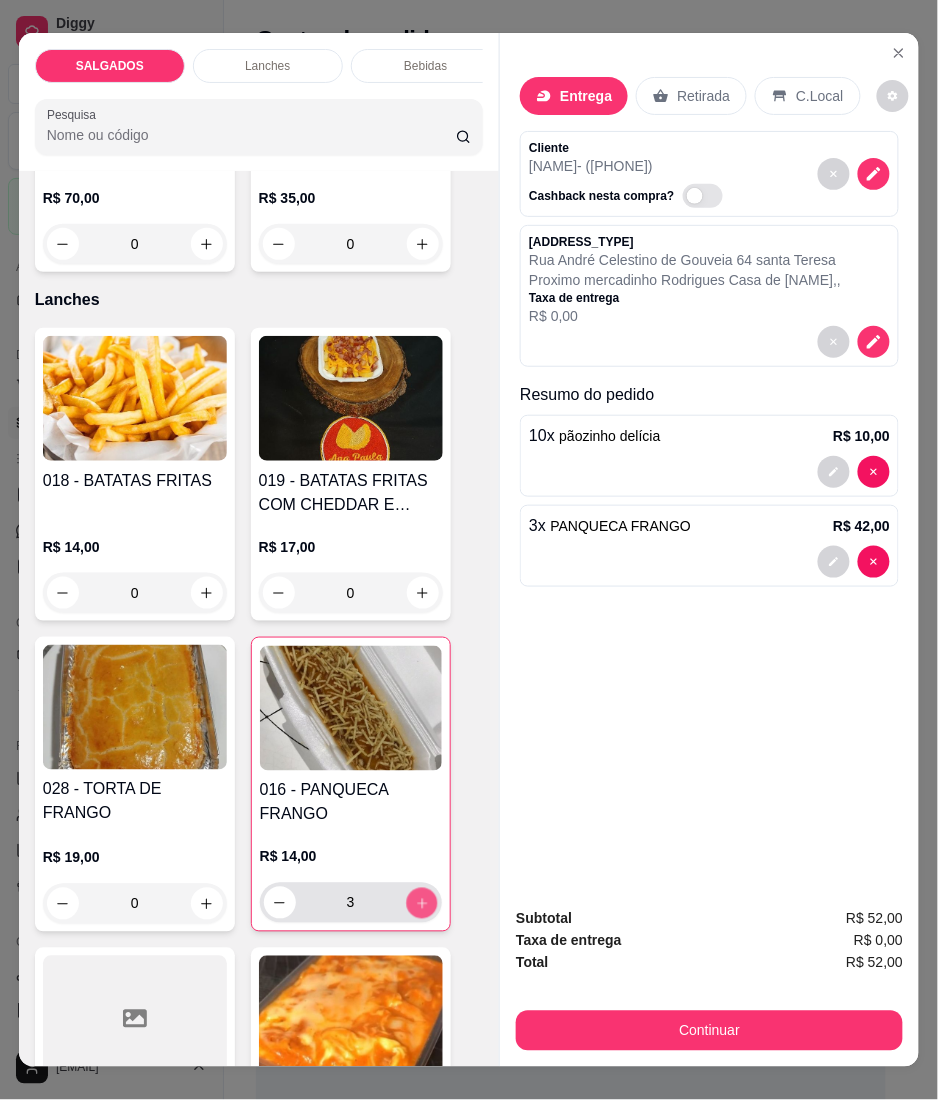 click at bounding box center (421, 902) 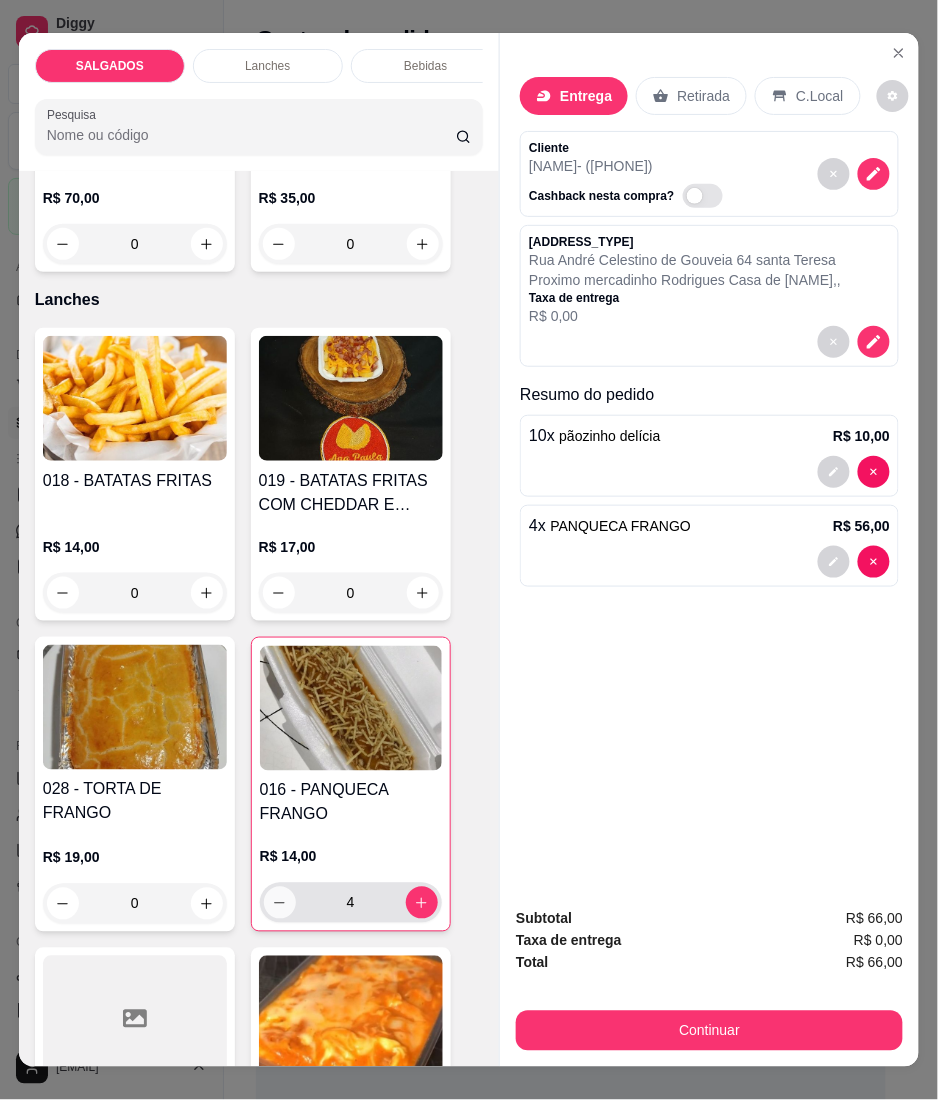 click at bounding box center (280, 903) 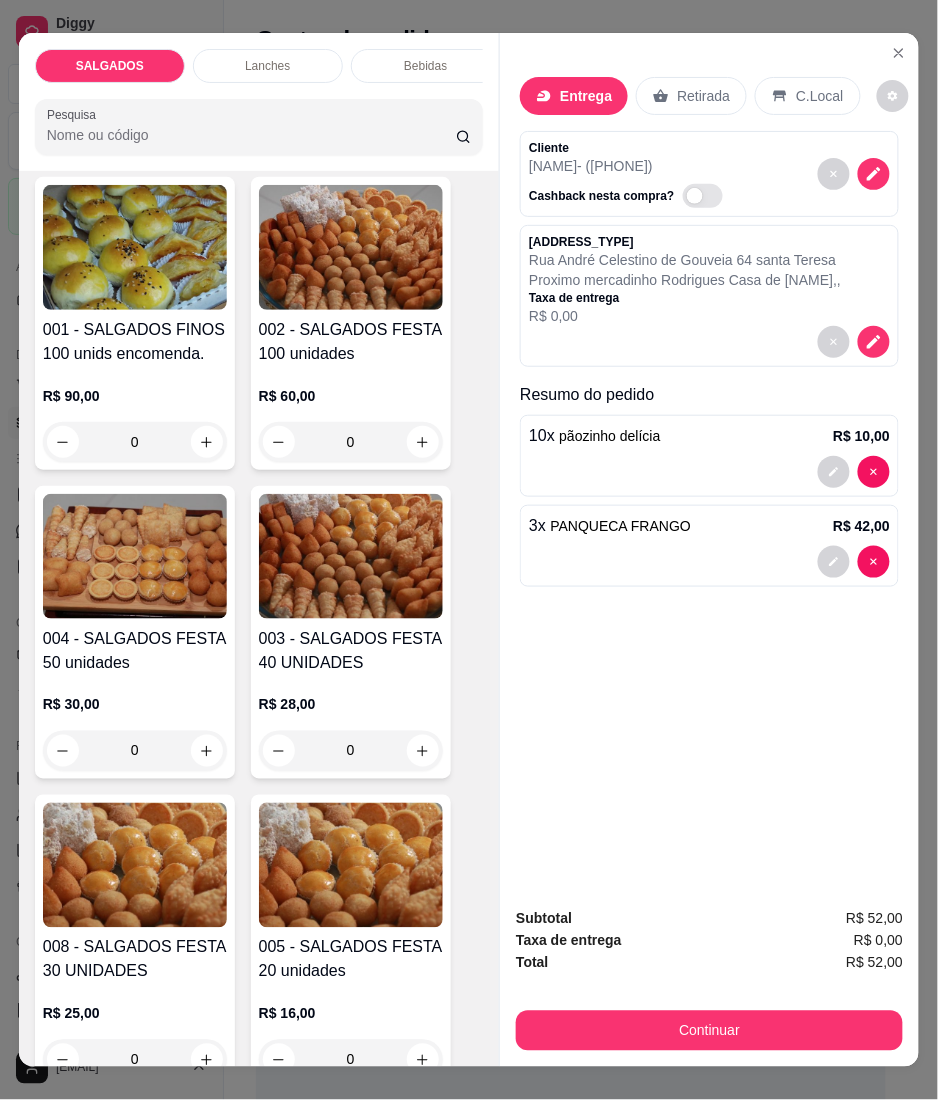 scroll, scrollTop: 0, scrollLeft: 0, axis: both 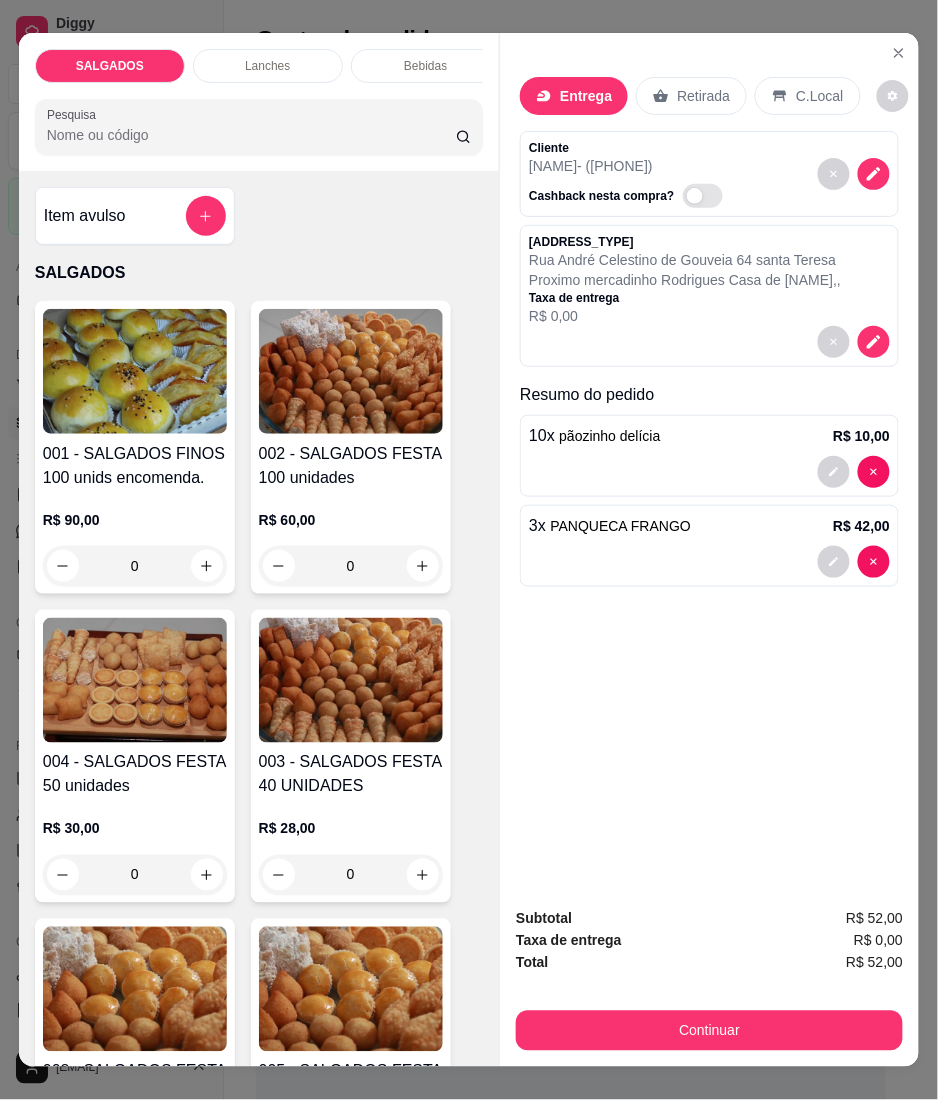 click on "Item avulso" at bounding box center (135, 216) 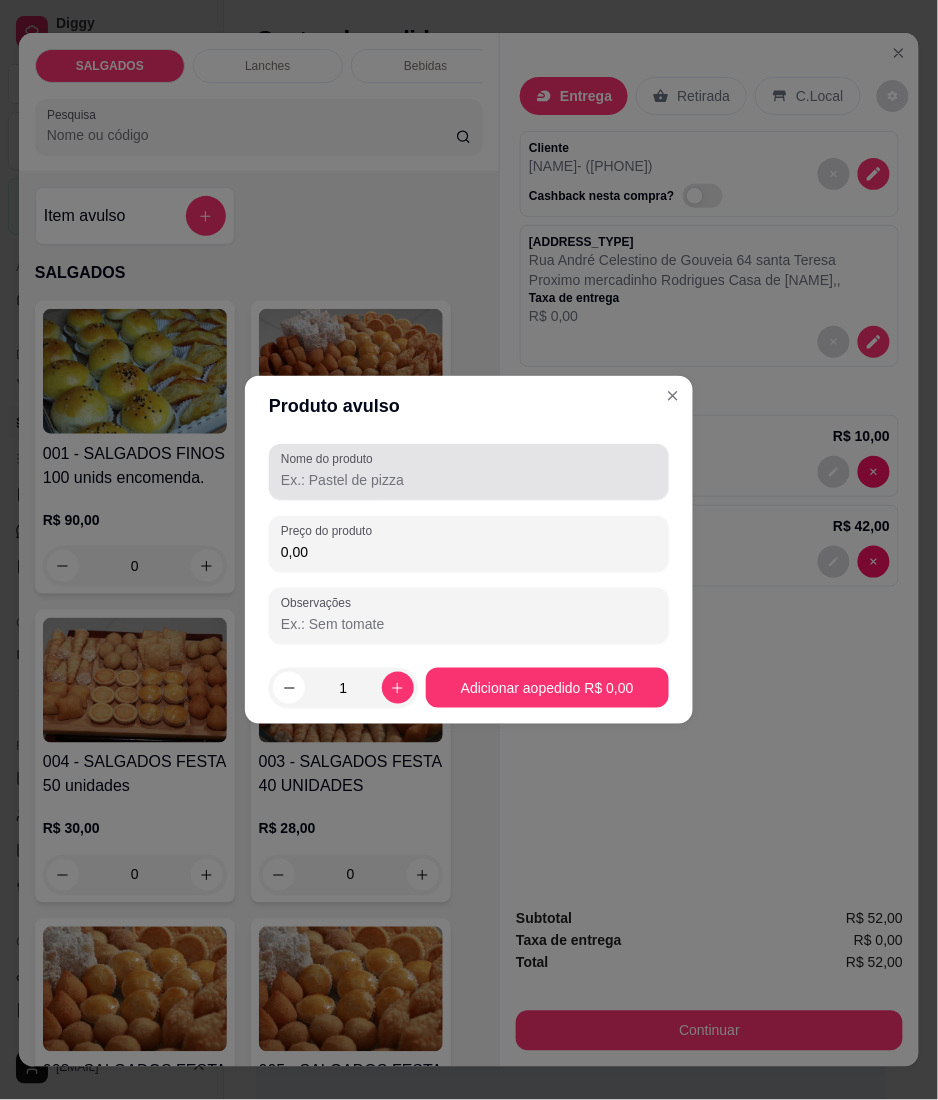 click on "Nome do produto" at bounding box center [330, 459] 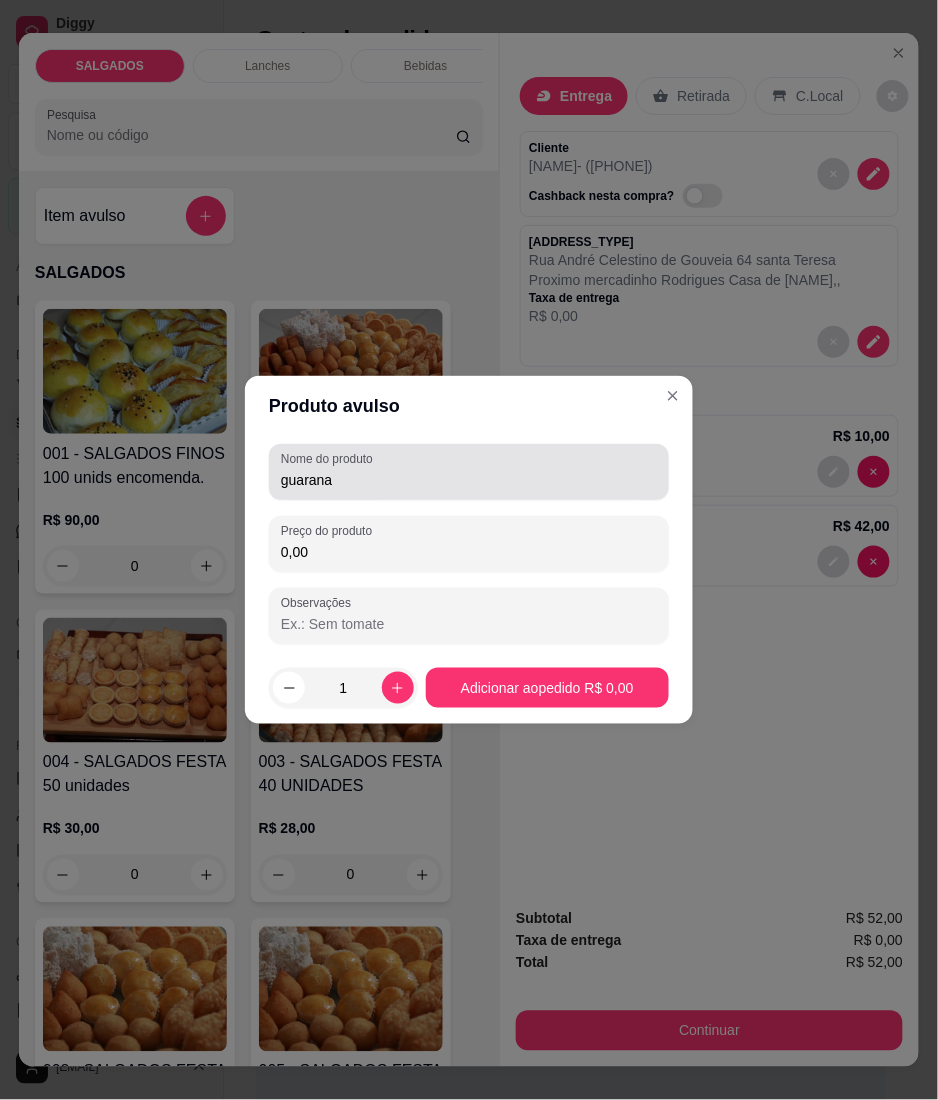 click on "guarana" at bounding box center [469, 472] 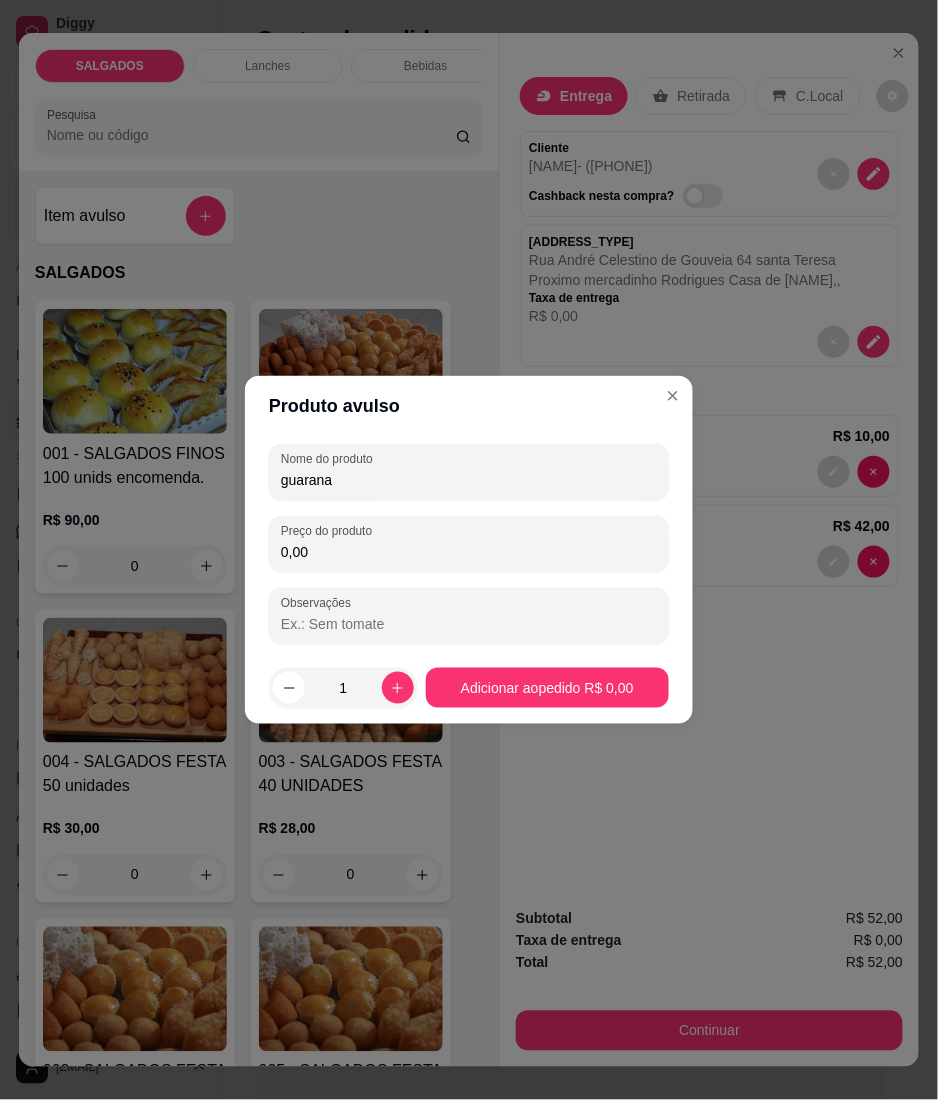 paste on "pitchula" 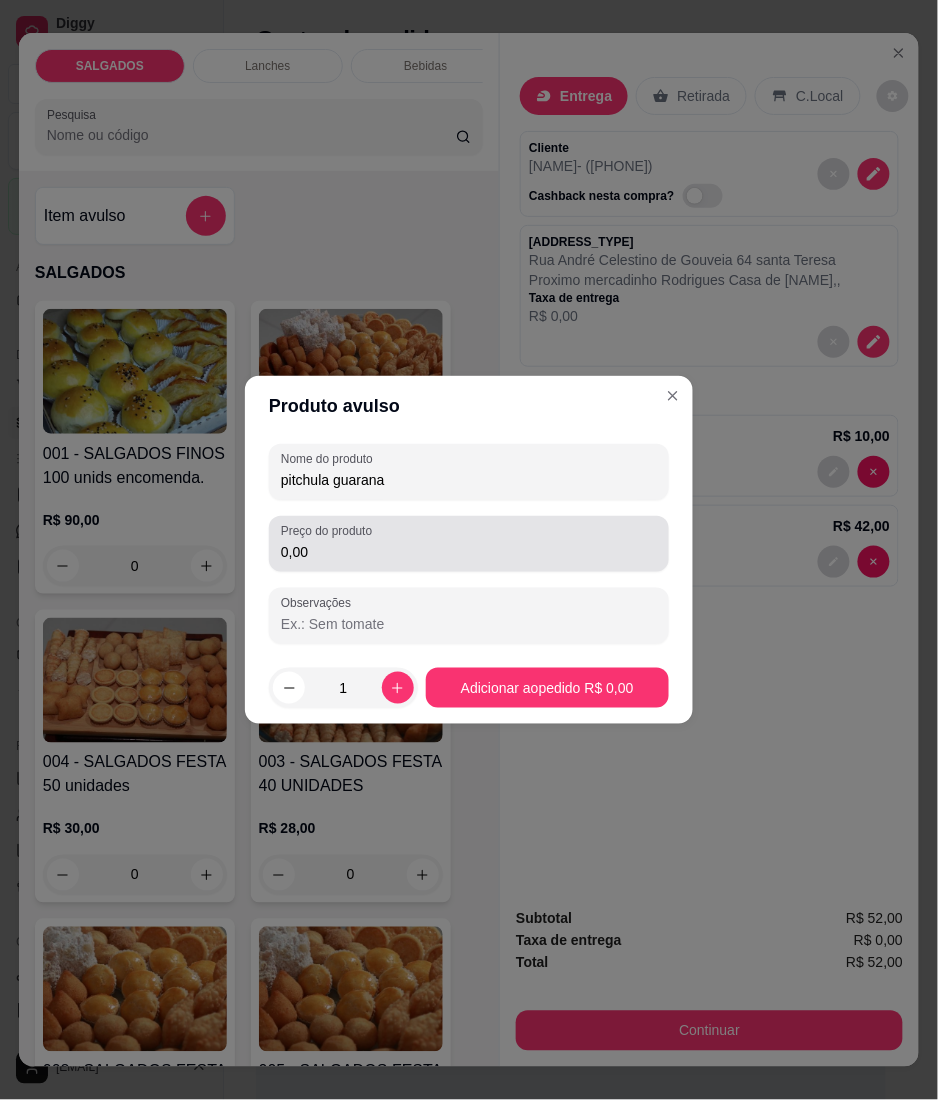 type on "pitchula guarana" 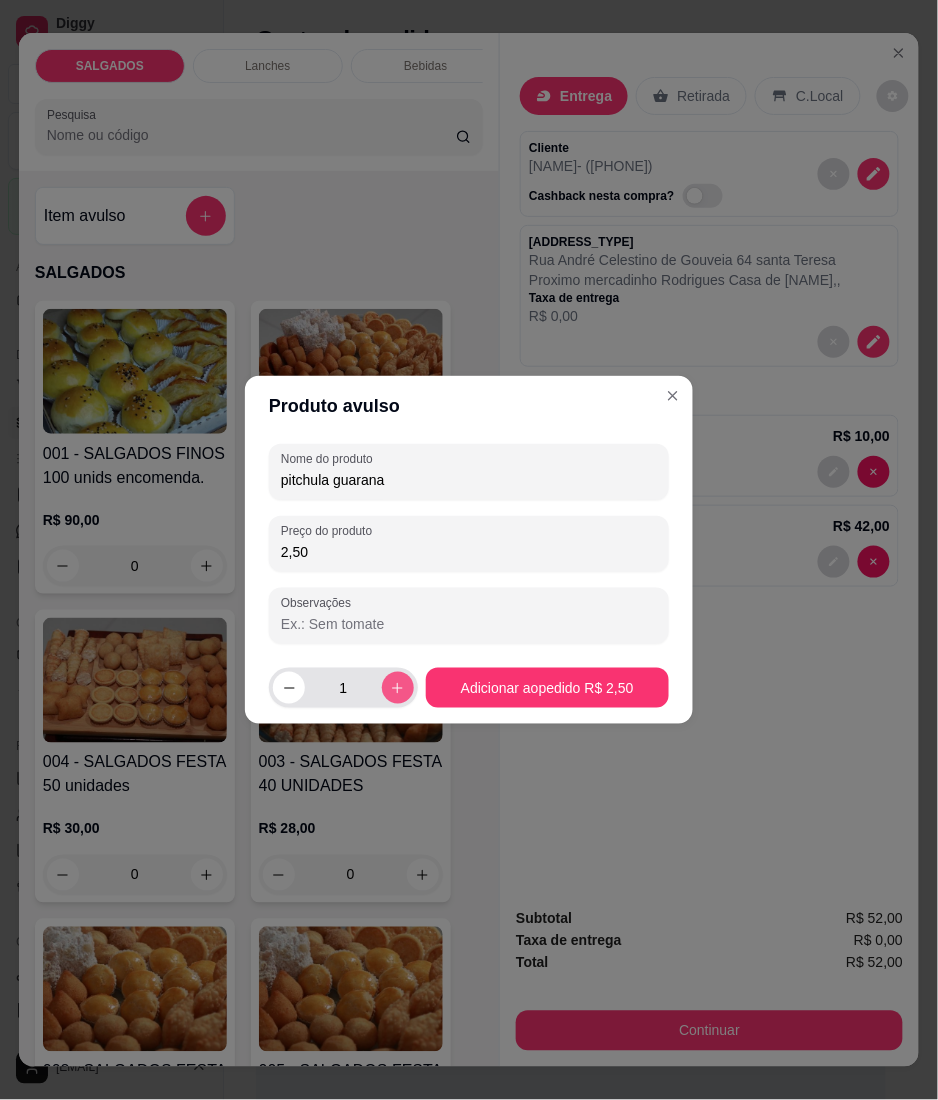type on "2,50" 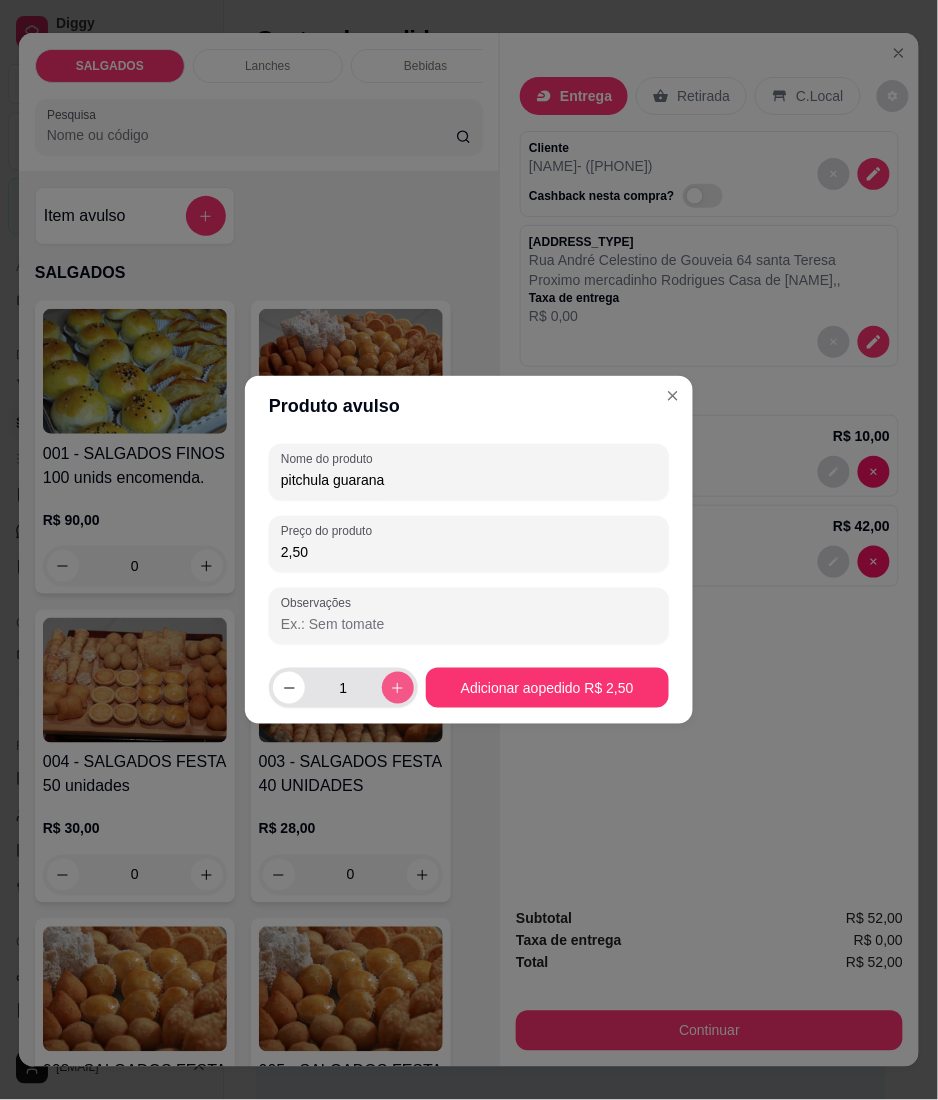 click 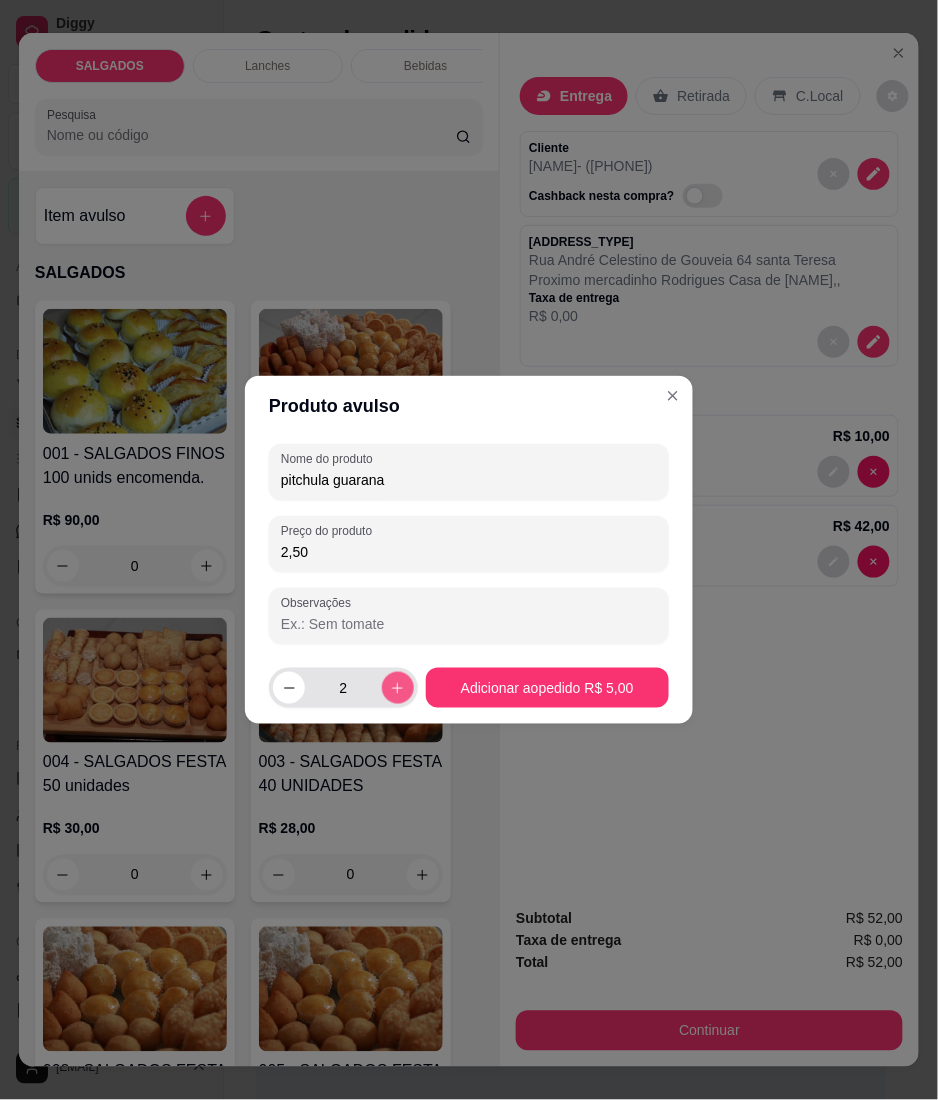 click 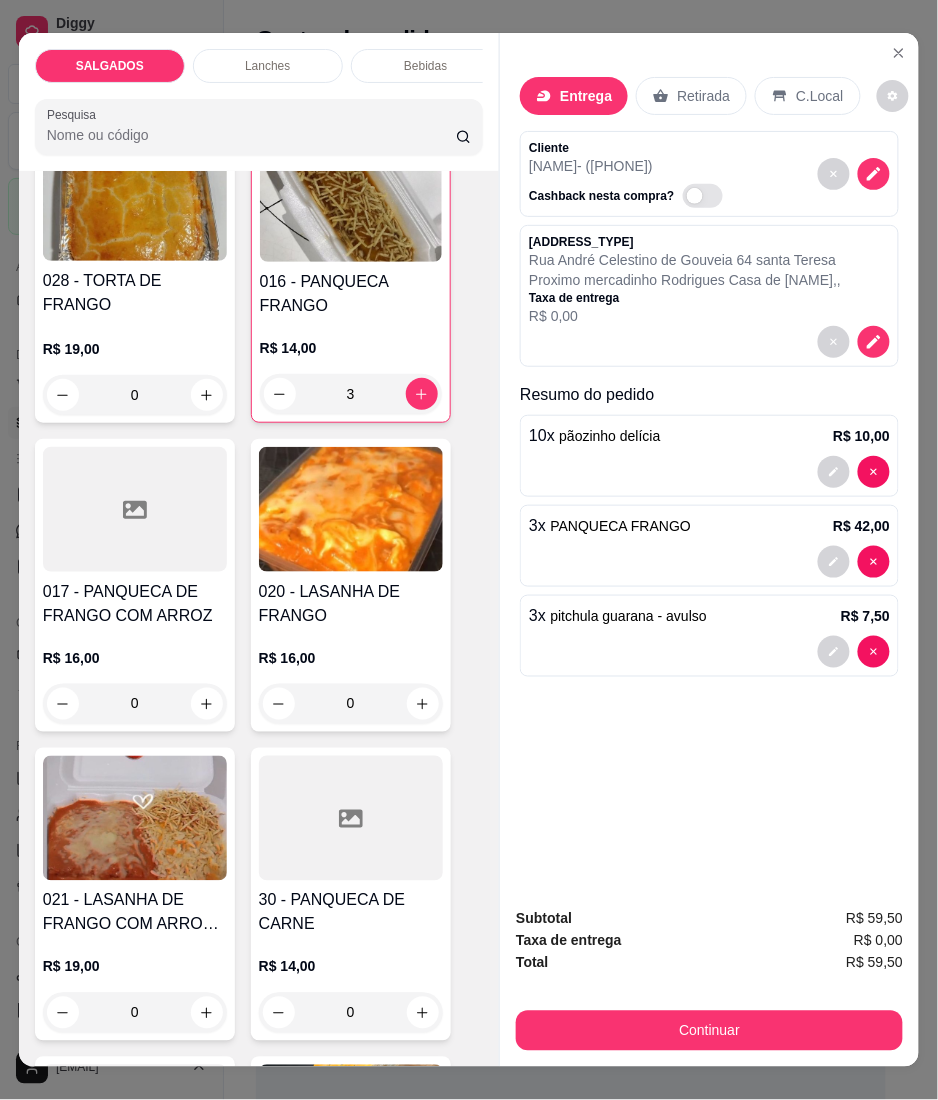 scroll, scrollTop: 4133, scrollLeft: 0, axis: vertical 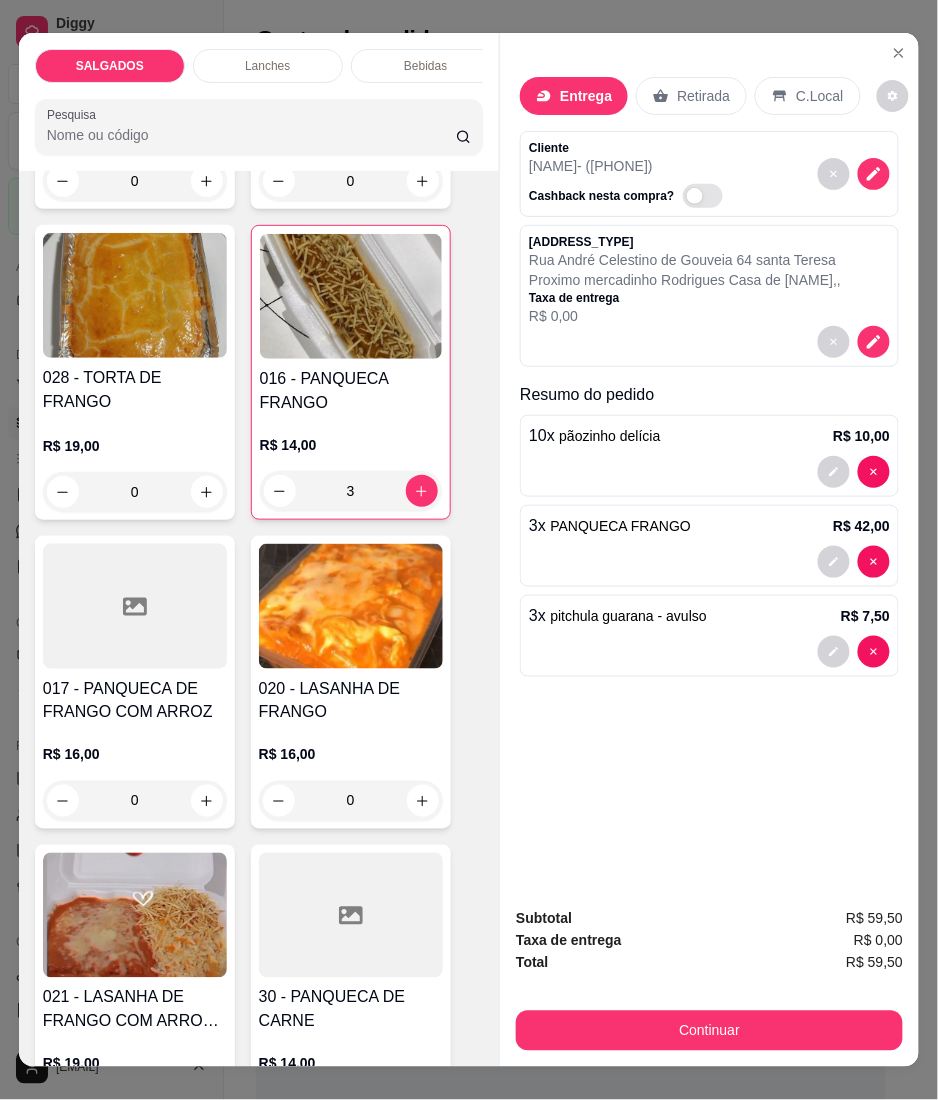 click on "Entrega Retirada C.Local Cliente [NAME] - ([PHONE])" at bounding box center (709, 462) 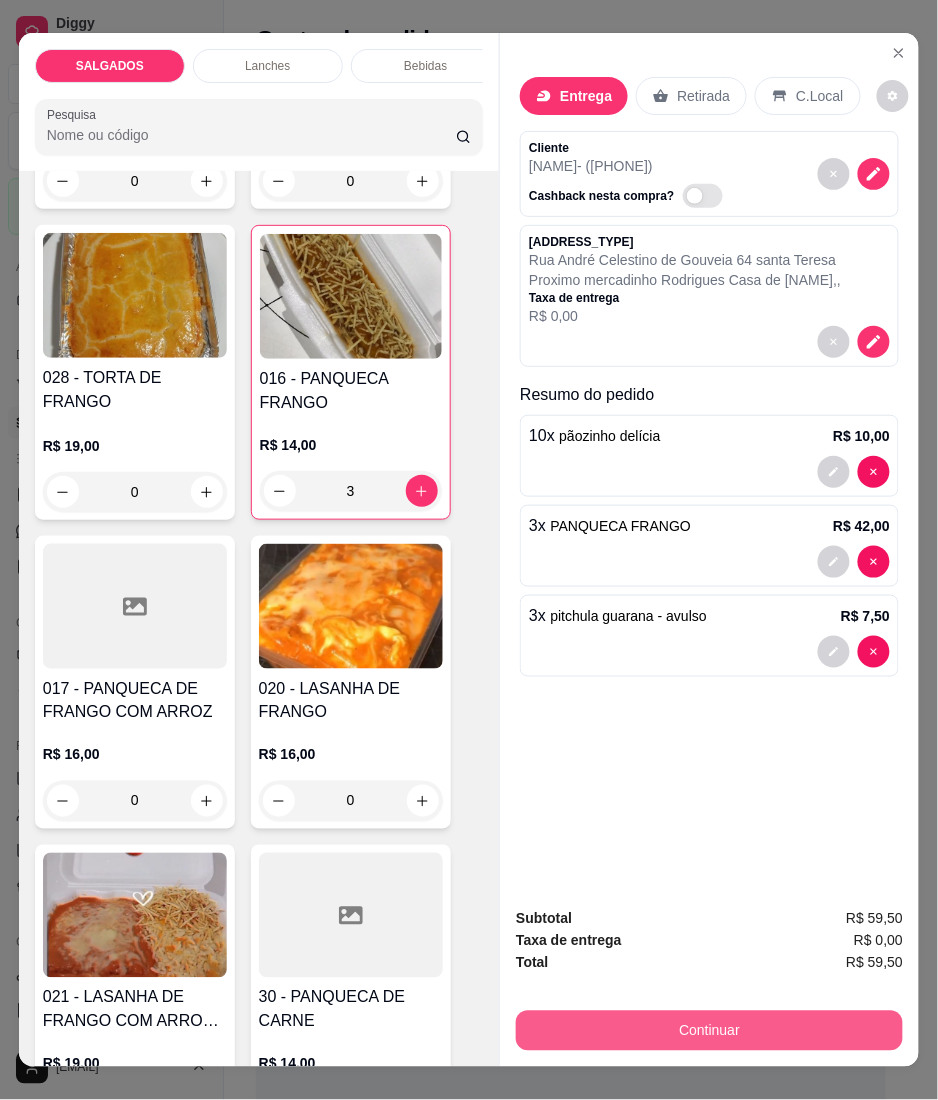 click on "Continuar" at bounding box center [709, 1031] 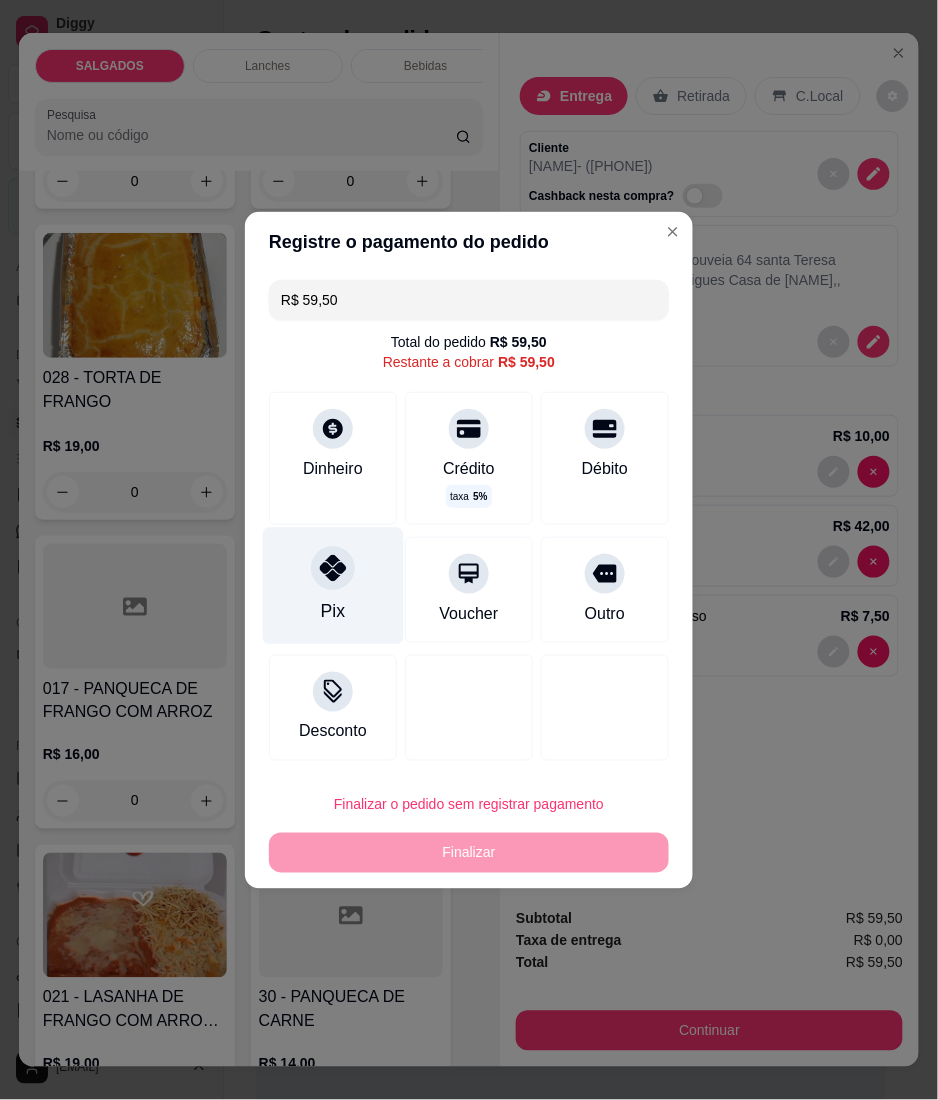 click on "Pix" at bounding box center [333, 612] 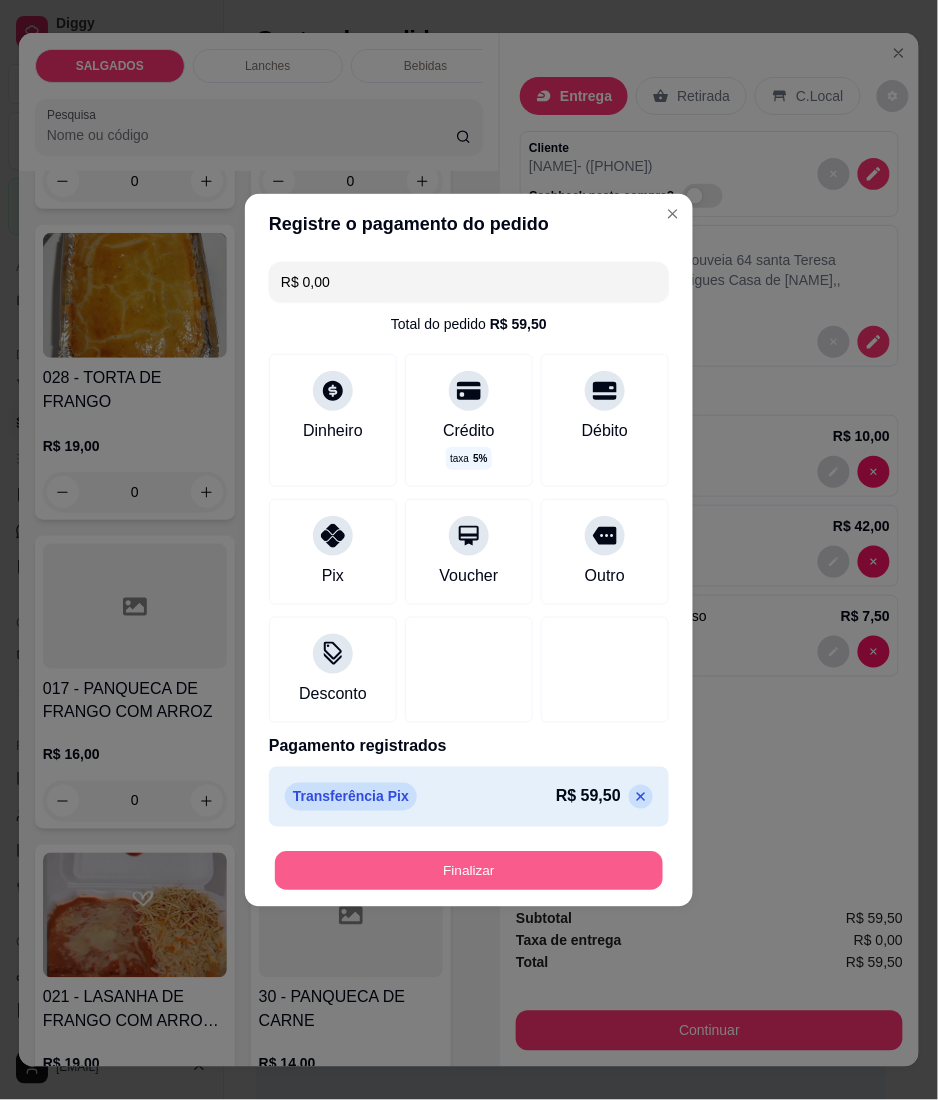 click on "Finalizar" at bounding box center [469, 870] 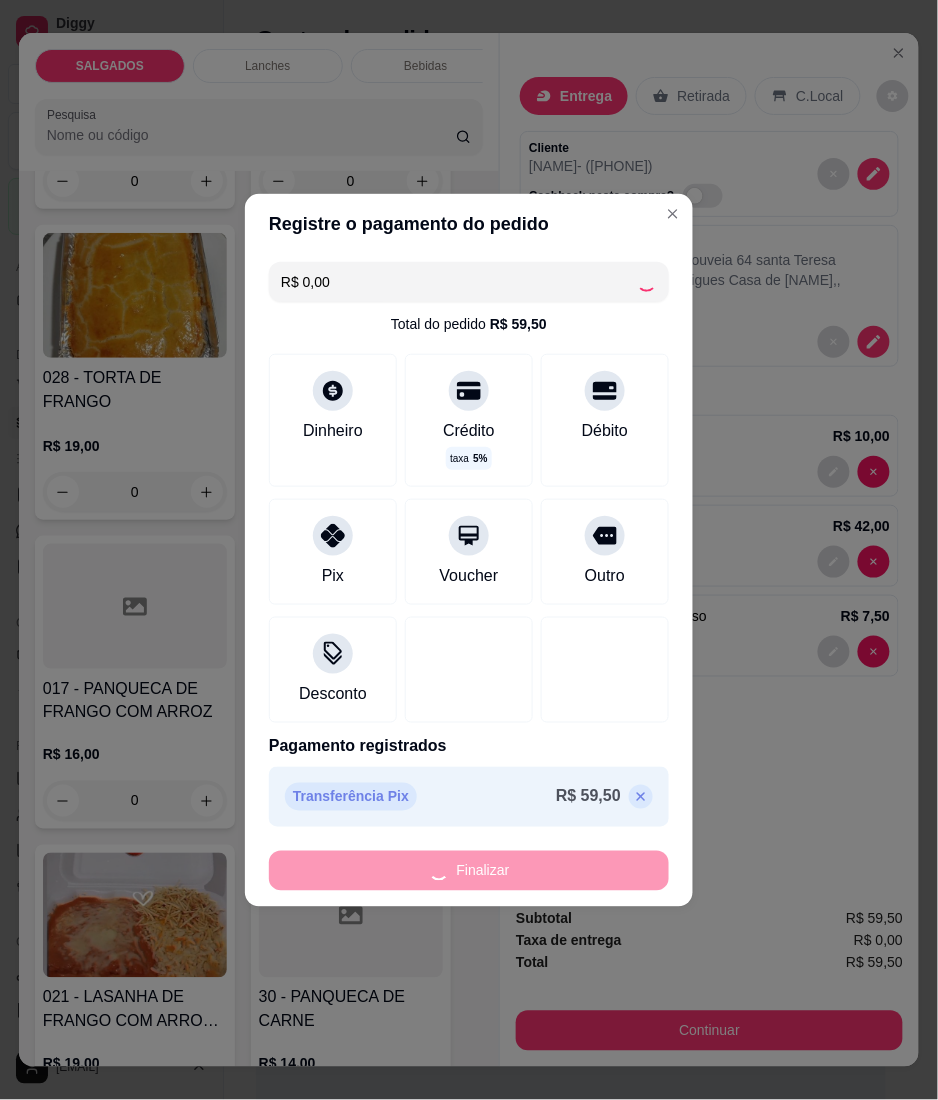 type on "0" 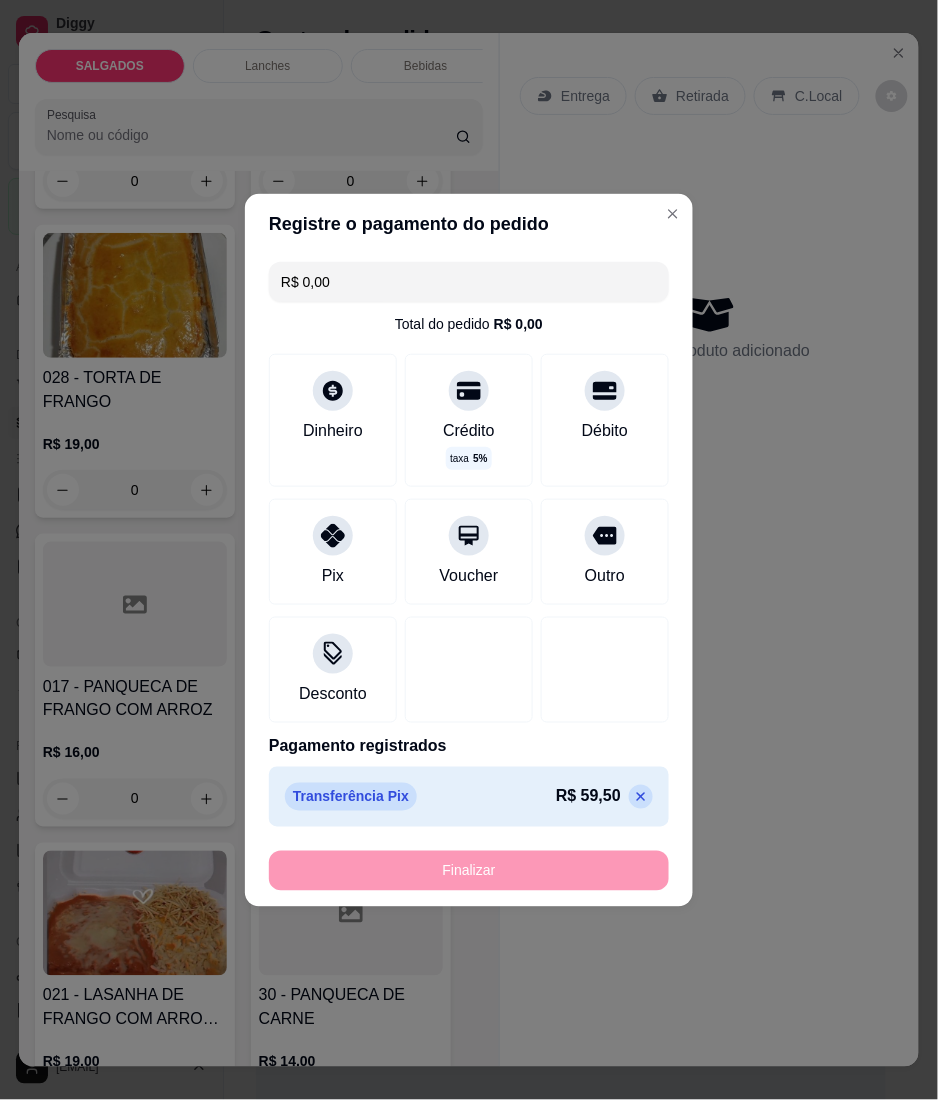 type on "-R$ 59,50" 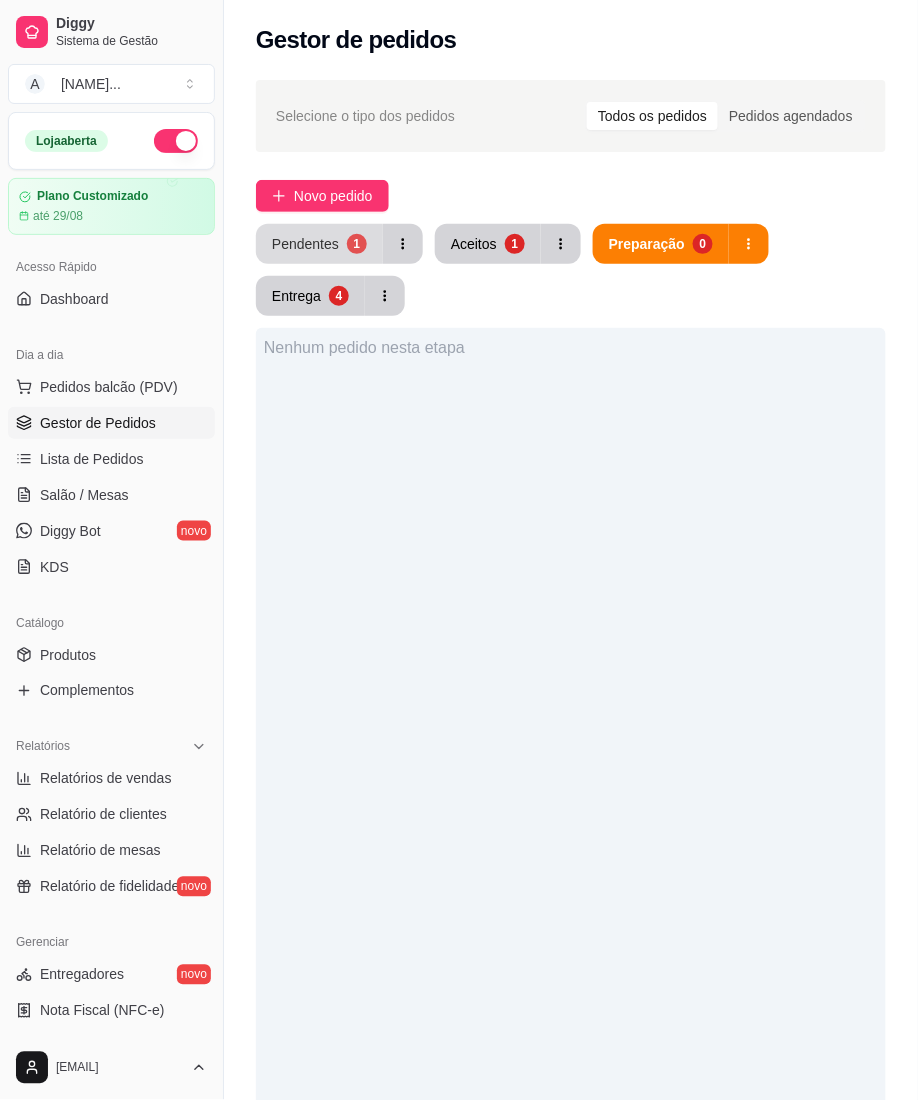 click on "Pendentes 1" at bounding box center [319, 244] 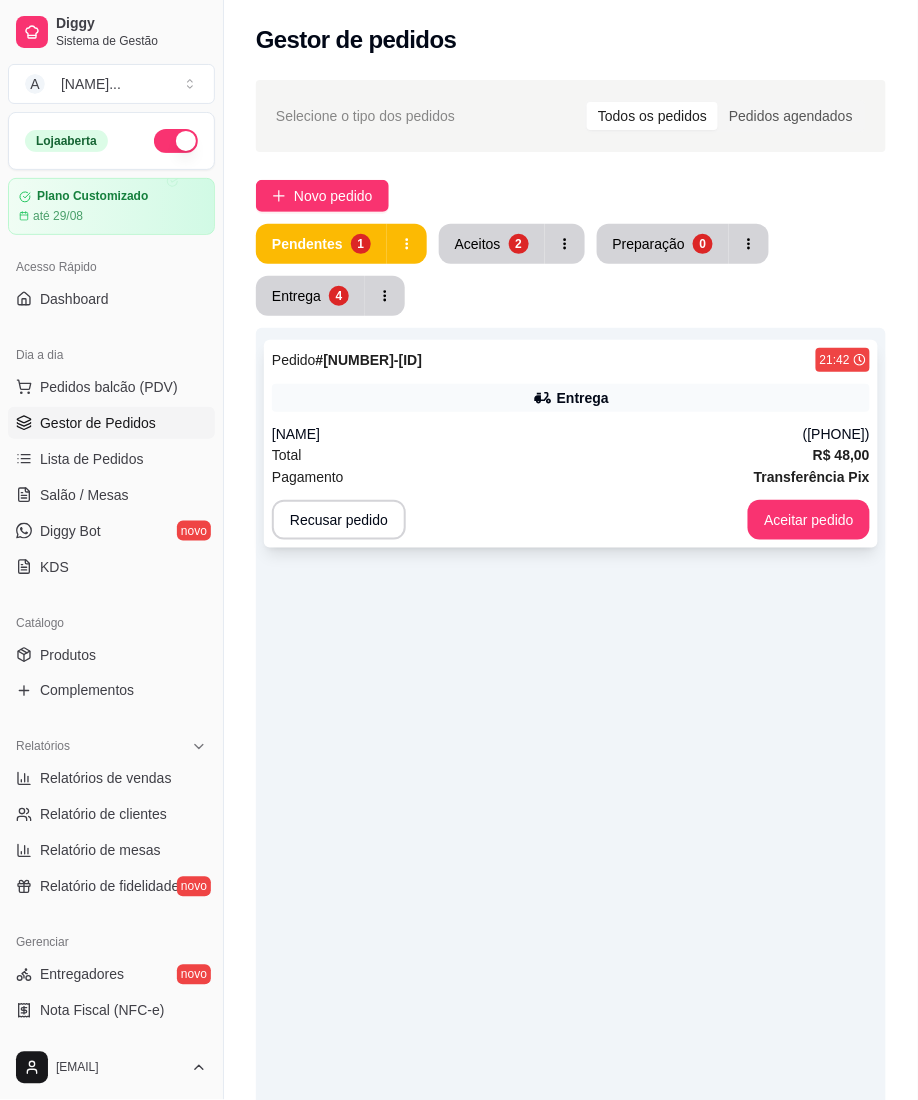 click on "Pedido # 3988-6930bbea 21:42 Entrega [FIRST] ([PHONE]) Total R$ 48,00 Pagamento Transferência Pix Recusar pedido Aceitar pedido" at bounding box center [571, 444] 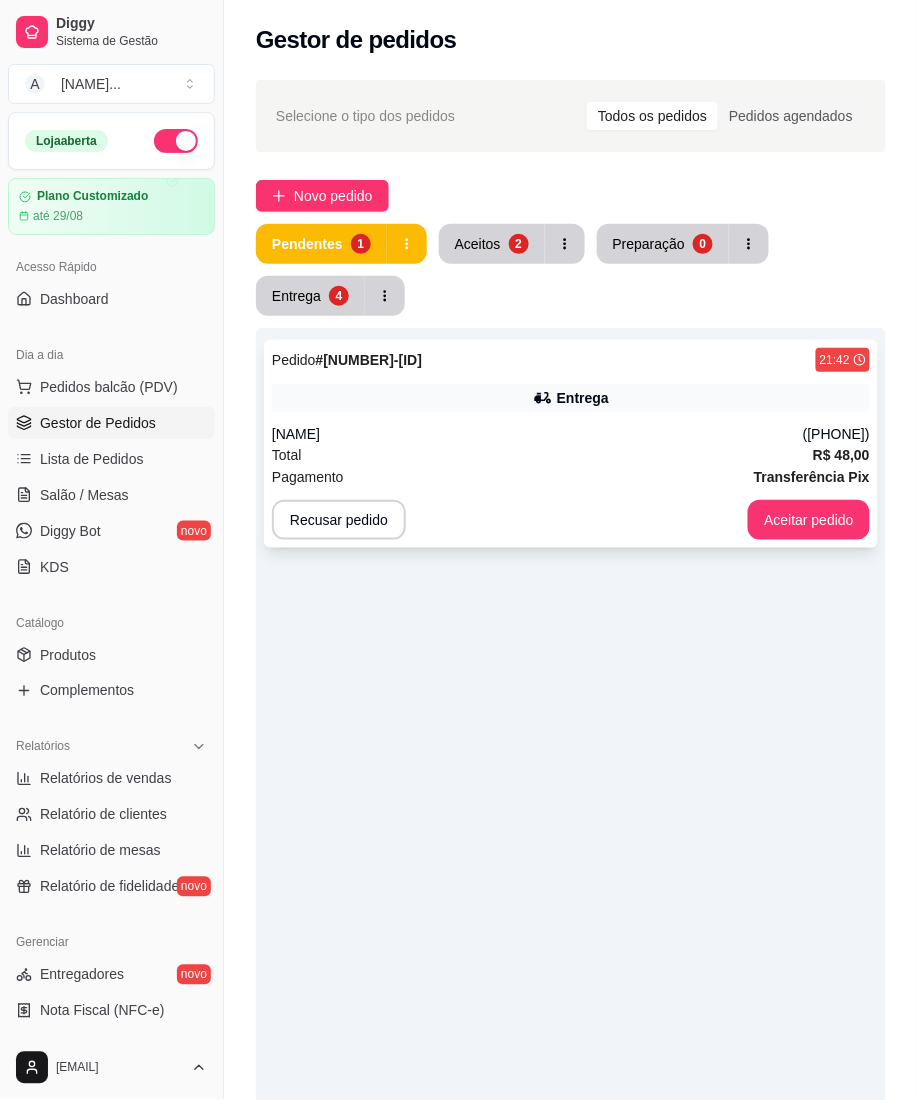 click on "R$ 48,00" at bounding box center [841, 455] 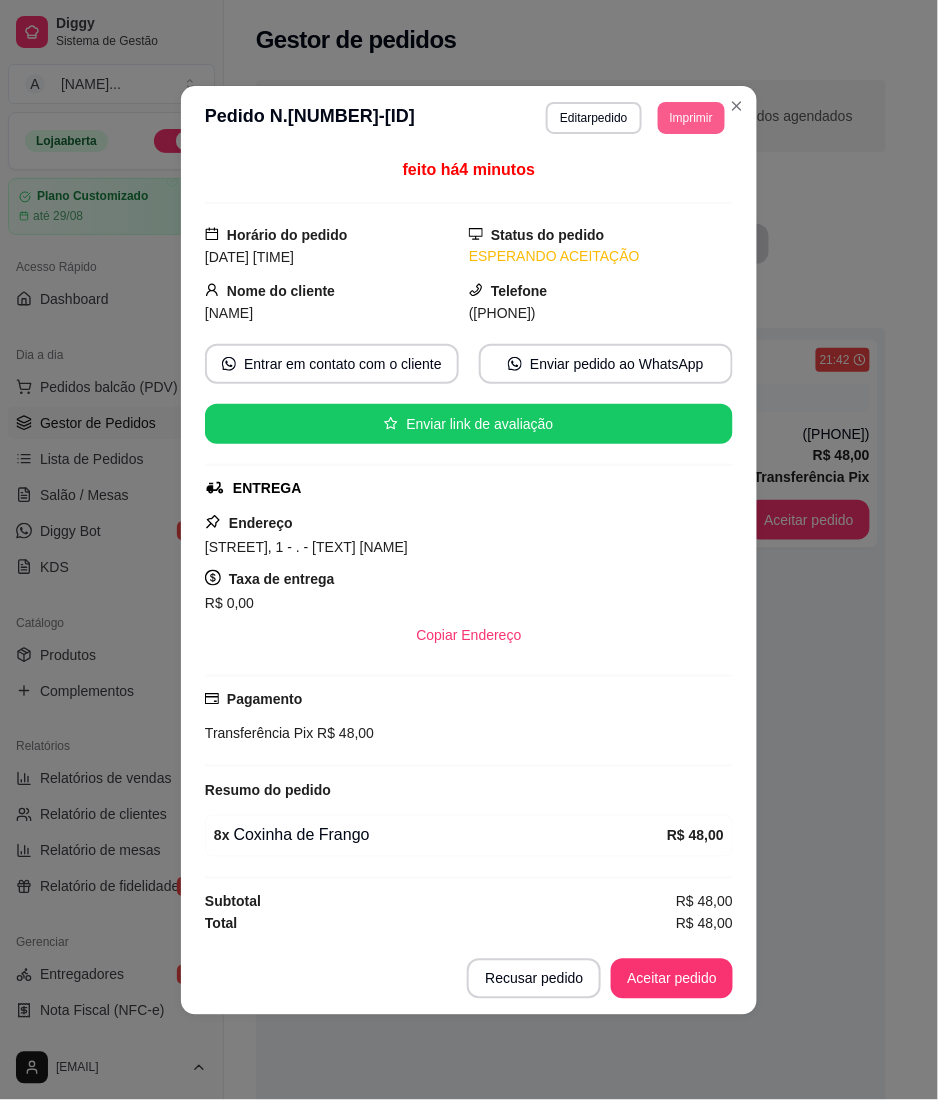 click on "Imprimir" at bounding box center [691, 118] 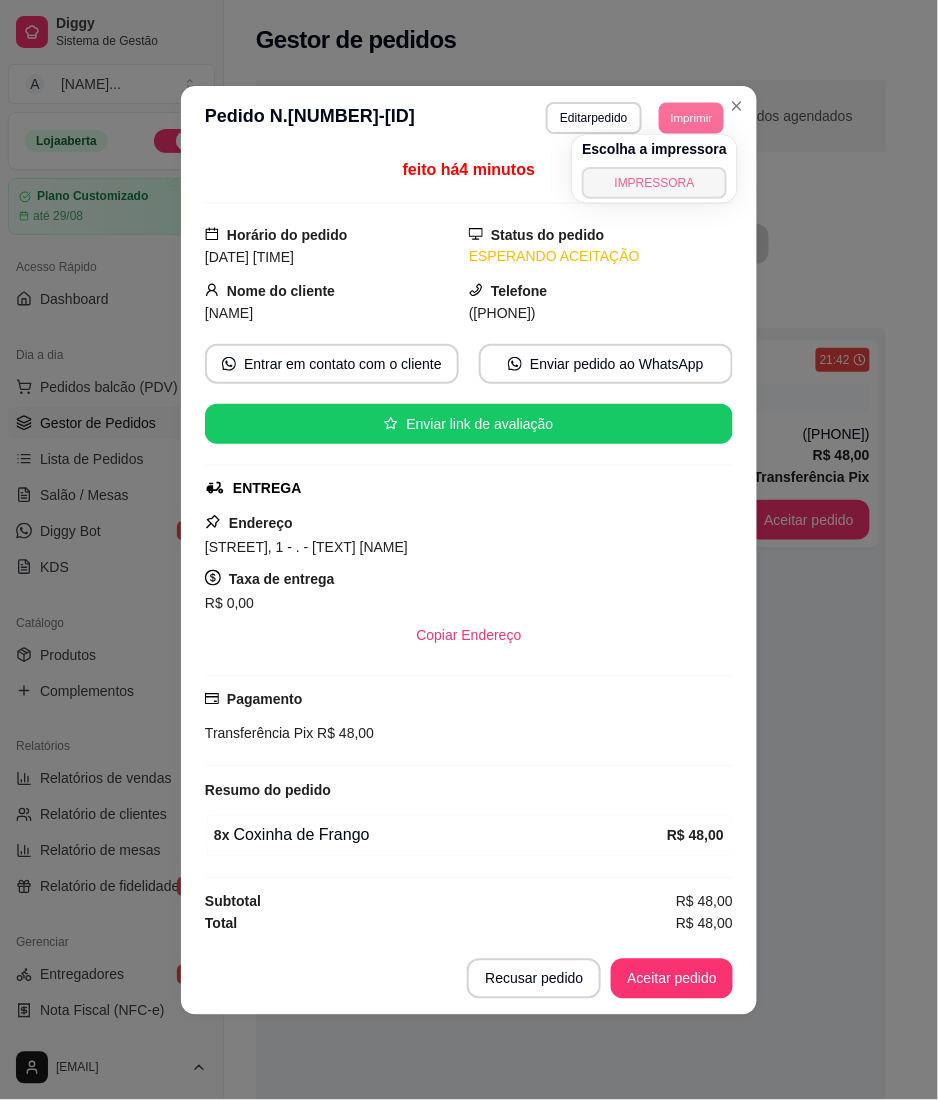 click on "IMPRESSORA" at bounding box center [654, 183] 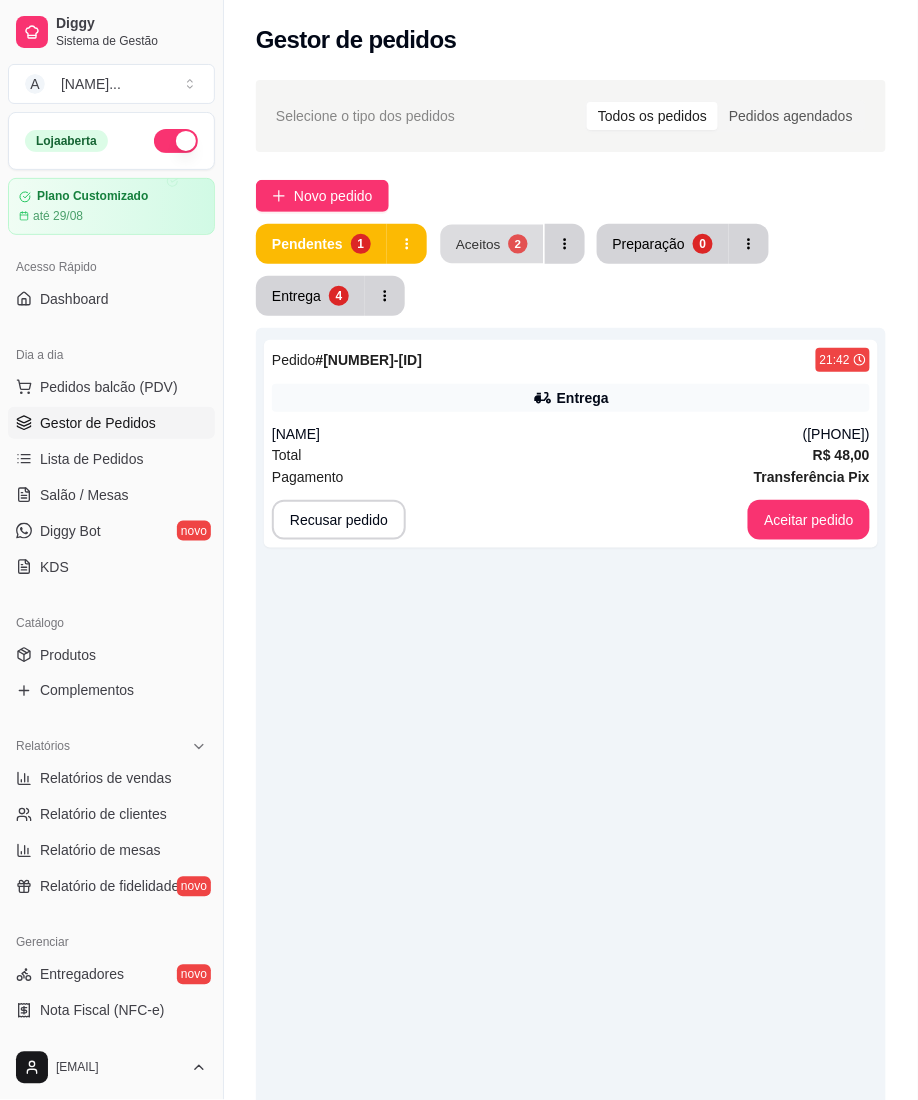 click on "Aceitos 2" at bounding box center (491, 244) 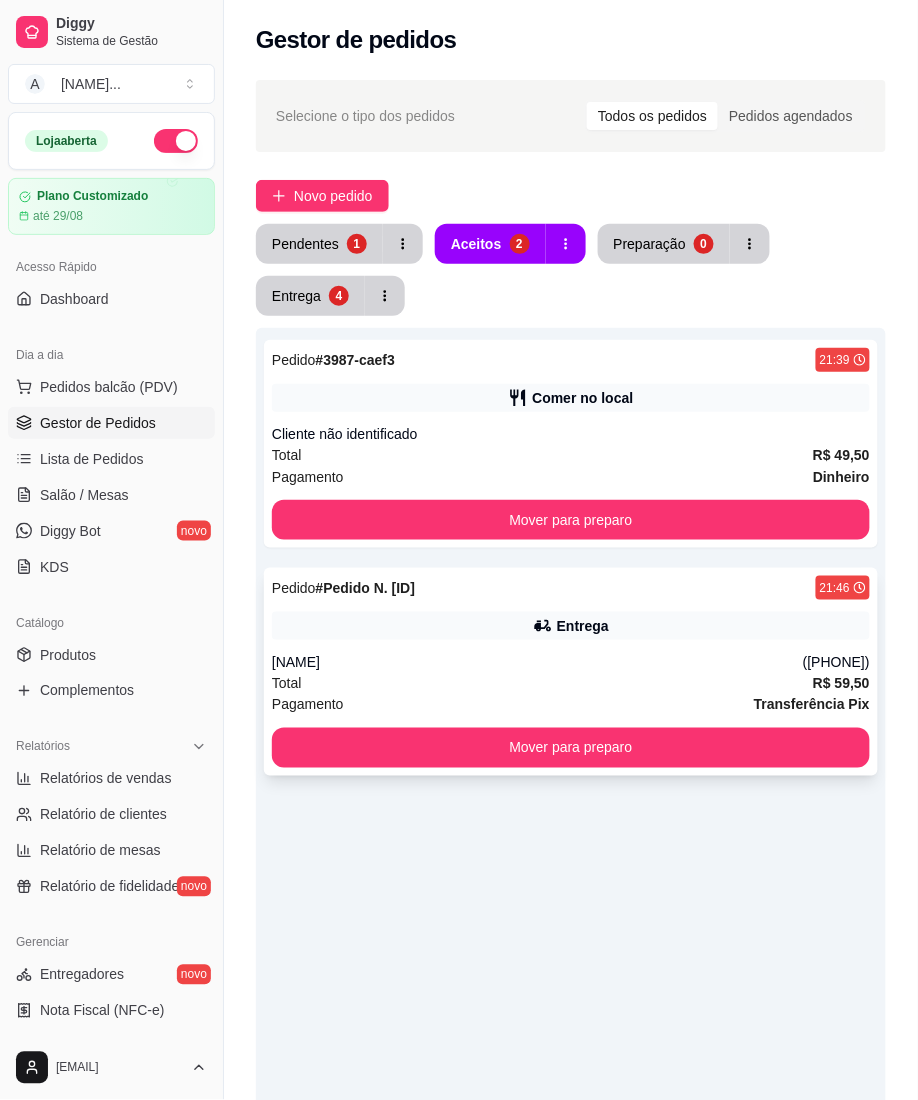 click on "Total R$ 59,50" at bounding box center (571, 683) 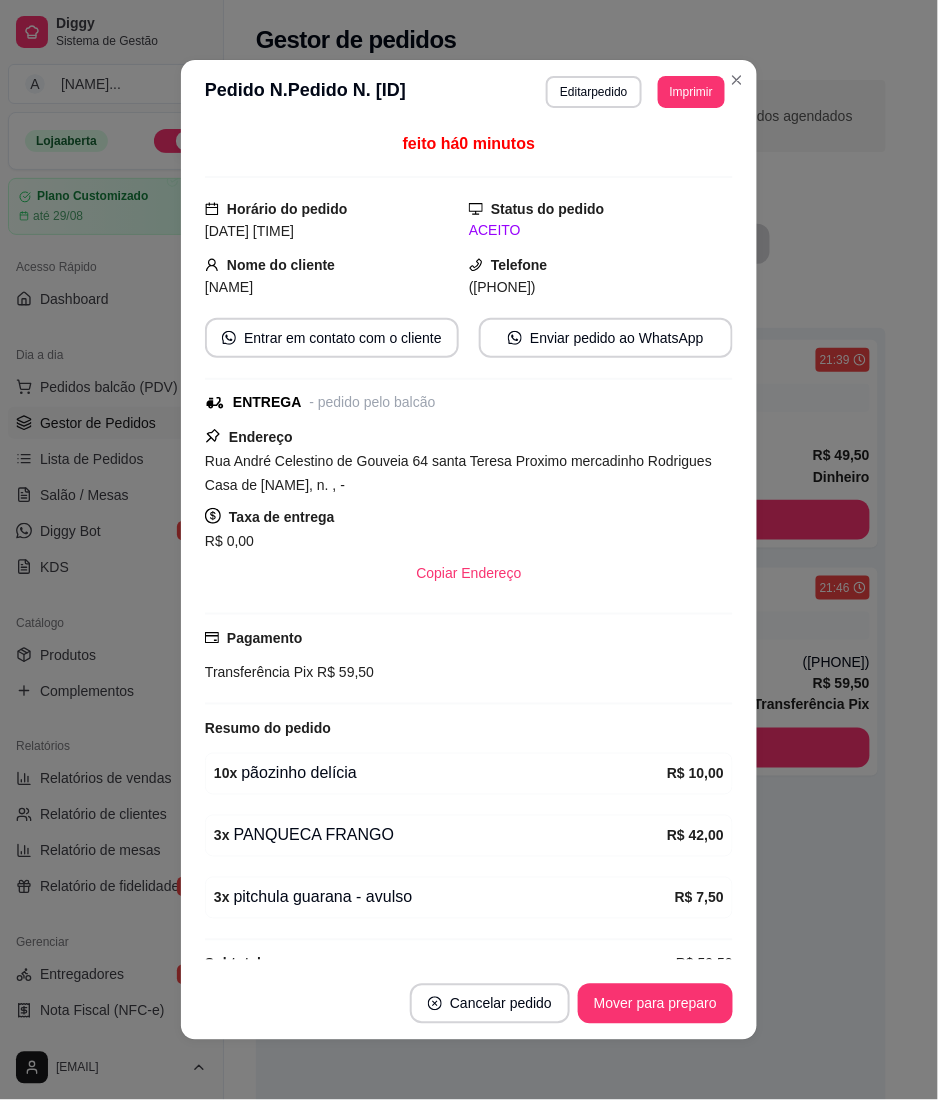 click on "Imprimir" at bounding box center [691, 92] 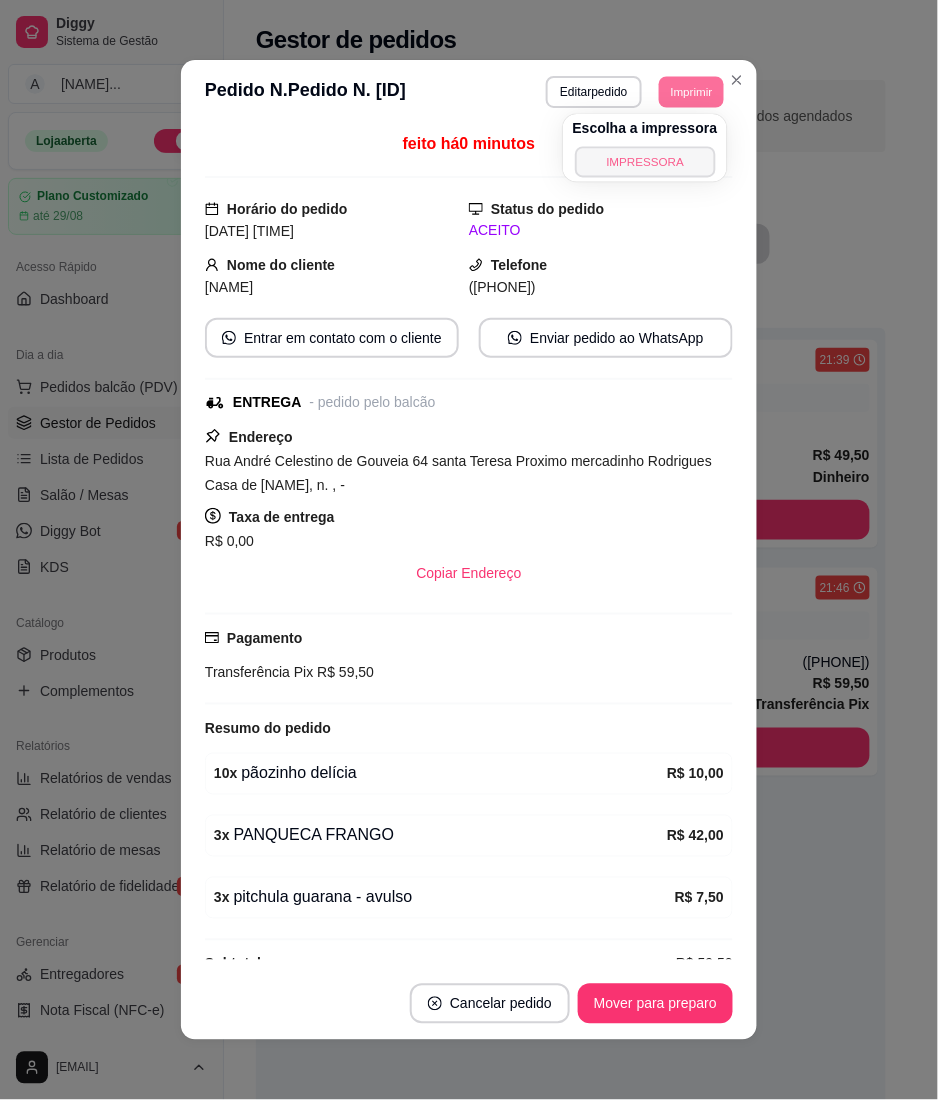 click on "IMPRESSORA" at bounding box center (645, 161) 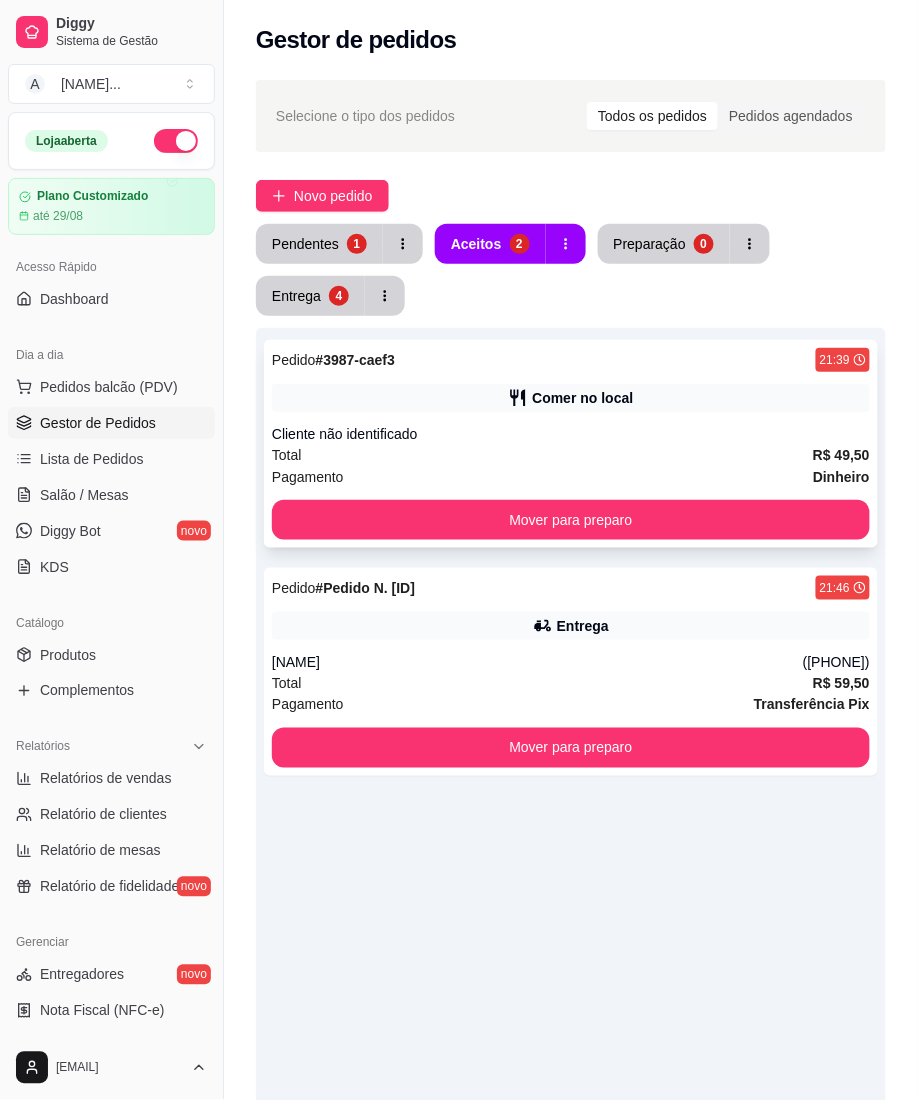 click on "R$ 49,50" at bounding box center (841, 455) 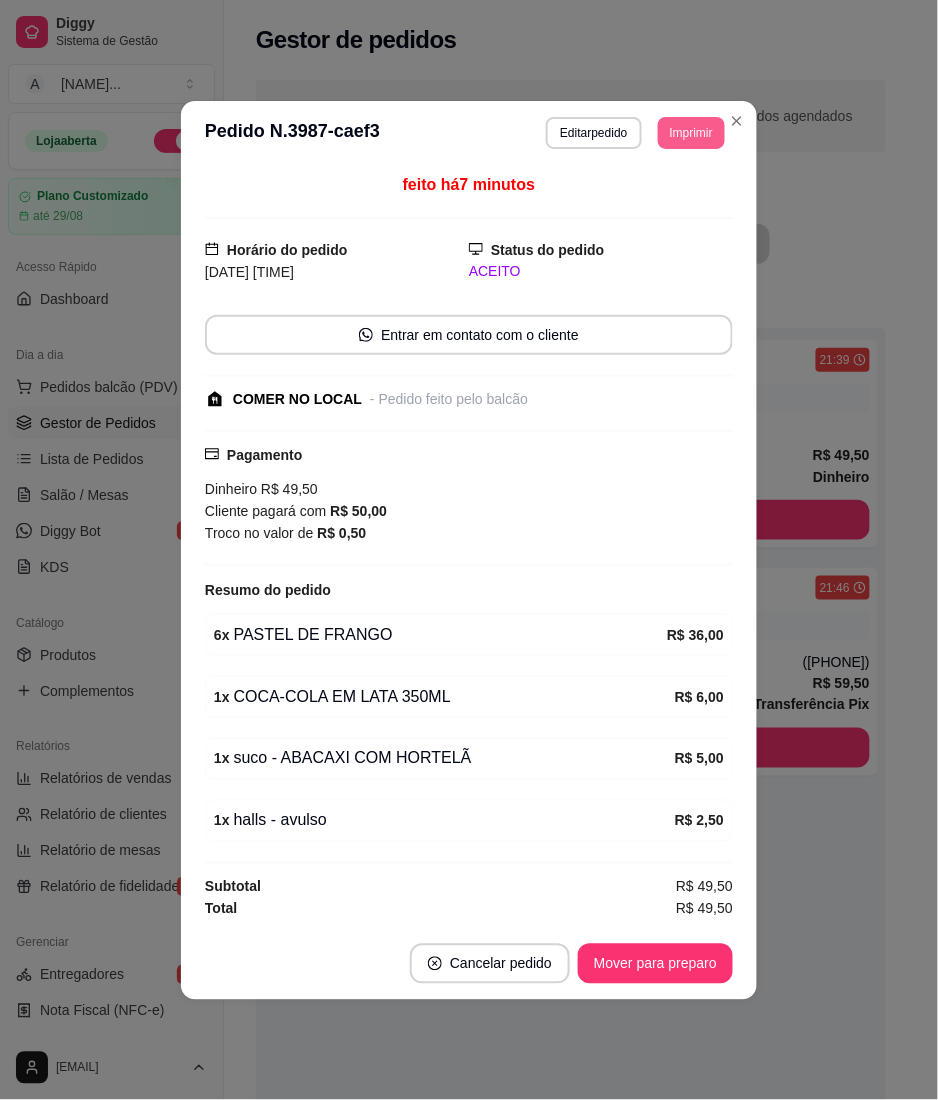 click on "Imprimir" at bounding box center [691, 133] 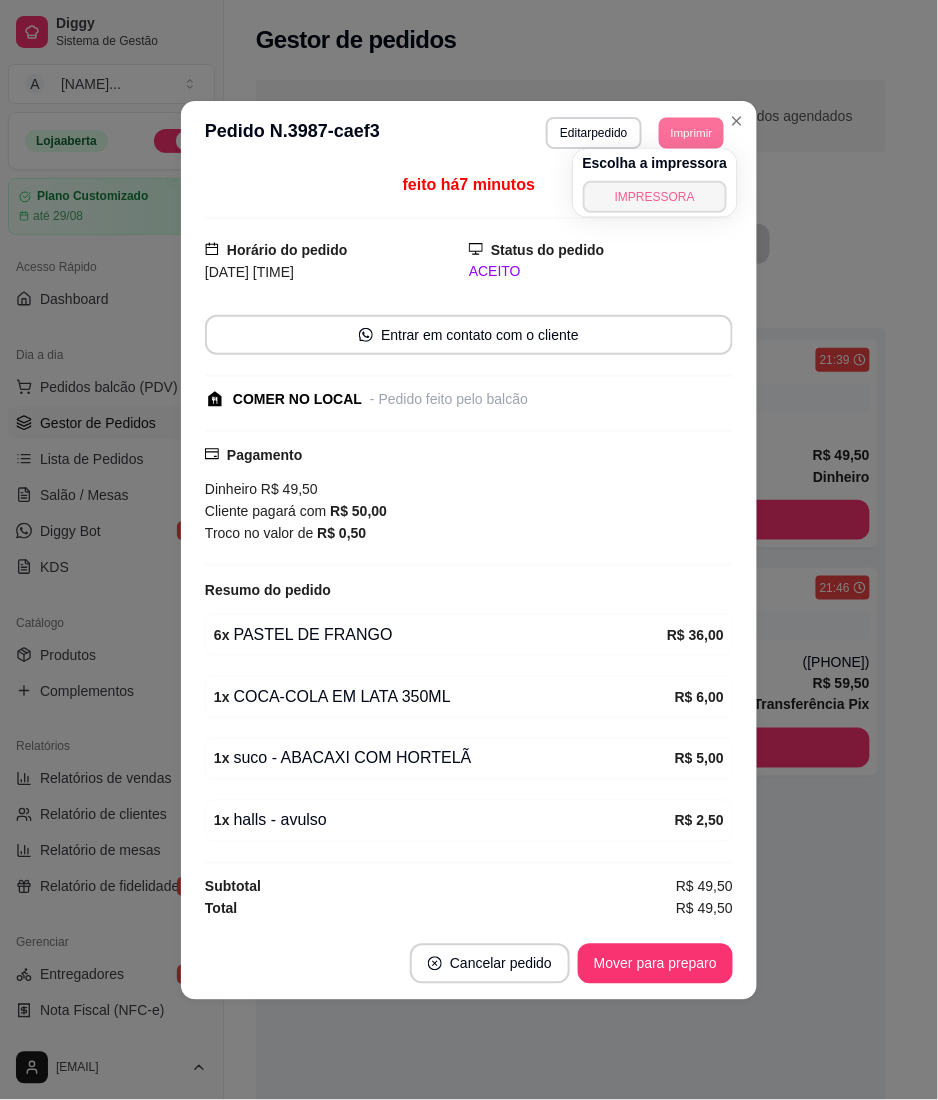 click on "IMPRESSORA" at bounding box center (655, 197) 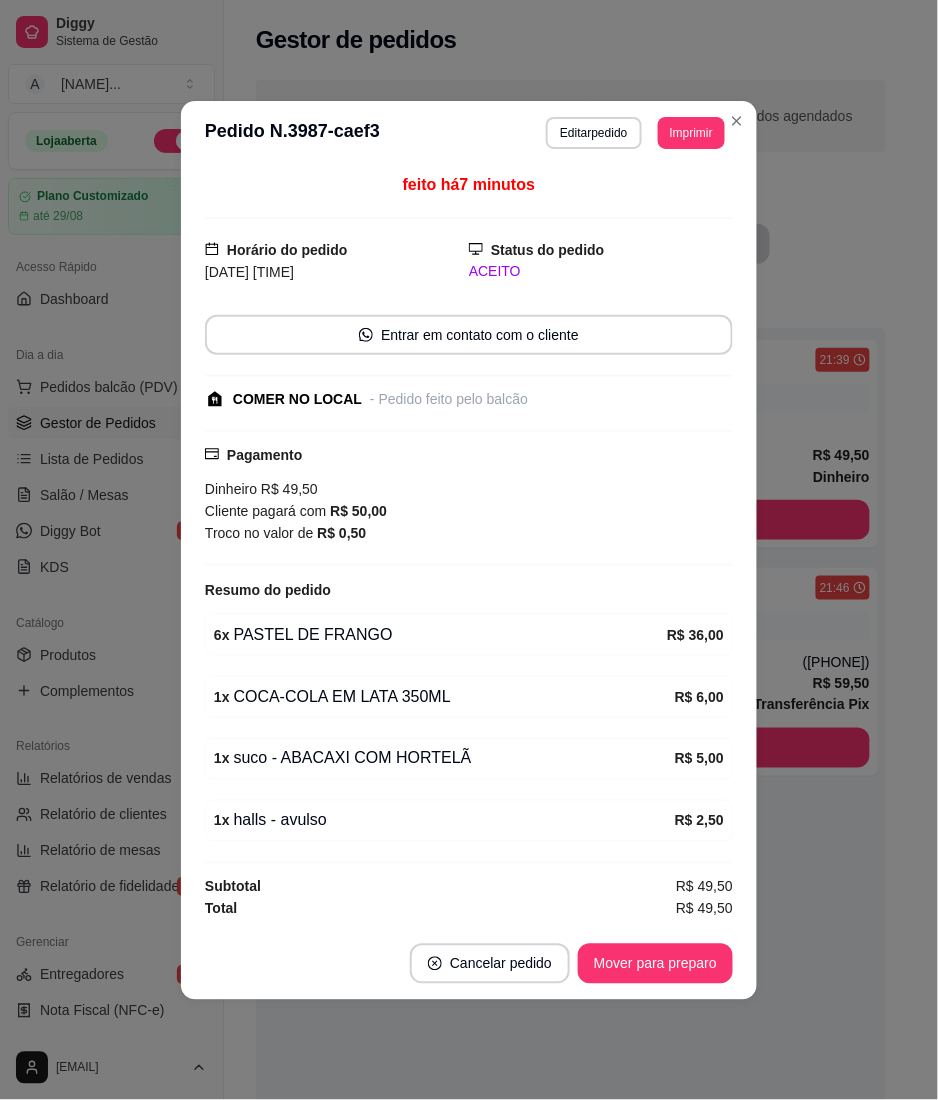 click at bounding box center (469, 863) 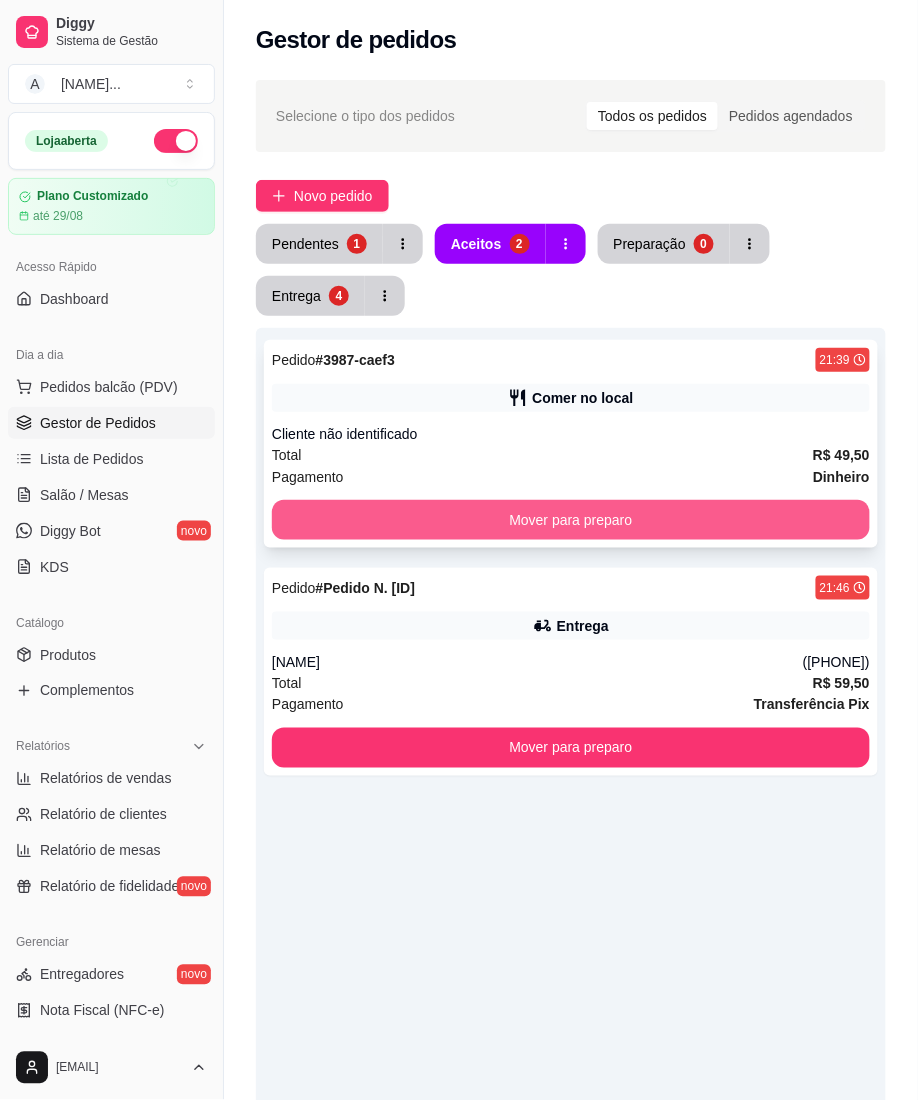 click on "Mover para preparo" at bounding box center [571, 520] 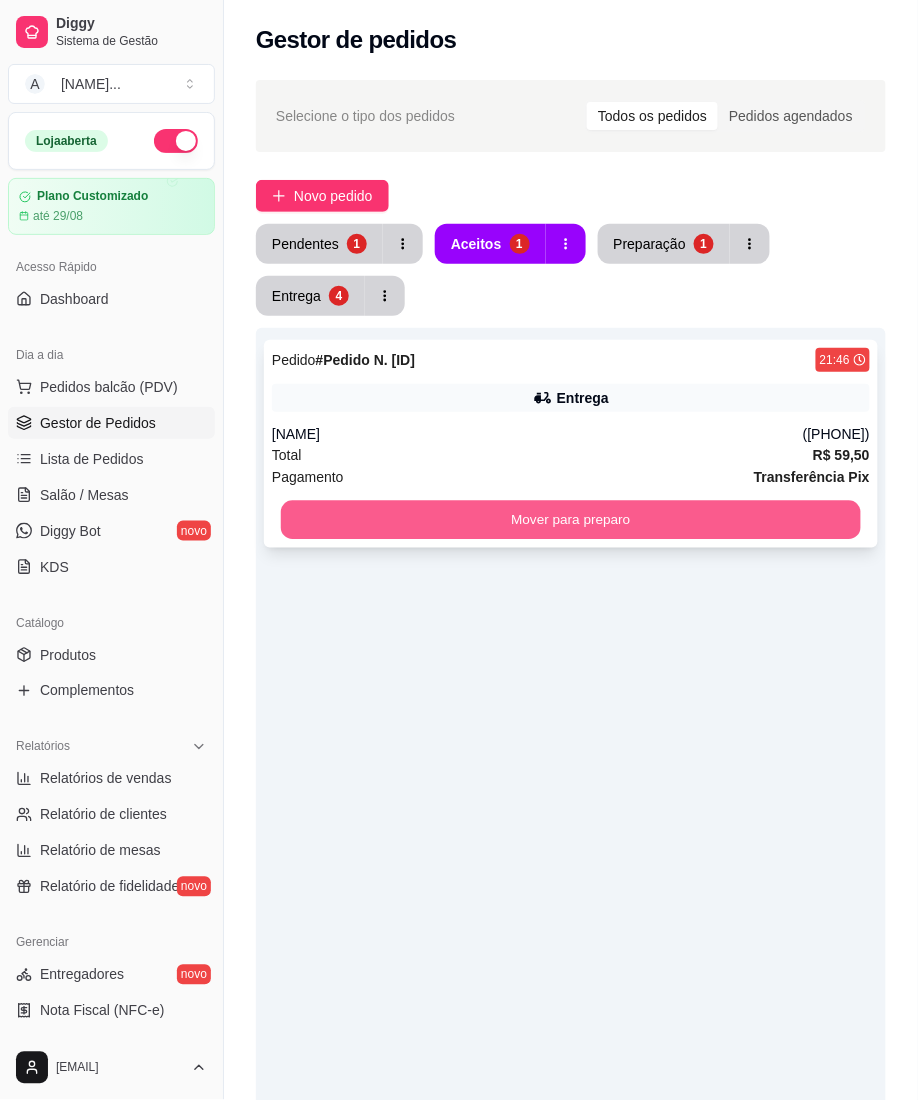 click on "Mover para preparo" at bounding box center [571, 520] 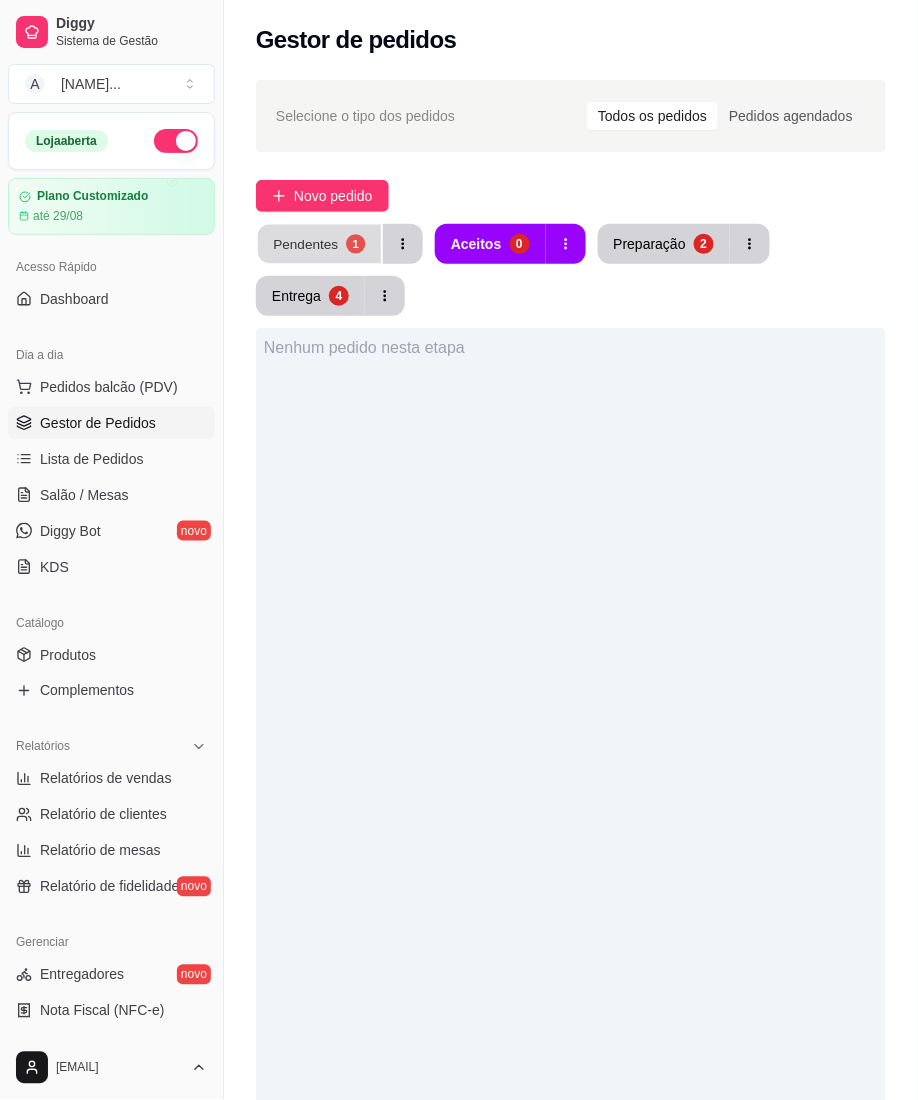 click on "Pendentes 1" at bounding box center [319, 244] 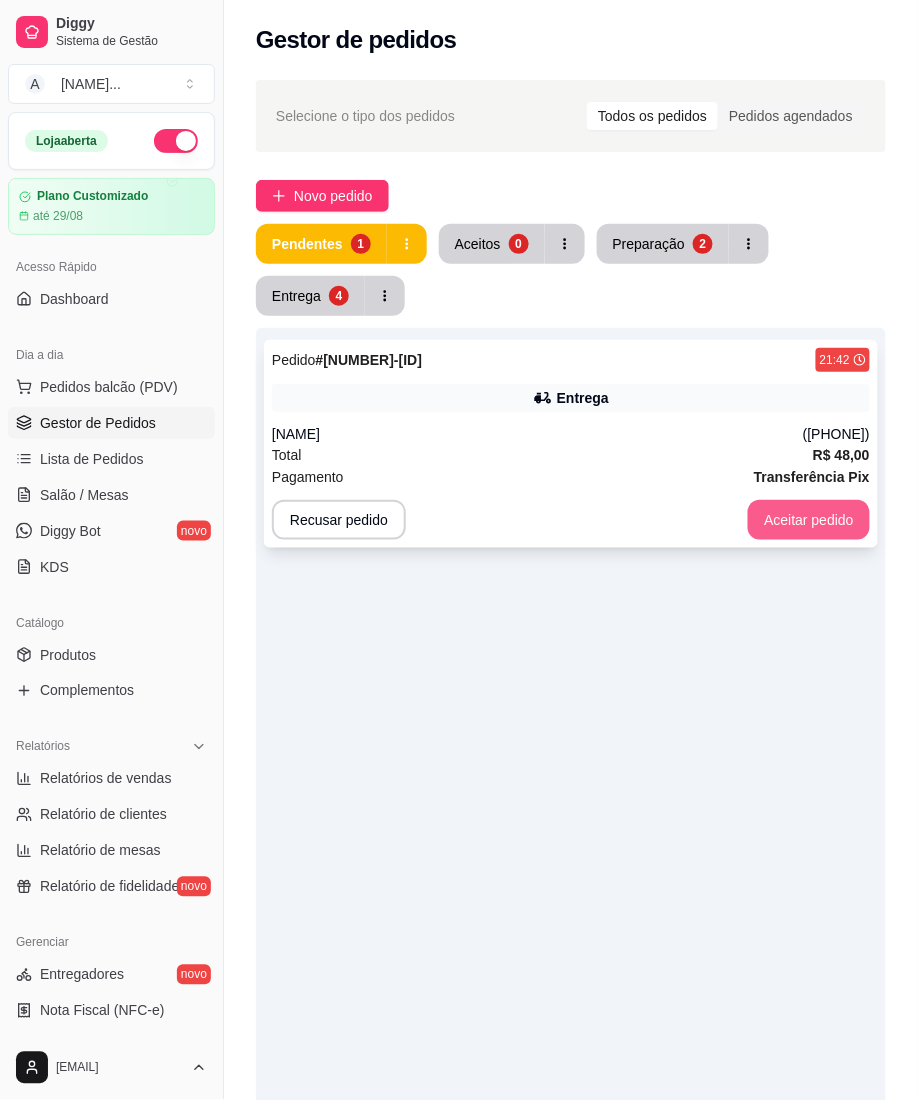 click on "Aceitar pedido" at bounding box center [809, 520] 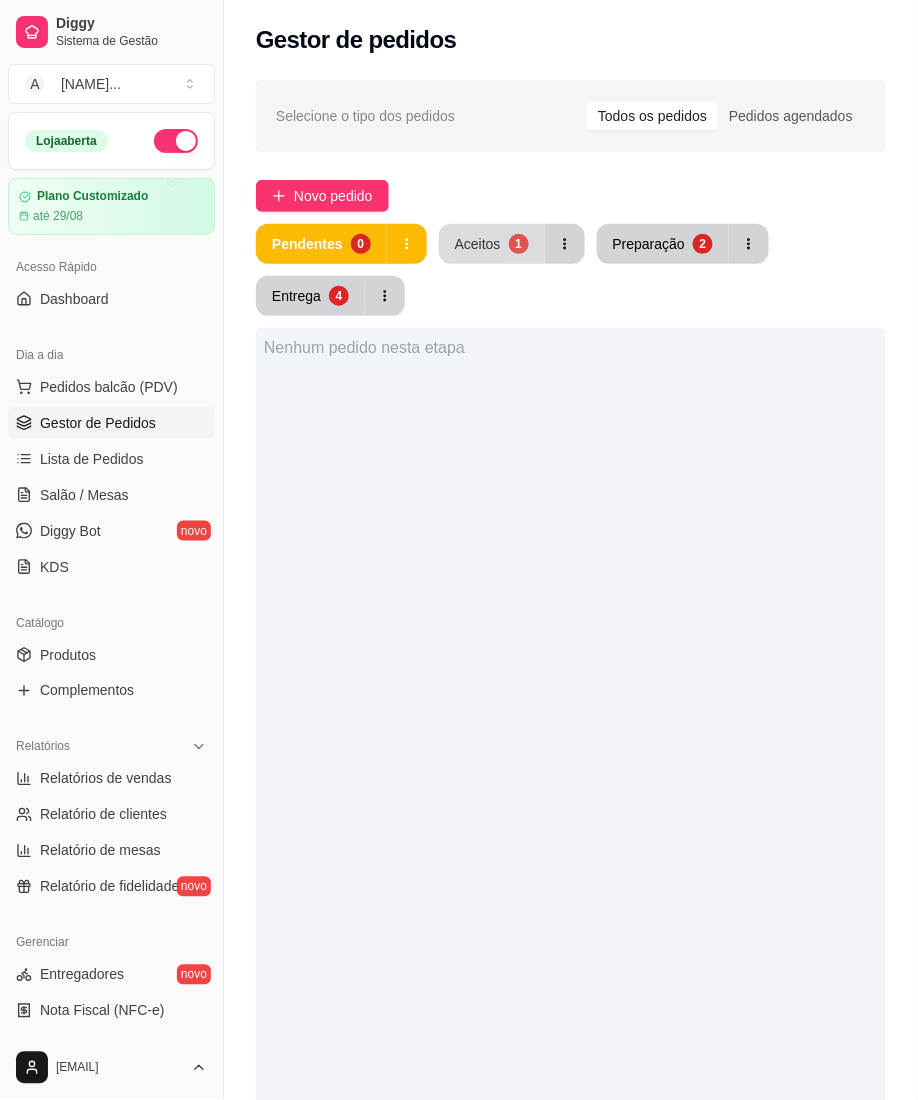 click on "1" at bounding box center (519, 244) 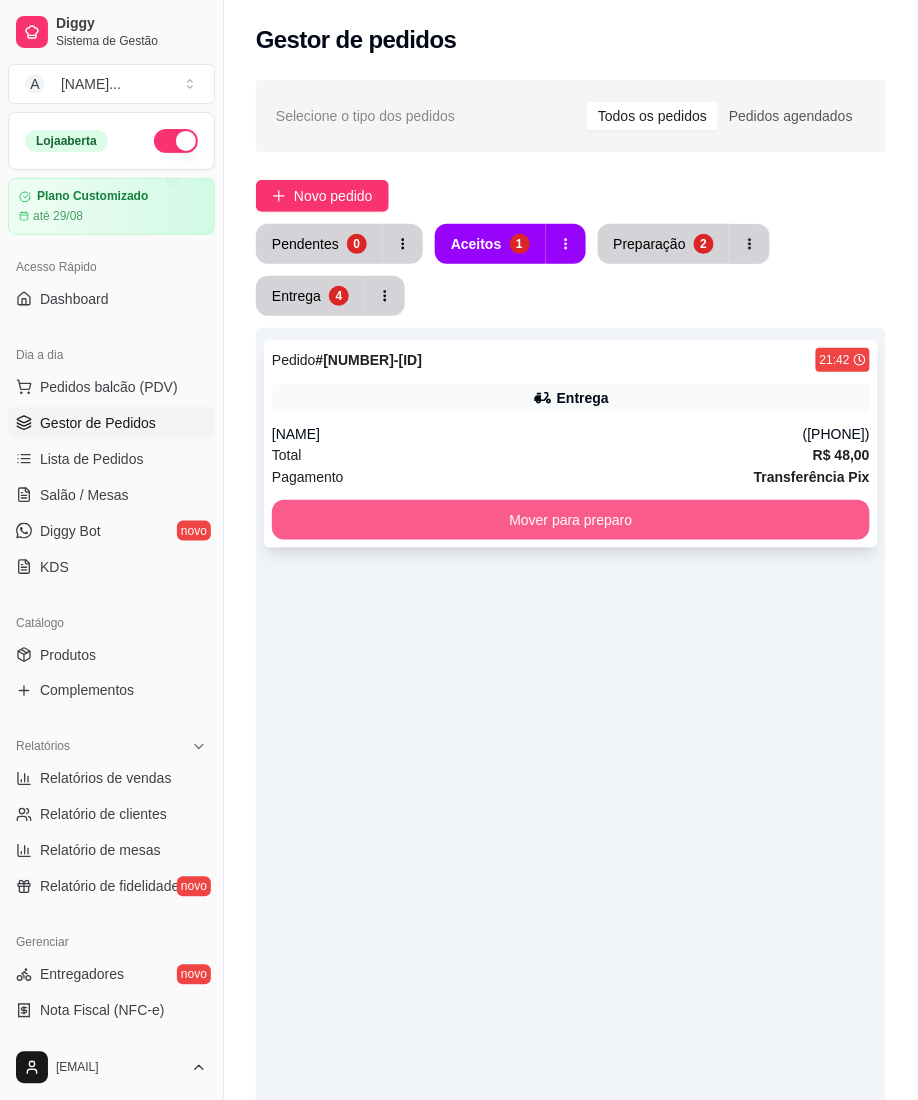 click on "Mover para preparo" at bounding box center [571, 520] 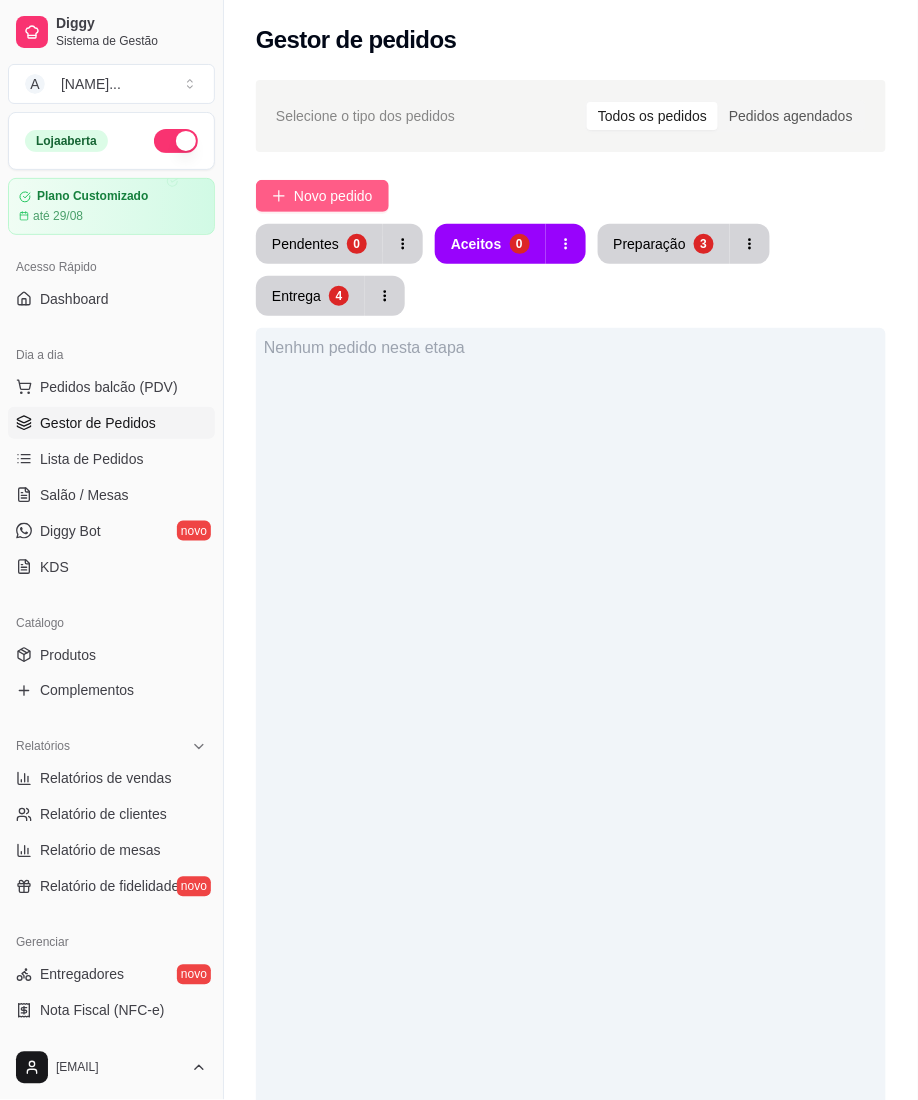click on "Novo pedido" at bounding box center [322, 196] 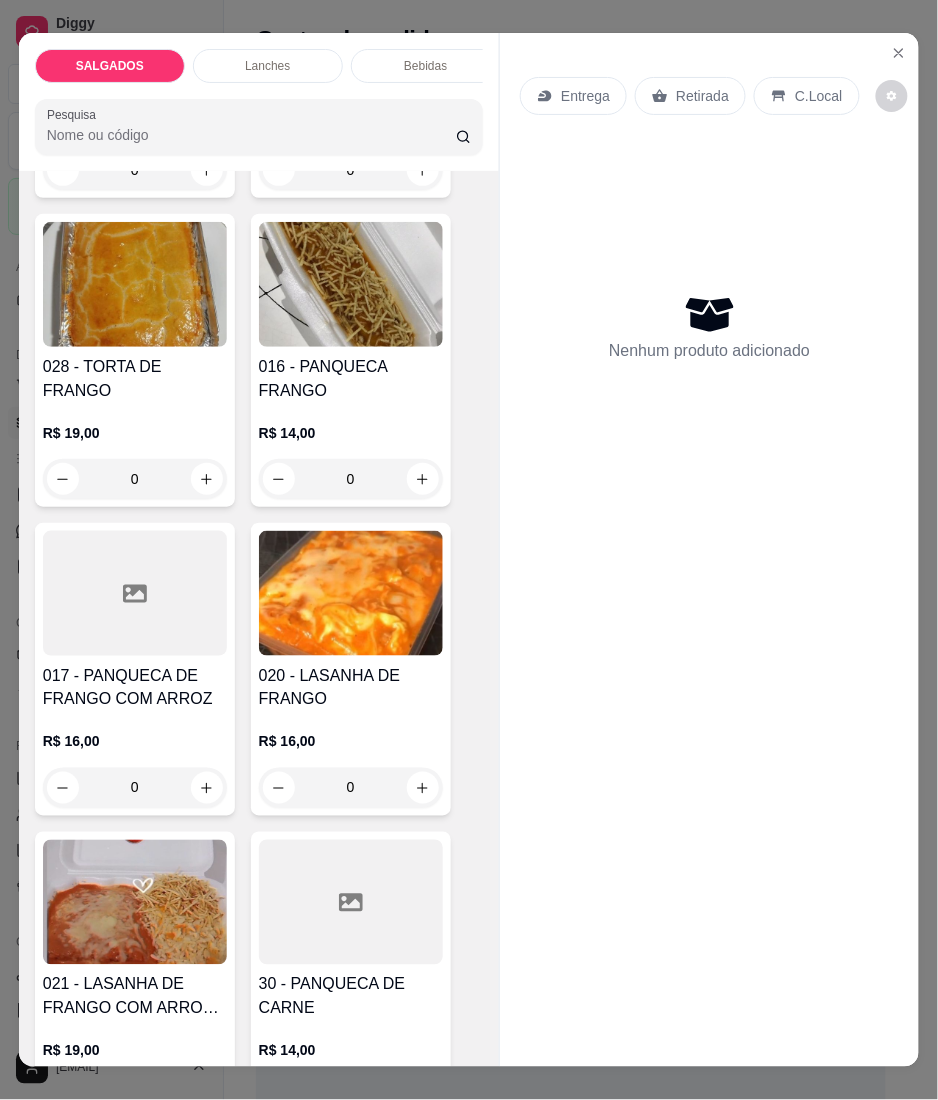 scroll, scrollTop: 4133, scrollLeft: 0, axis: vertical 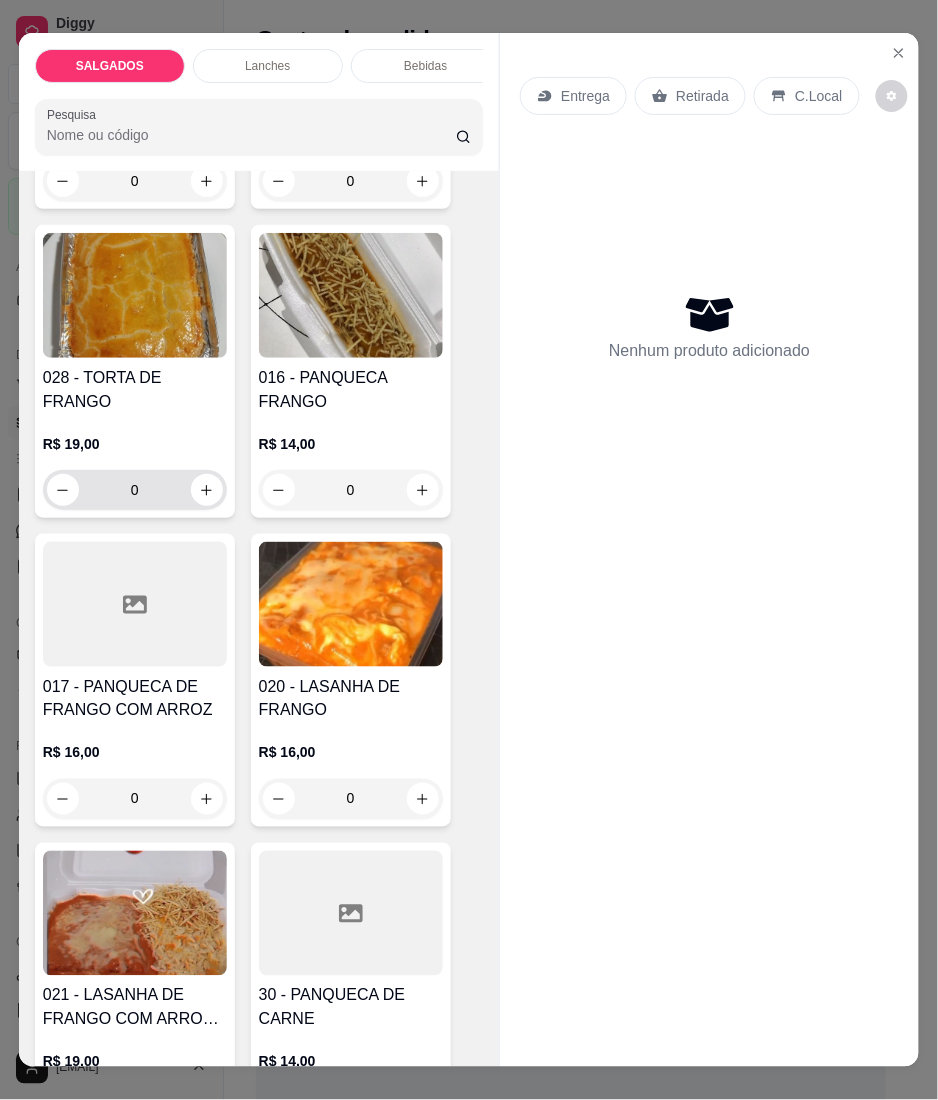 click on "0" at bounding box center [135, 490] 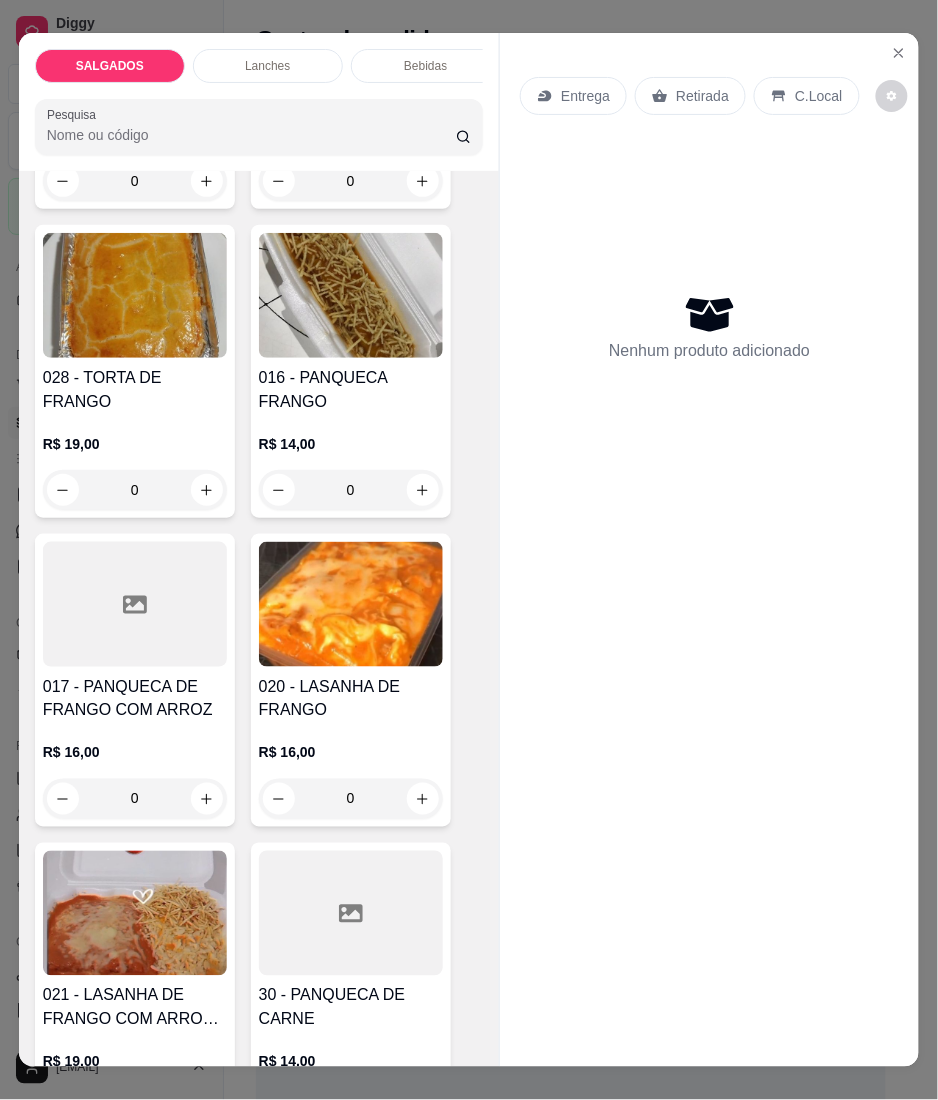 click at bounding box center [207, 490] 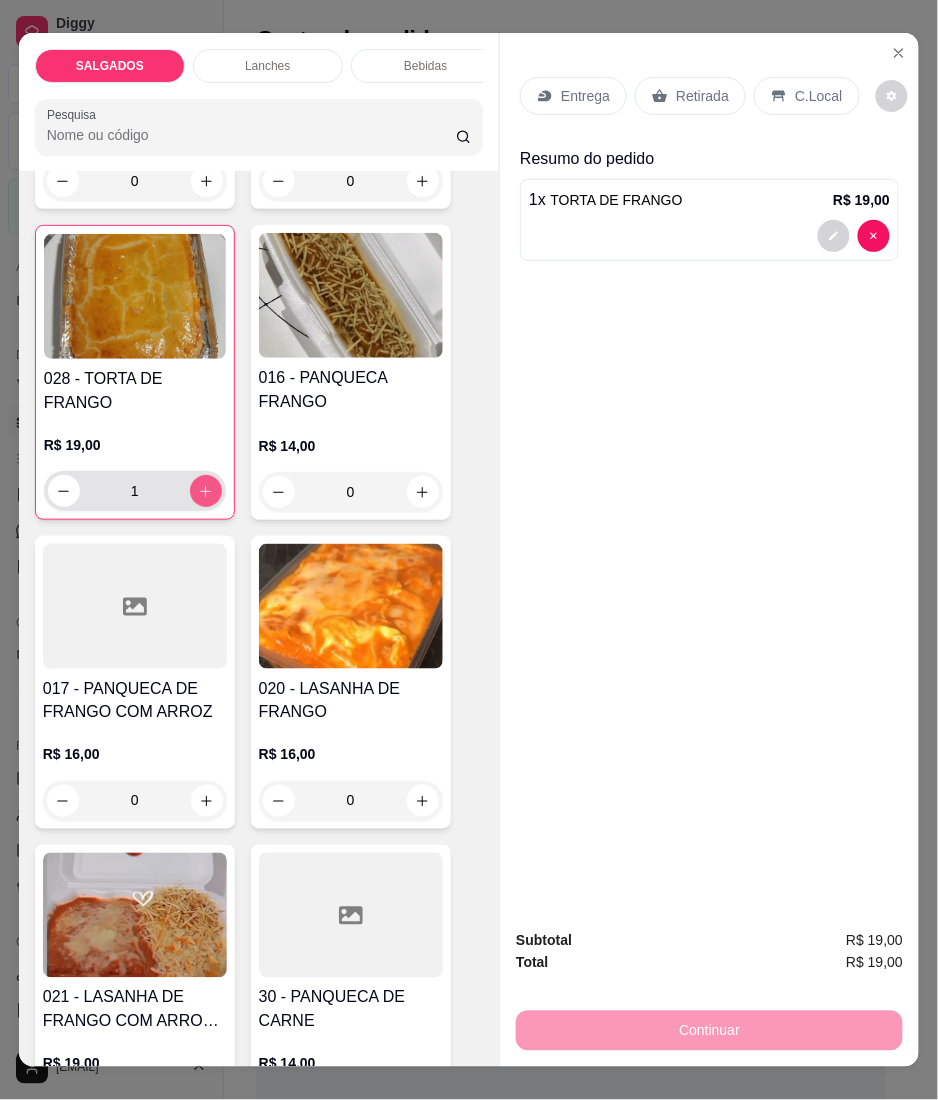 click at bounding box center (206, 491) 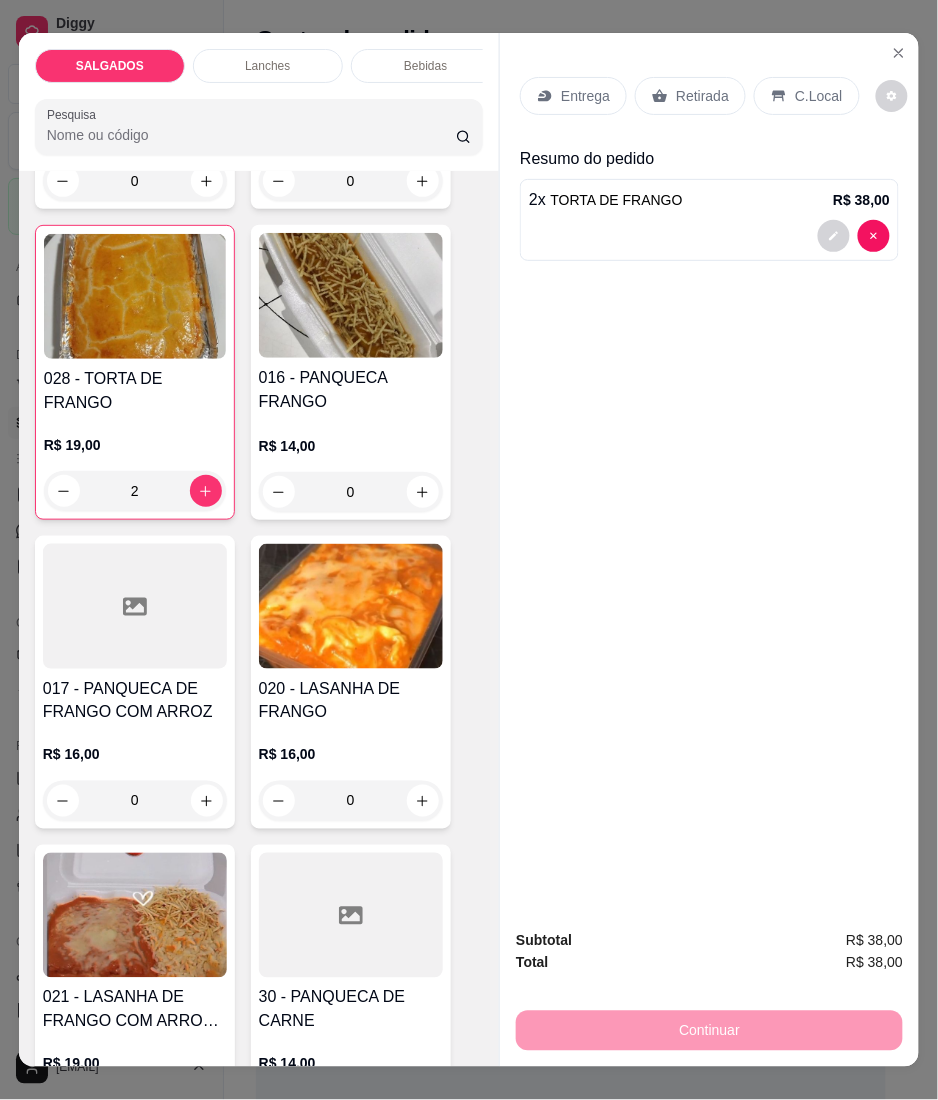 click on "Entrega" at bounding box center (585, 96) 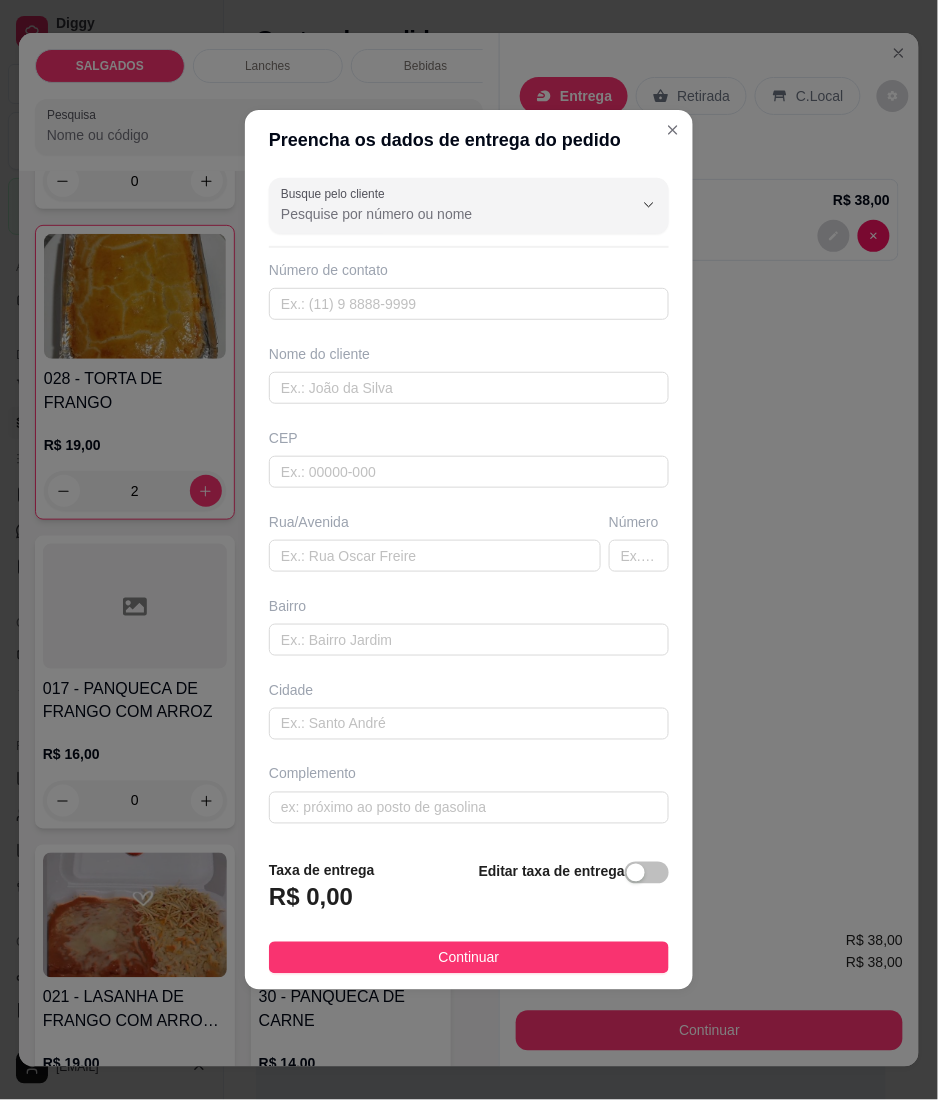 click on "Busque pelo cliente Número de contato Nome do cliente CEP Rua/Avenida Número Bairro Cidade Complemento" at bounding box center (469, 507) 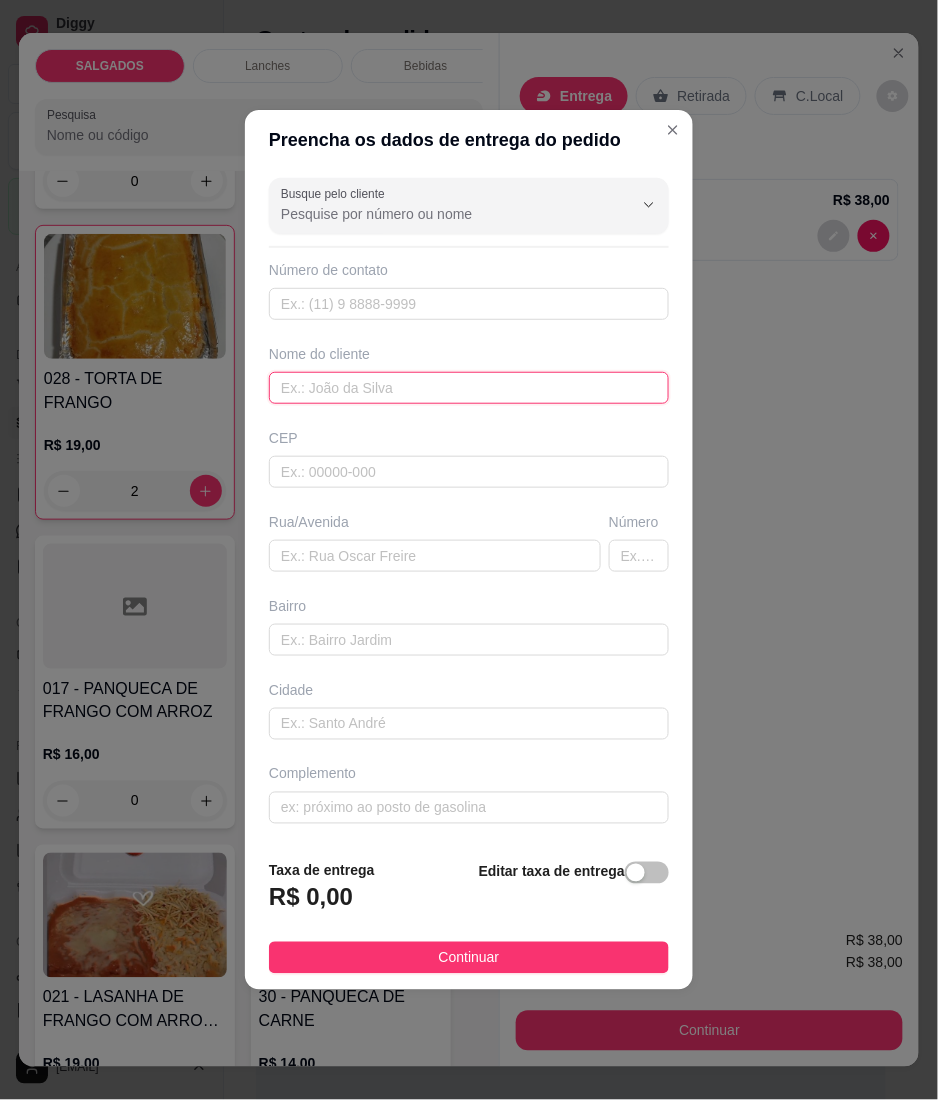 click at bounding box center (469, 388) 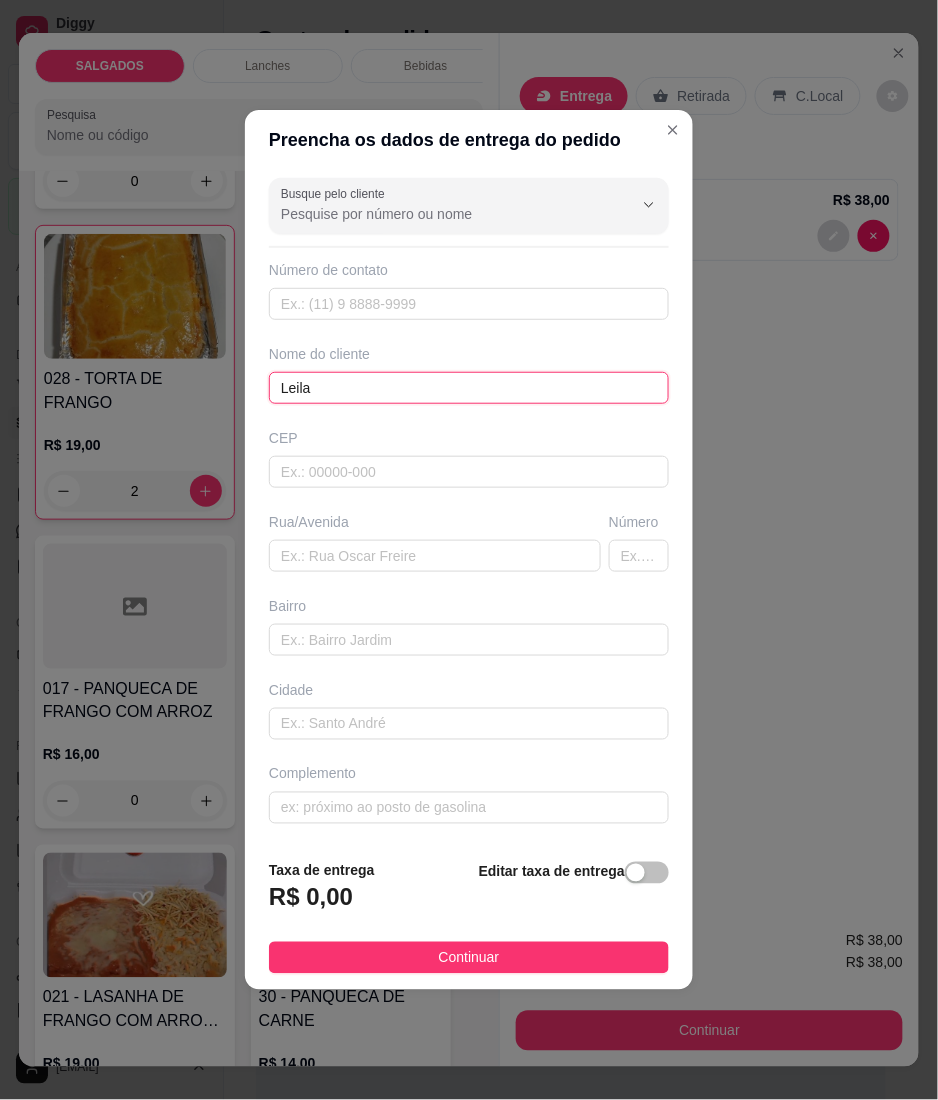 type on "Leila" 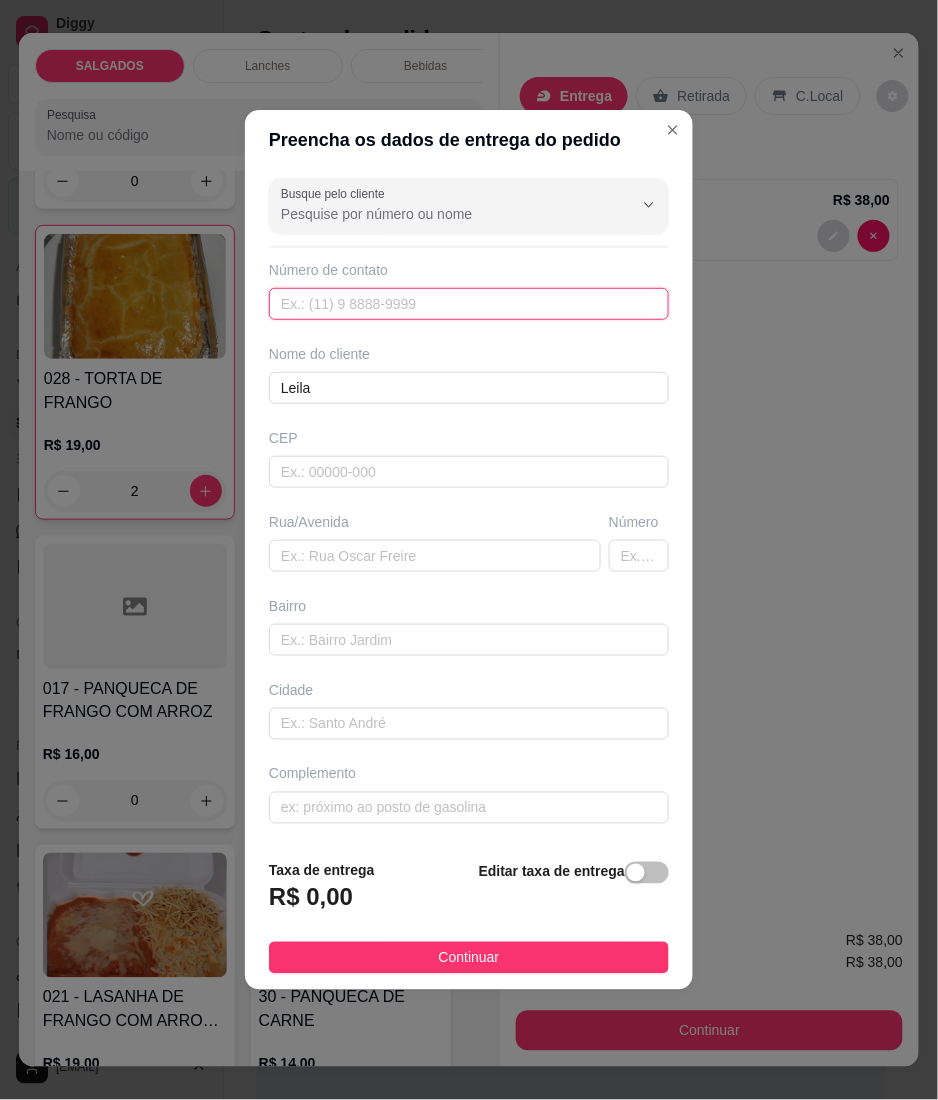 click at bounding box center (469, 304) 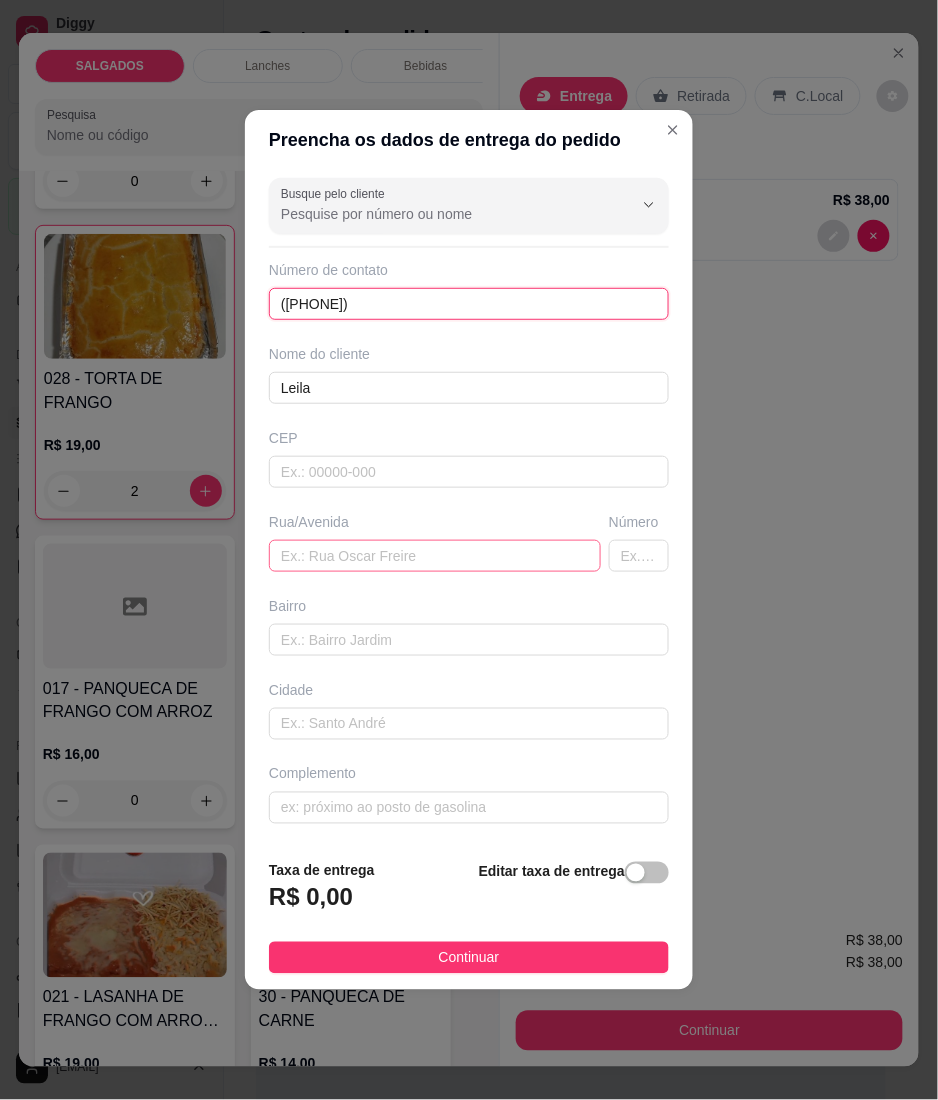 type on "([PHONE])" 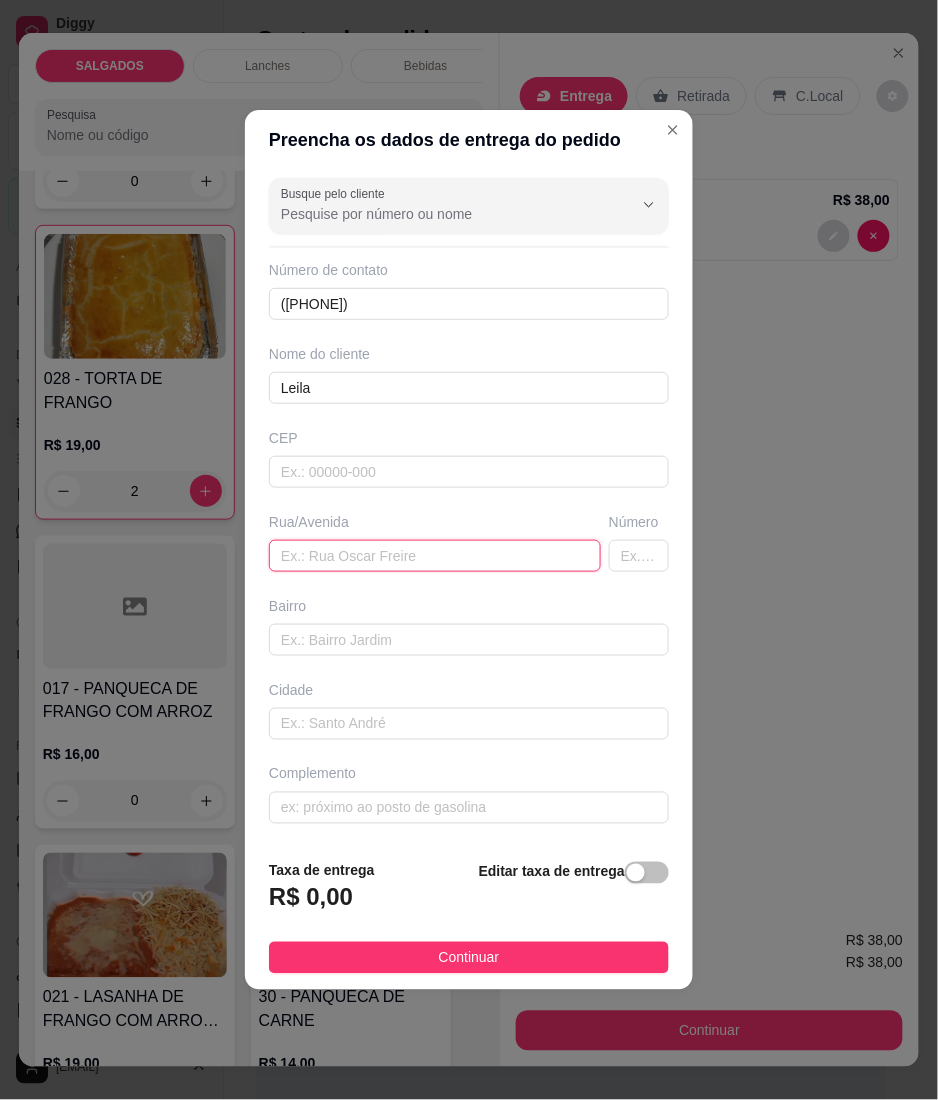 click at bounding box center [435, 556] 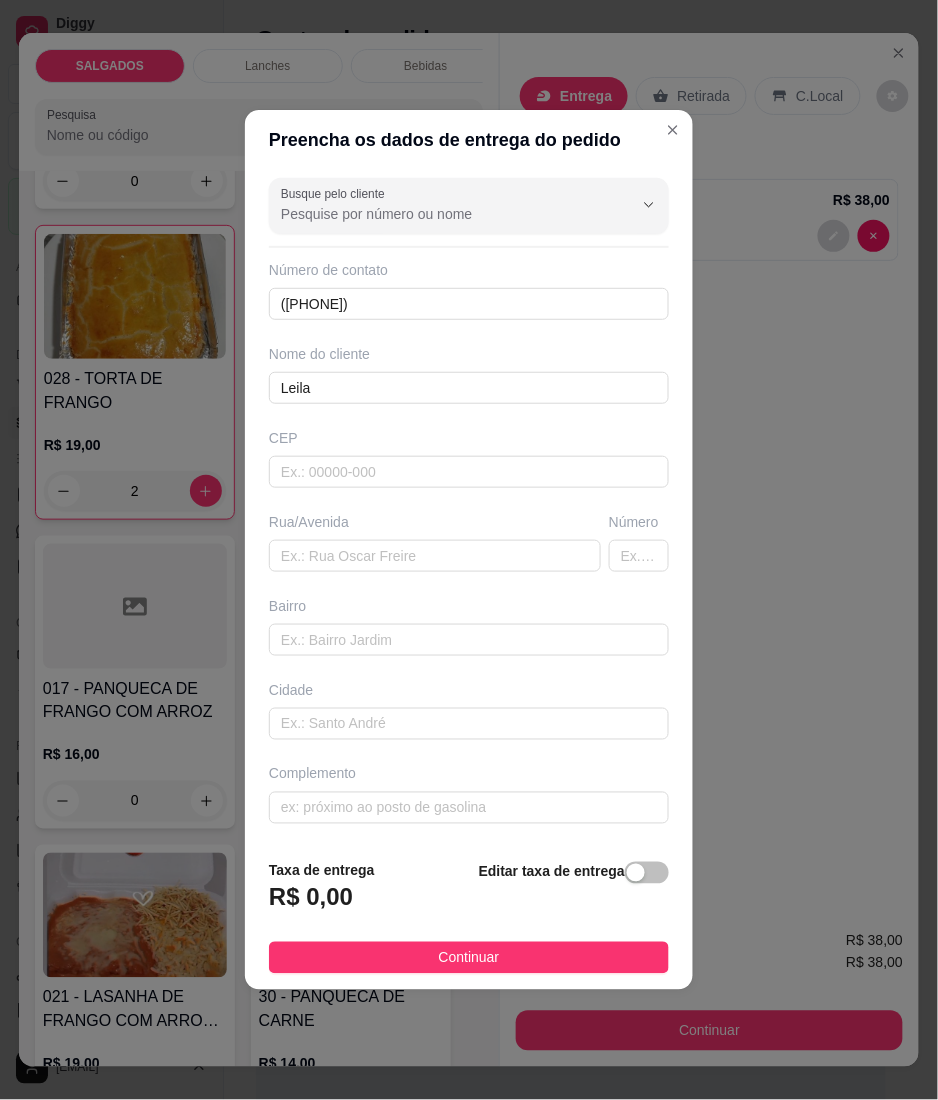 click on "Continuar" at bounding box center (469, 958) 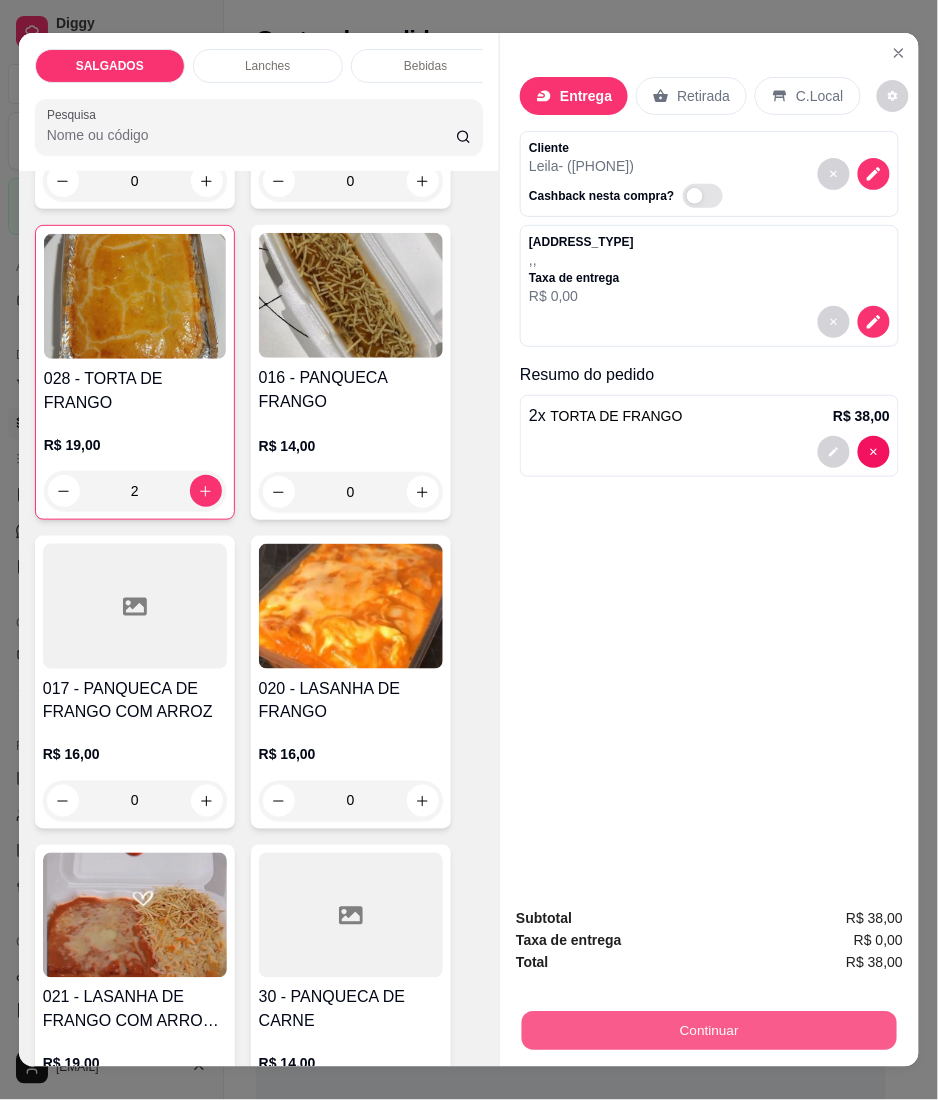 click on "Continuar" at bounding box center (709, 1031) 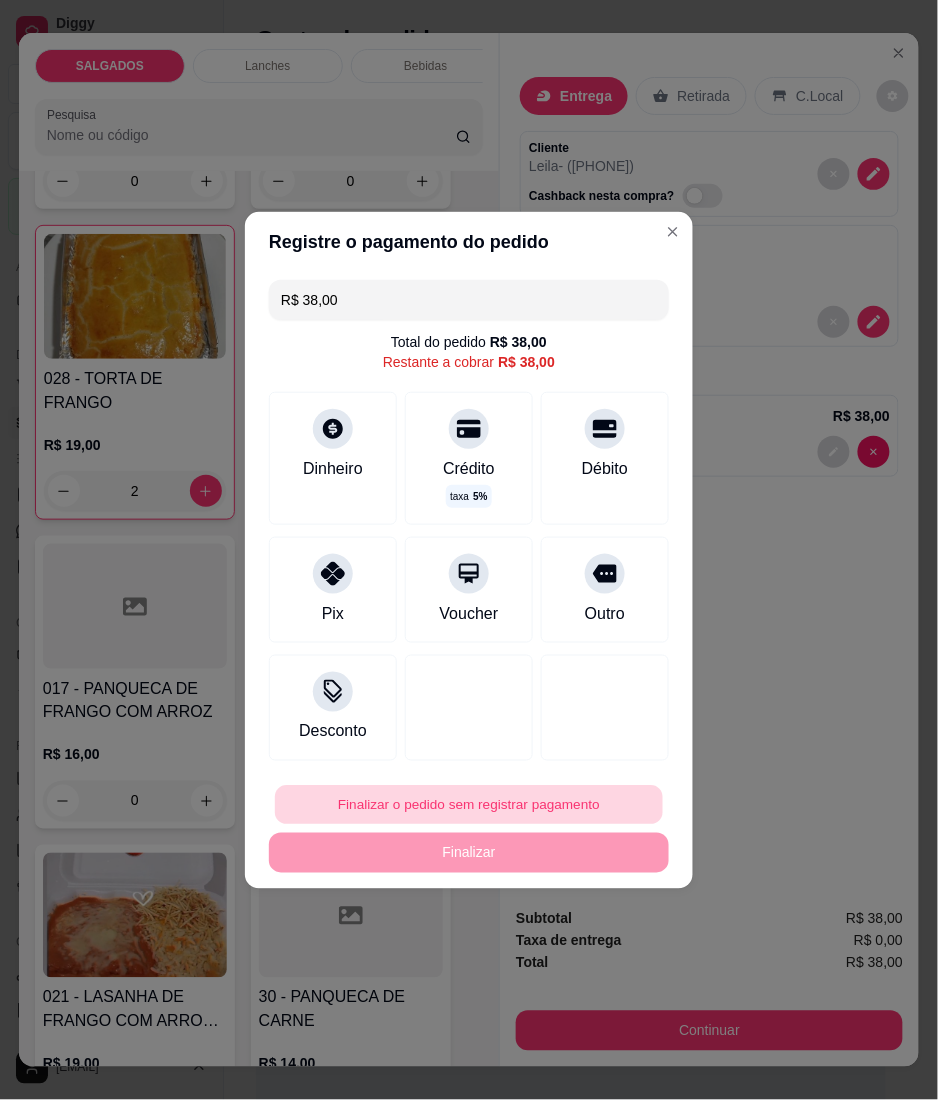 click on "Finalizar o pedido sem registrar pagamento" at bounding box center [469, 804] 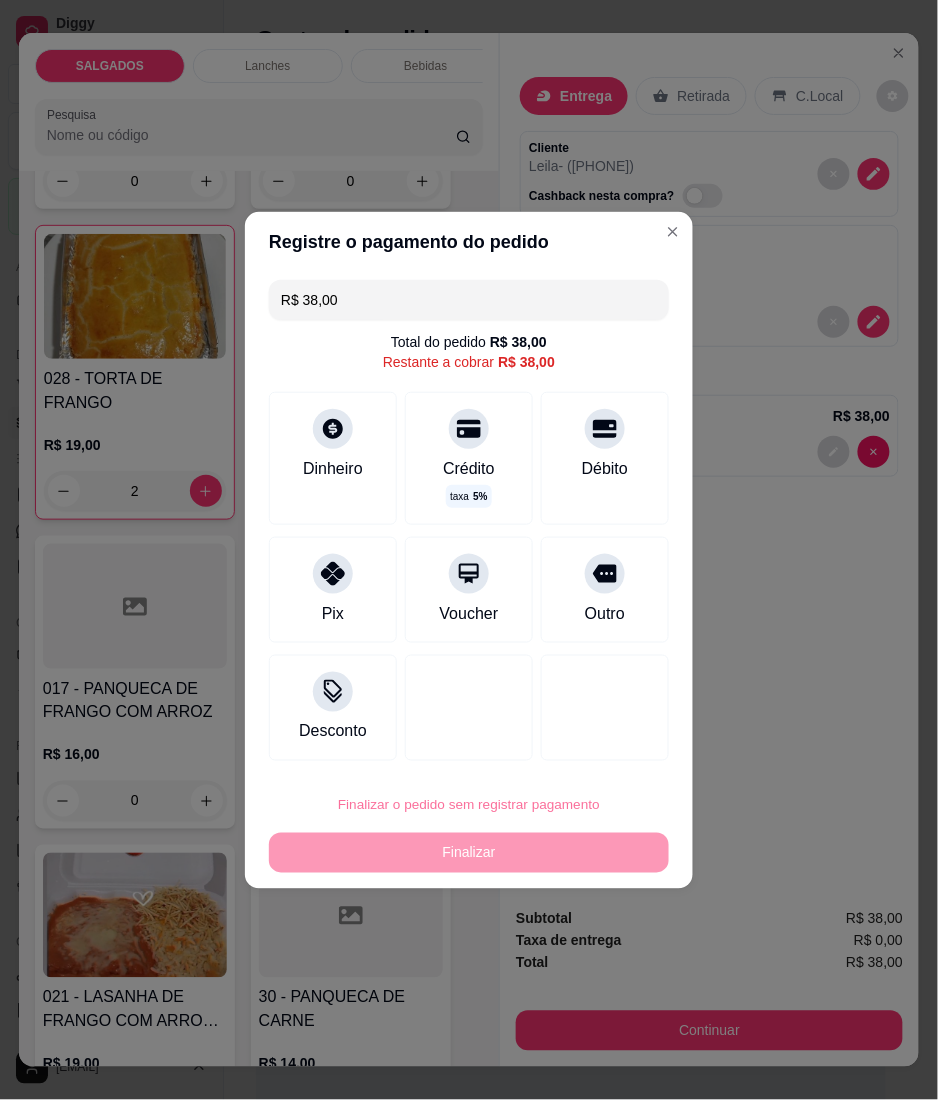 click on "Confirmar" at bounding box center [593, 969] 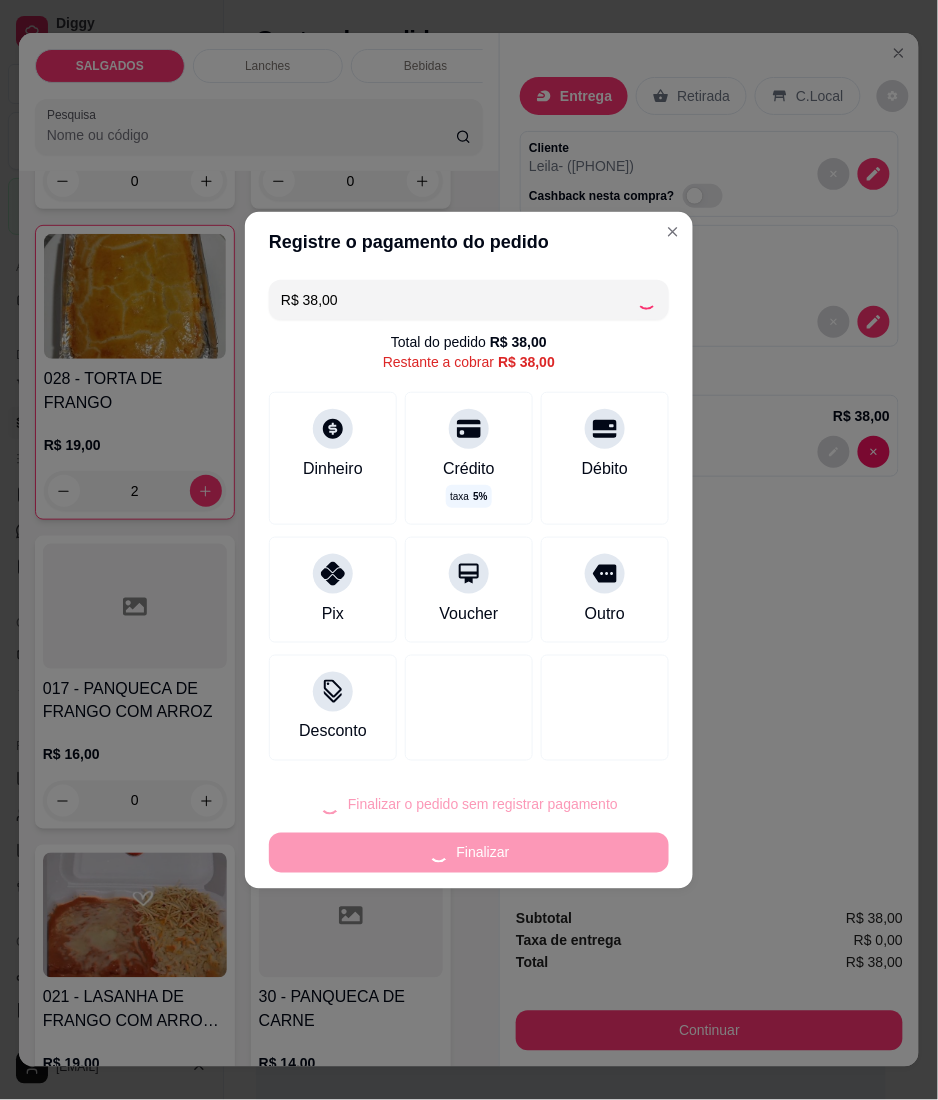 type on "0" 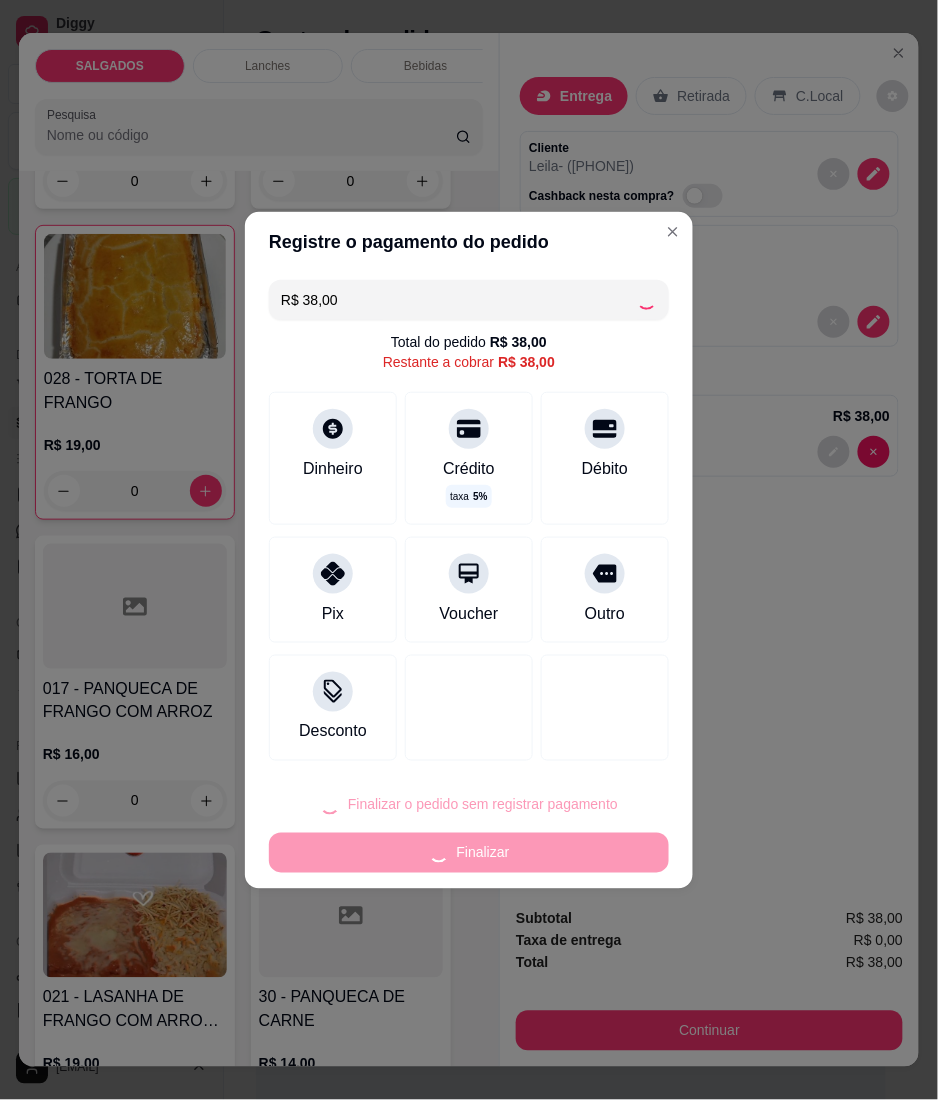 type on "R$ 0,00" 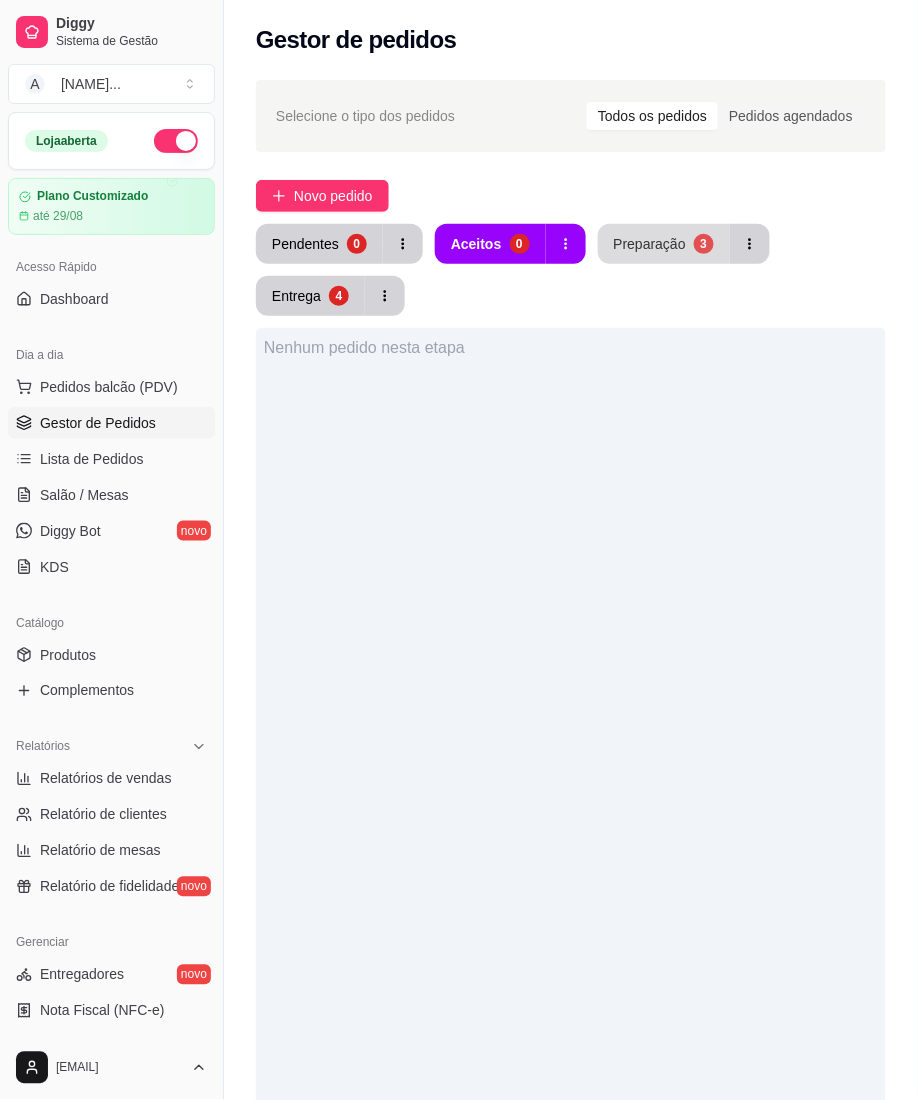 click on "Preparação 3" at bounding box center [664, 244] 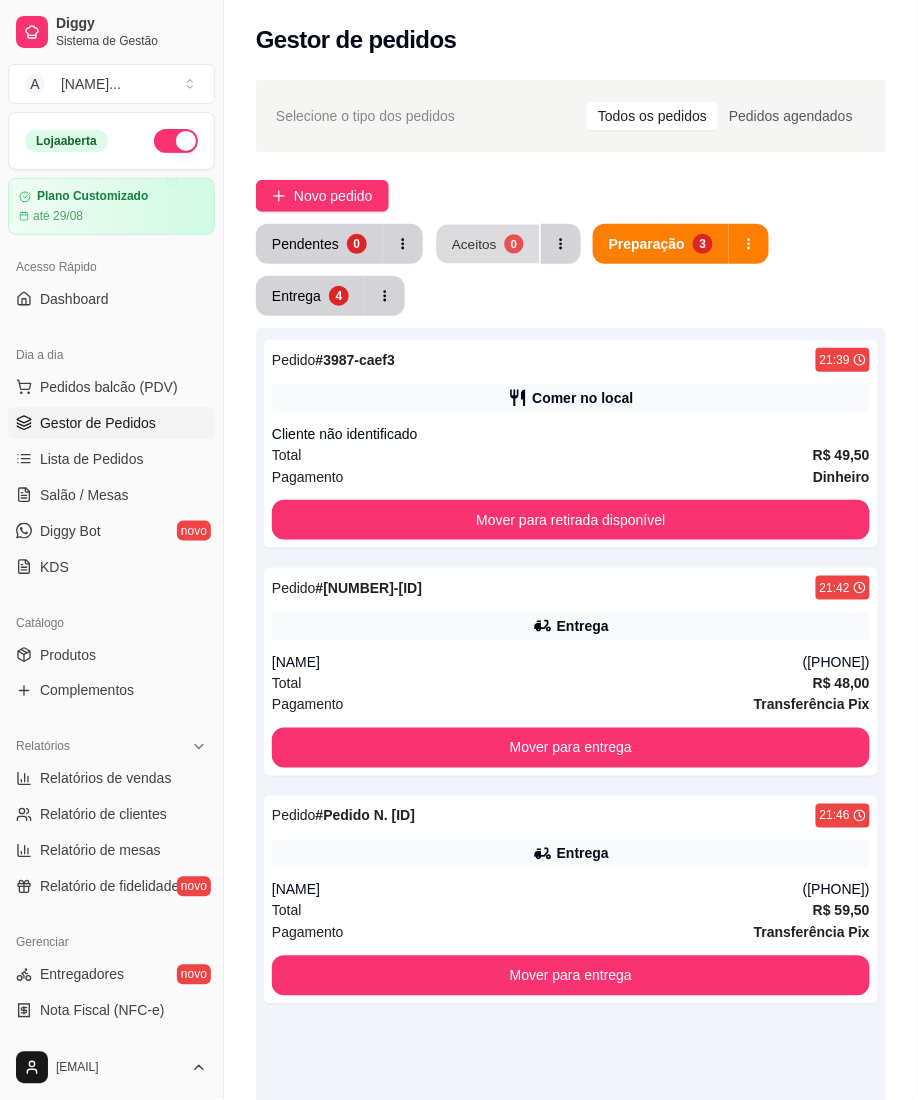 click on "Aceitos 0" at bounding box center (488, 244) 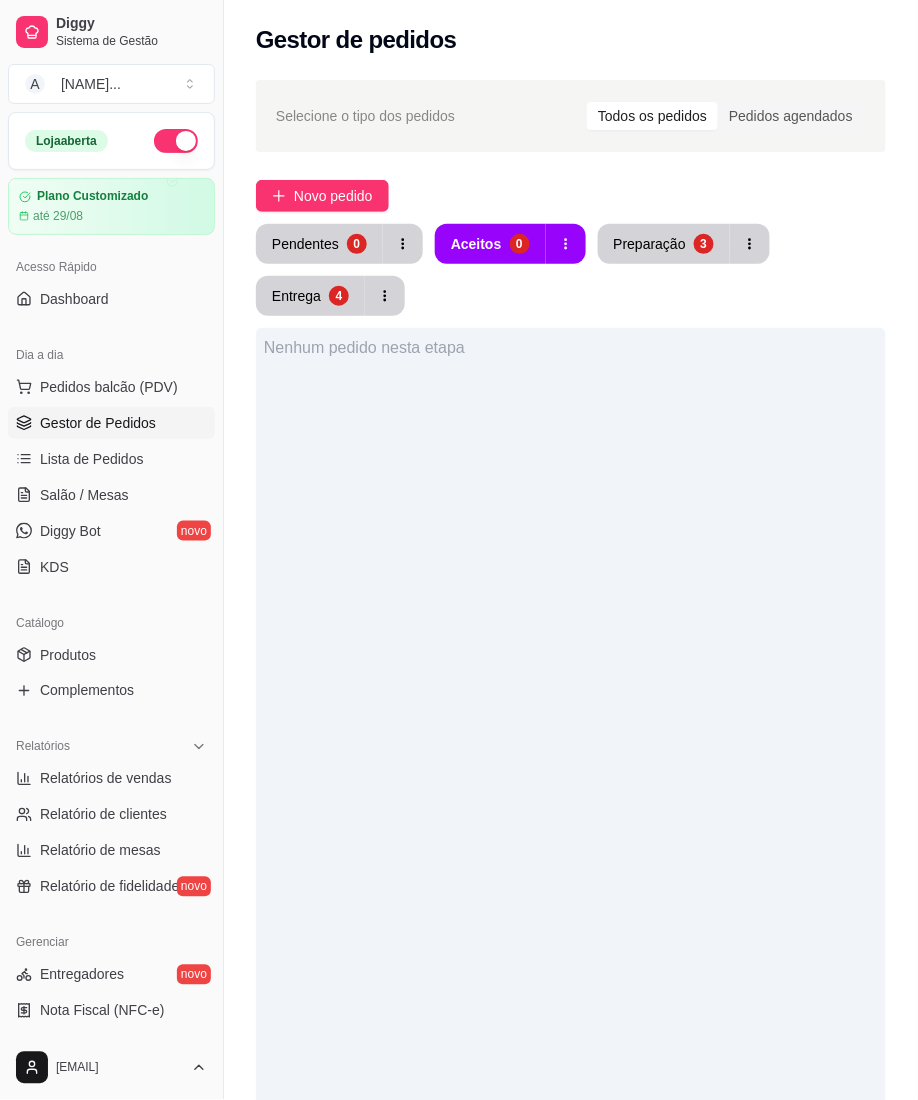 click on "Pendentes 0 Aceitos 0 Preparação 3 Entrega 4" at bounding box center [571, 270] 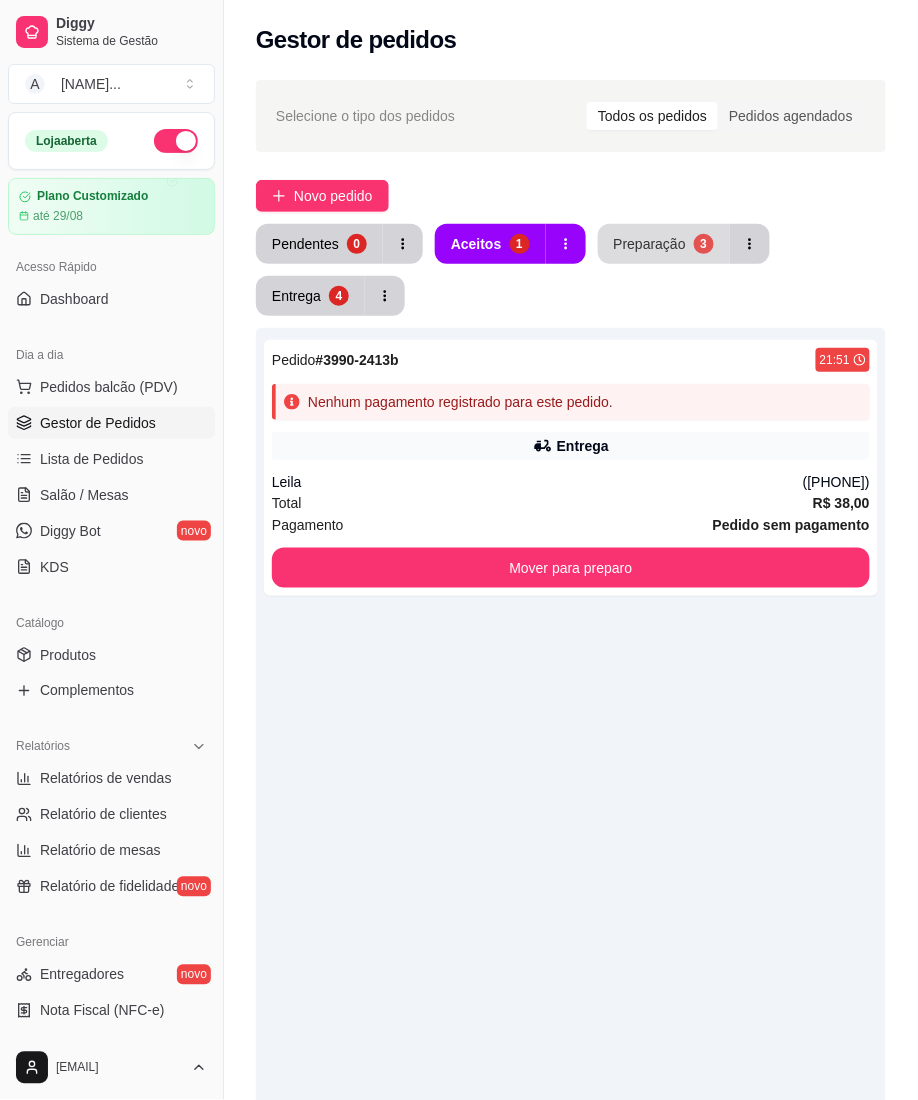click on "Preparação" at bounding box center (650, 244) 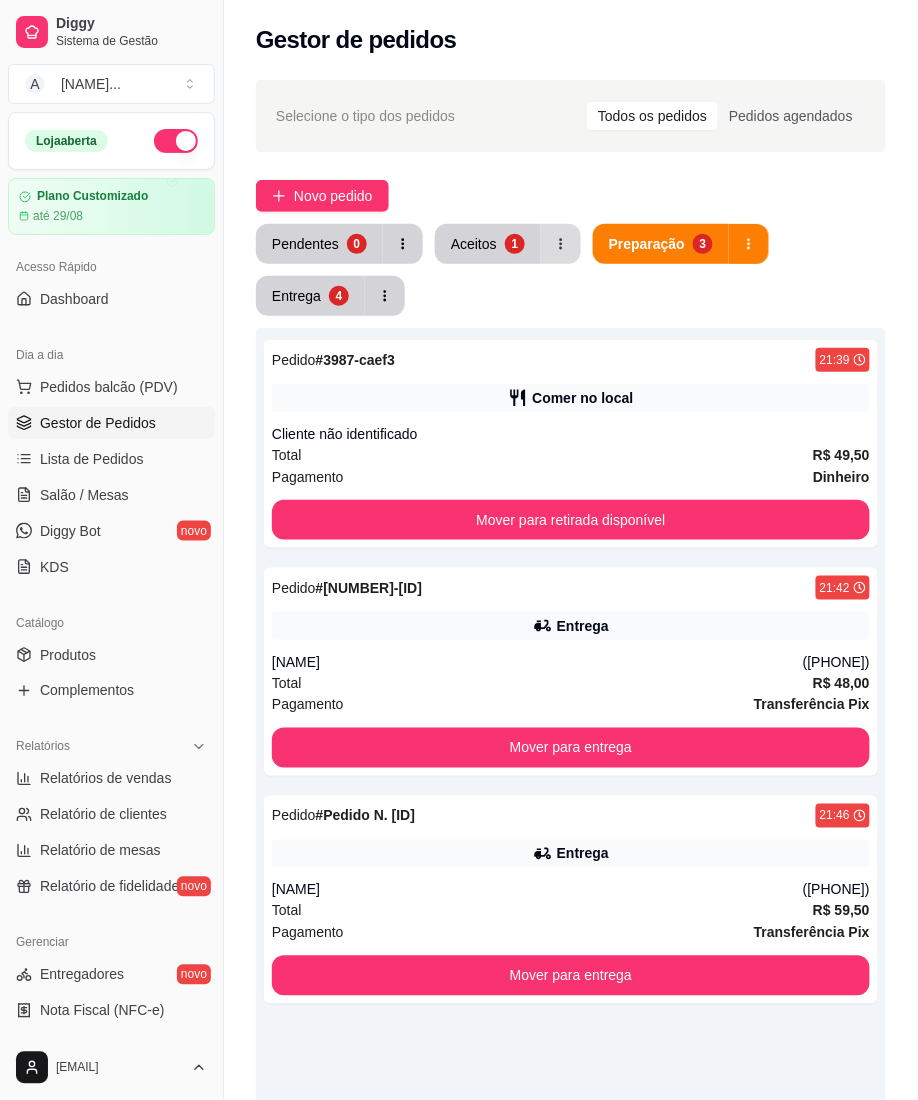 click on "1" at bounding box center (515, 244) 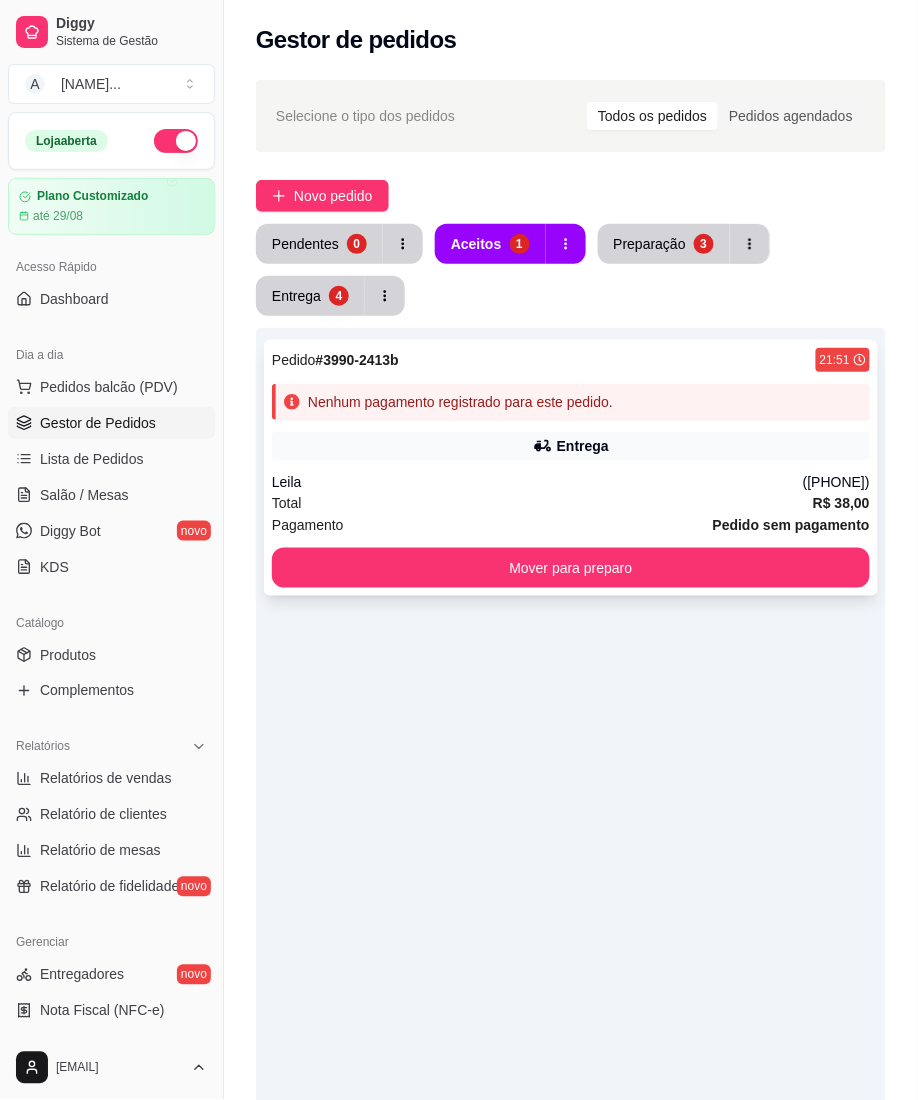 click on "Nenhum pagamento registrado para este pedido." at bounding box center [460, 402] 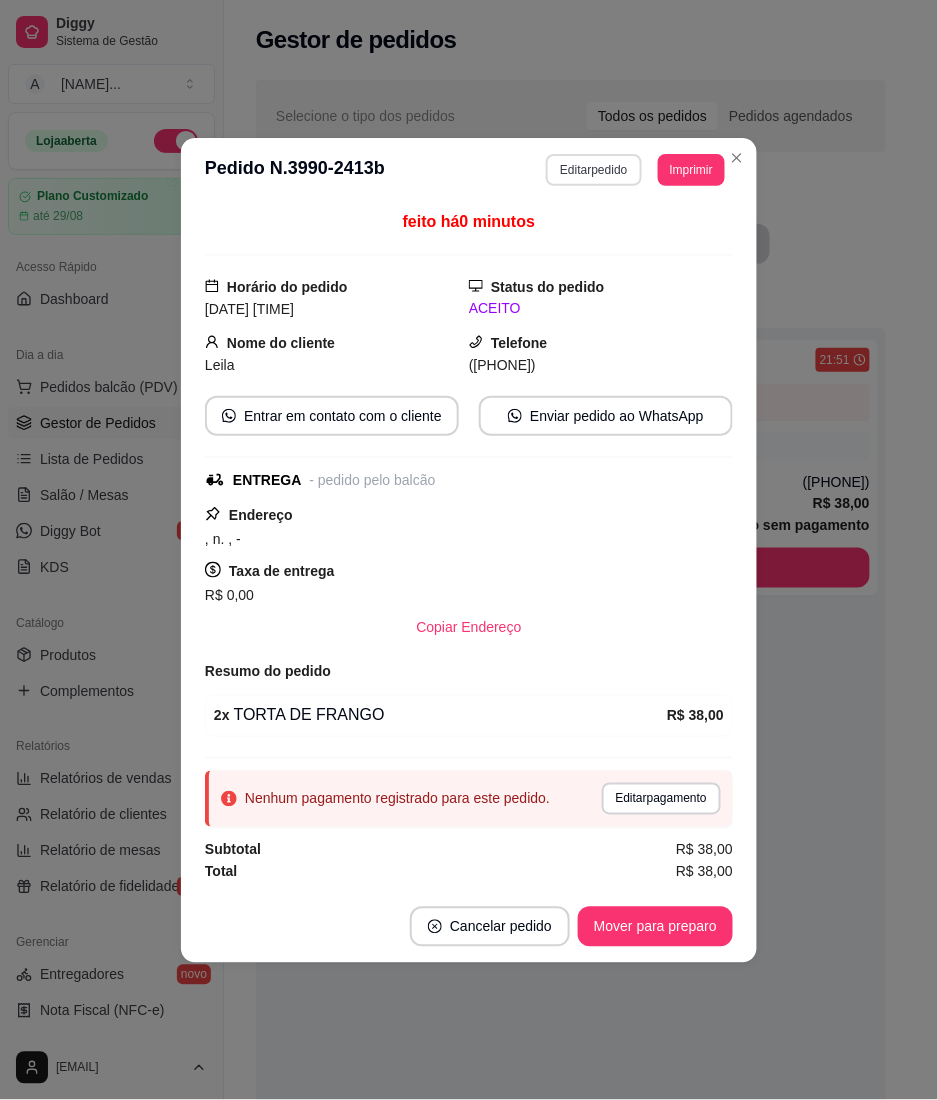 click on "Editar  pedido" at bounding box center [593, 170] 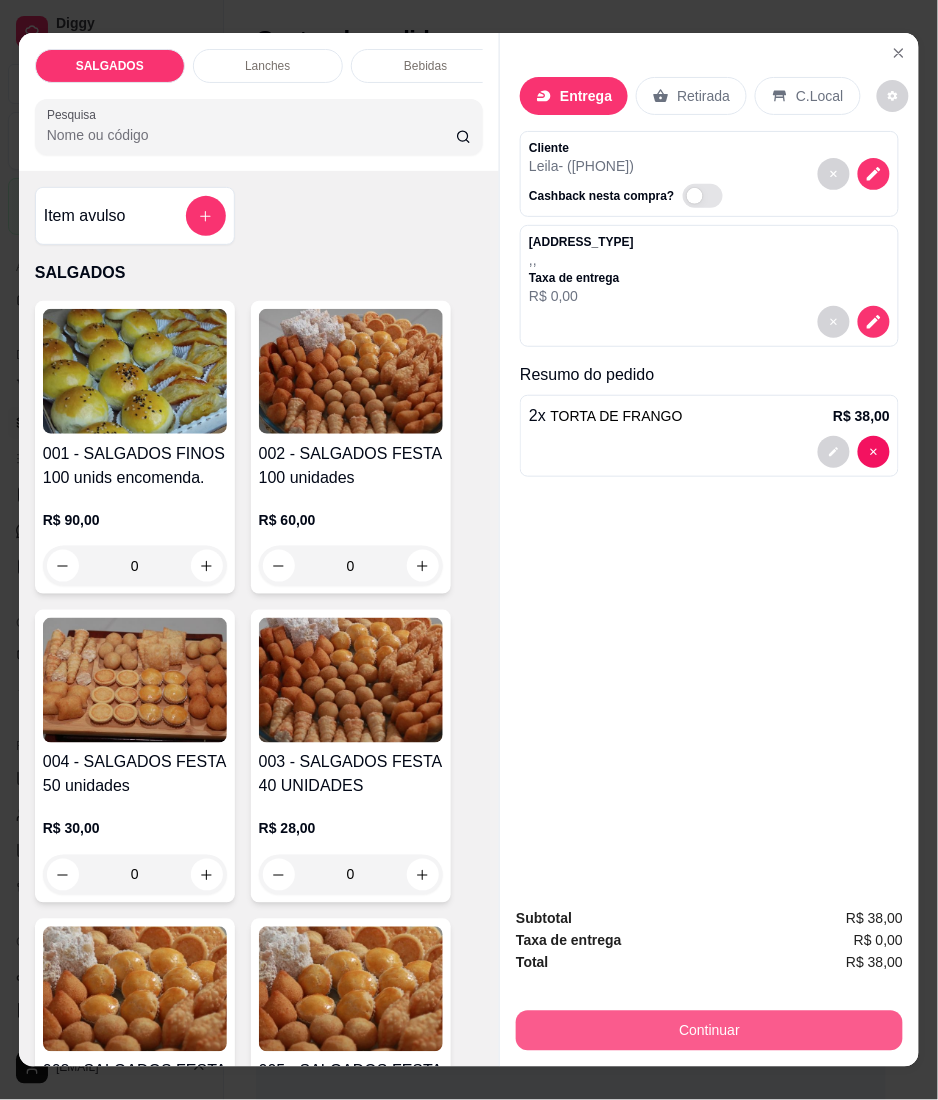 click on "Continuar" at bounding box center (709, 1031) 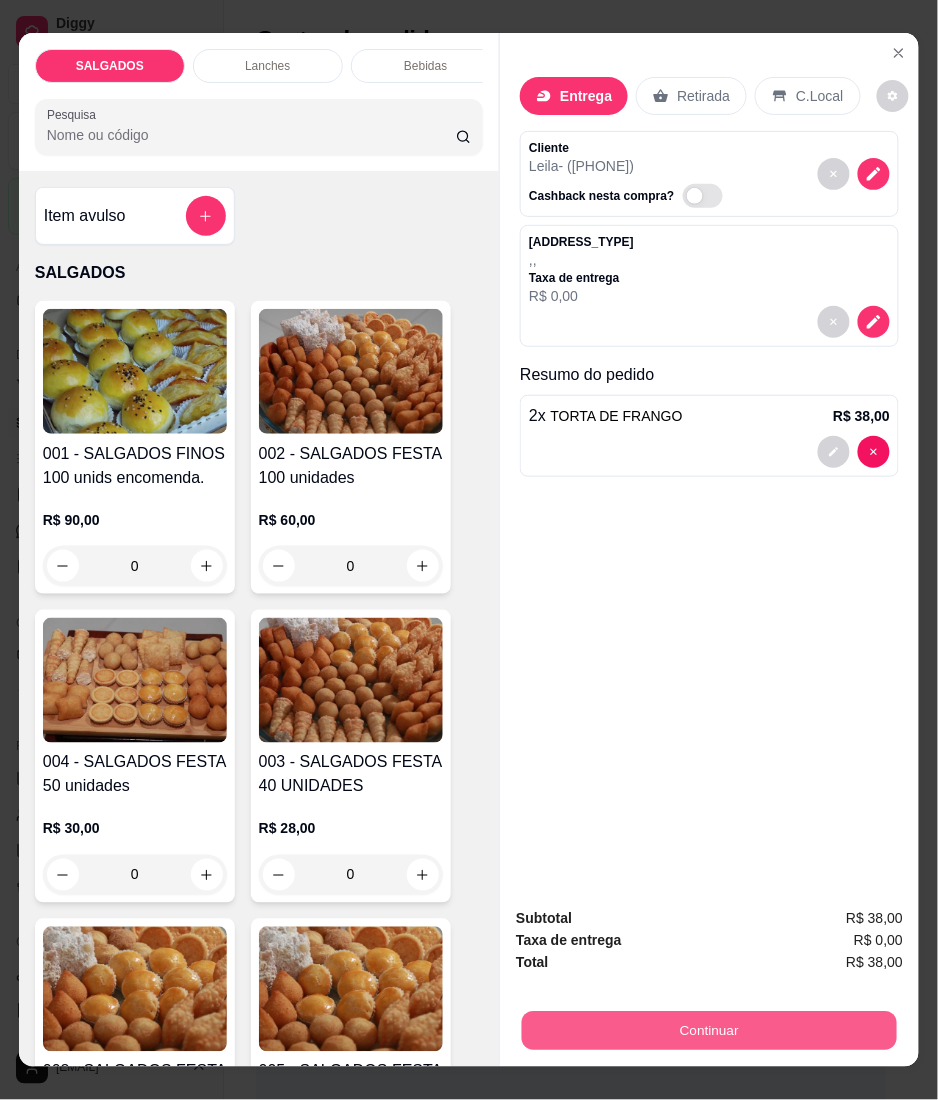 click on "Continuar" at bounding box center [709, 1031] 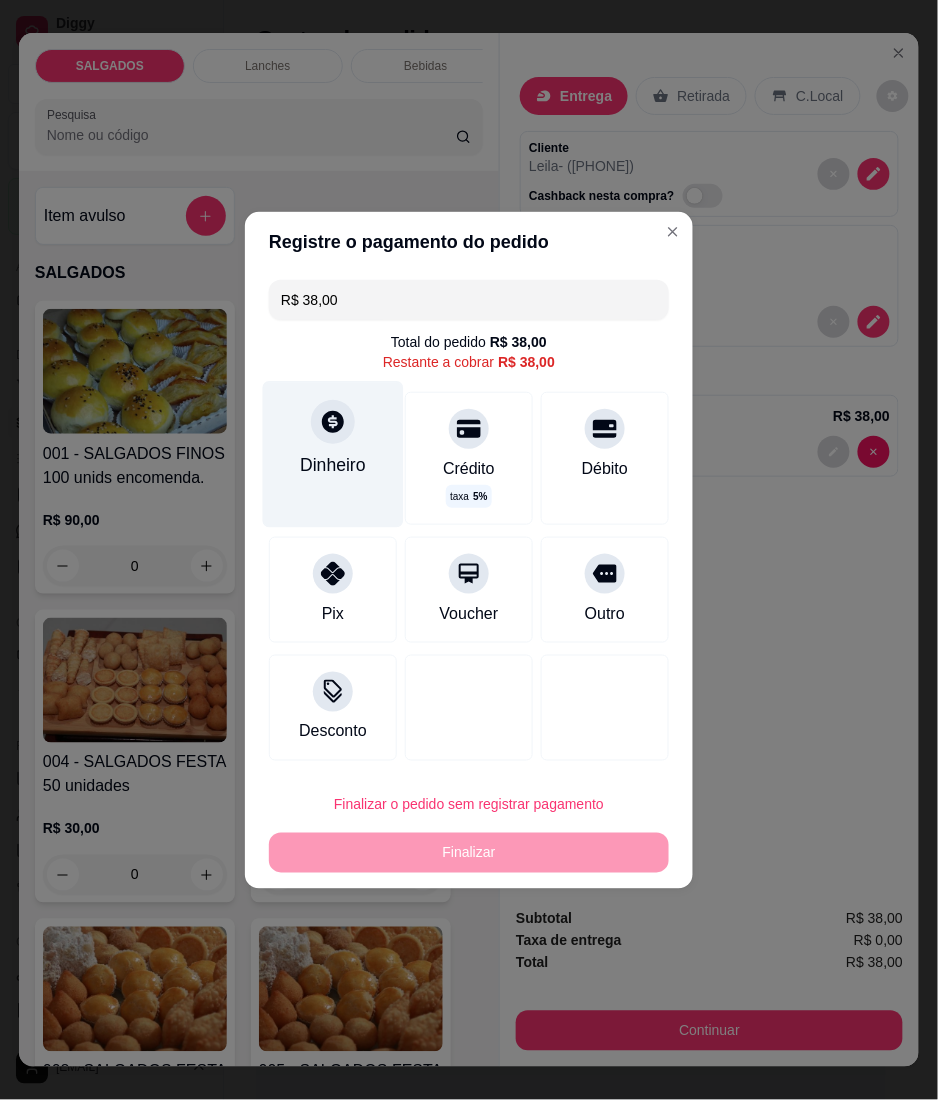 click on "Dinheiro" at bounding box center [333, 454] 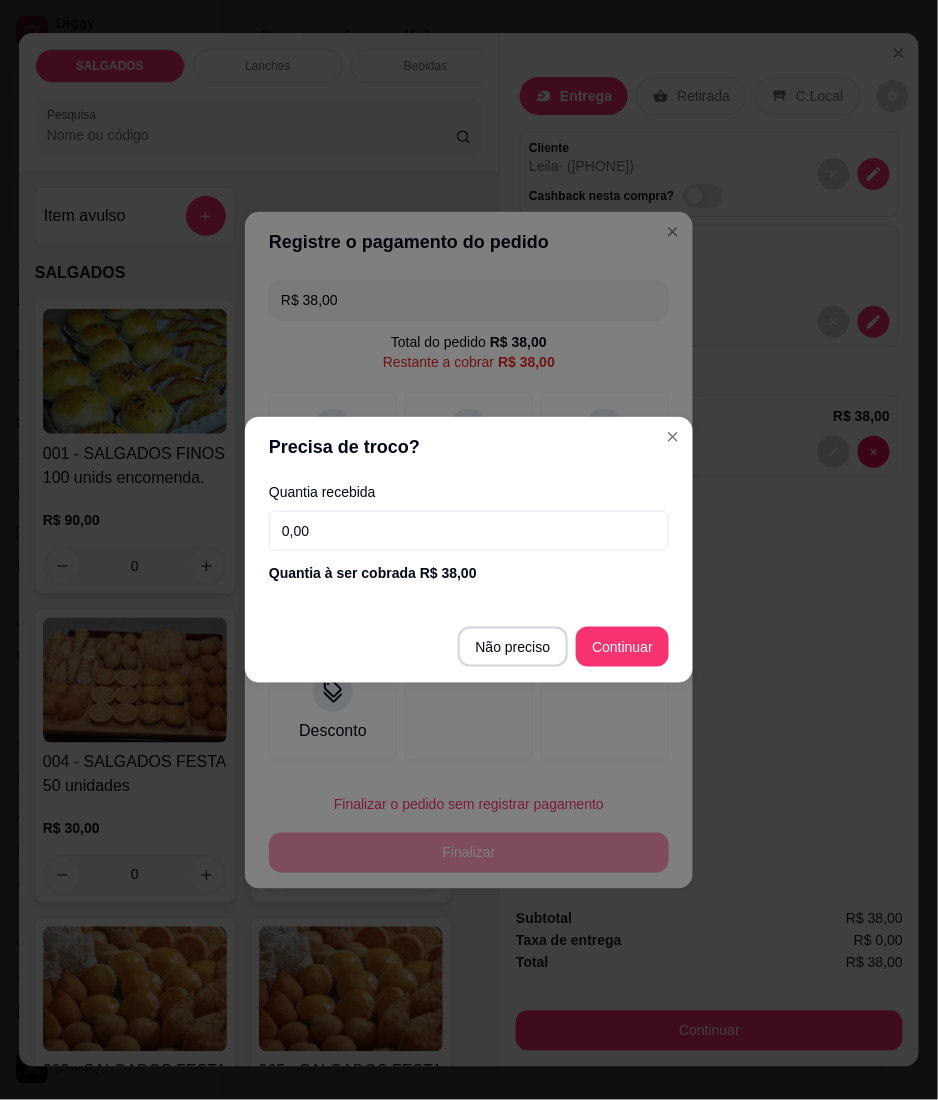 click on "0,00" at bounding box center [469, 531] 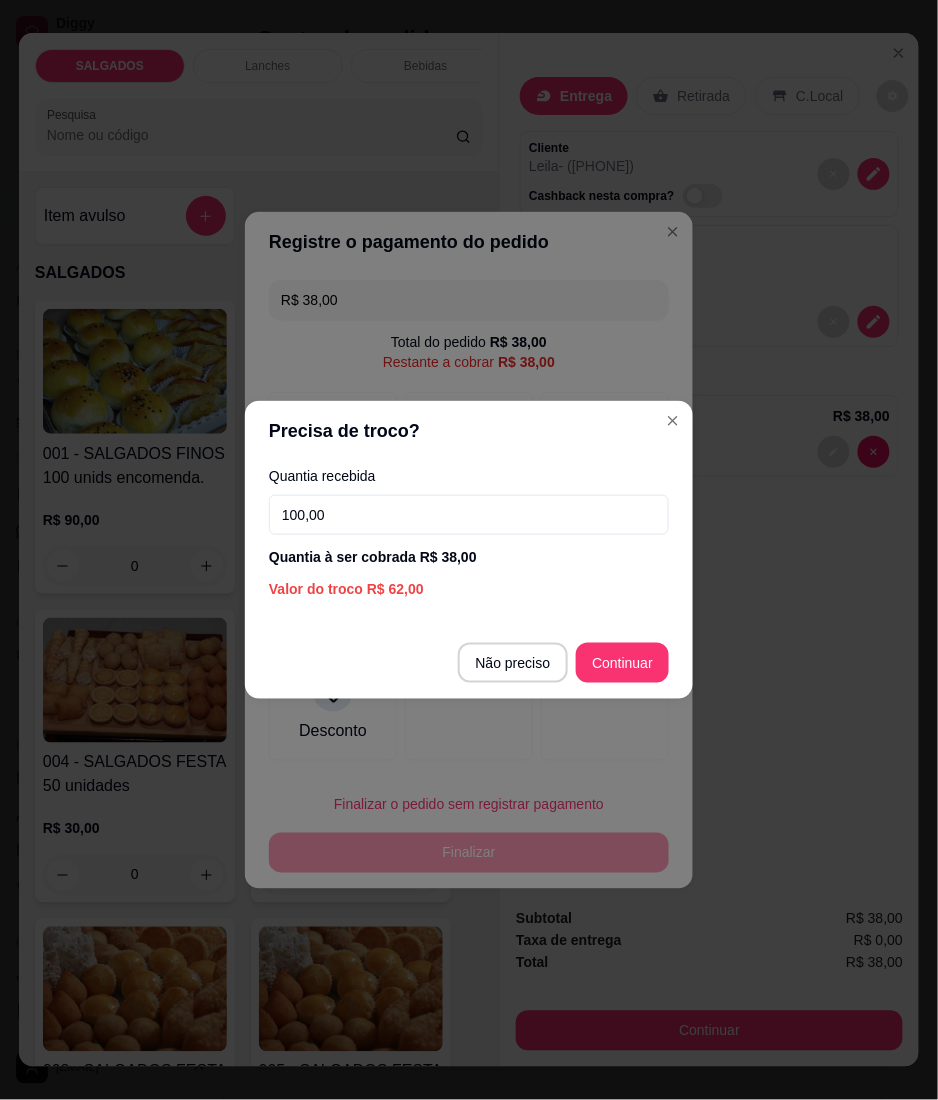 type on "100,00" 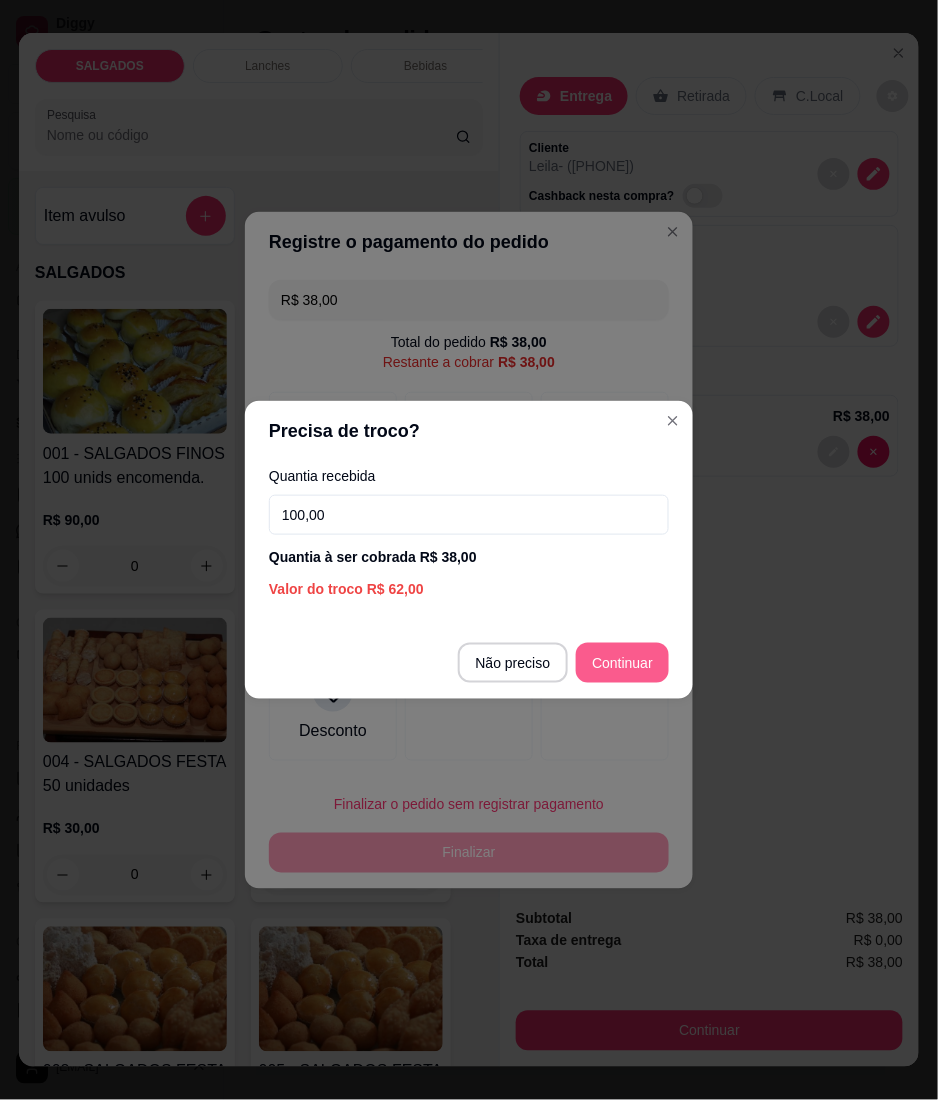 type on "R$ 0,00" 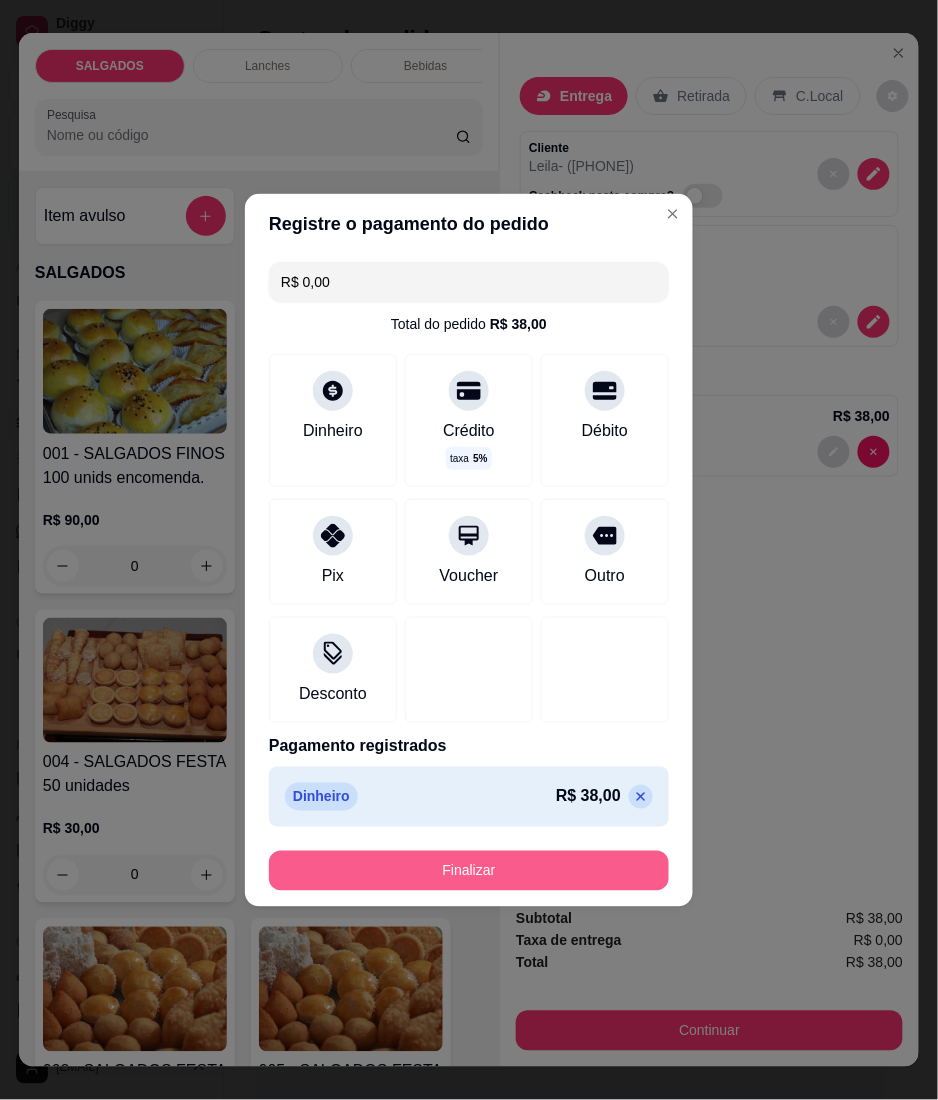 click on "Finalizar" at bounding box center [469, 871] 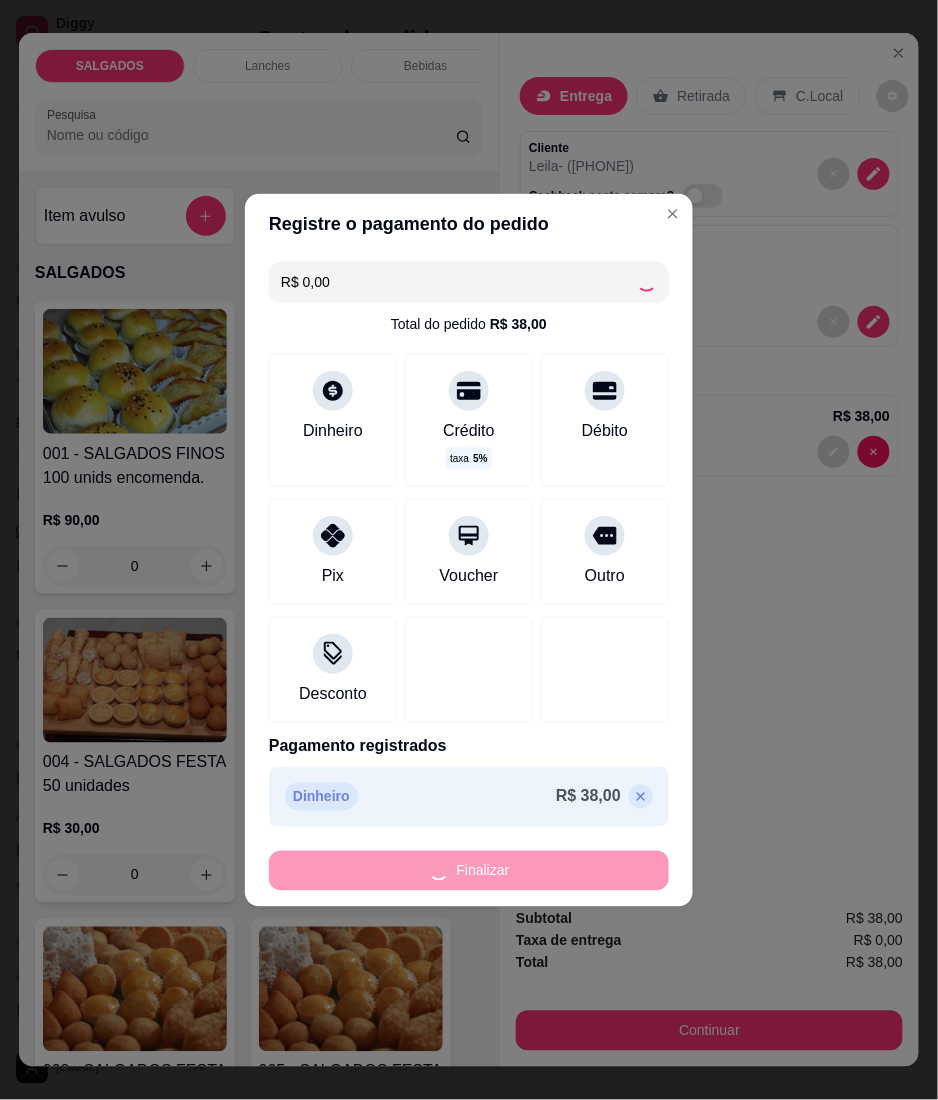 type on "0" 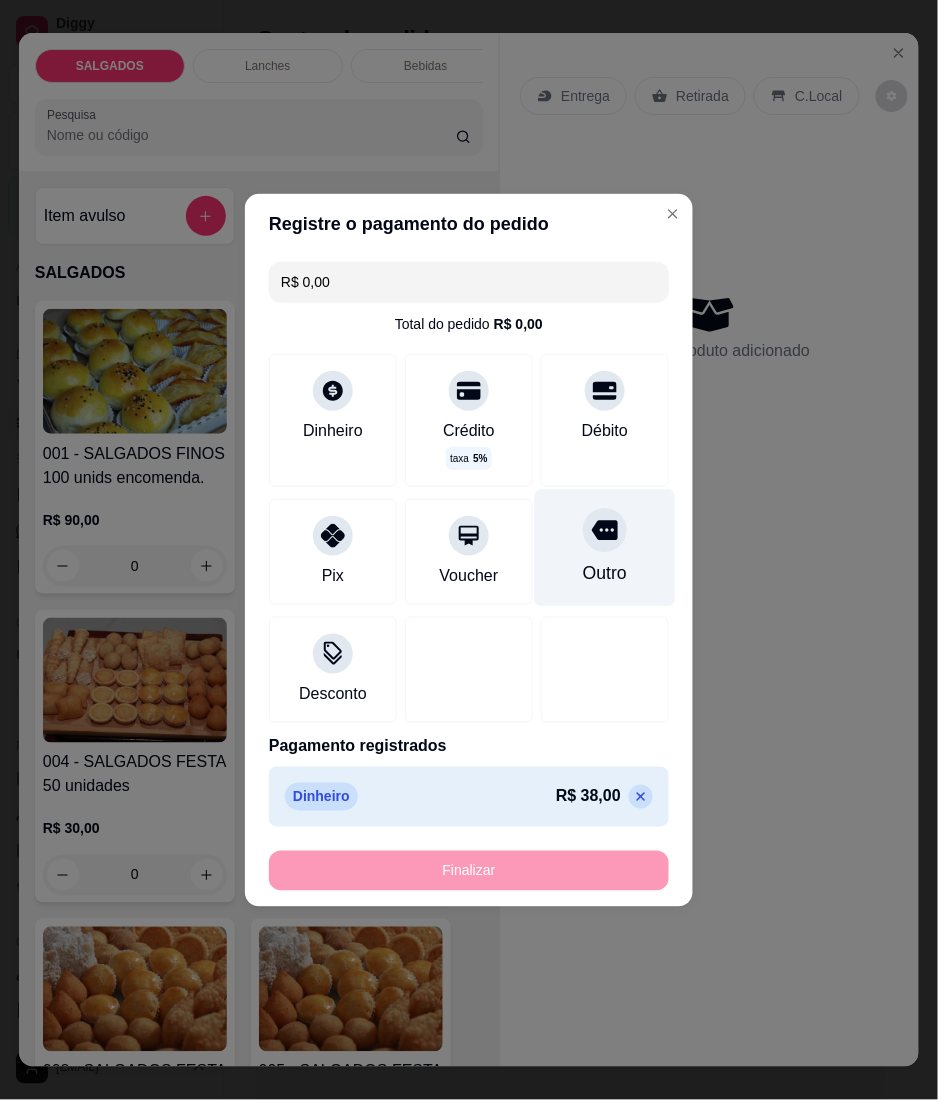 type on "-R$ 38,00" 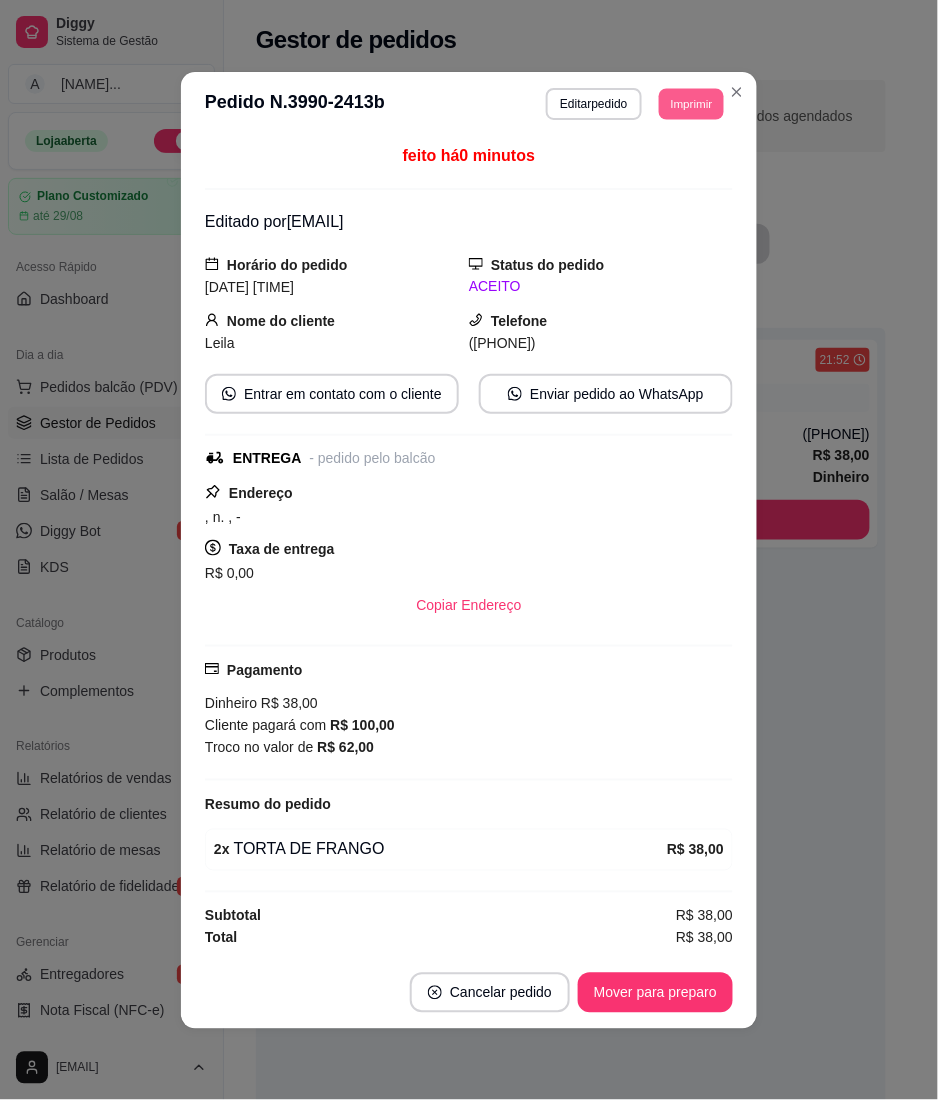 click on "Imprimir" at bounding box center (691, 103) 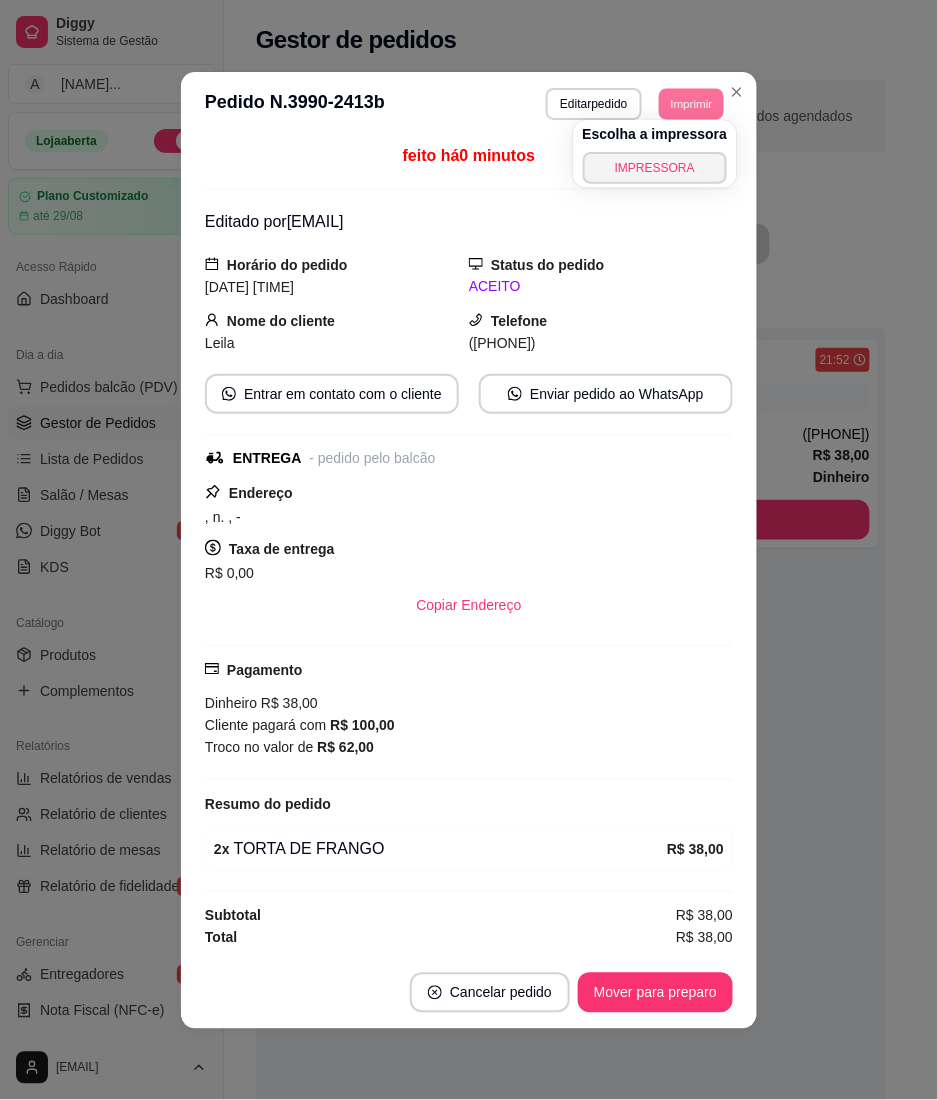 click on "IMPRESSORA" at bounding box center [655, 168] 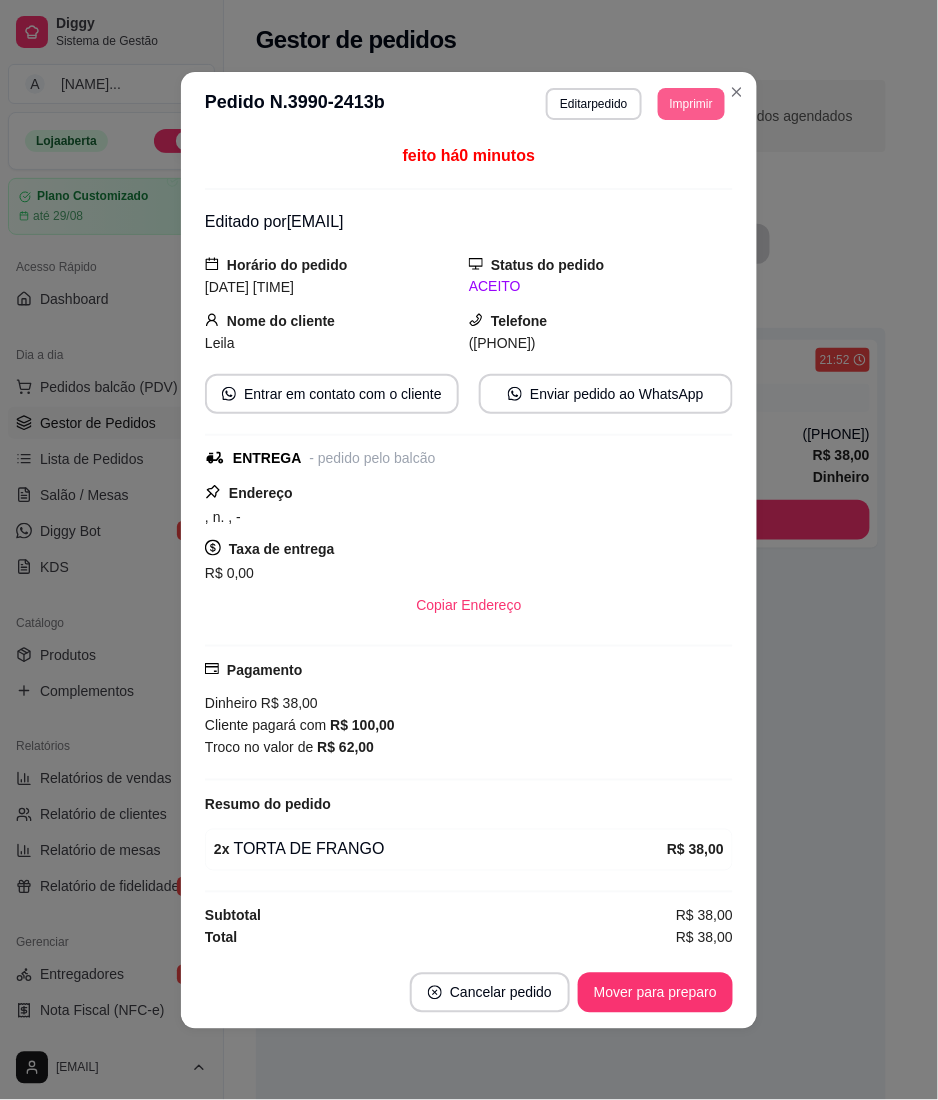 click on "Imprimir" at bounding box center (691, 104) 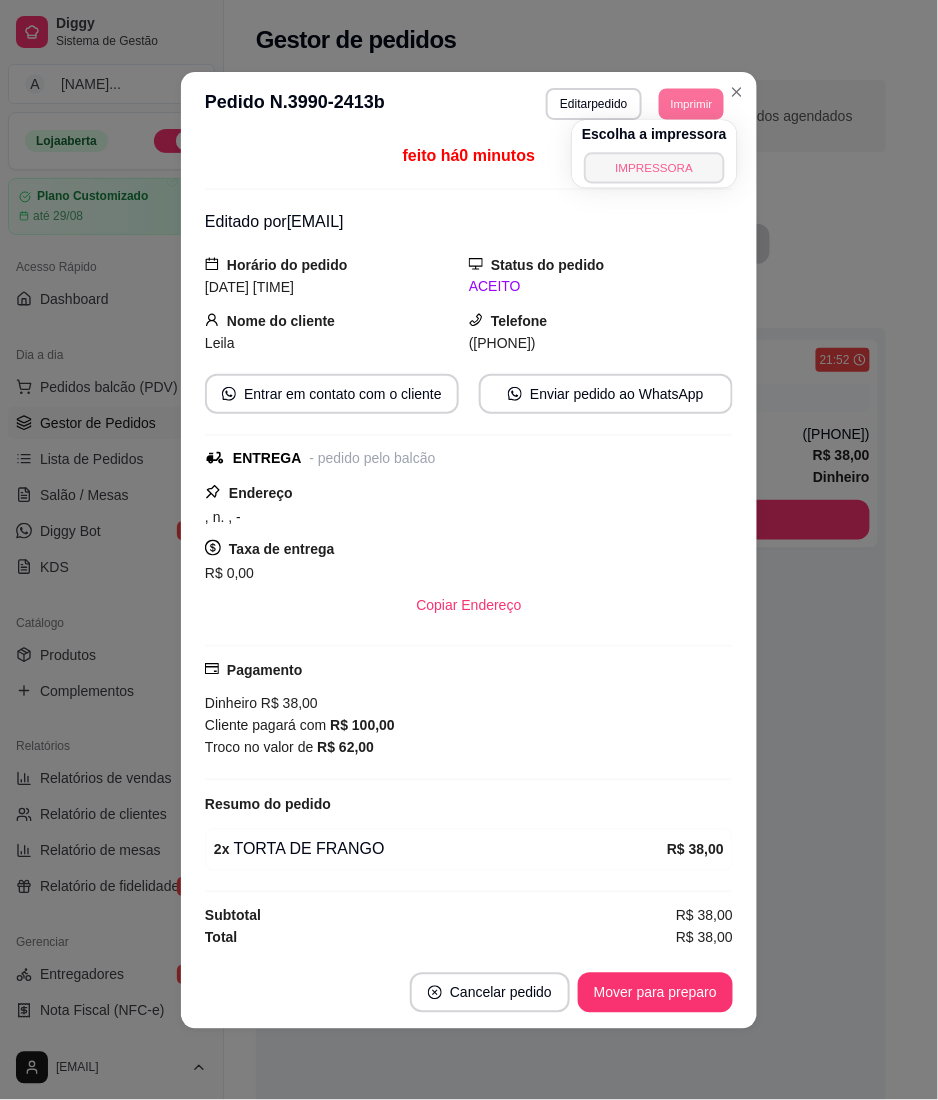 click on "IMPRESSORA" at bounding box center [654, 167] 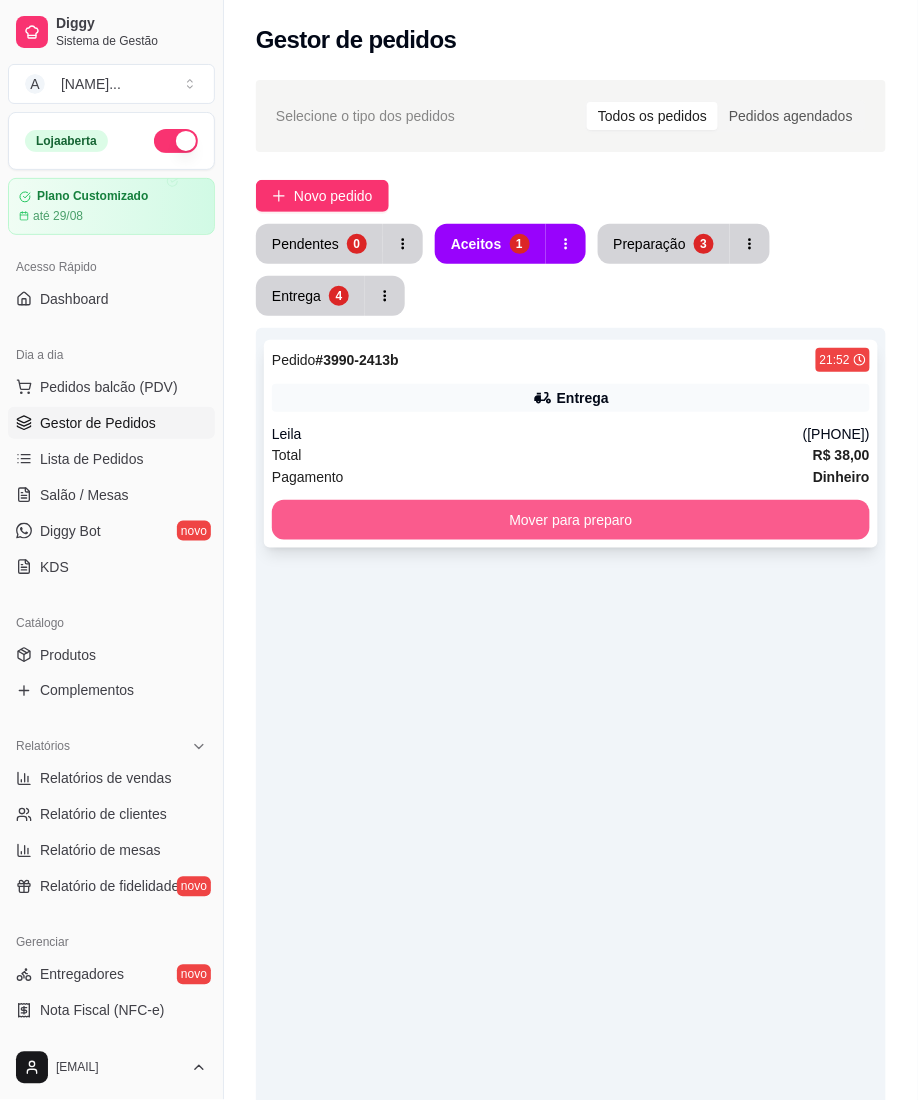 click on "Mover para preparo" at bounding box center (571, 520) 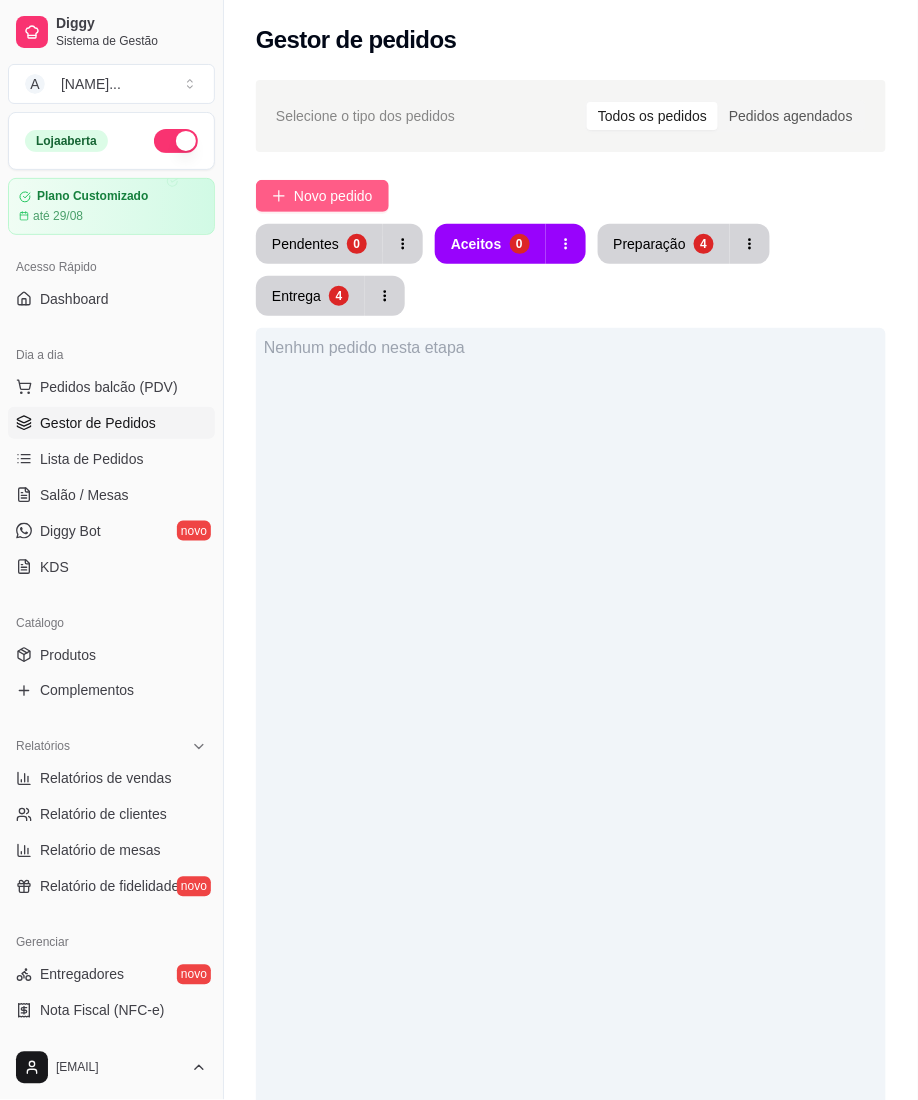 click on "Novo pedido" at bounding box center [333, 196] 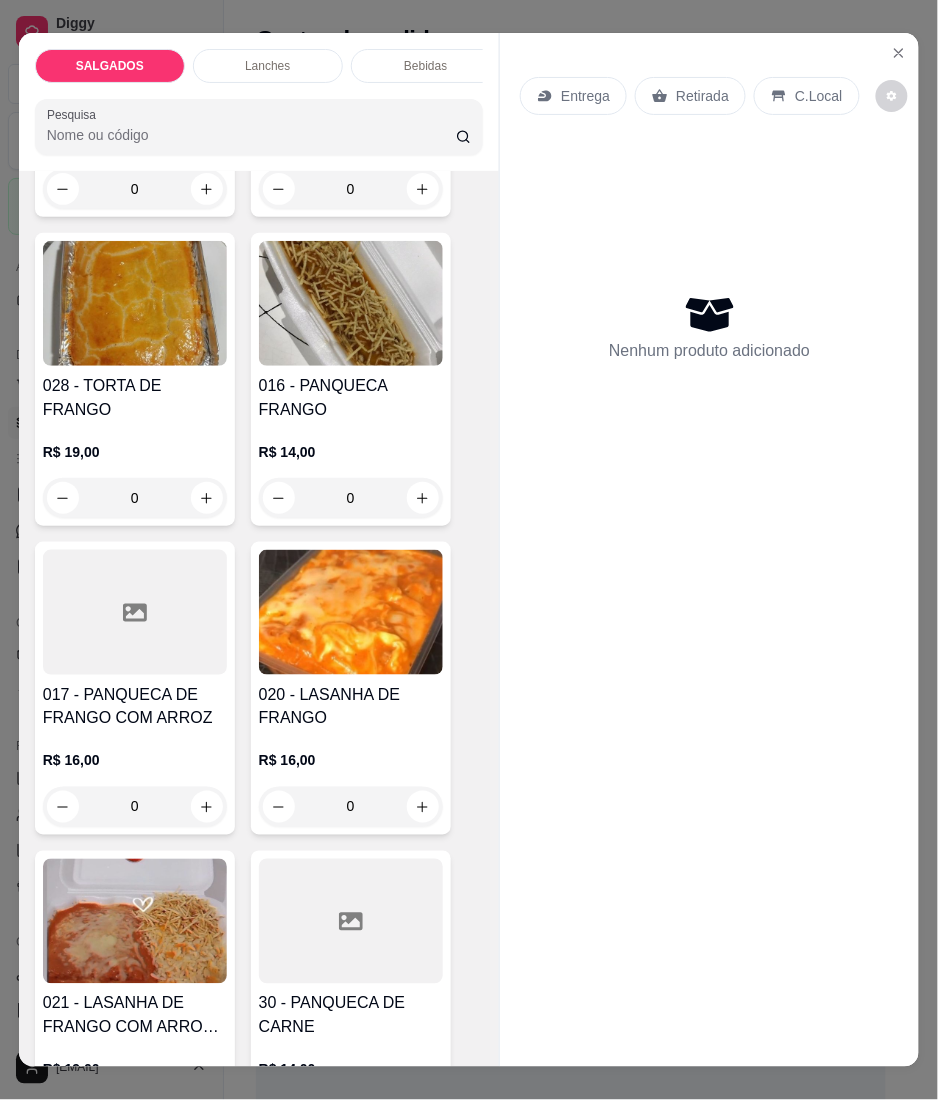 scroll, scrollTop: 4133, scrollLeft: 0, axis: vertical 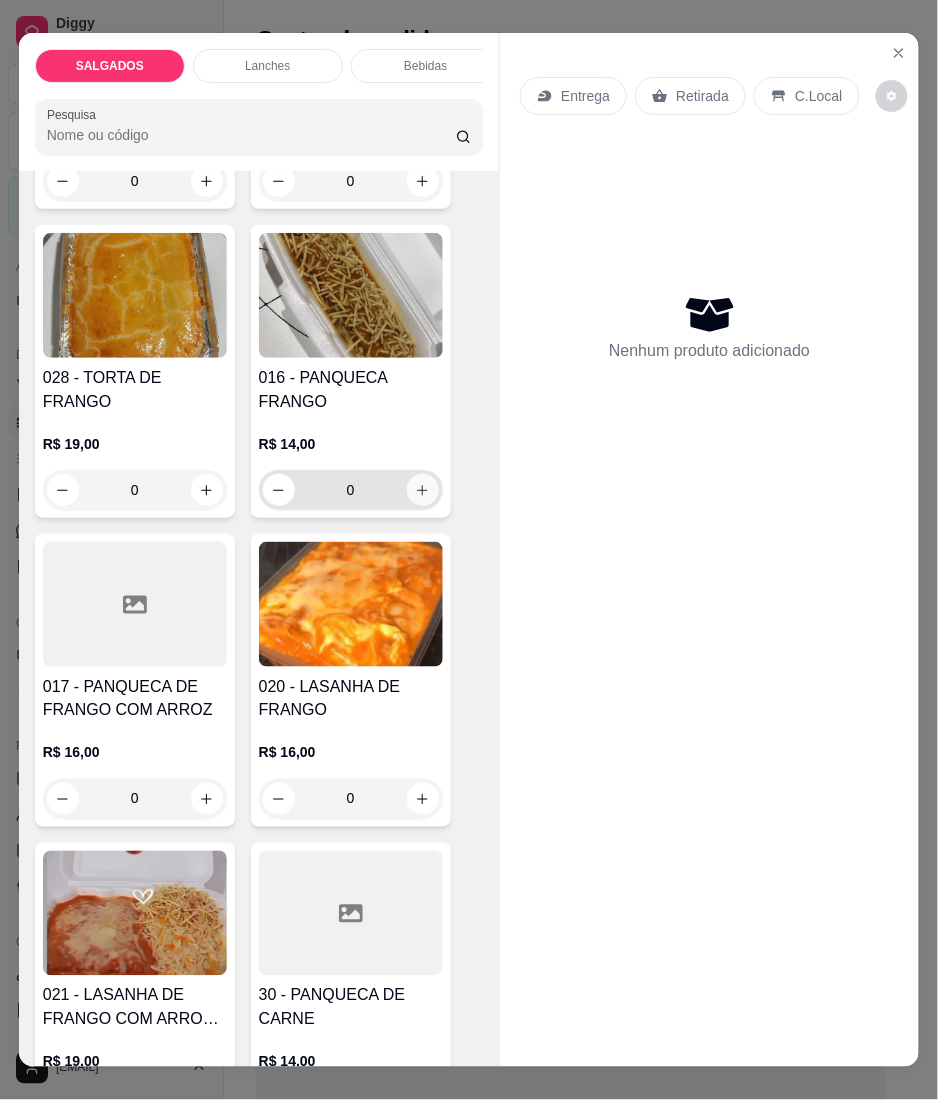 click at bounding box center (423, 490) 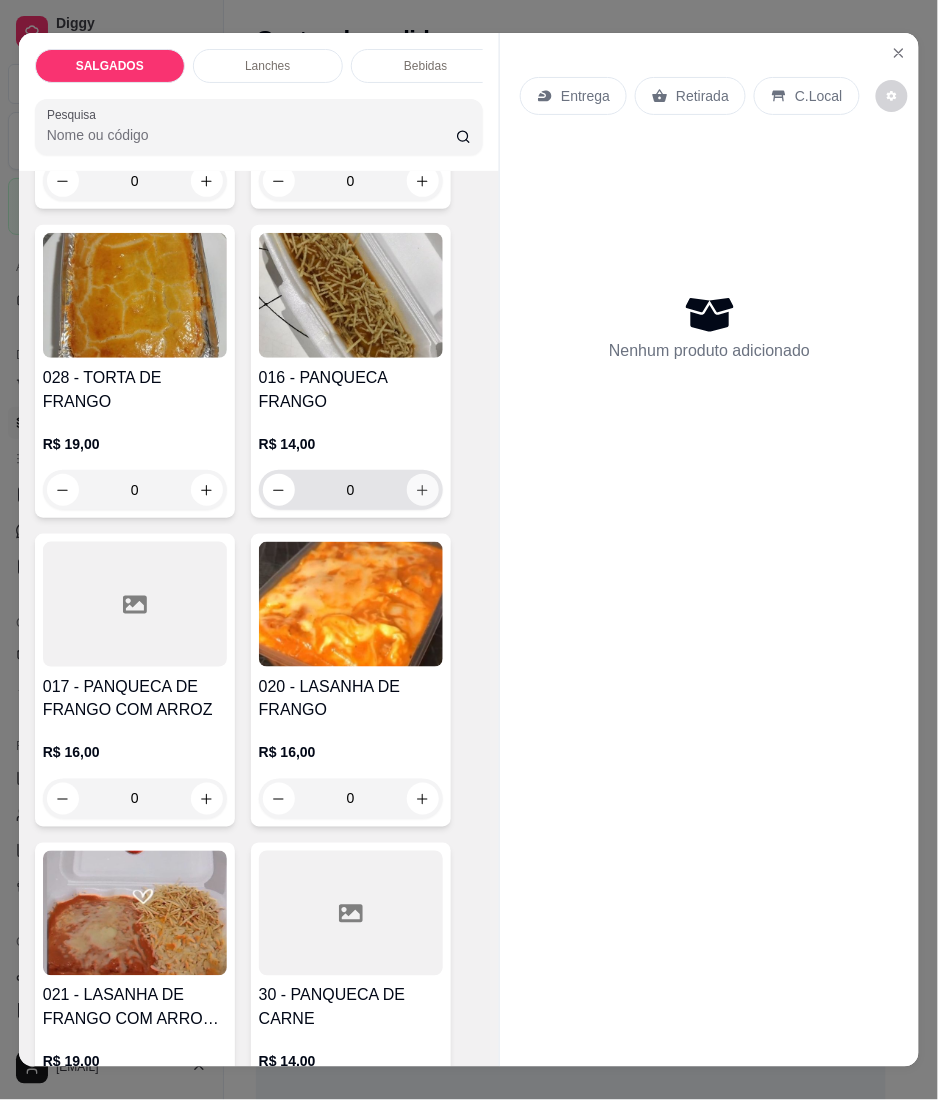 type on "1" 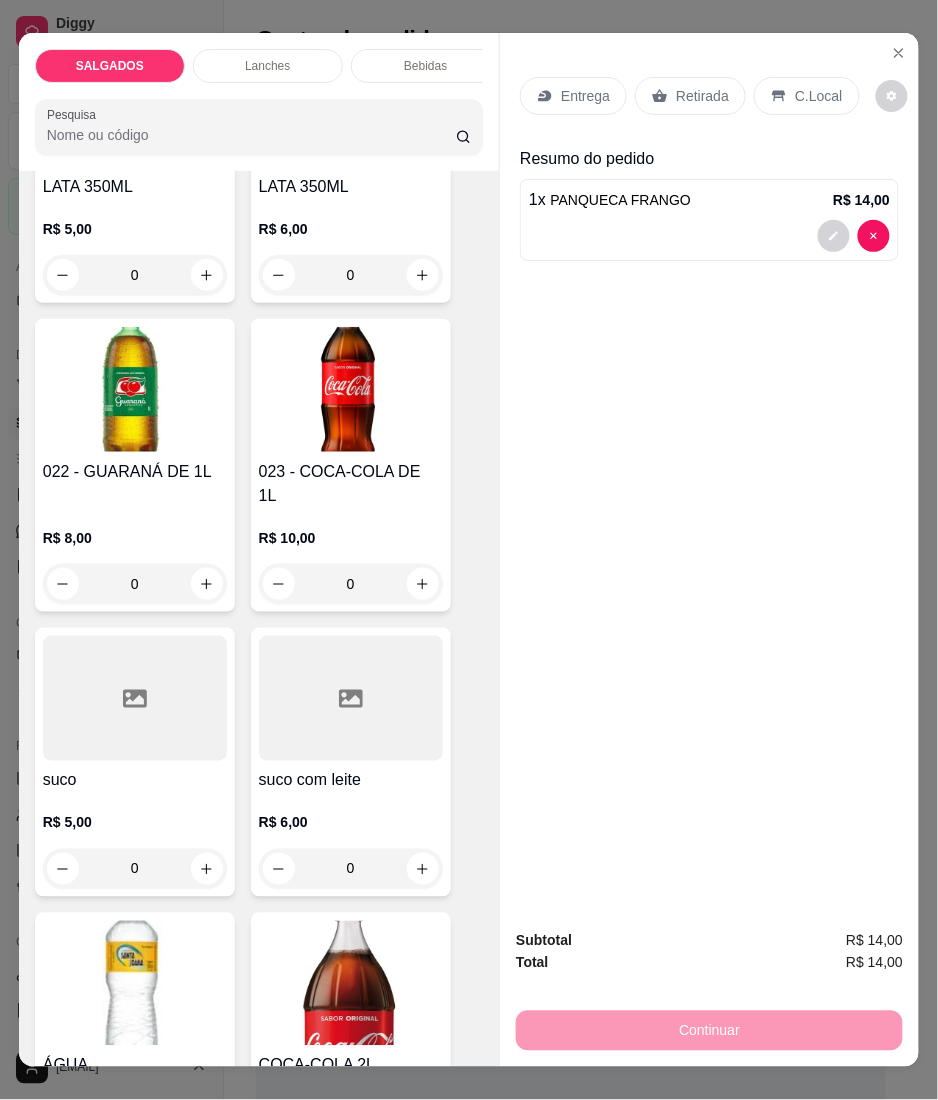 scroll, scrollTop: 6788, scrollLeft: 0, axis: vertical 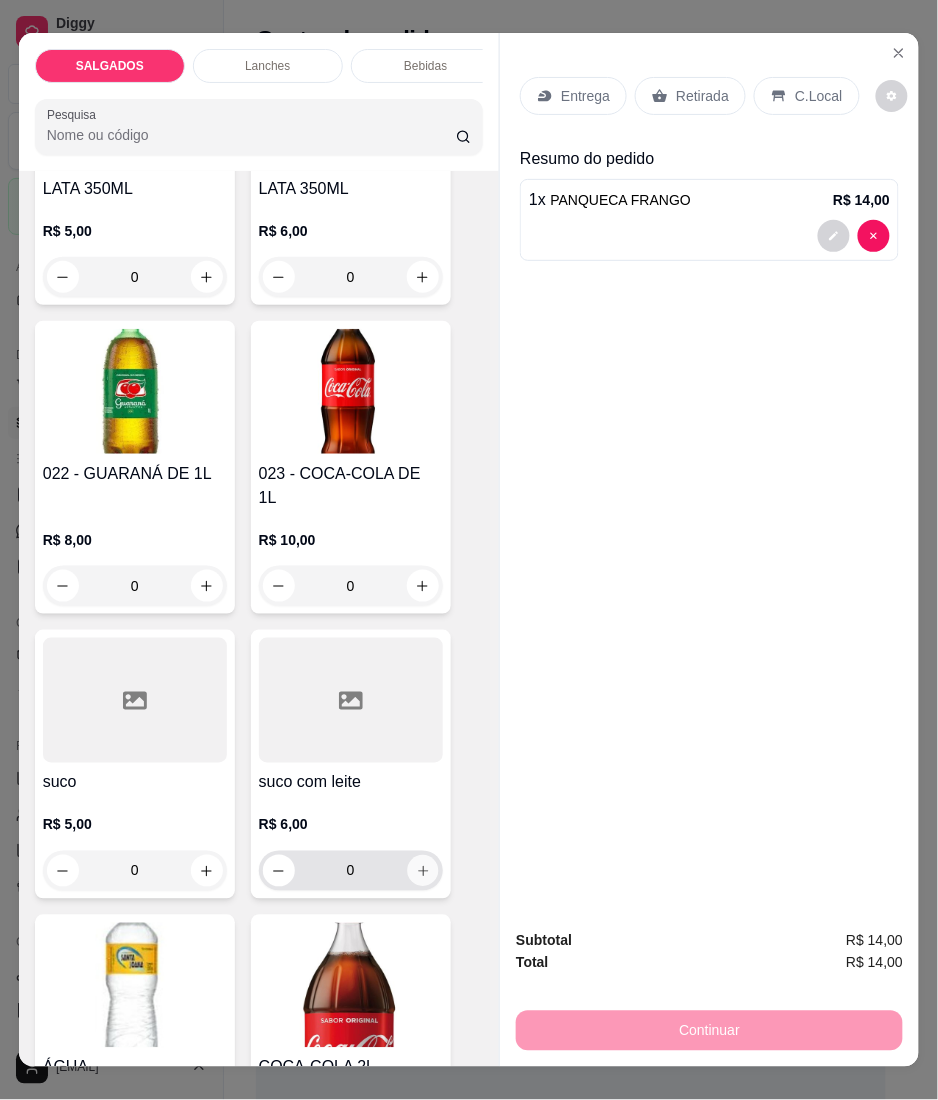 click 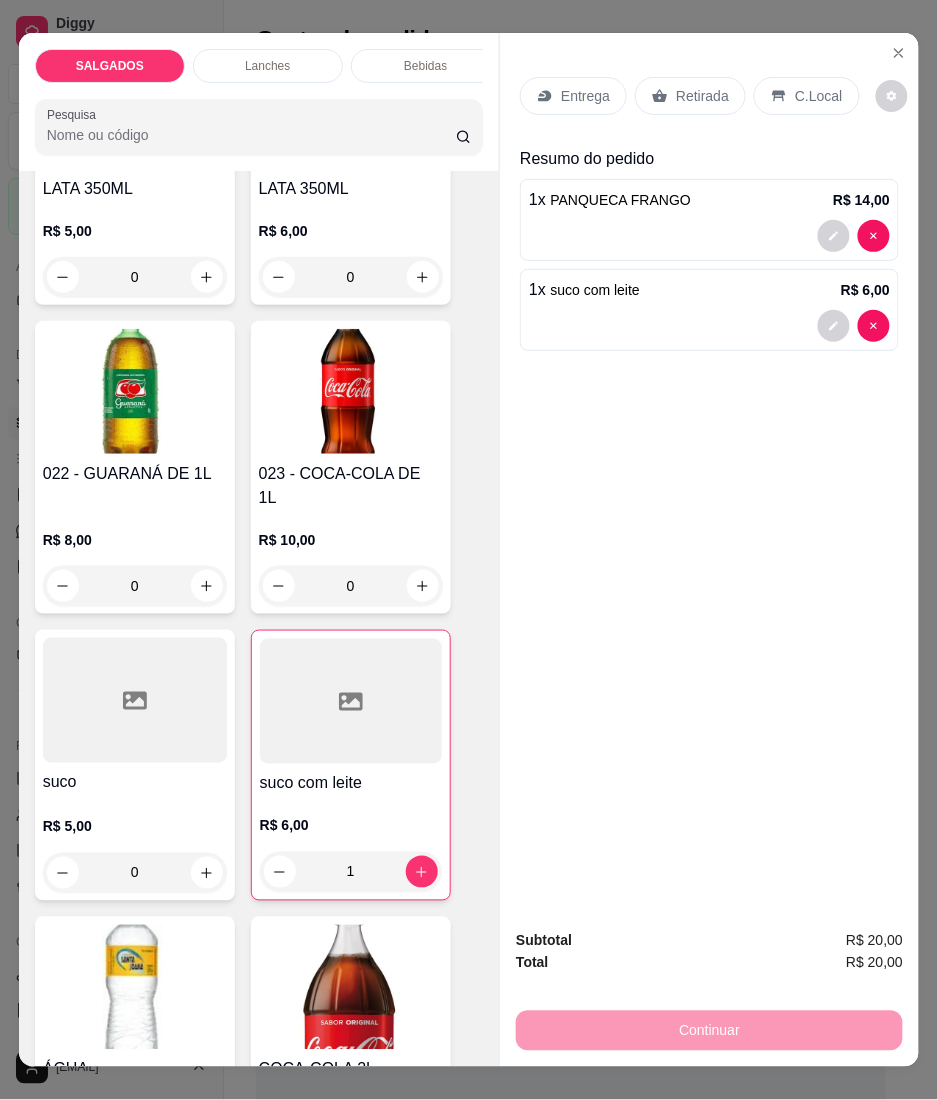 click 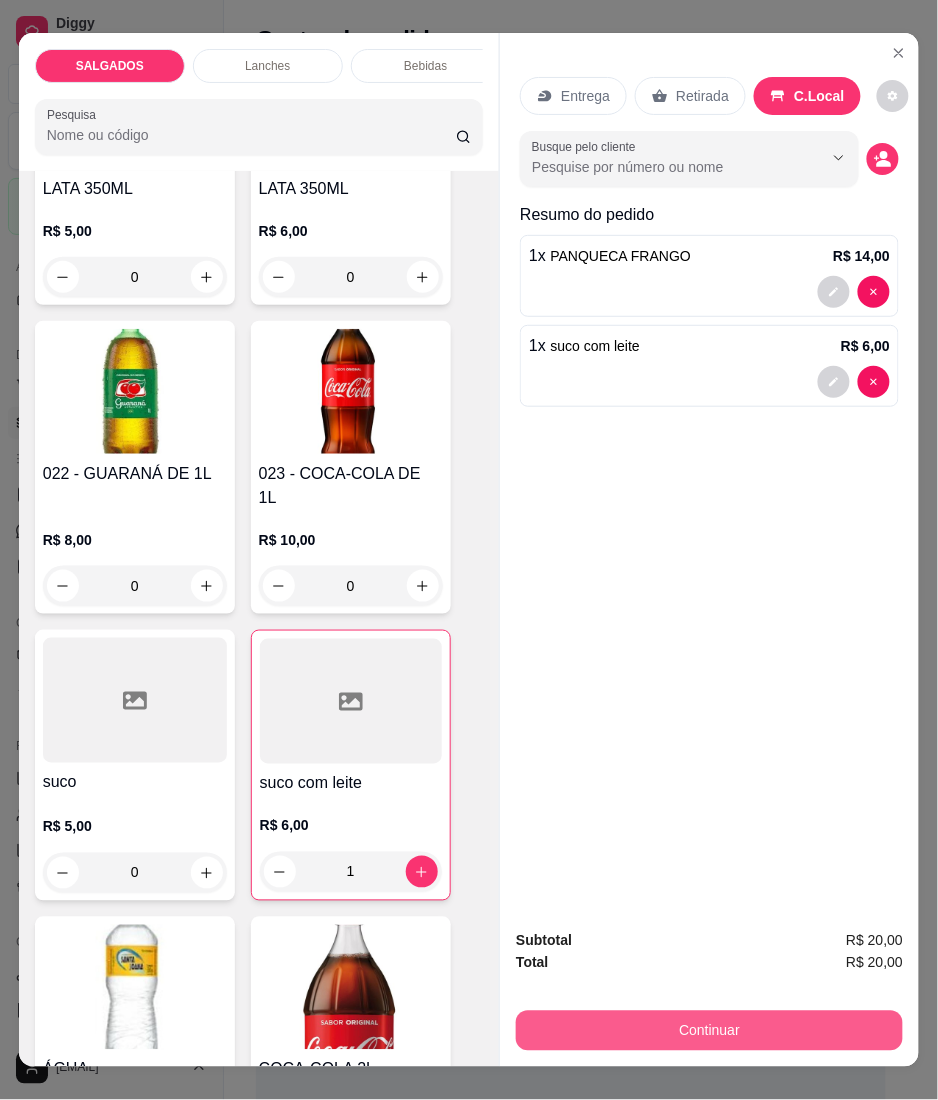 click on "Continuar" at bounding box center (709, 1031) 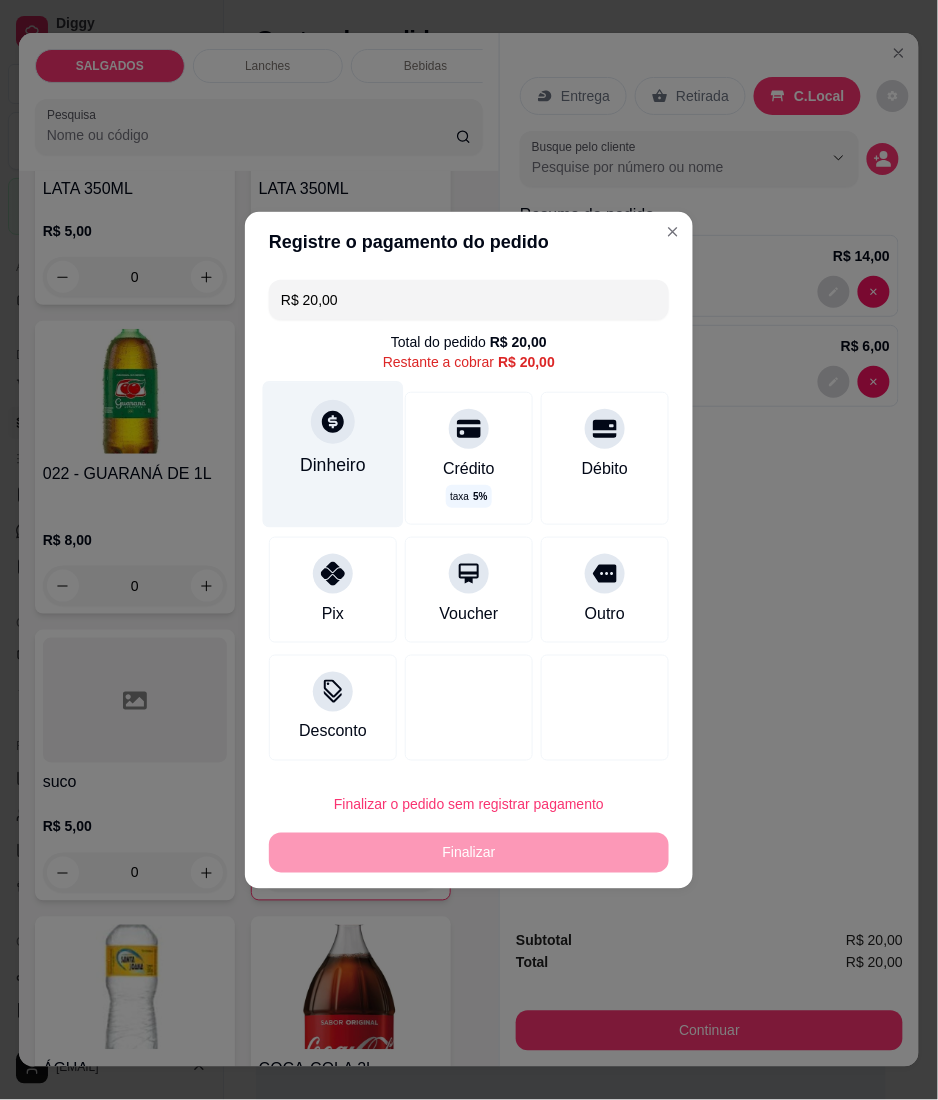 click on "Dinheiro" at bounding box center [333, 465] 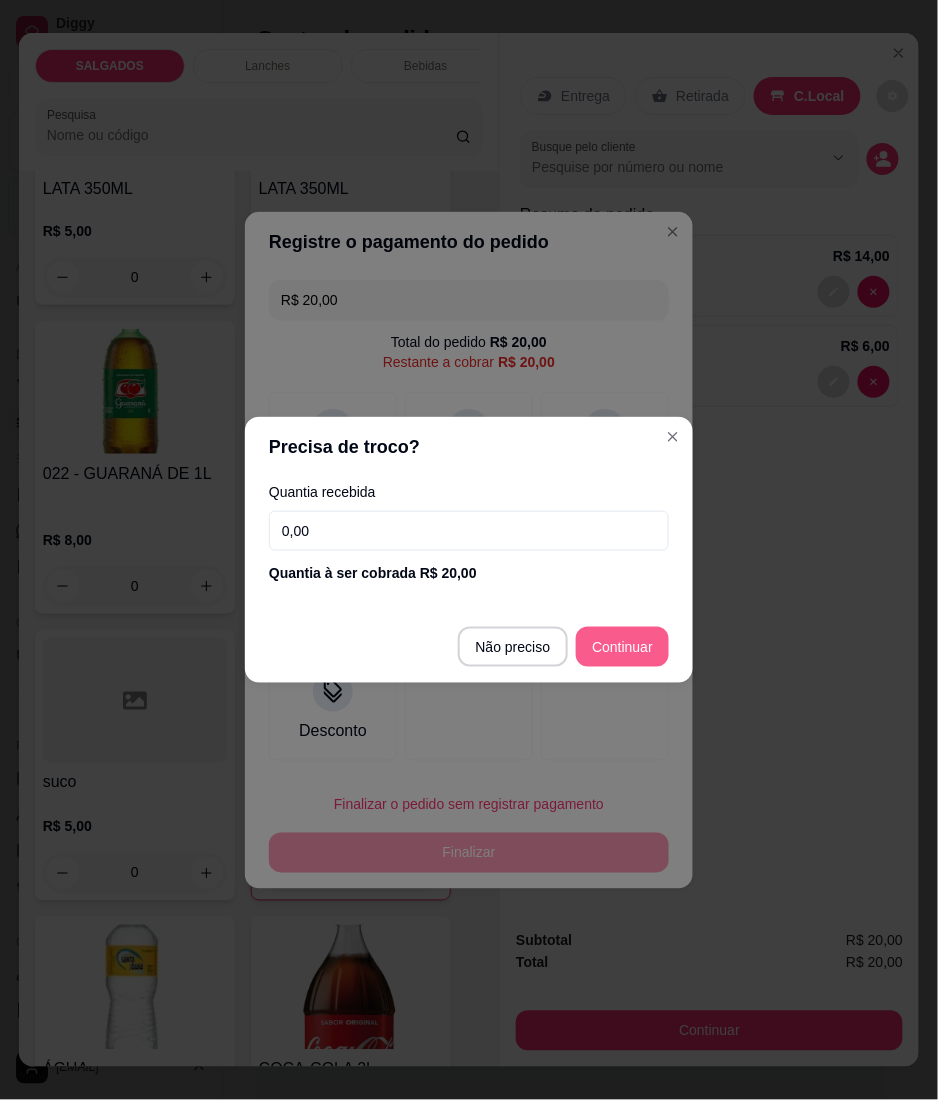 click on "Não preciso Continuar" at bounding box center (469, 647) 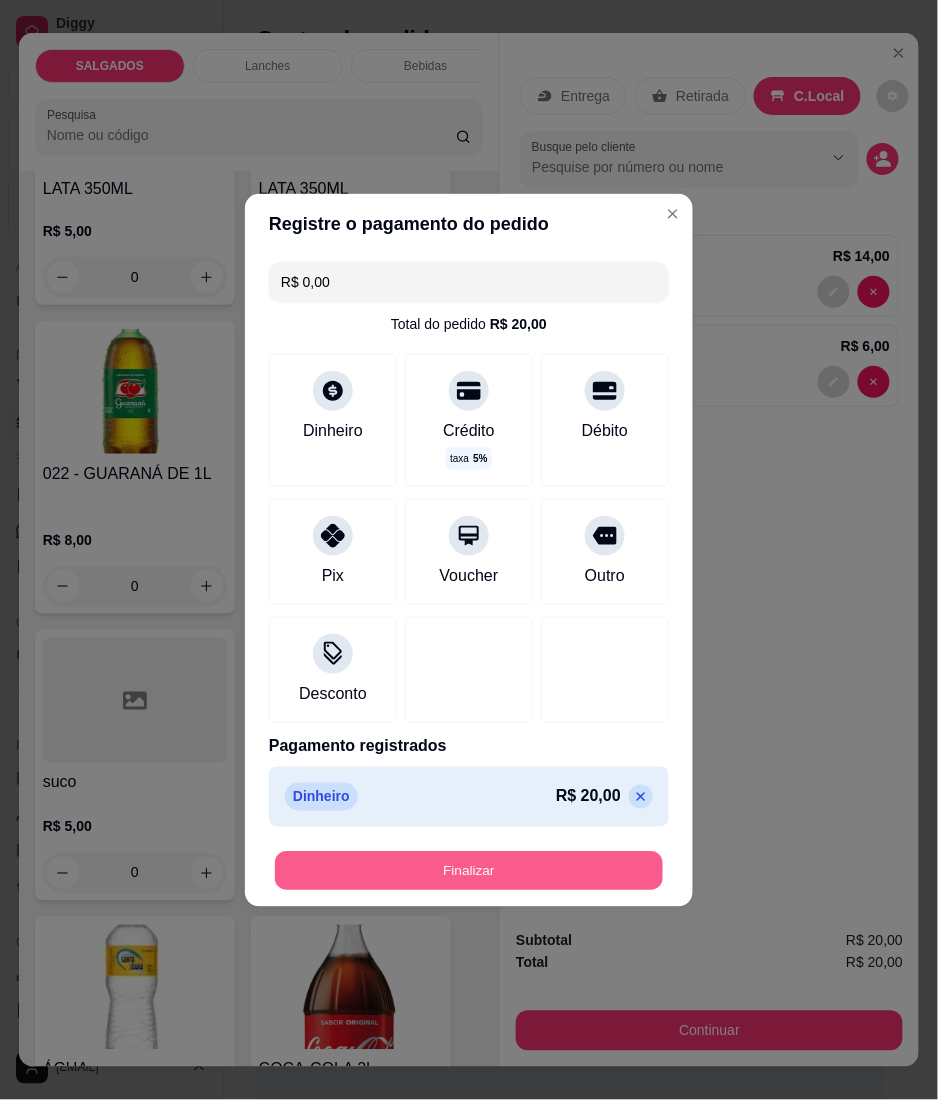 click on "Finalizar" at bounding box center [469, 870] 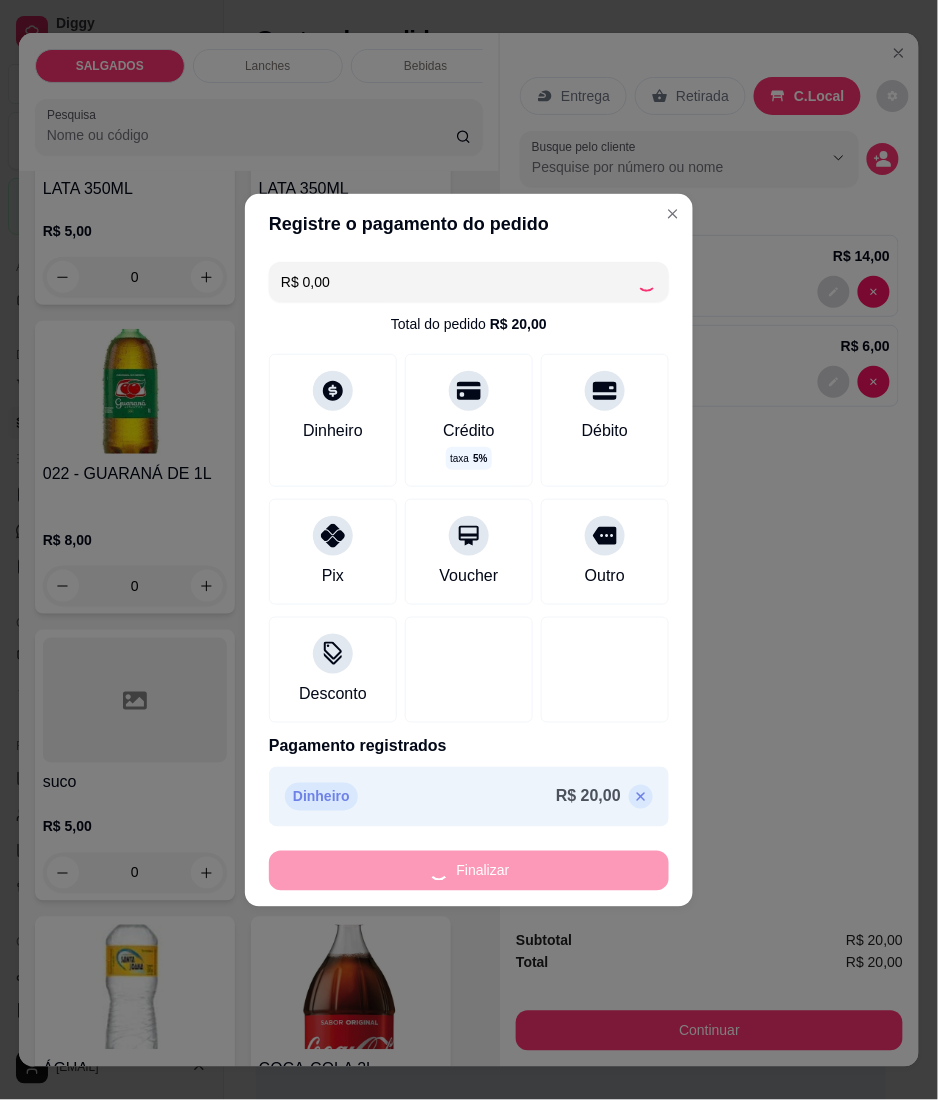 type on "0" 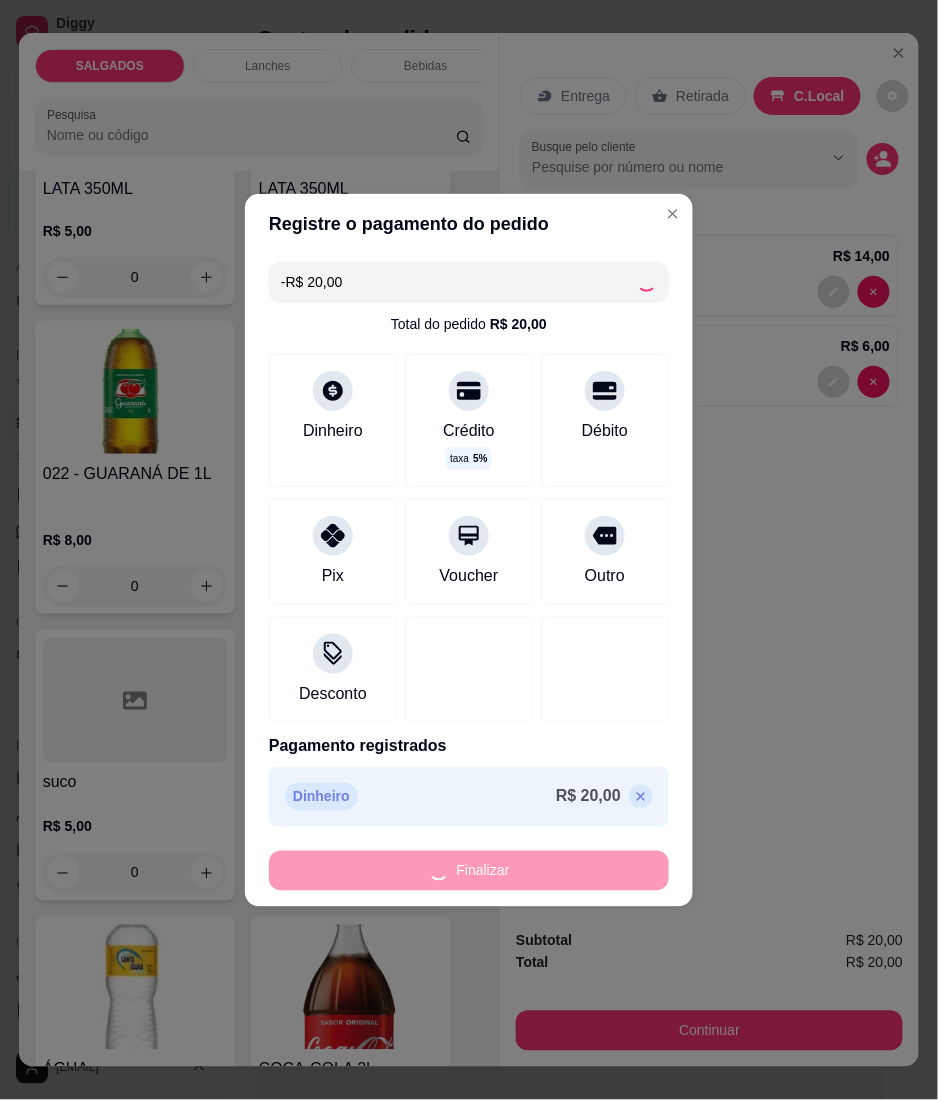 scroll, scrollTop: 6785, scrollLeft: 0, axis: vertical 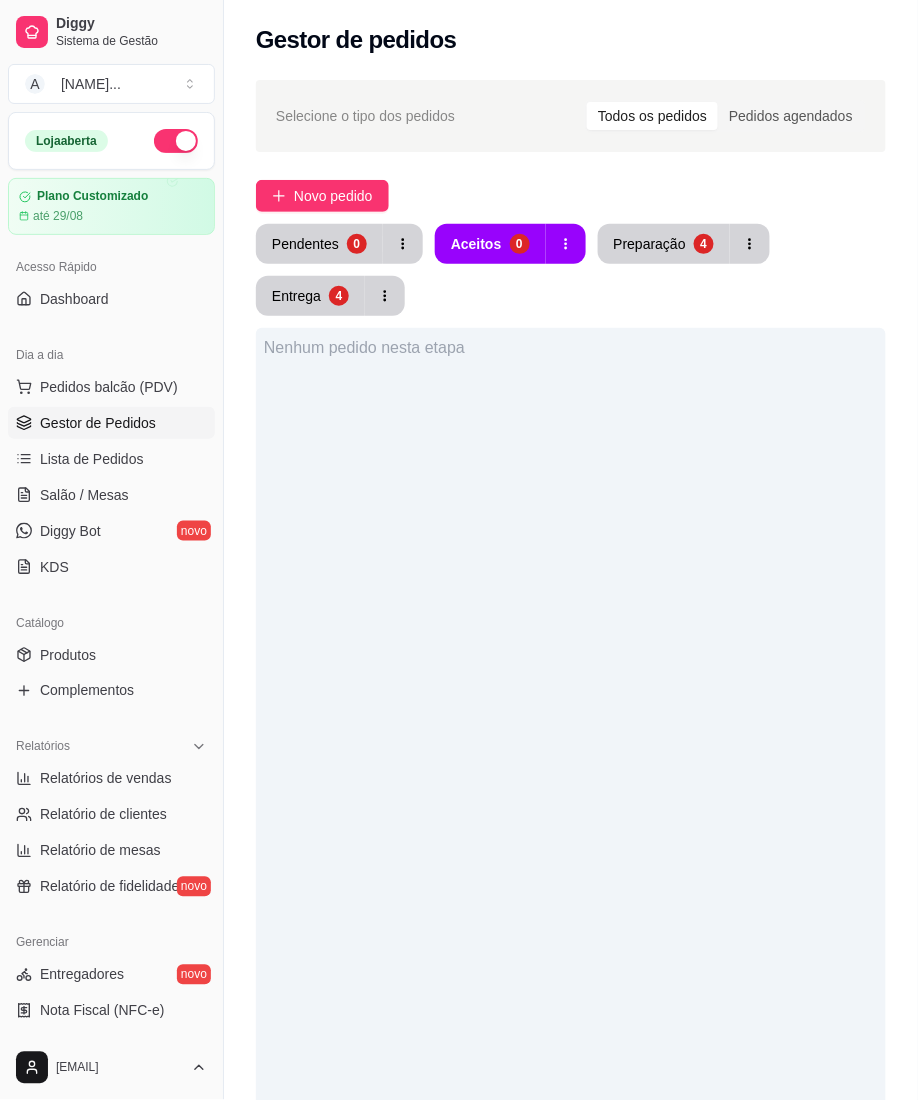 click on "Gestor de pedidos" at bounding box center [571, 40] 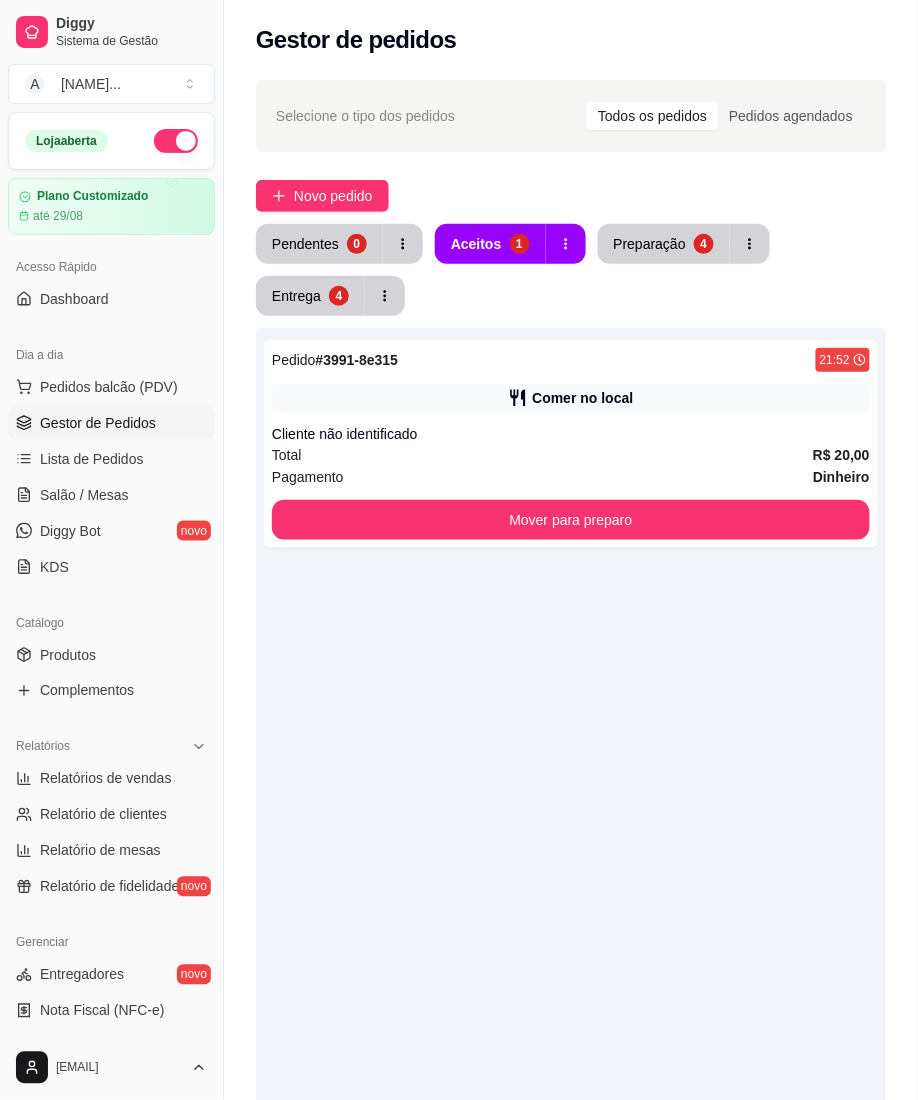 click on "Pendentes 0 Aceitos 1 Preparação 4 Entrega 4 Pedido  # [ID] [TIME] Comer no local Cliente não identificado Total R$ 20,00 Pagamento Dinheiro Mover para preparo" at bounding box center (571, 826) 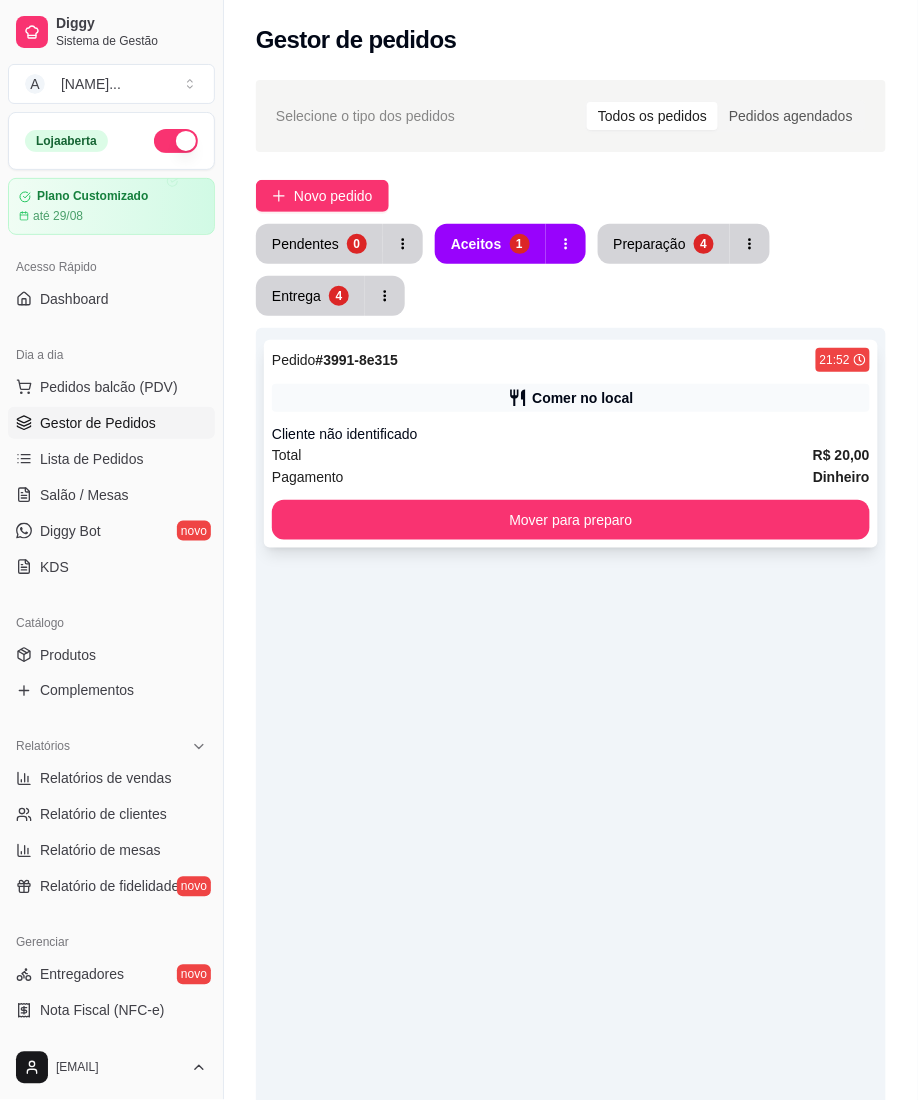 click on "Cliente não identificado" at bounding box center (571, 434) 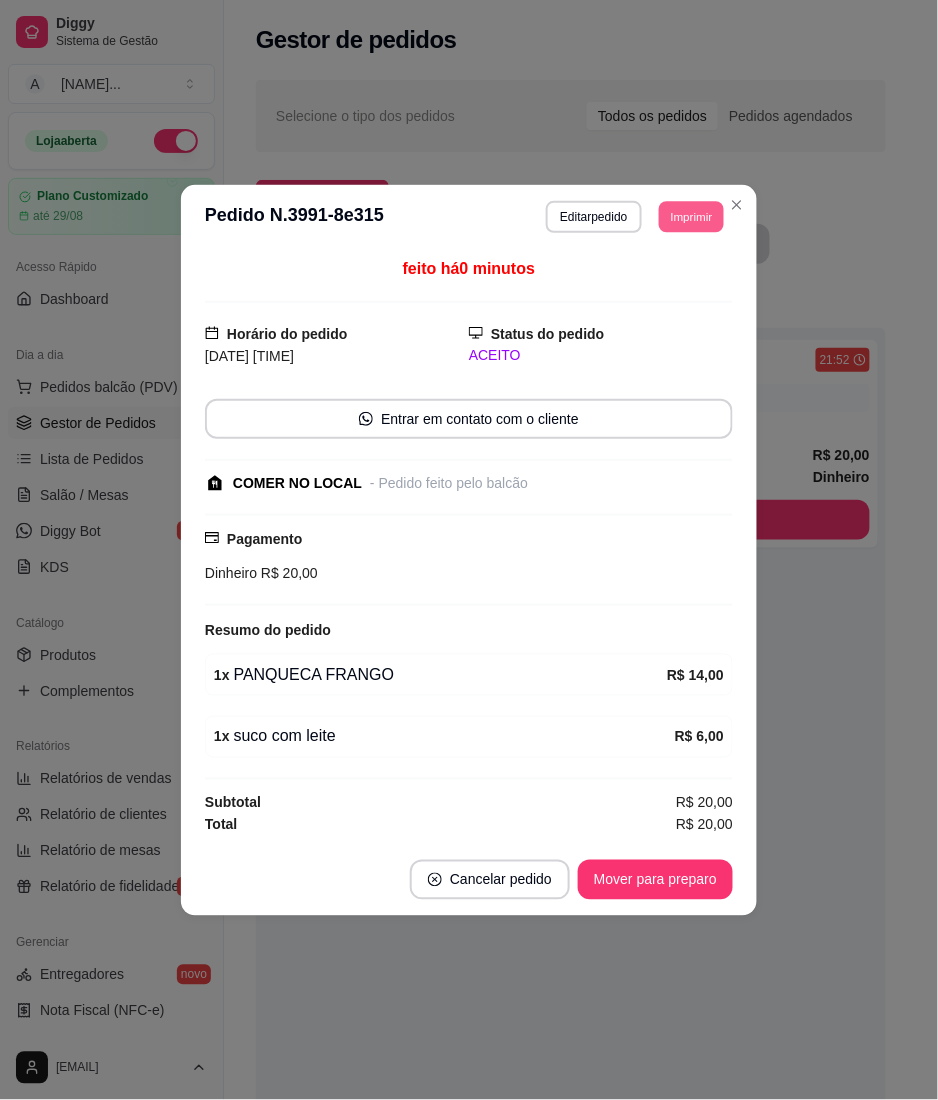 click on "Imprimir" at bounding box center [691, 216] 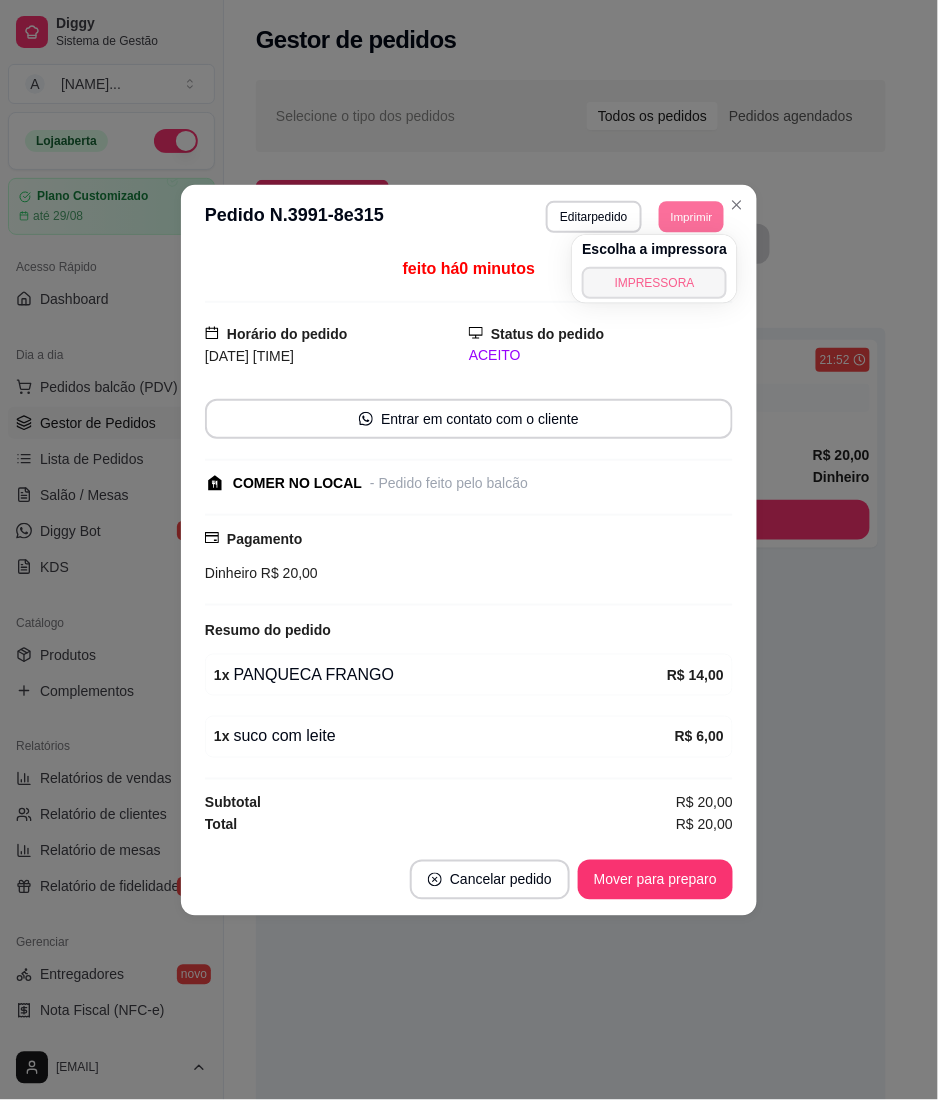 click on "IMPRESSORA" at bounding box center (654, 283) 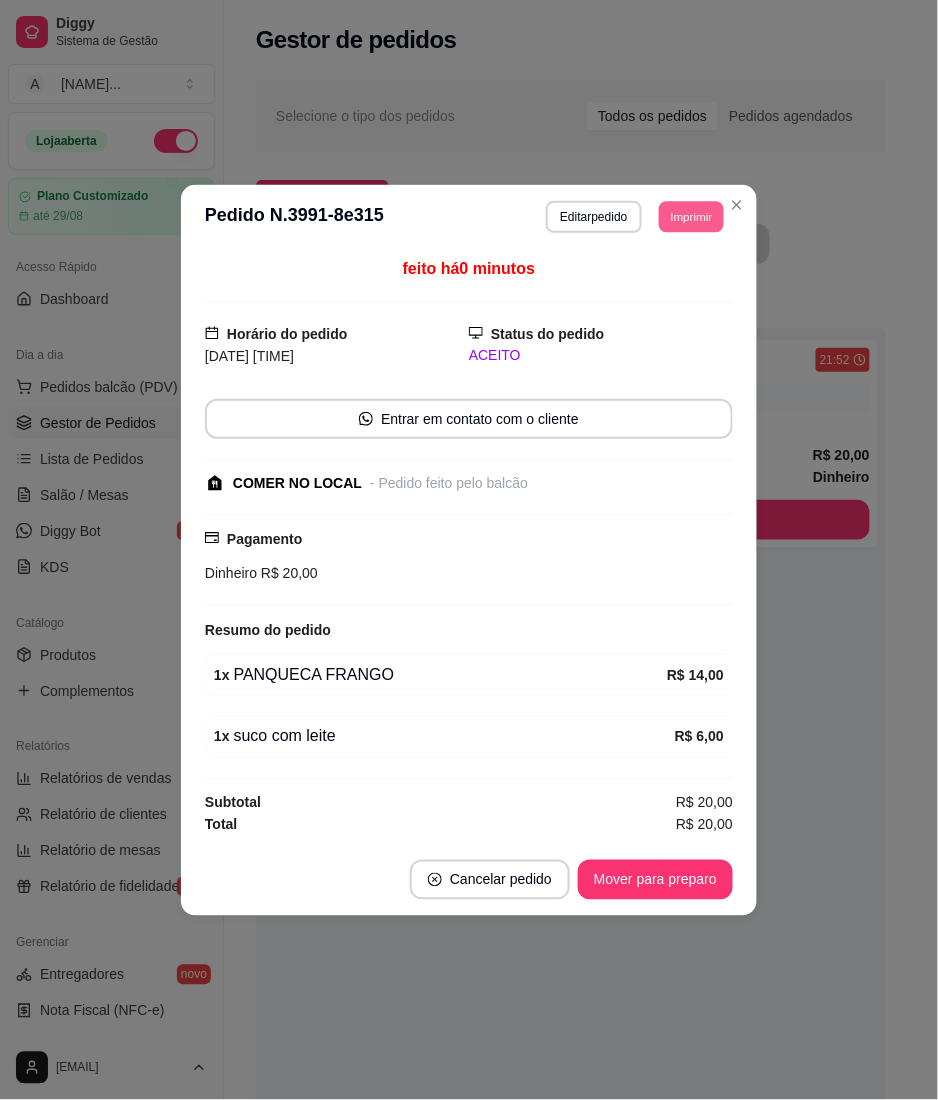 click on "Imprimir" at bounding box center (691, 216) 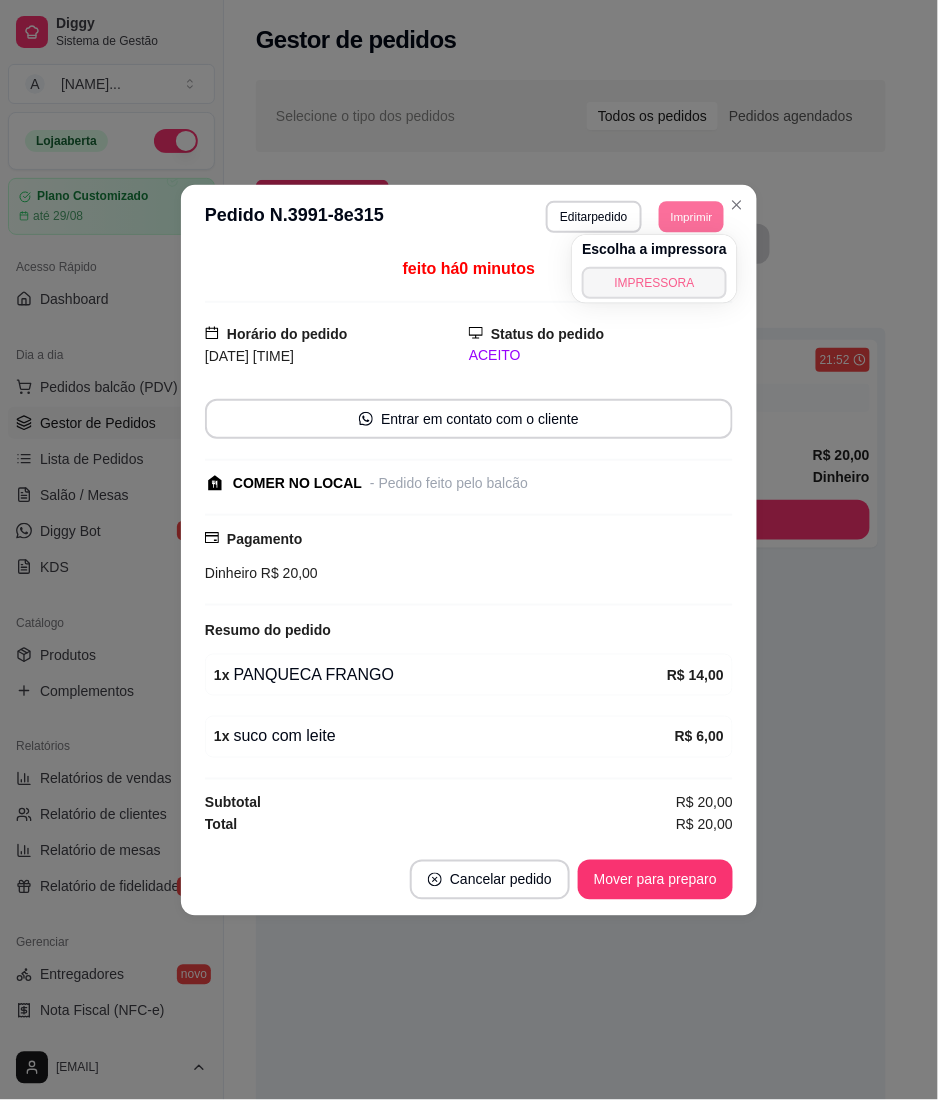 click on "IMPRESSORA" at bounding box center [654, 283] 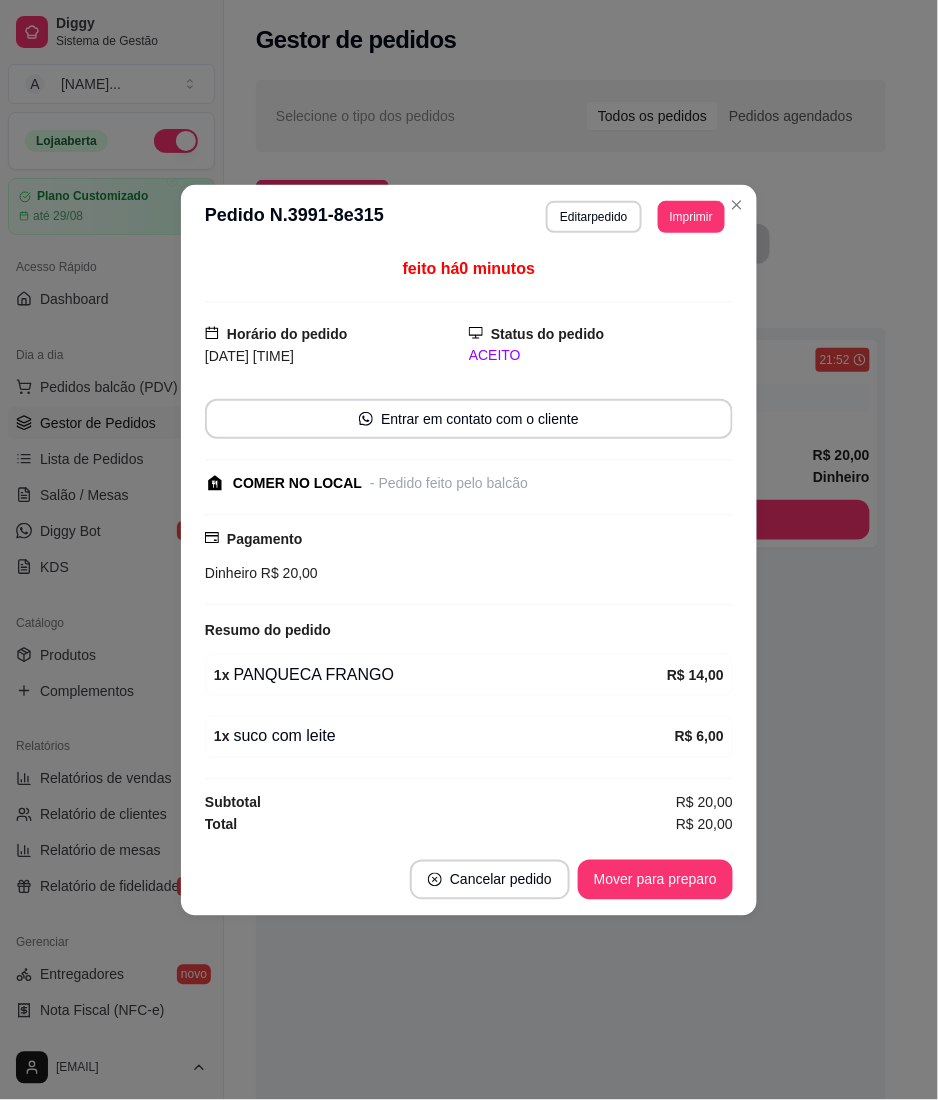 type 